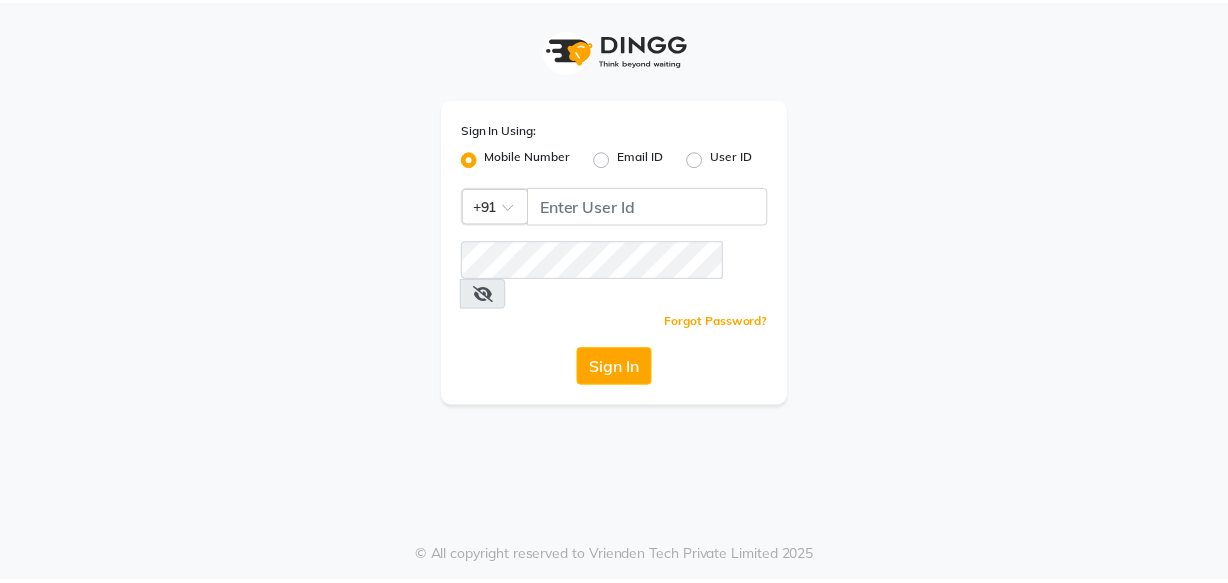 scroll, scrollTop: 0, scrollLeft: 0, axis: both 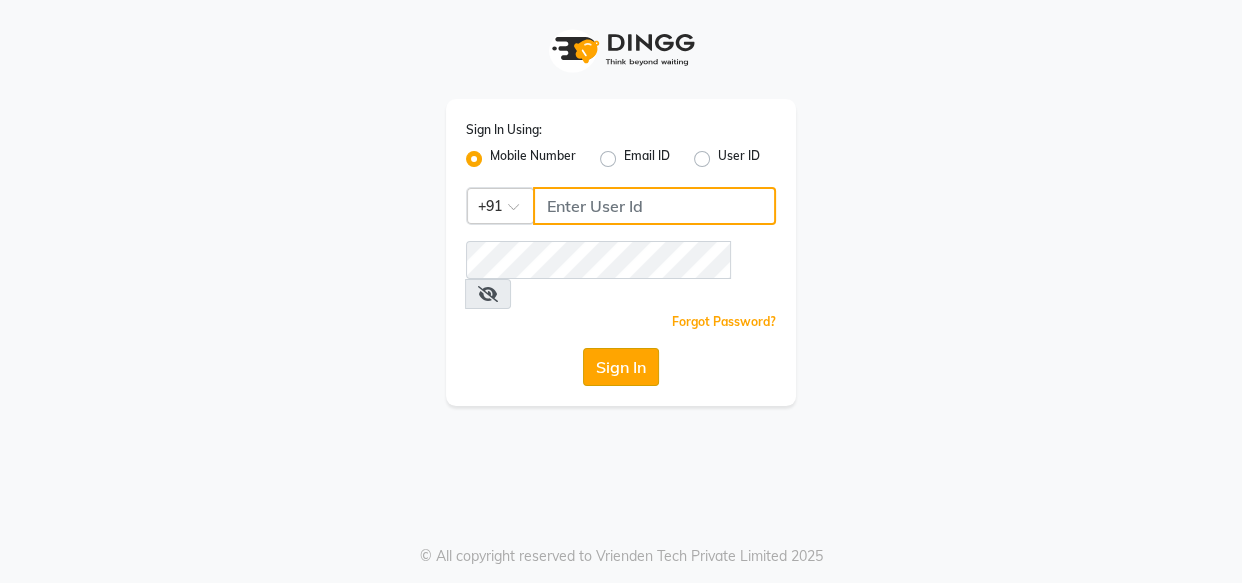 type on "[PHONE]" 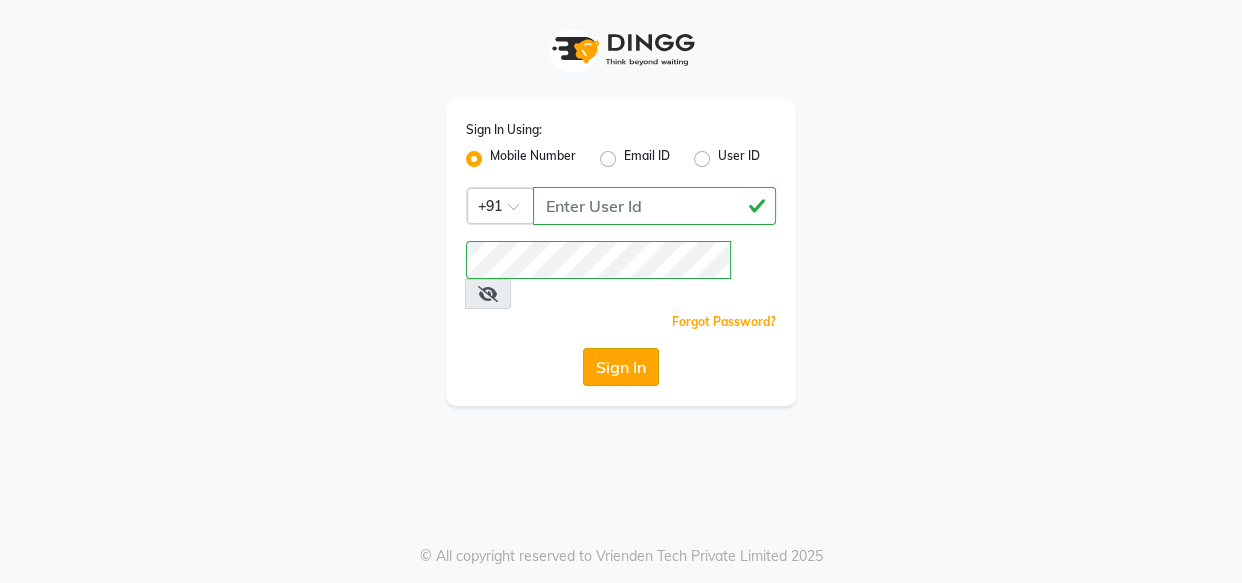 click on "Sign In" 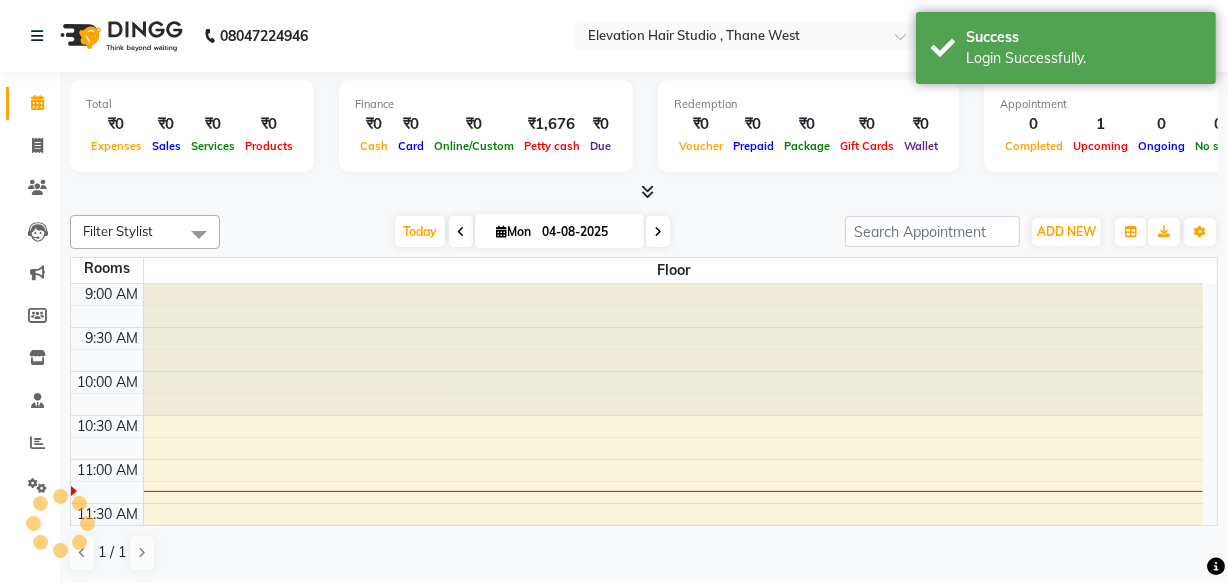 scroll, scrollTop: 0, scrollLeft: 0, axis: both 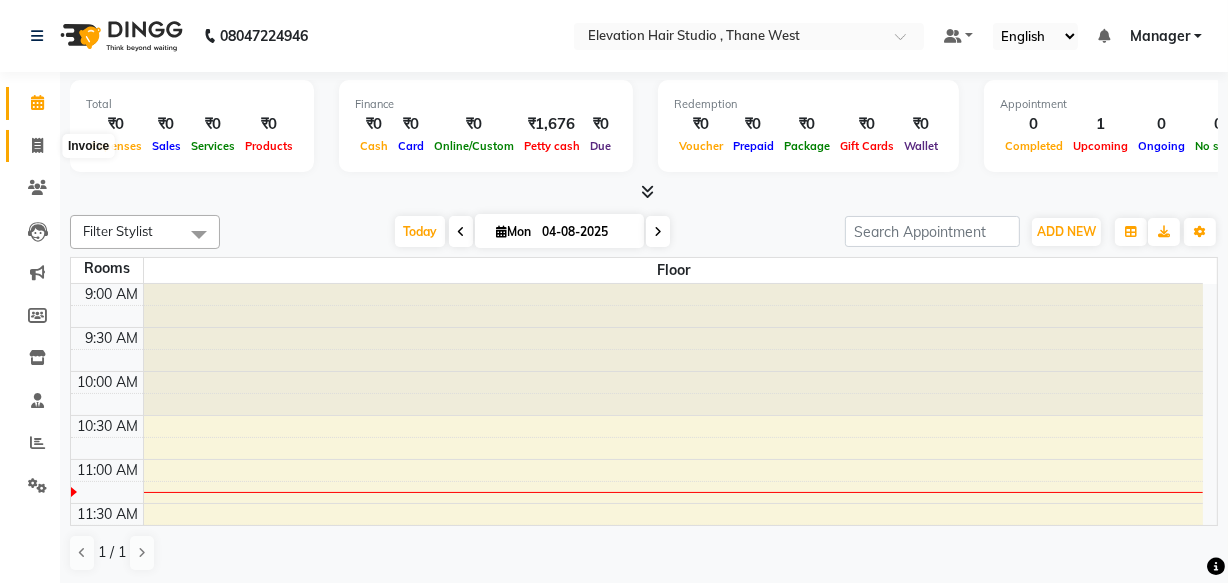 click 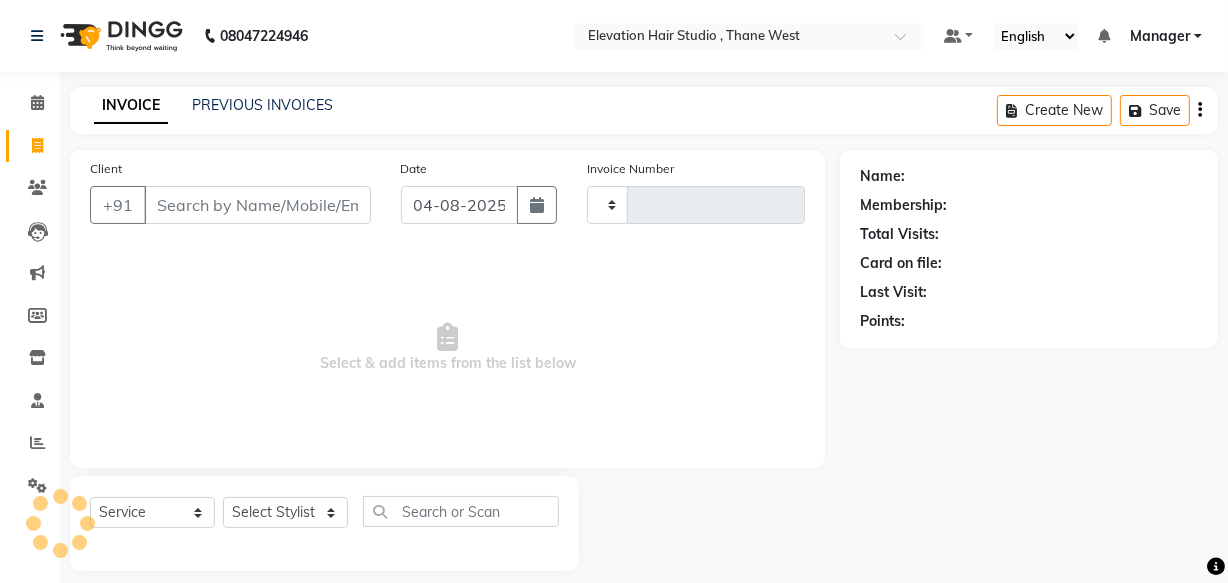 type on "0671" 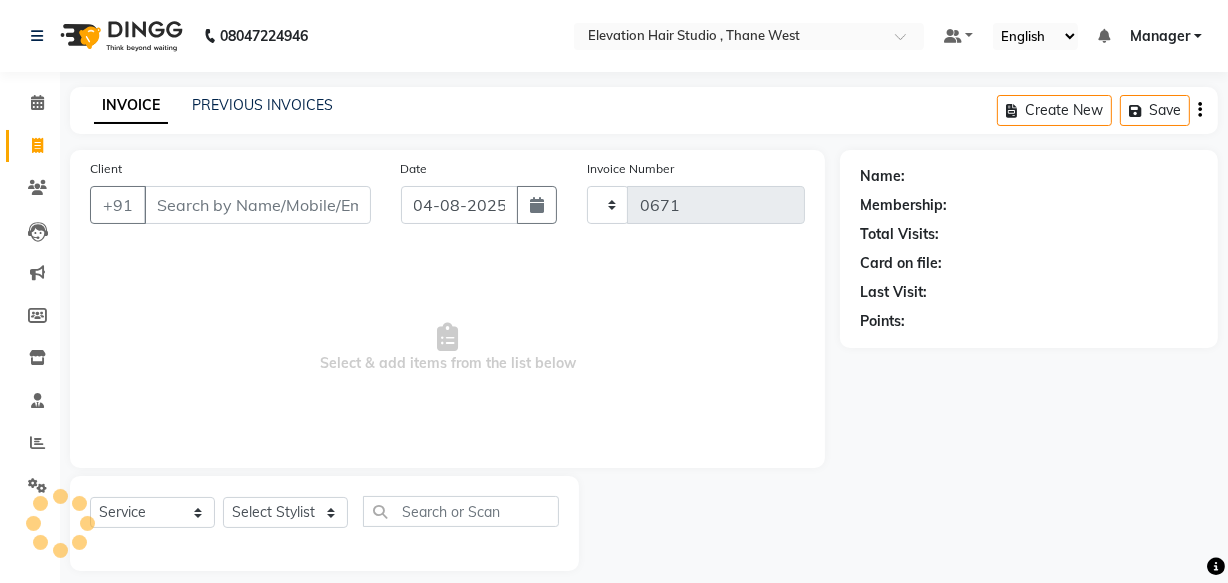 select on "6886" 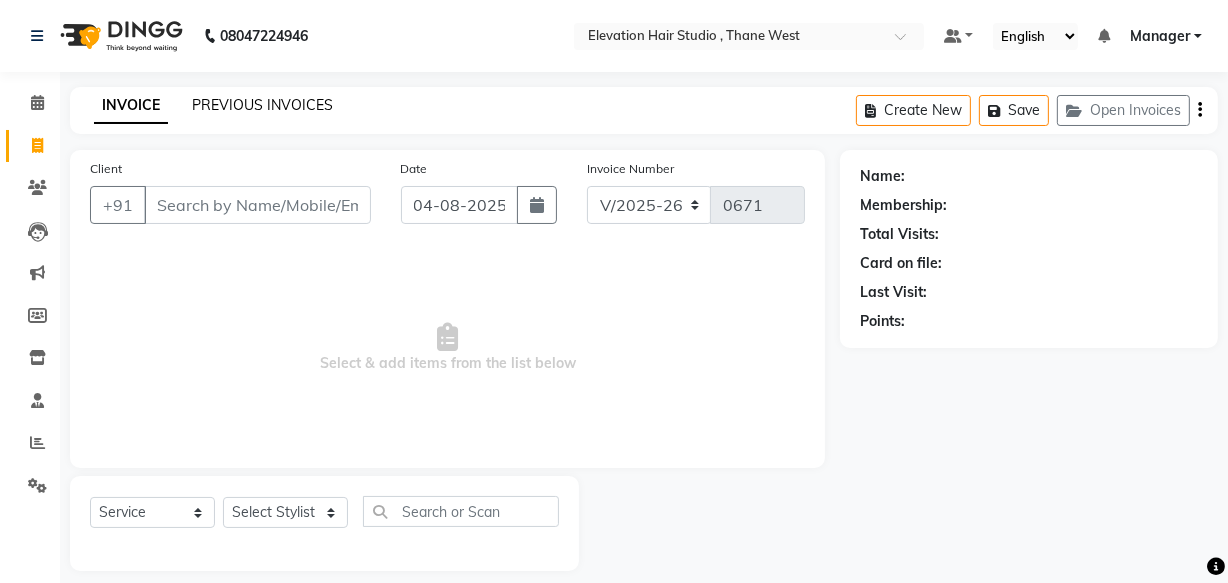 click on "PREVIOUS INVOICES" 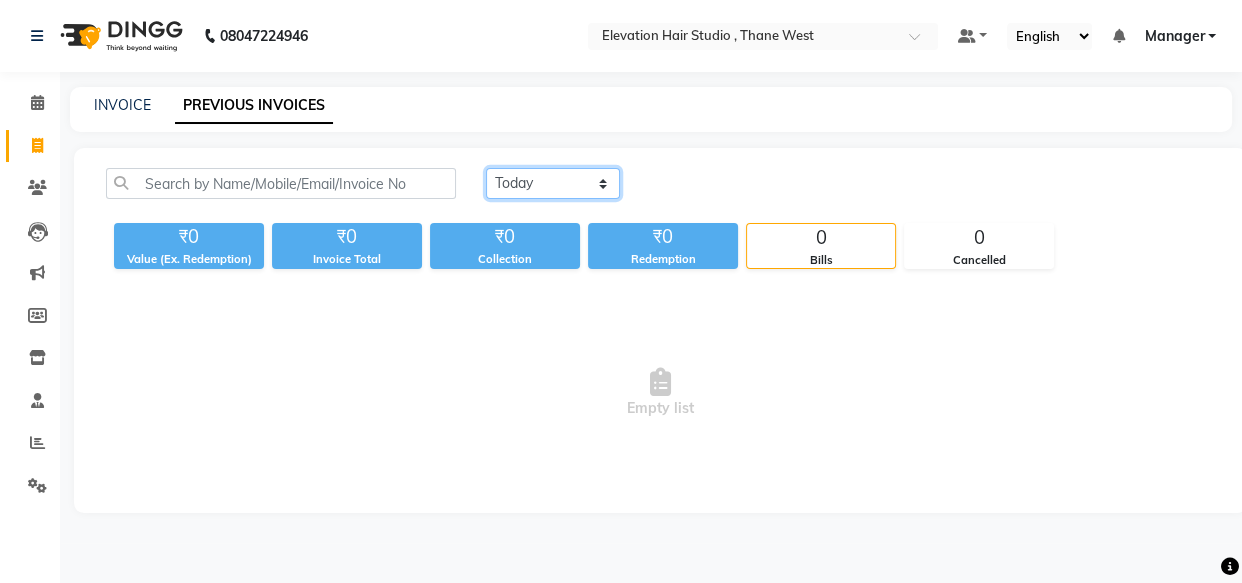 click on "Today Yesterday Custom Range" 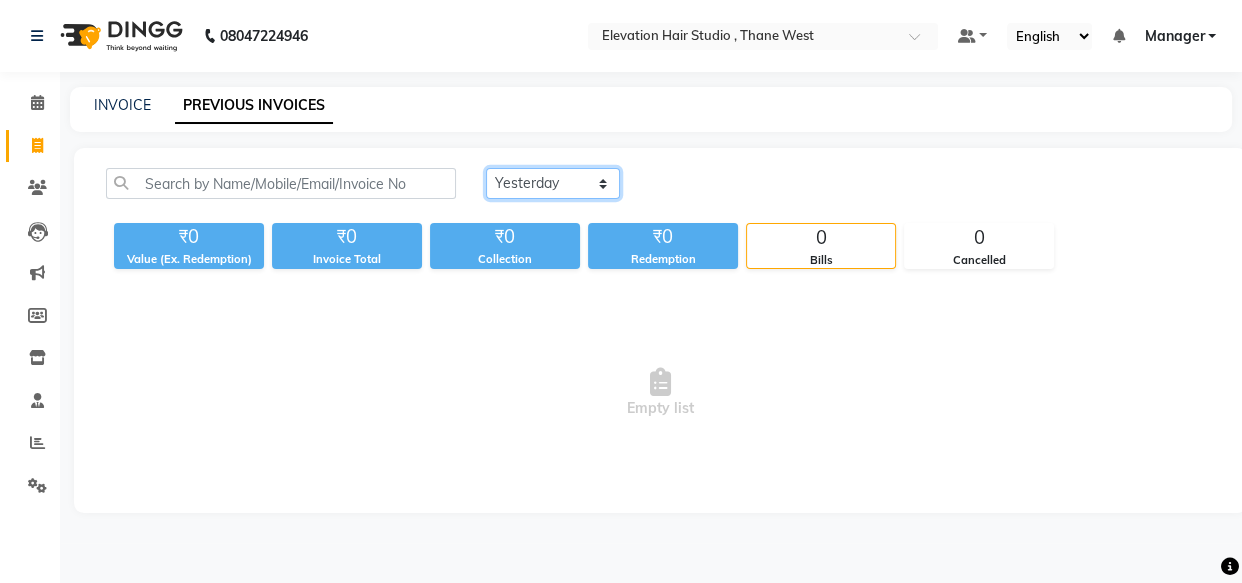 click on "Today Yesterday Custom Range" 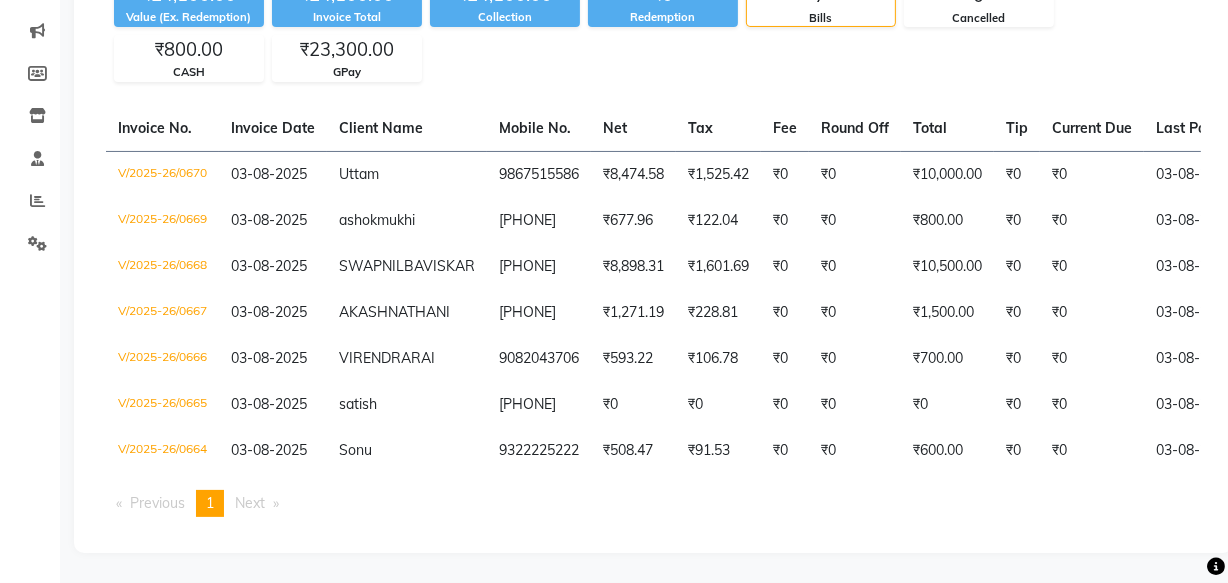 scroll, scrollTop: 316, scrollLeft: 0, axis: vertical 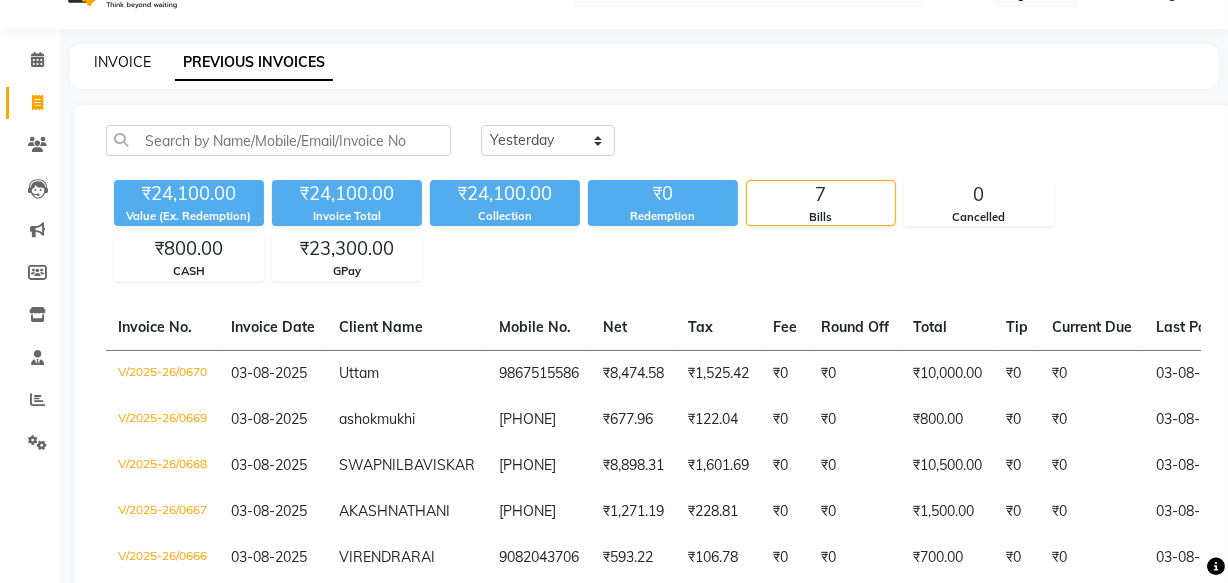 click on "INVOICE" 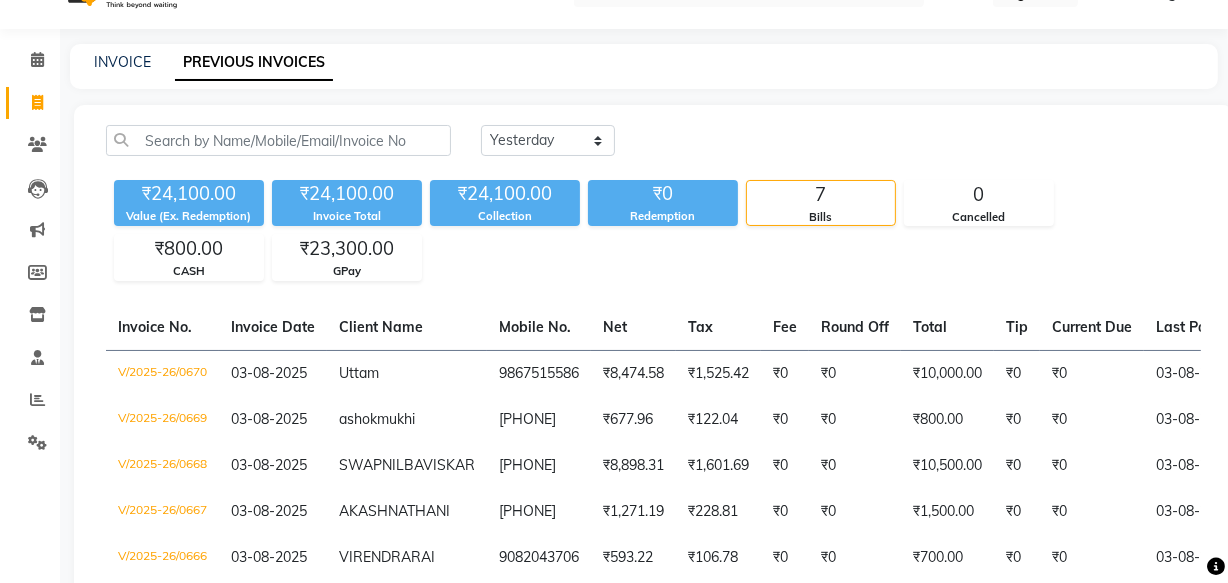 select on "service" 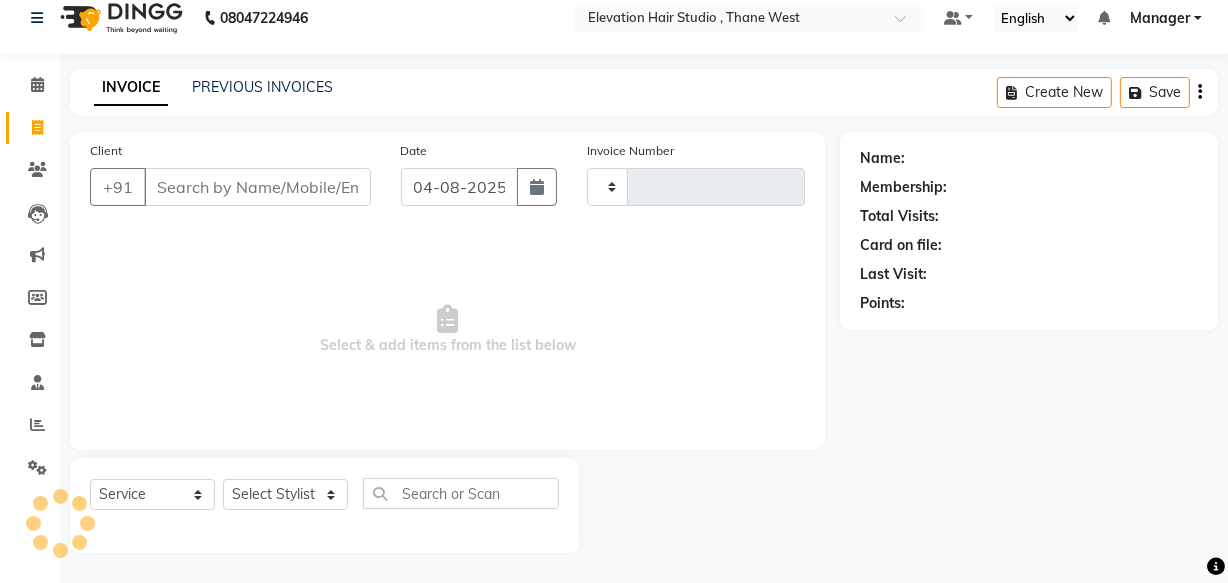 type on "0671" 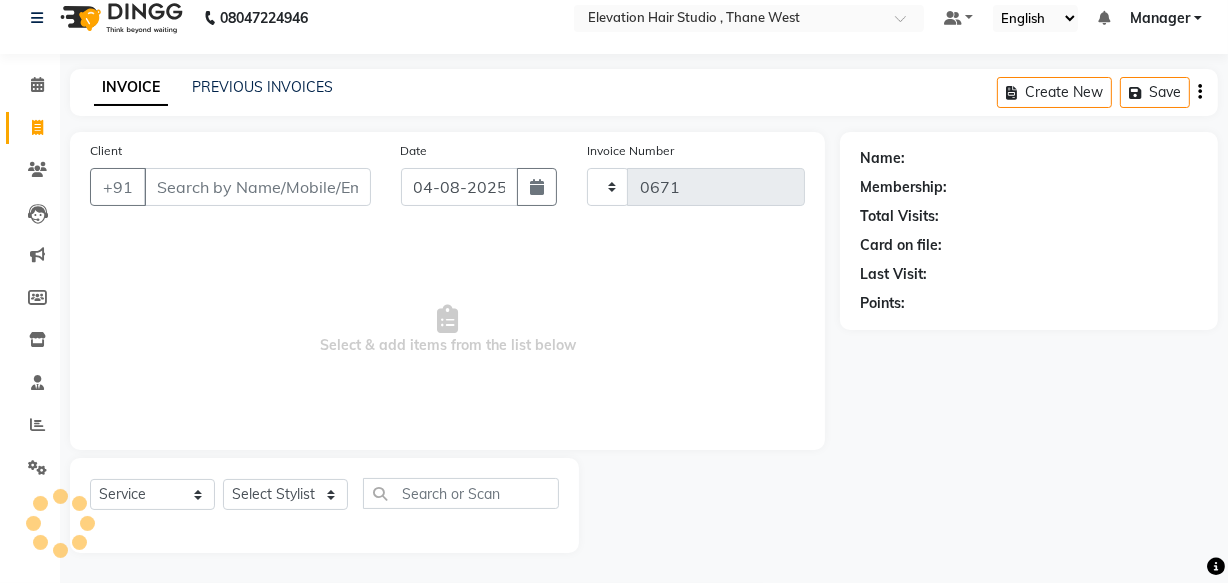 scroll, scrollTop: 19, scrollLeft: 0, axis: vertical 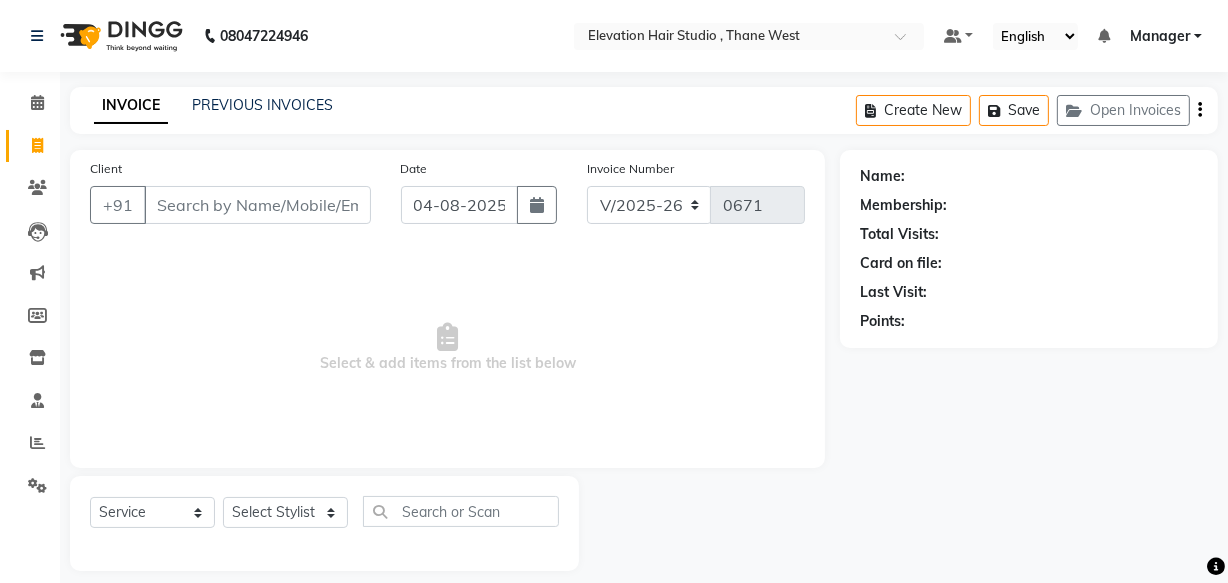 click on "PREVIOUS INVOICES" 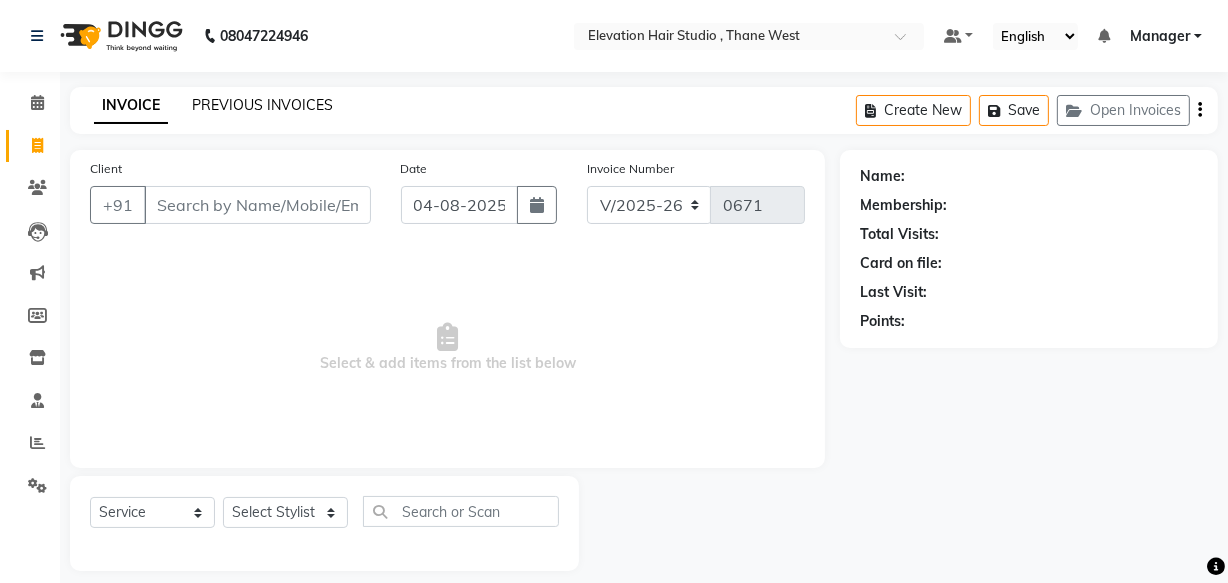 click on "PREVIOUS INVOICES" 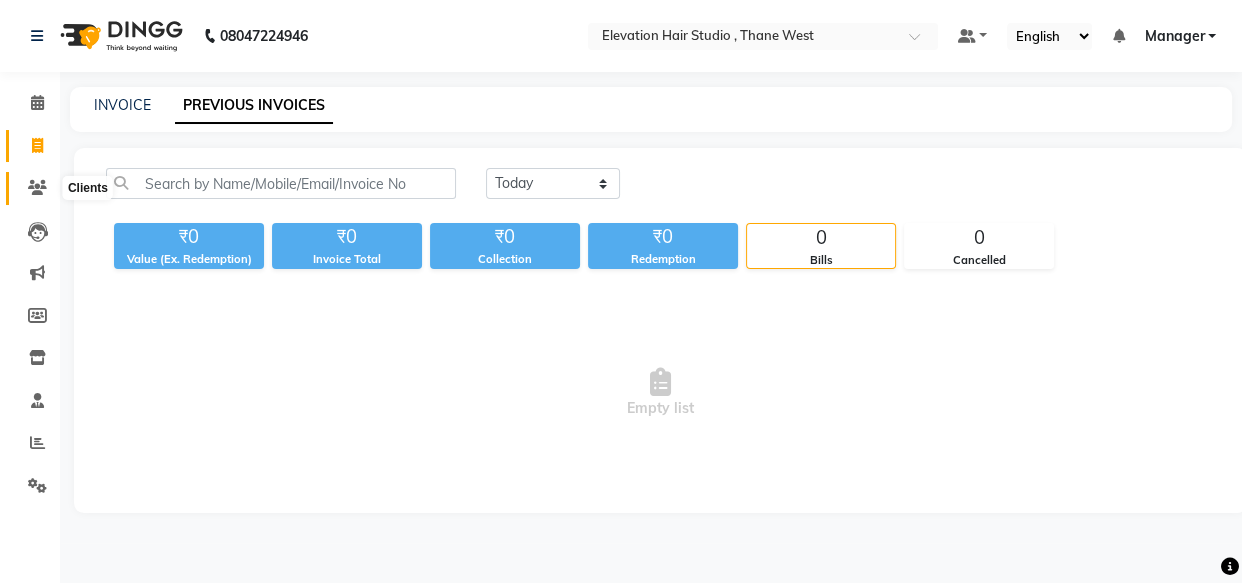 click 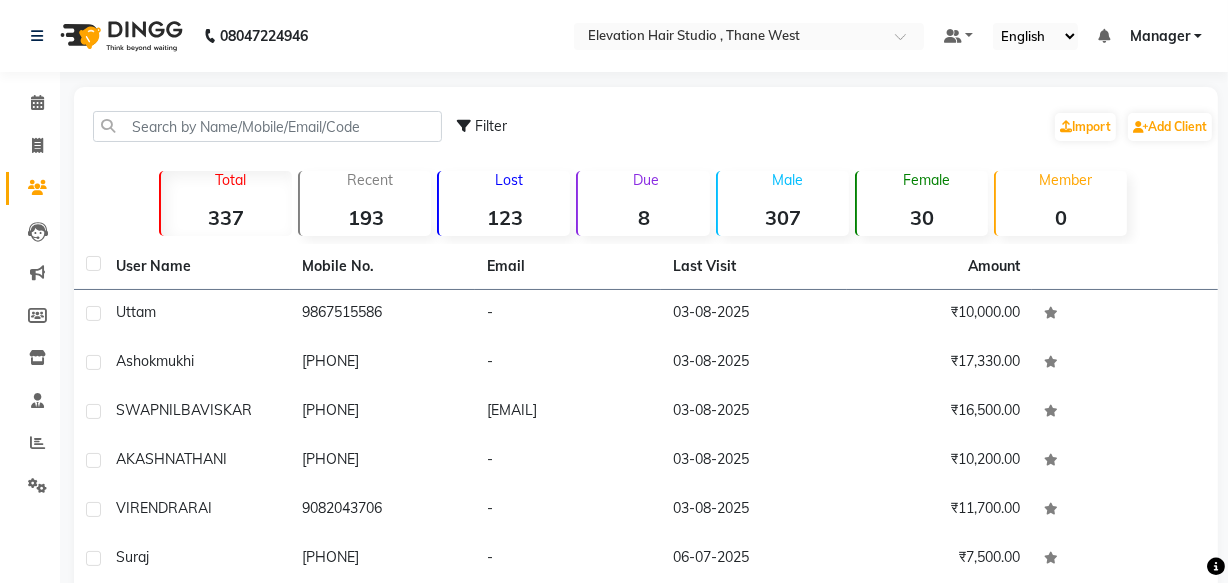 click on "30" 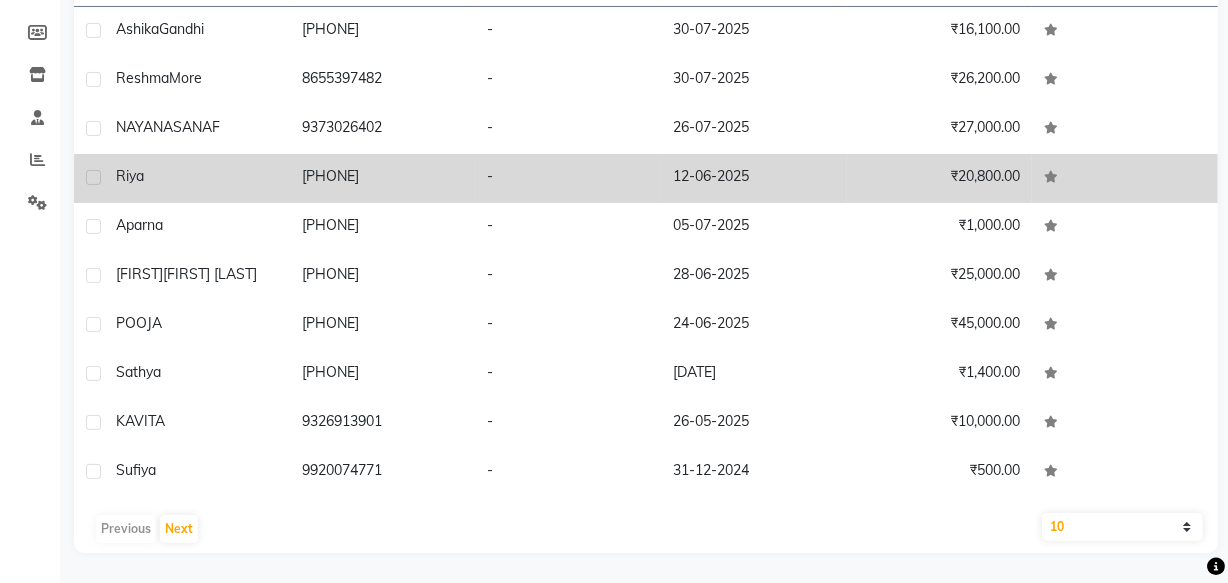 scroll, scrollTop: 300, scrollLeft: 0, axis: vertical 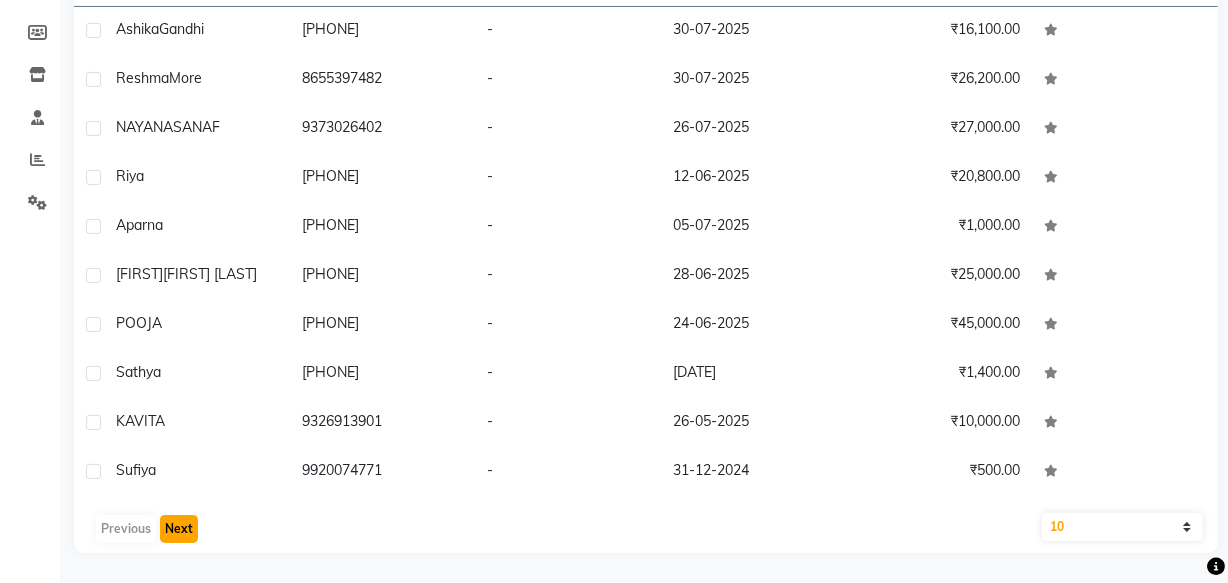 click on "Next" 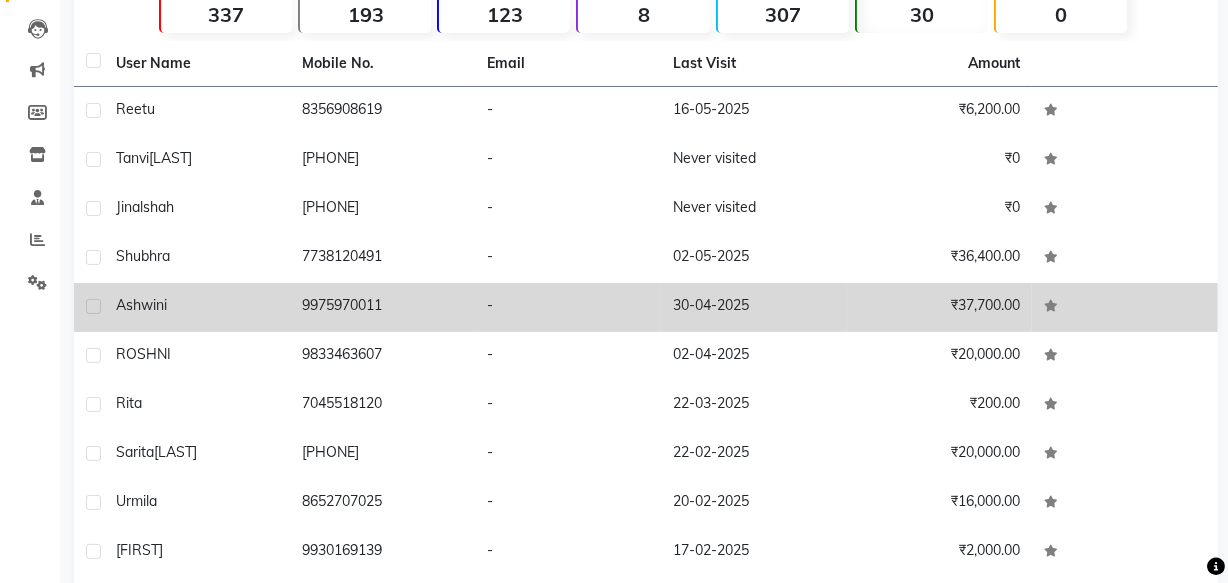 scroll, scrollTop: 282, scrollLeft: 0, axis: vertical 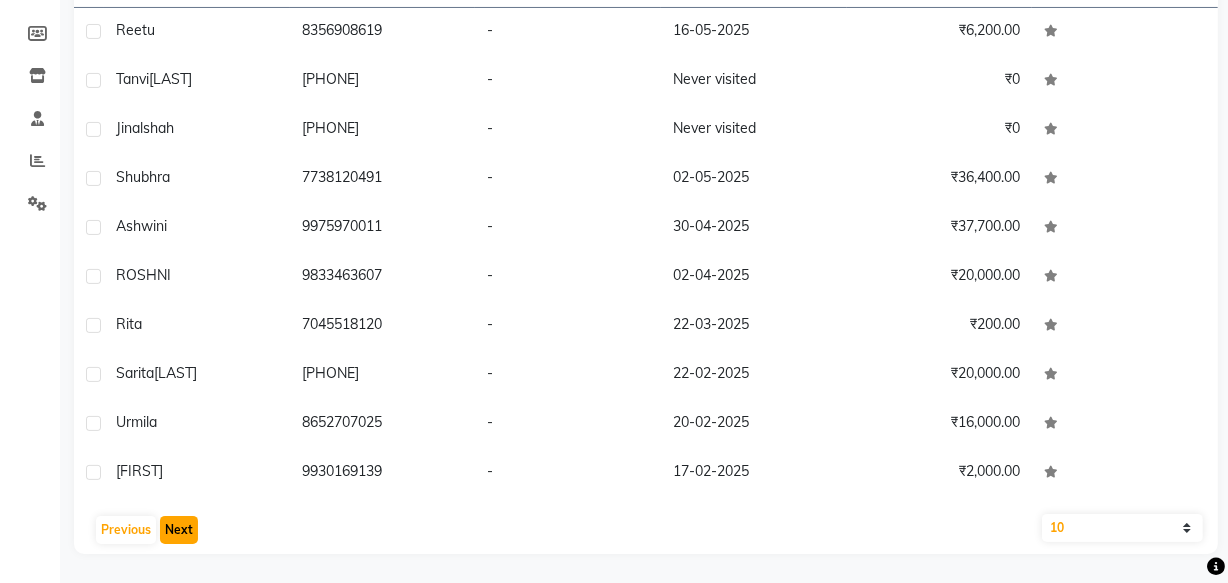 click on "Next" 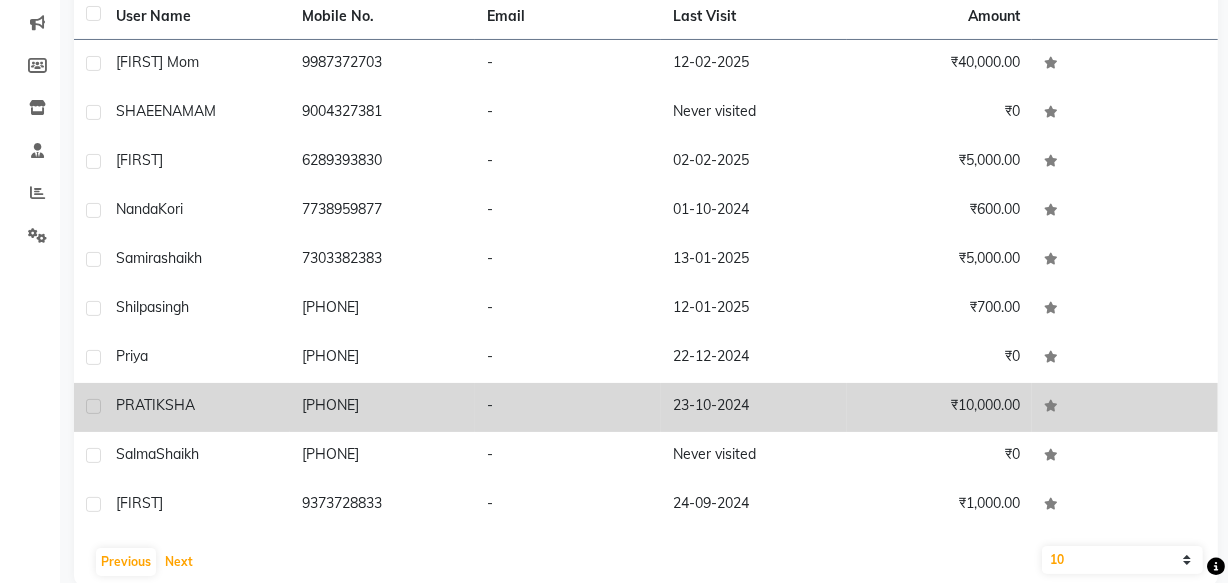 scroll, scrollTop: 282, scrollLeft: 0, axis: vertical 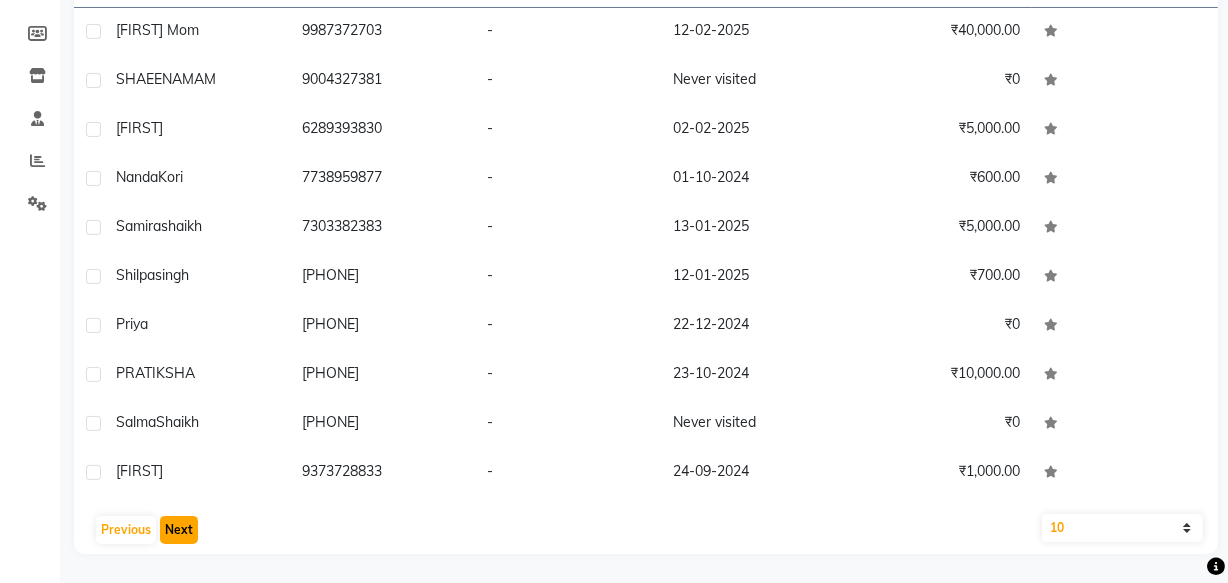 click on "Next" 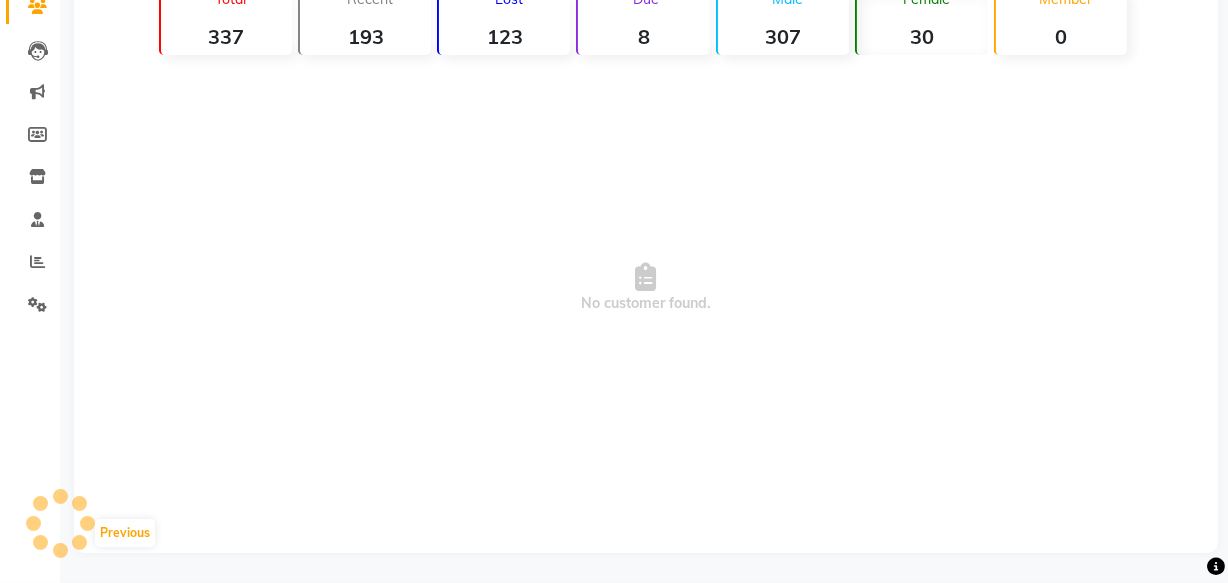 scroll, scrollTop: 180, scrollLeft: 0, axis: vertical 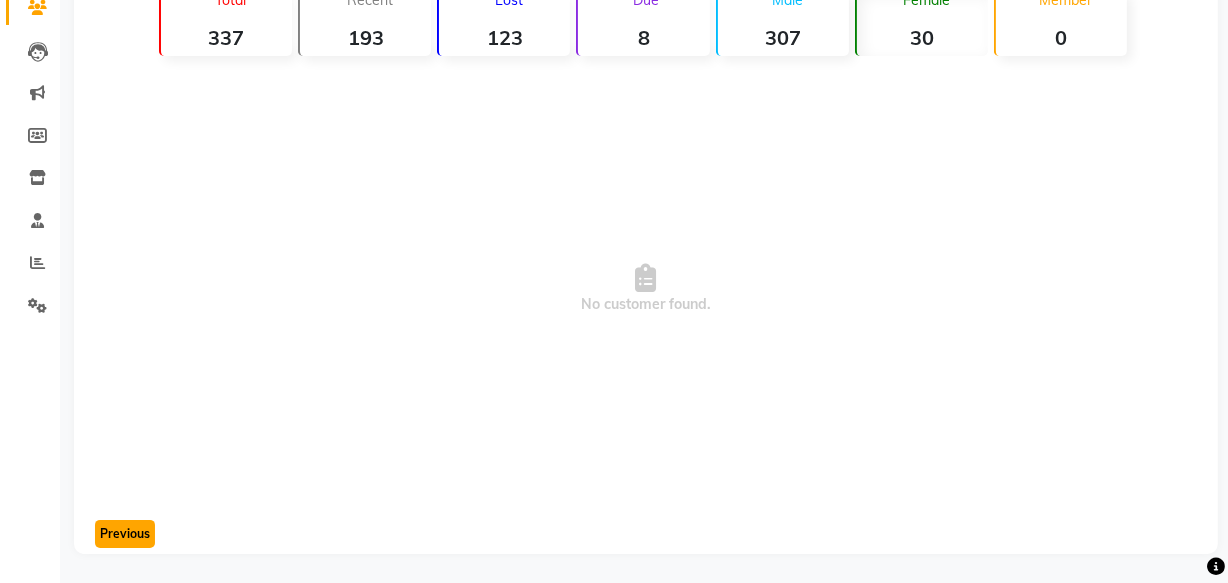 click on "Previous" 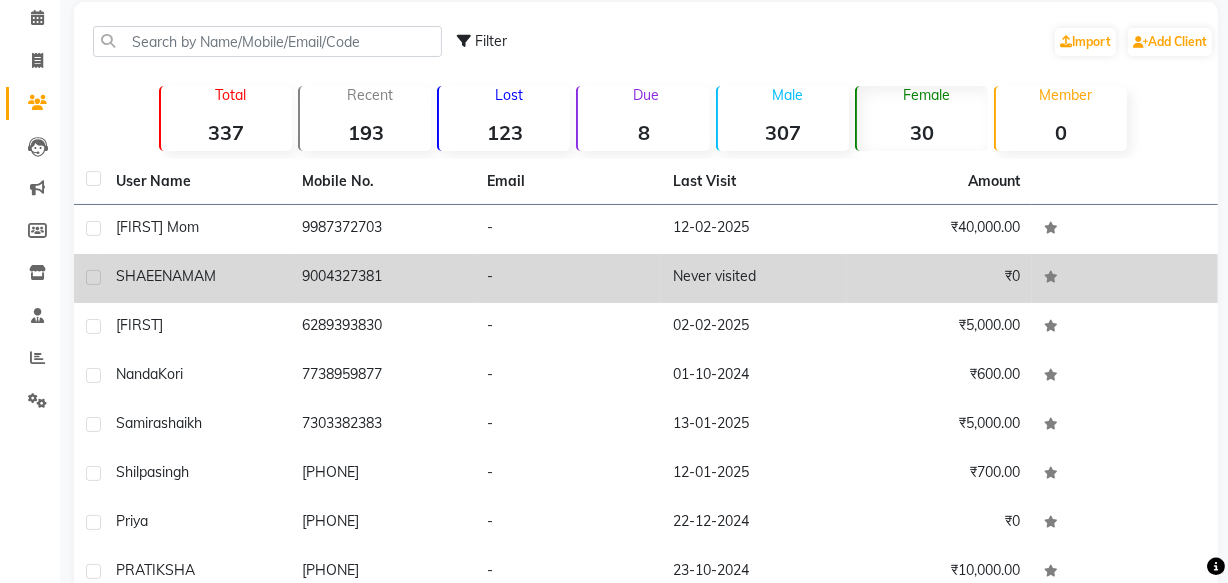 scroll, scrollTop: 0, scrollLeft: 0, axis: both 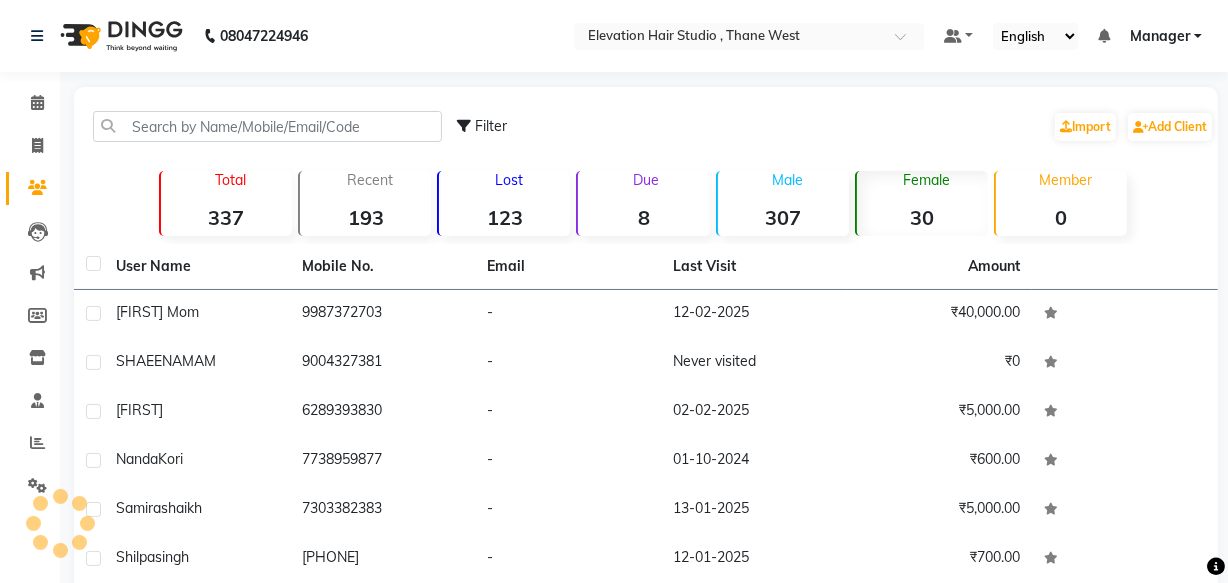 click on "307" 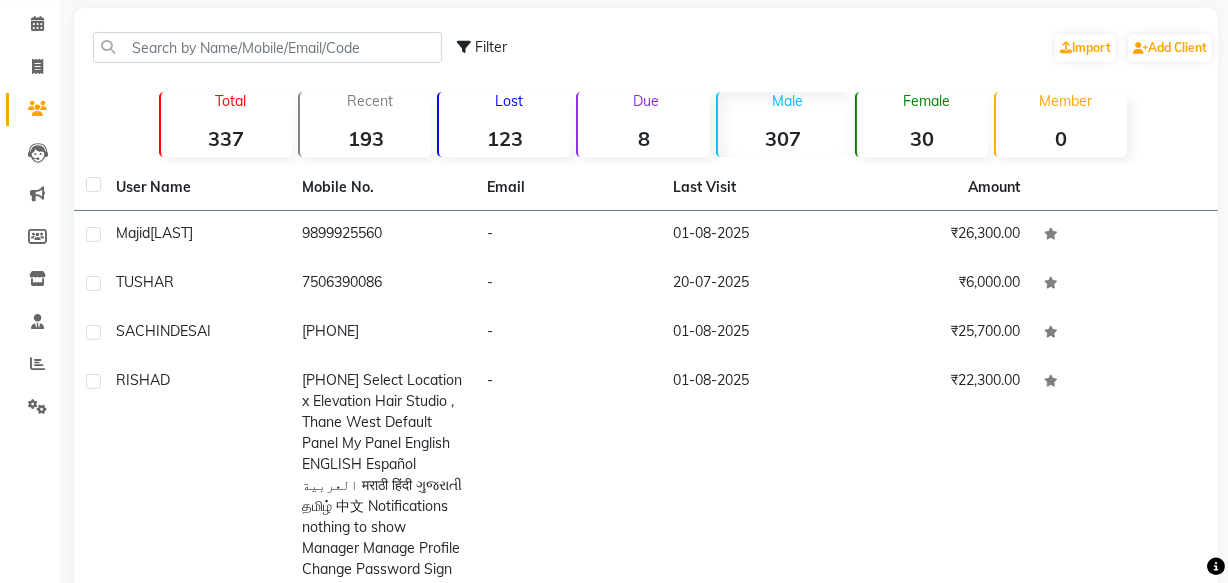 scroll, scrollTop: 0, scrollLeft: 0, axis: both 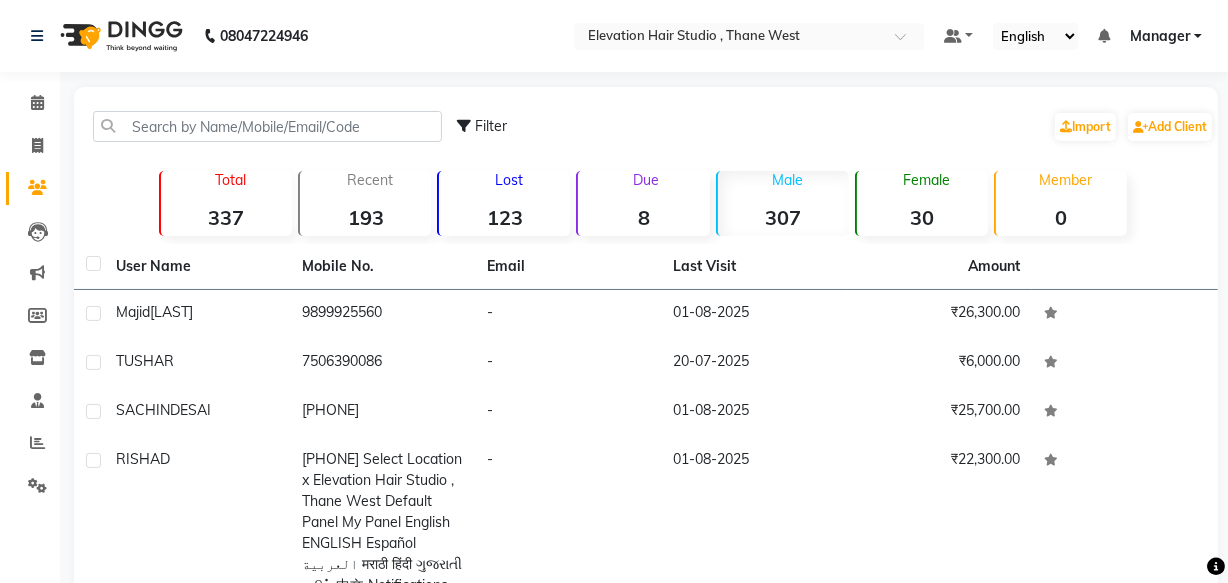 click on "Lost" 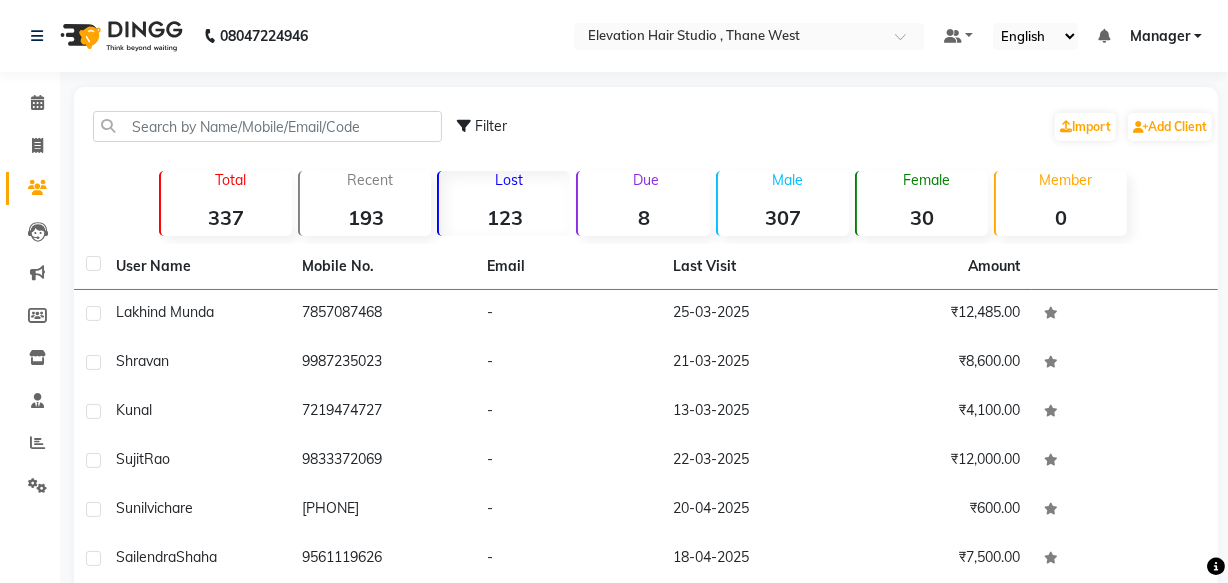 click on "Lost  123" 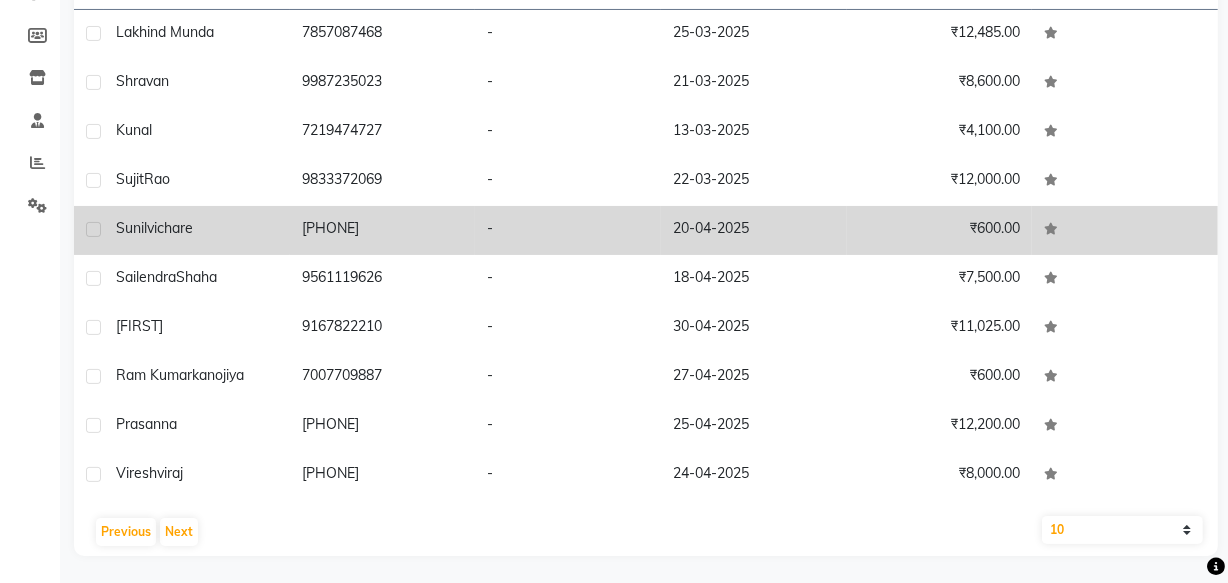 scroll, scrollTop: 282, scrollLeft: 0, axis: vertical 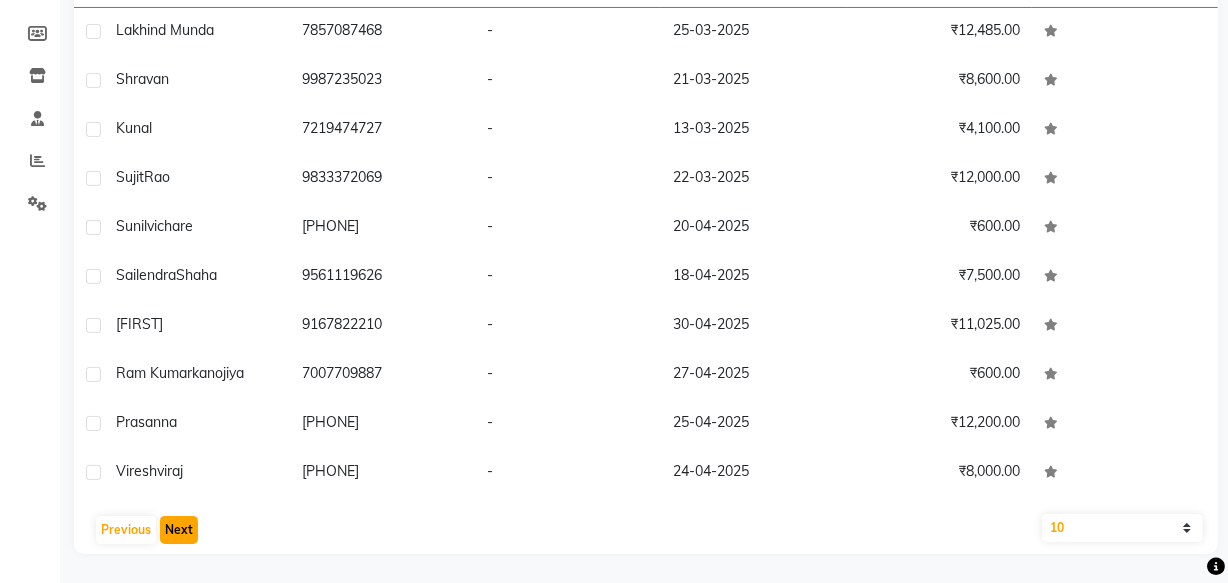 click on "Next" 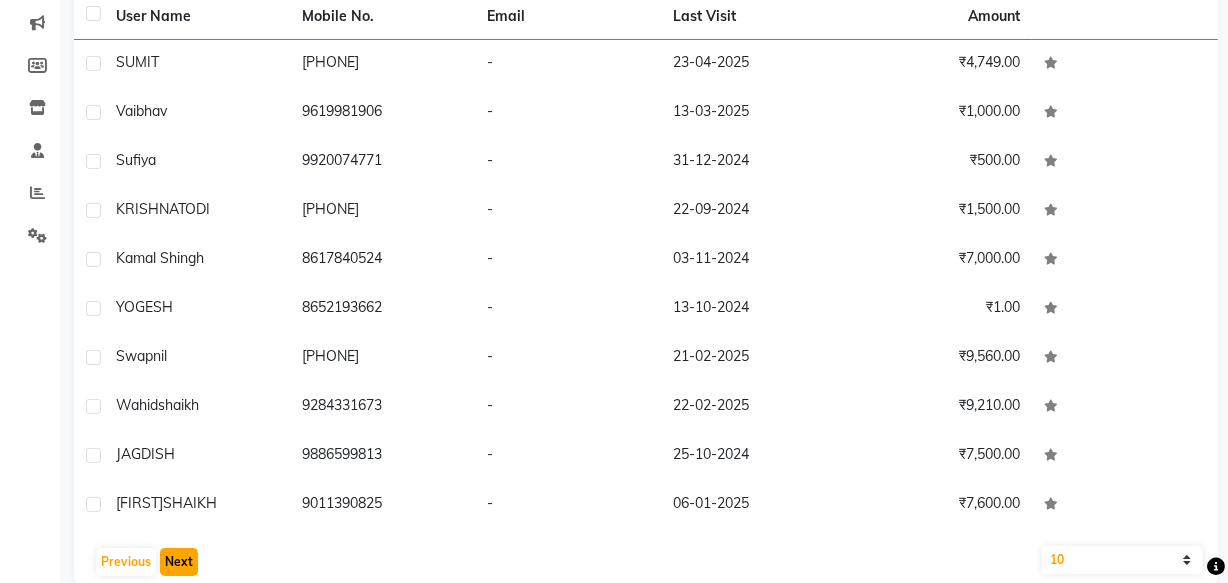 scroll, scrollTop: 282, scrollLeft: 0, axis: vertical 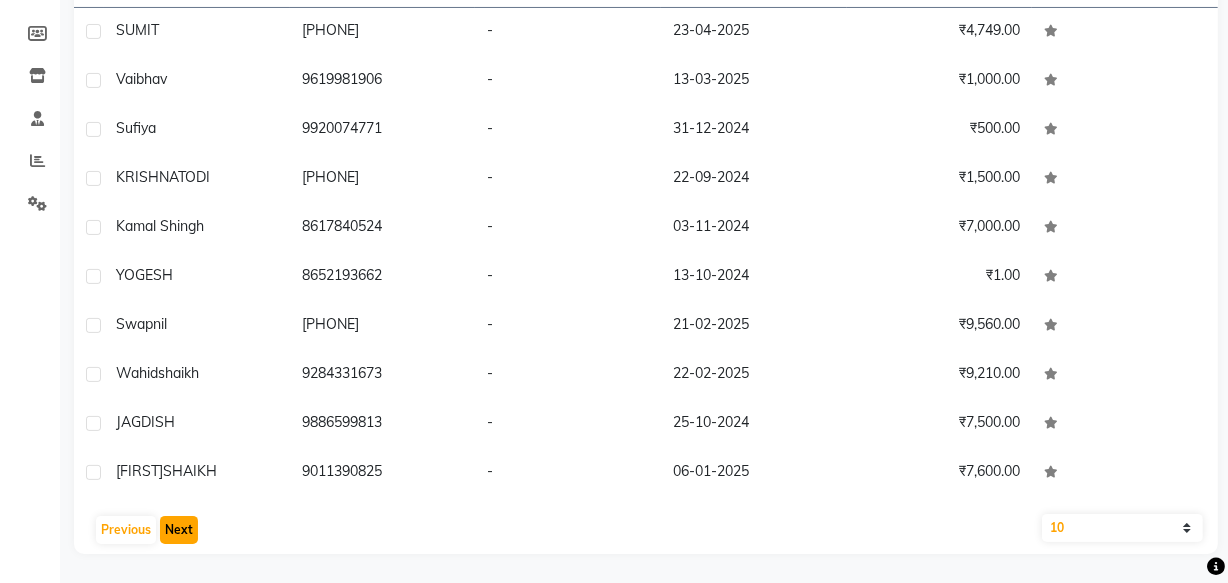 click on "Next" 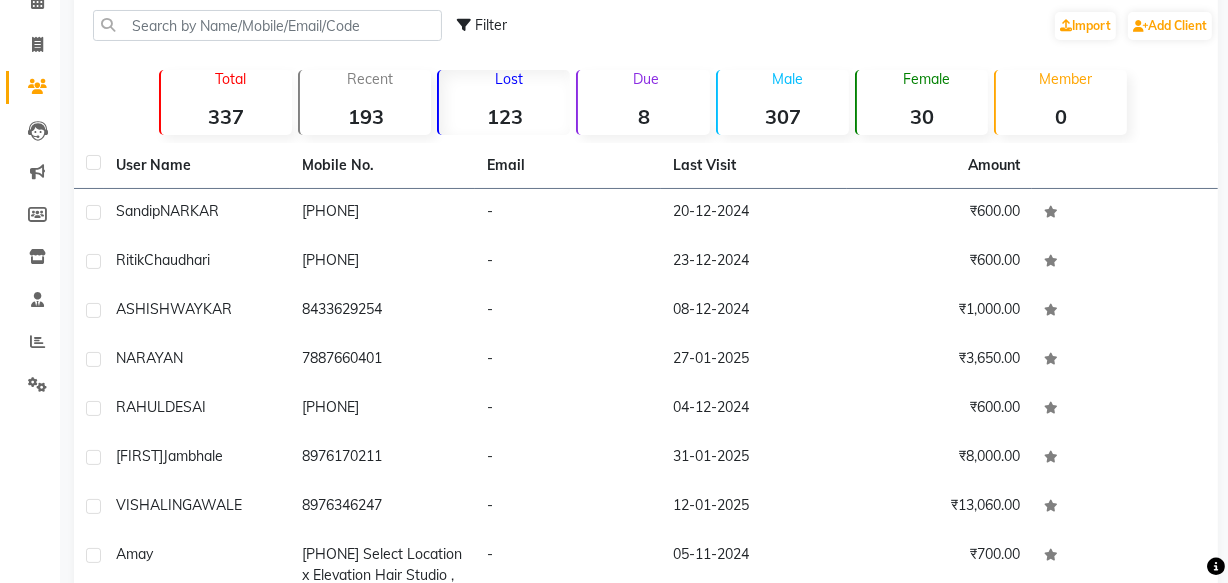 scroll, scrollTop: 100, scrollLeft: 0, axis: vertical 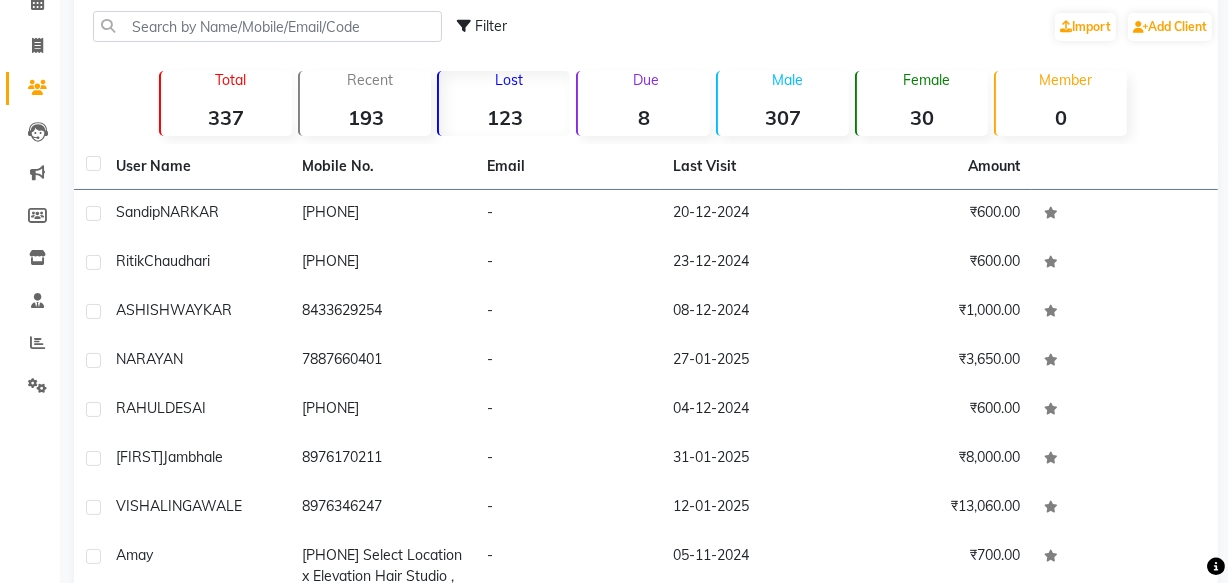 click on "Recent" 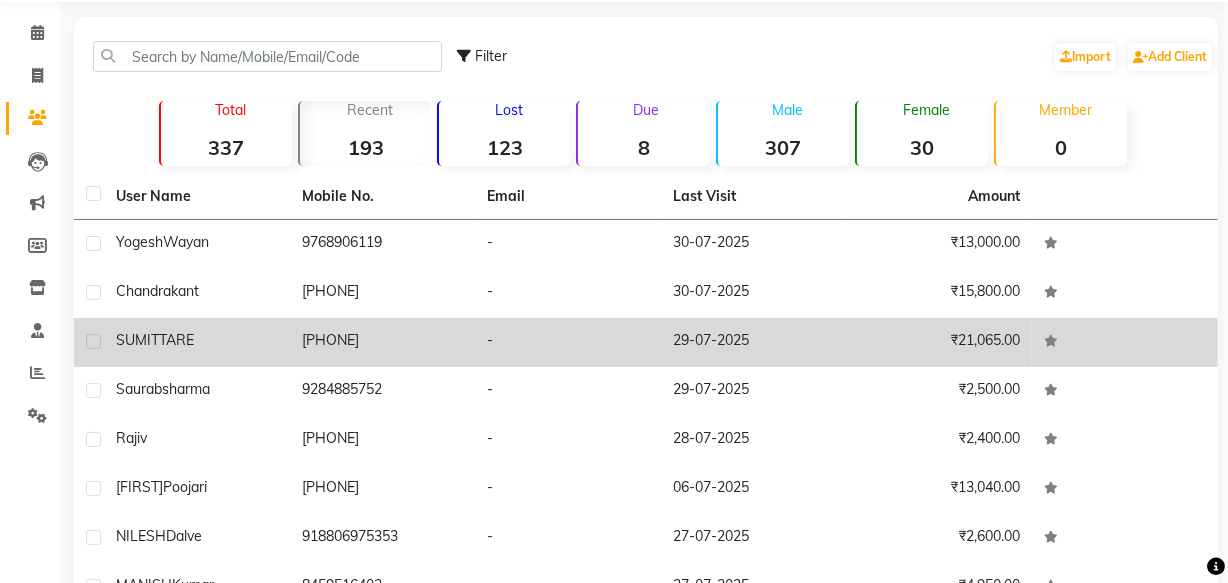scroll, scrollTop: 0, scrollLeft: 0, axis: both 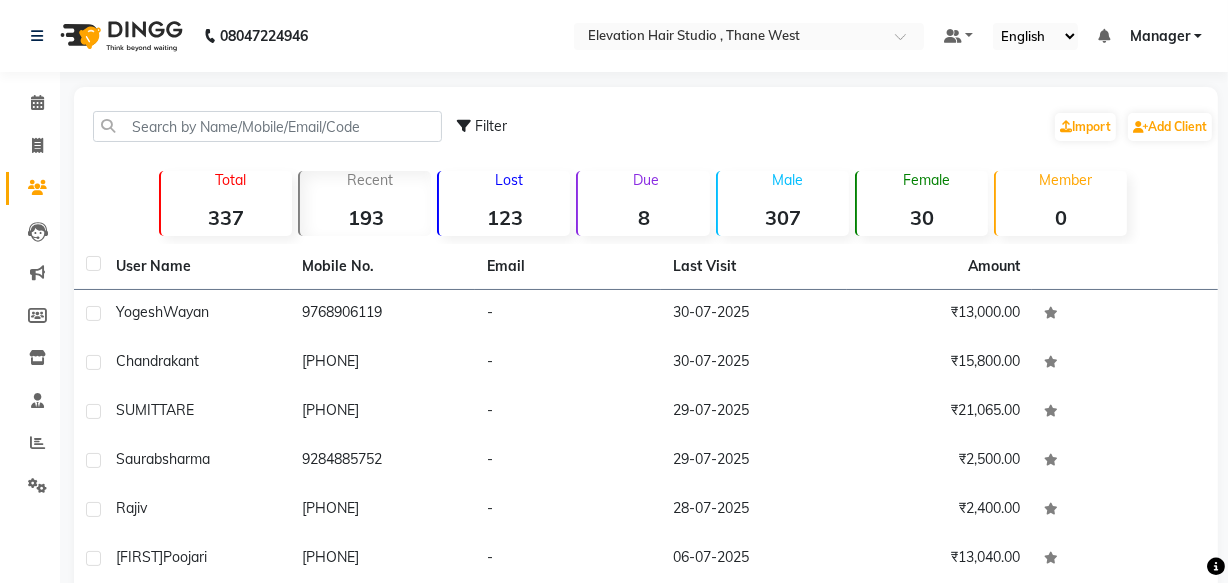 click on "Due" 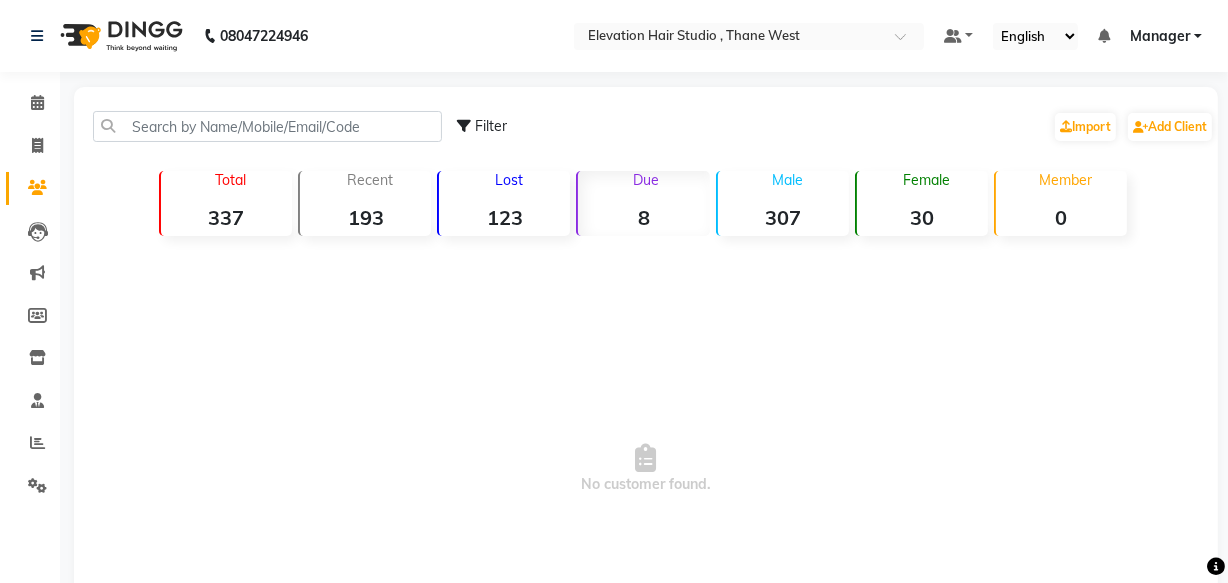 click on "Member" 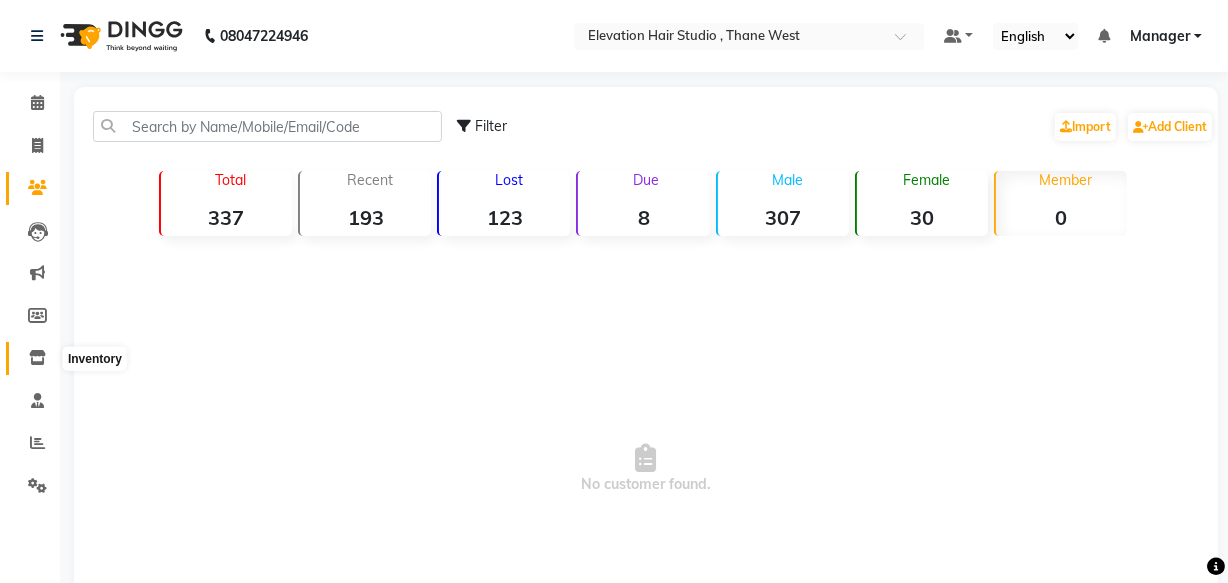 click 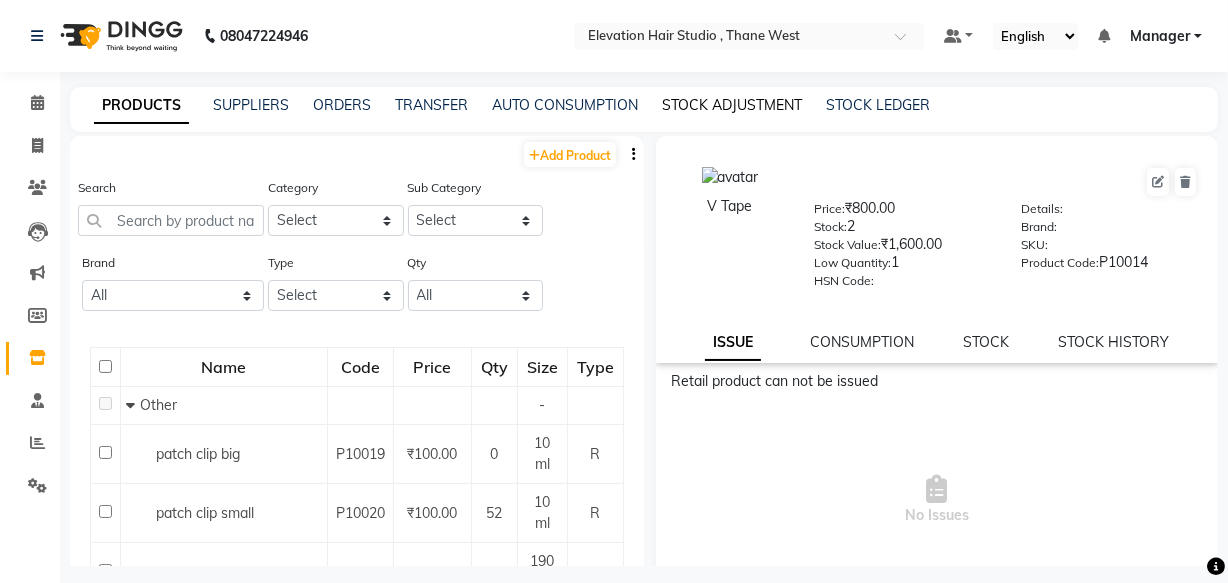 click on "STOCK ADJUSTMENT" 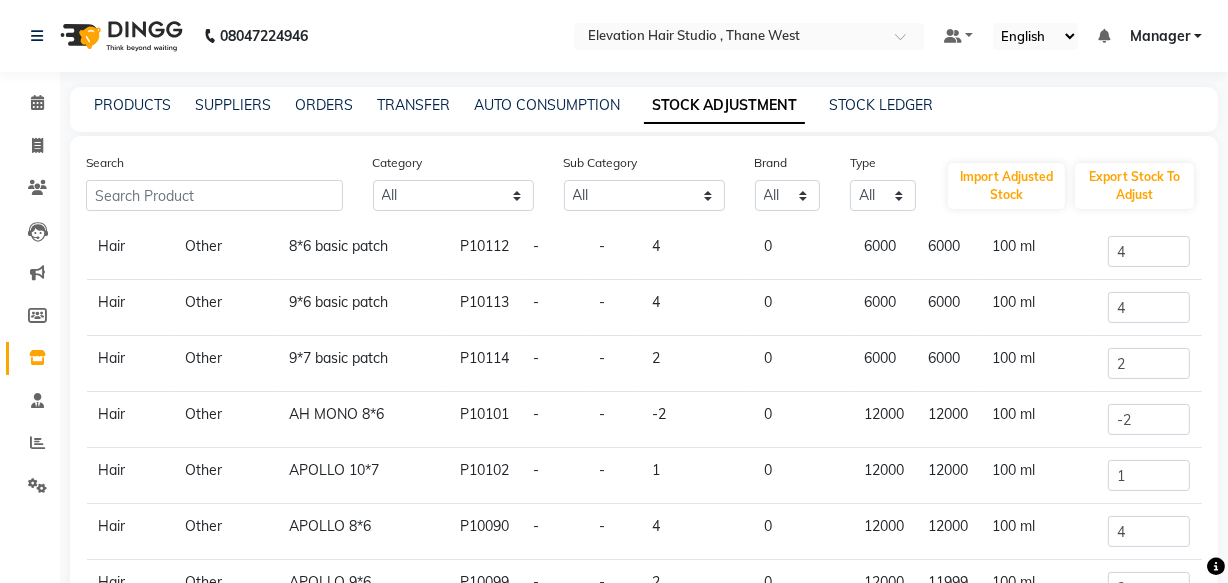 scroll, scrollTop: 154, scrollLeft: 0, axis: vertical 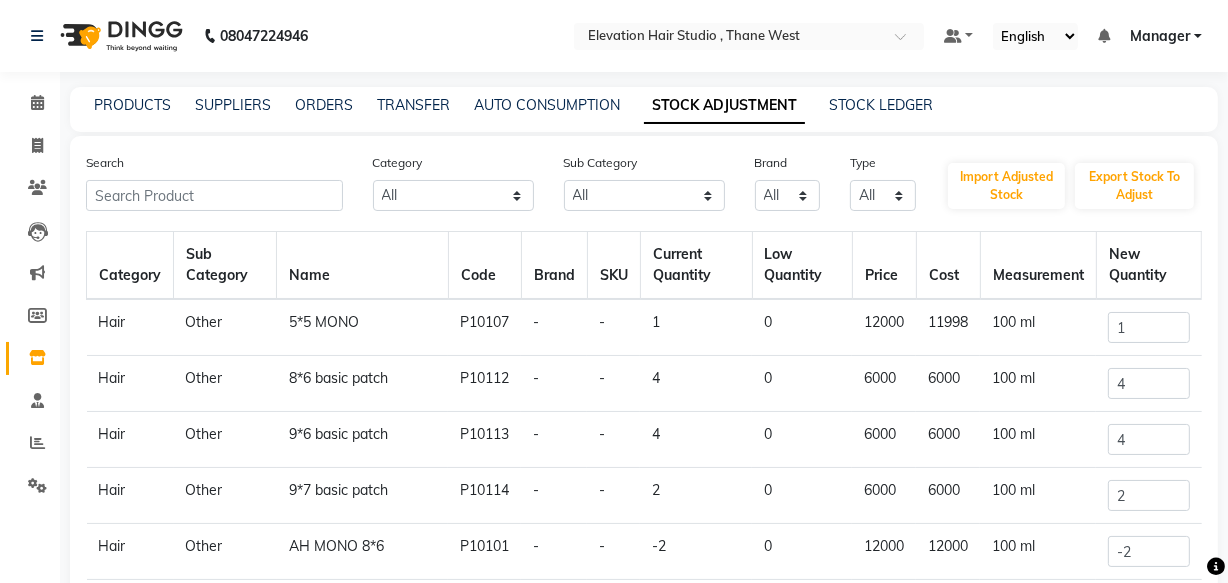 click on "ORDERS" 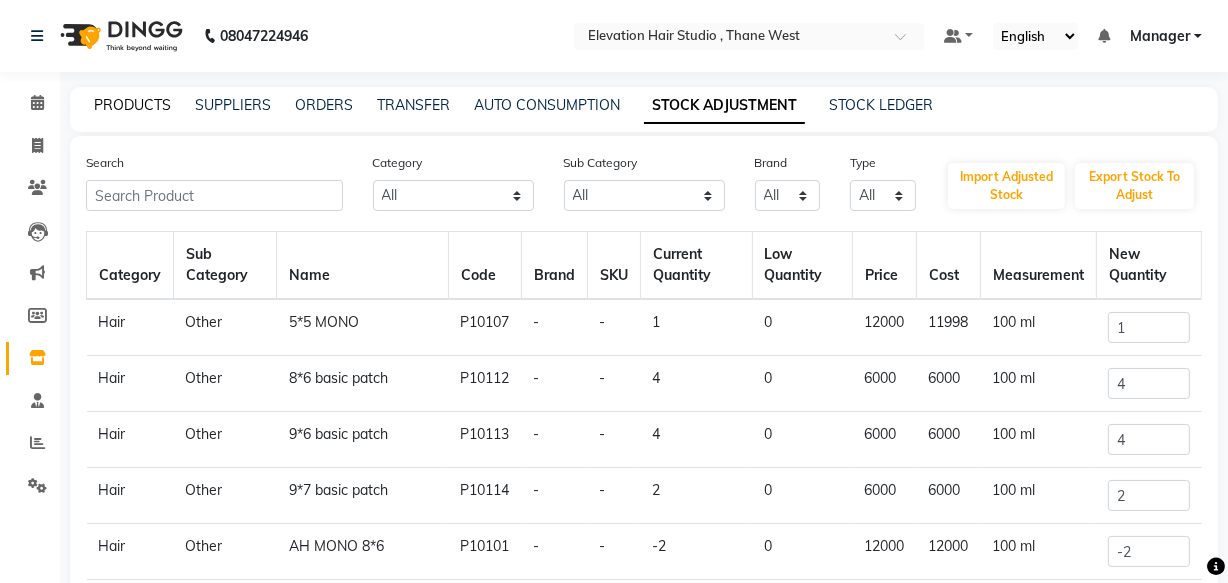 click on "PRODUCTS" 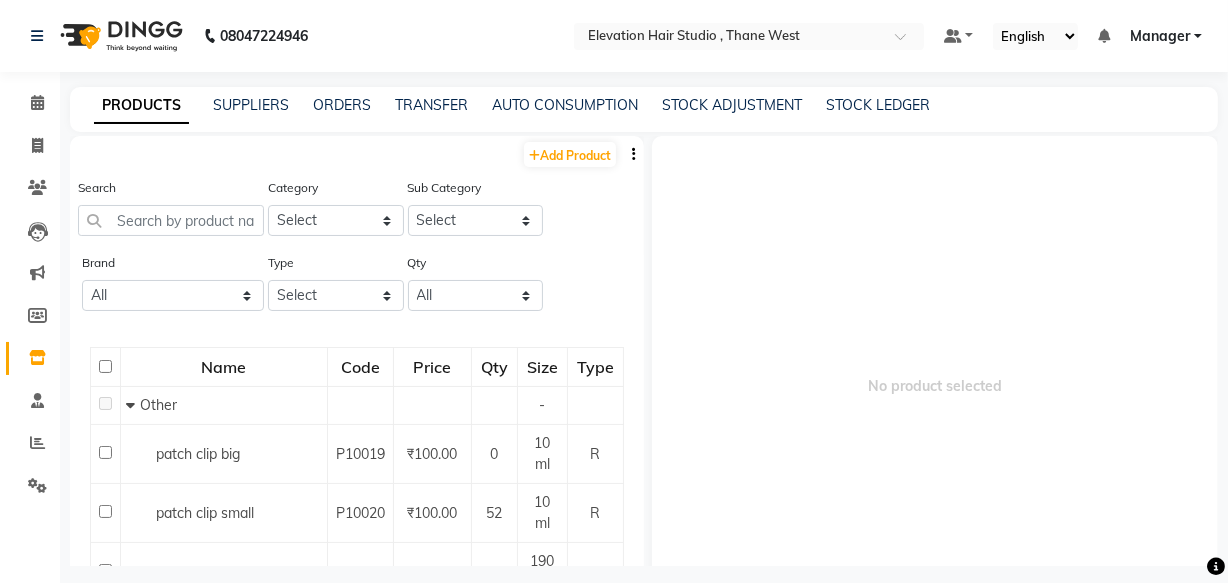 click on "STOCK ADJUSTMENT" 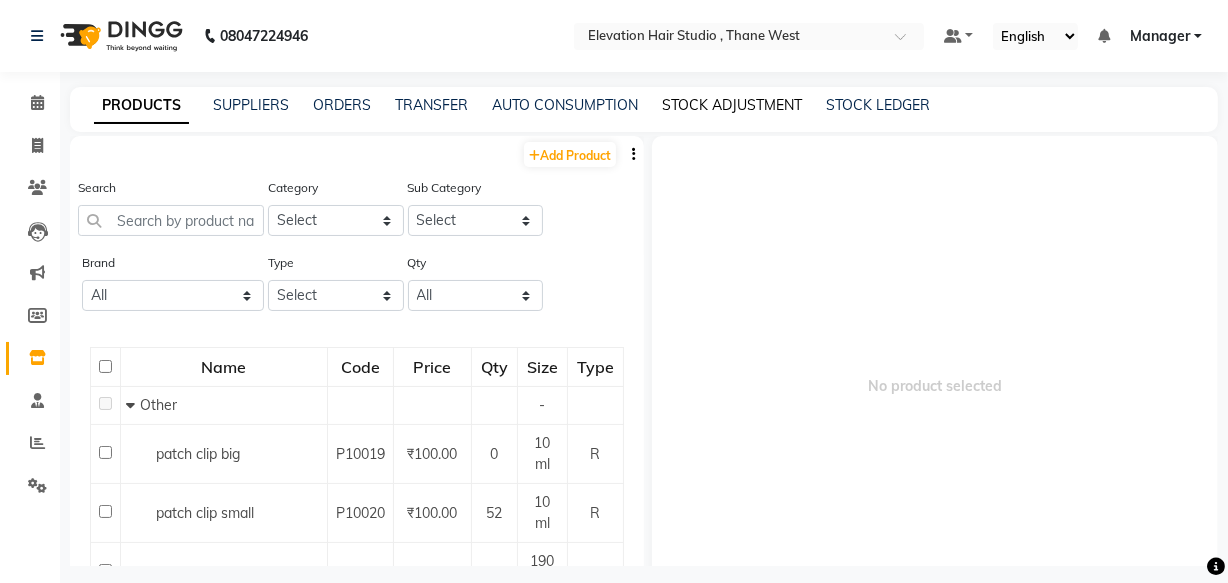 click on "STOCK ADJUSTMENT" 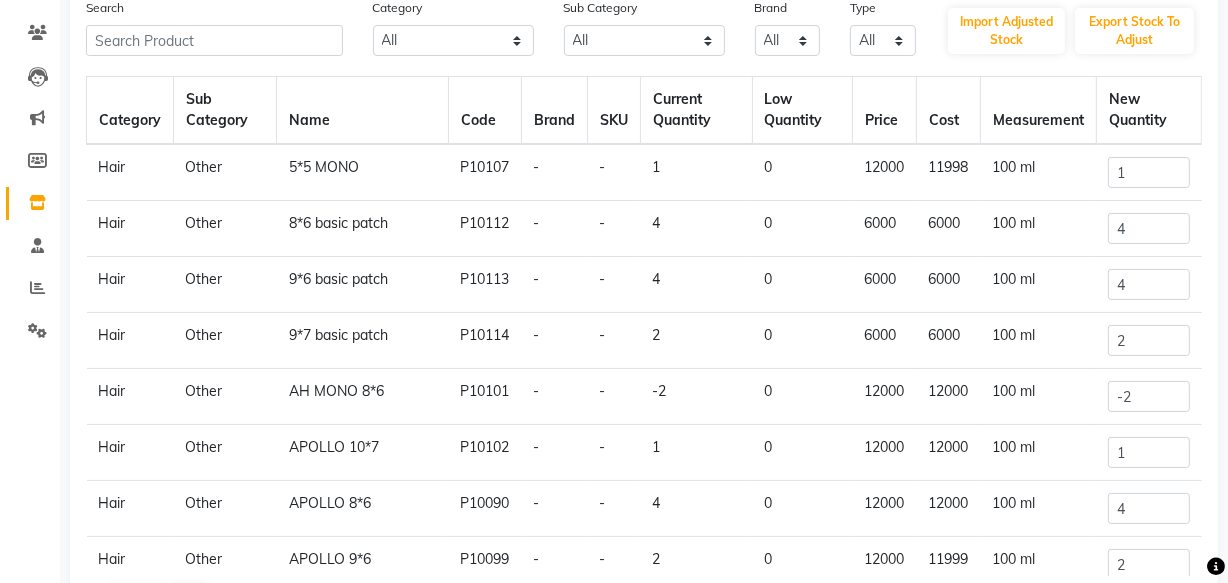 scroll, scrollTop: 181, scrollLeft: 0, axis: vertical 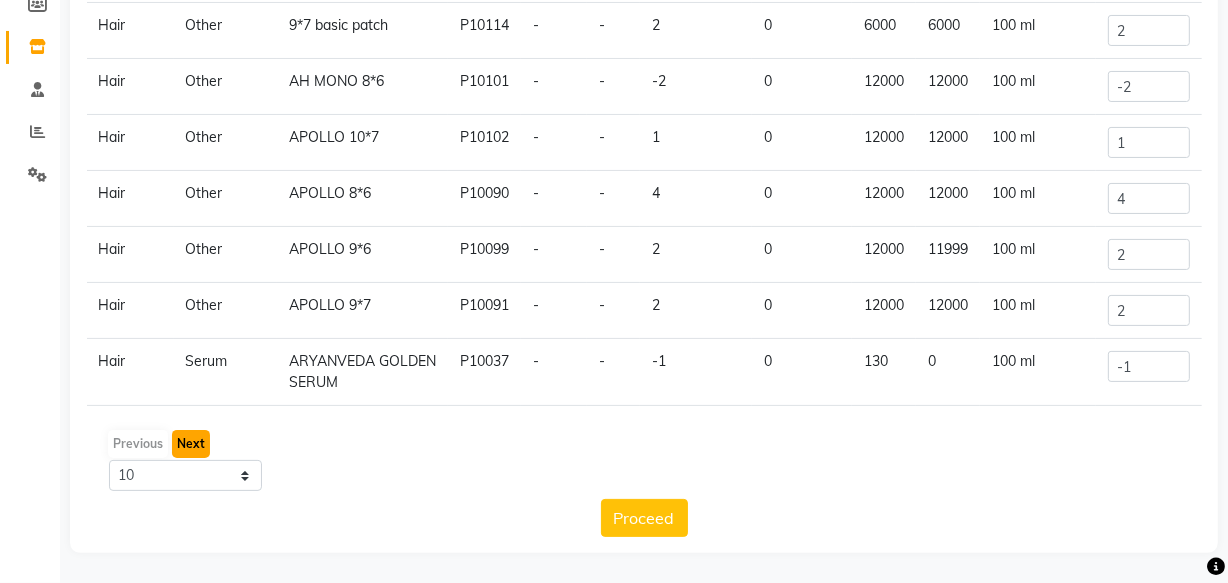 click on "Next" 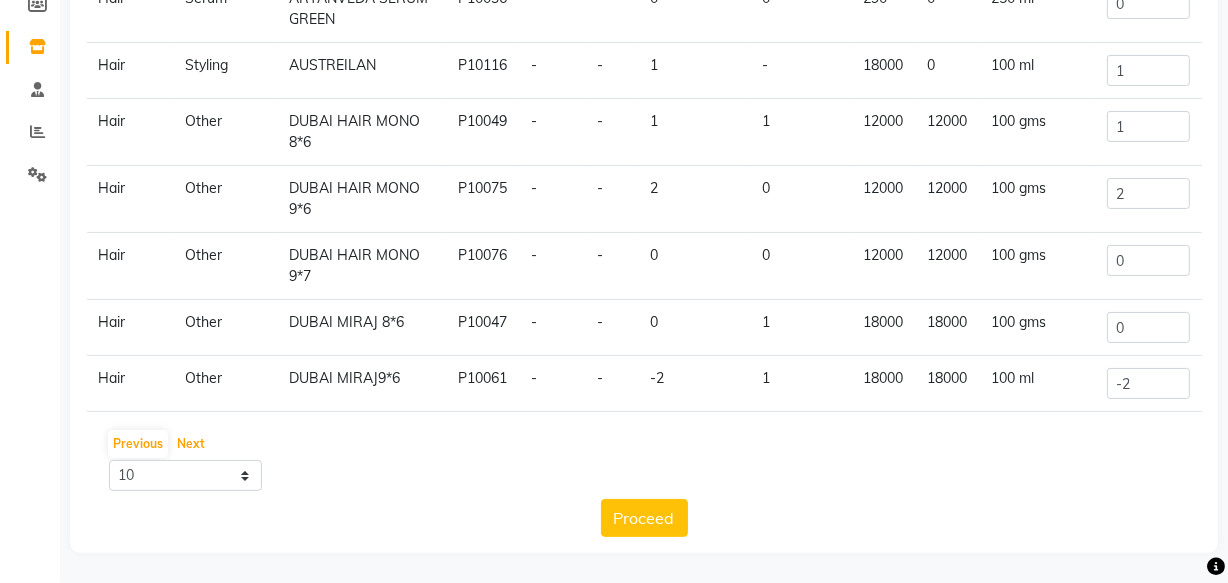 scroll, scrollTop: 0, scrollLeft: 0, axis: both 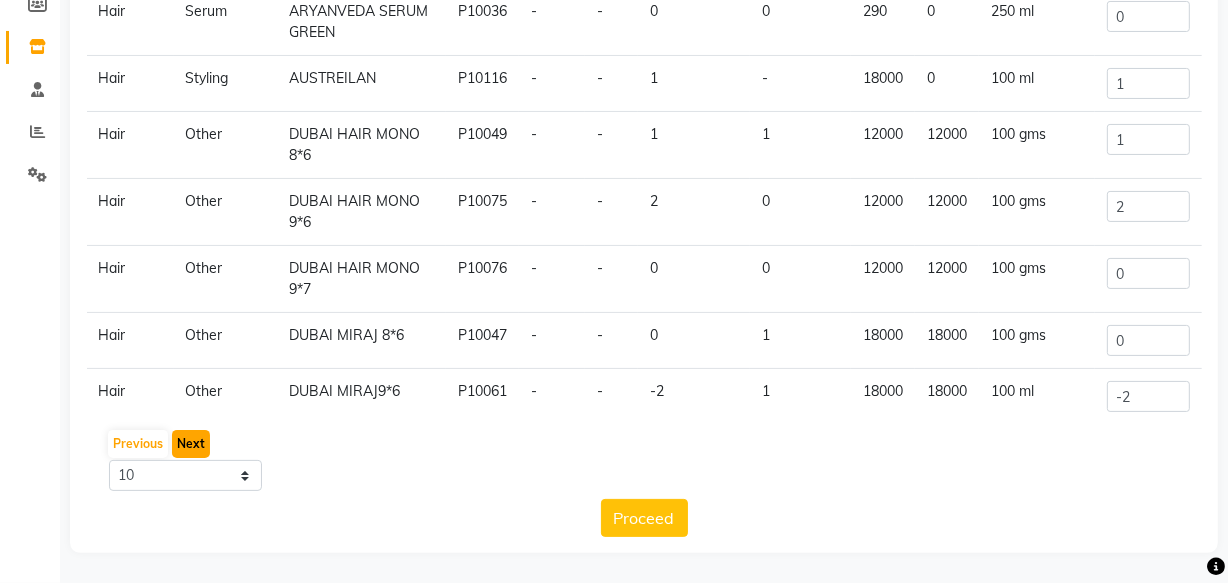 click on "Next" 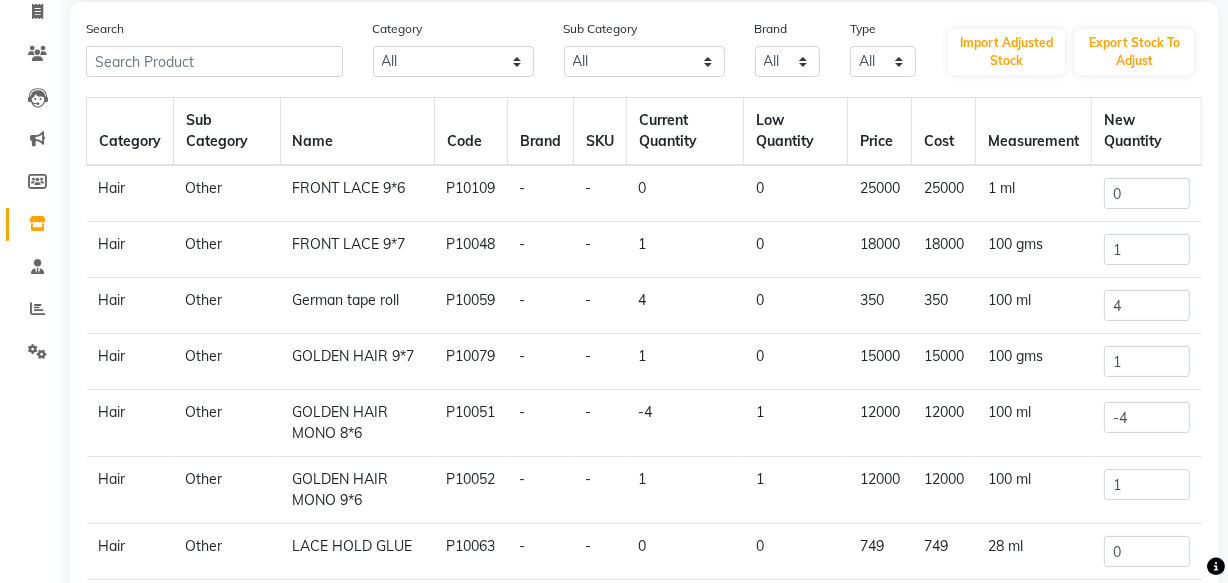 scroll, scrollTop: 130, scrollLeft: 0, axis: vertical 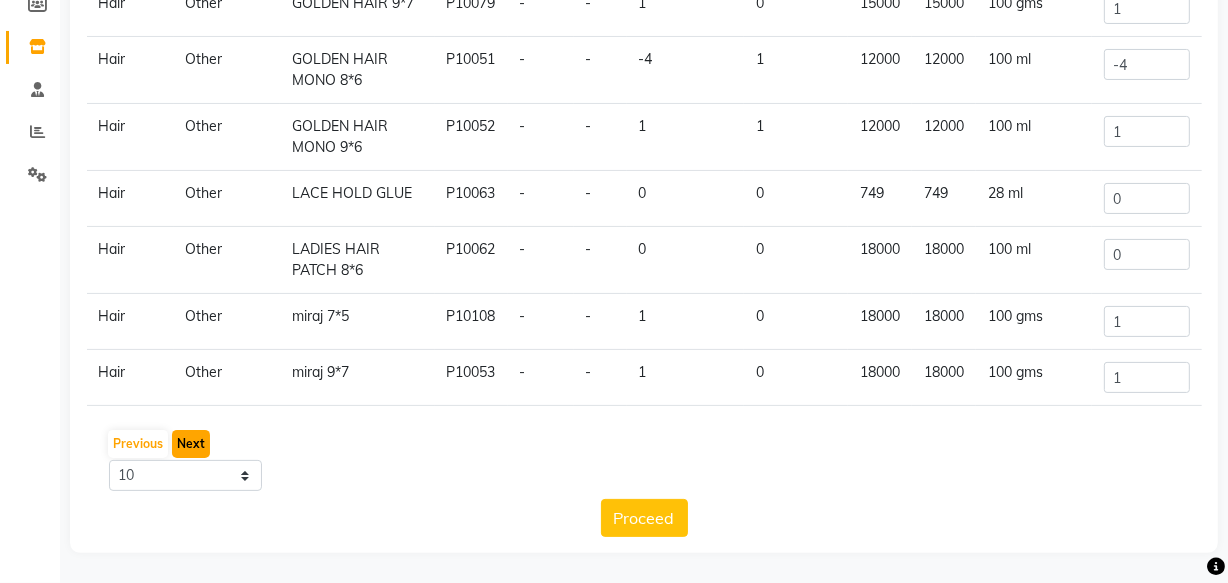 click on "Next" 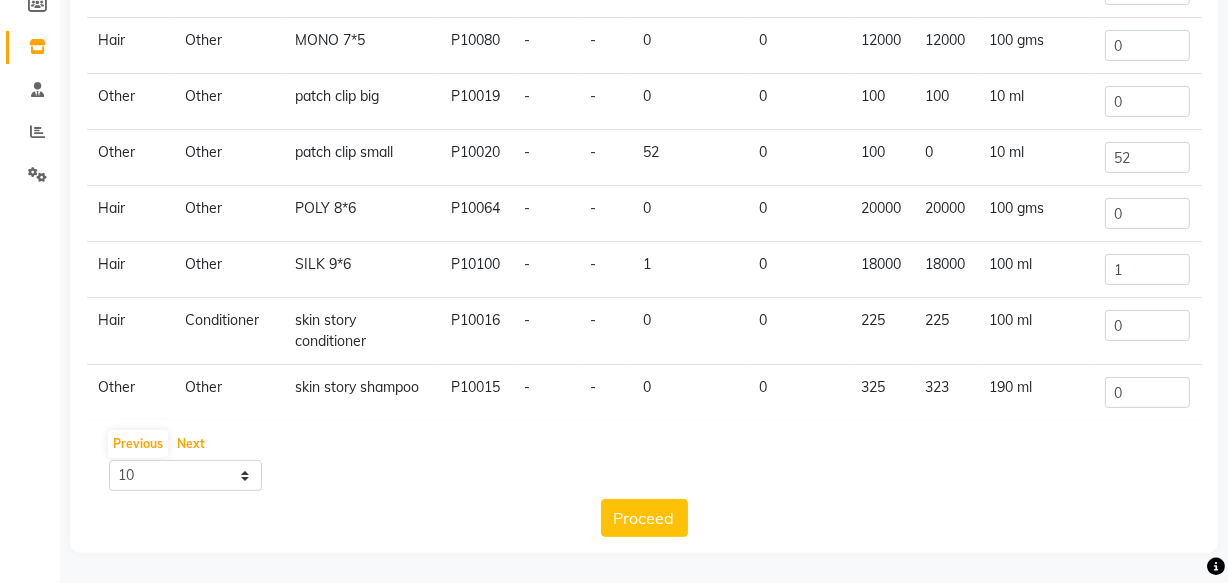 scroll, scrollTop: 0, scrollLeft: 0, axis: both 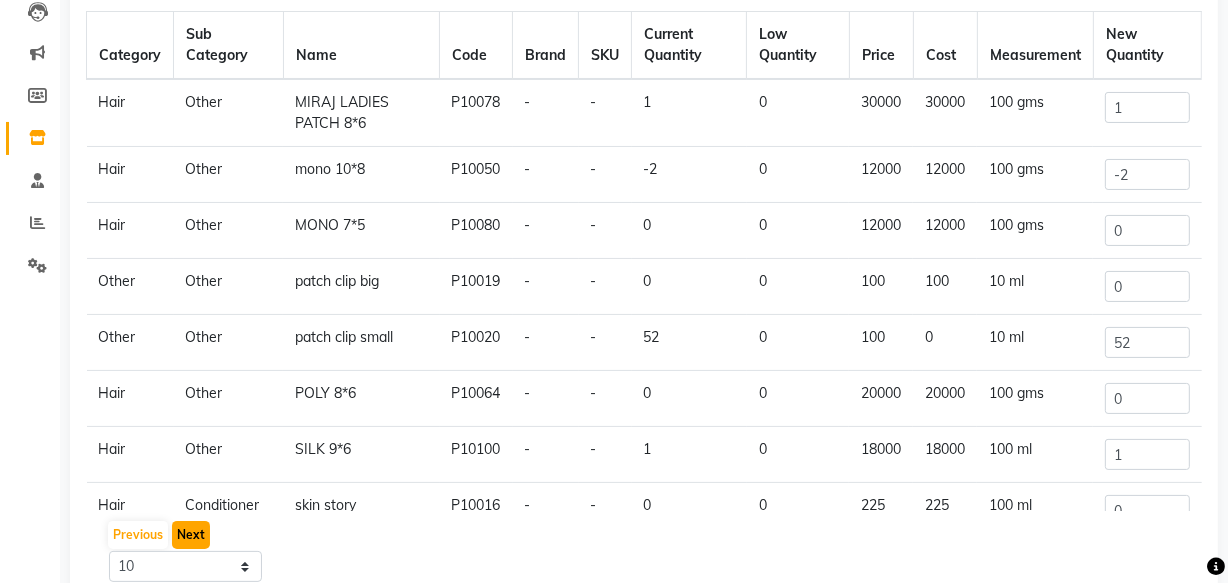 click on "Next" 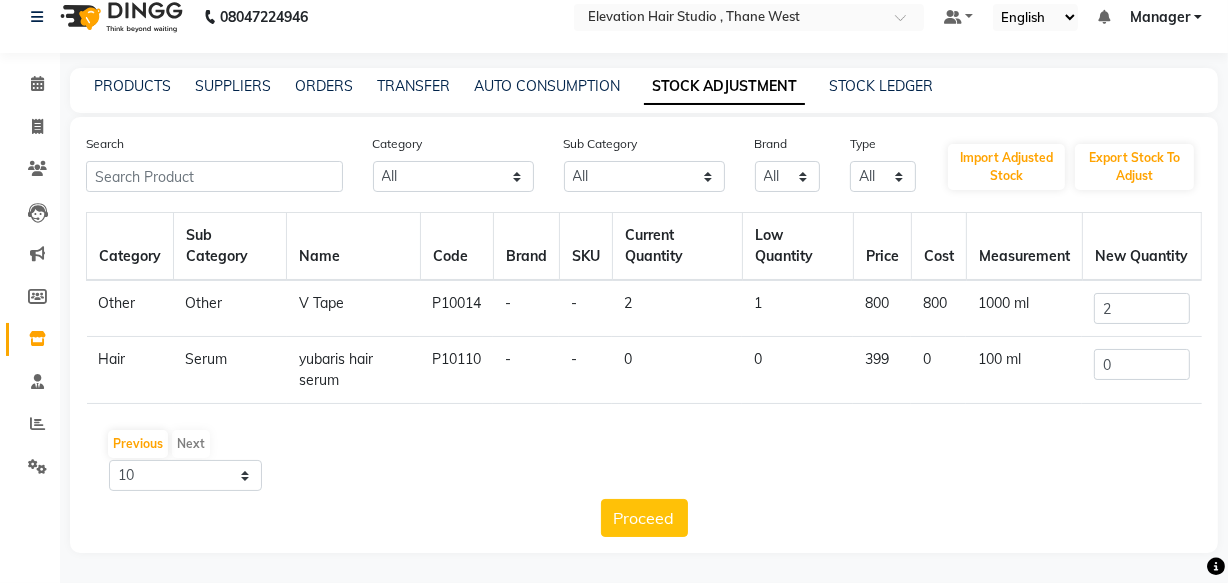scroll, scrollTop: 19, scrollLeft: 0, axis: vertical 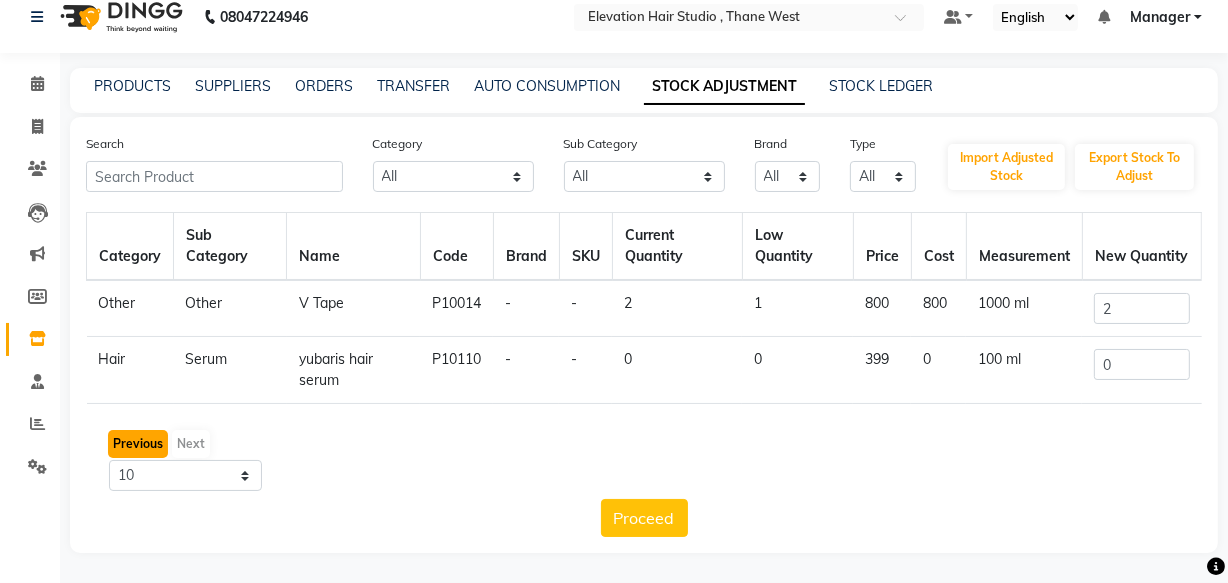 click on "Previous" 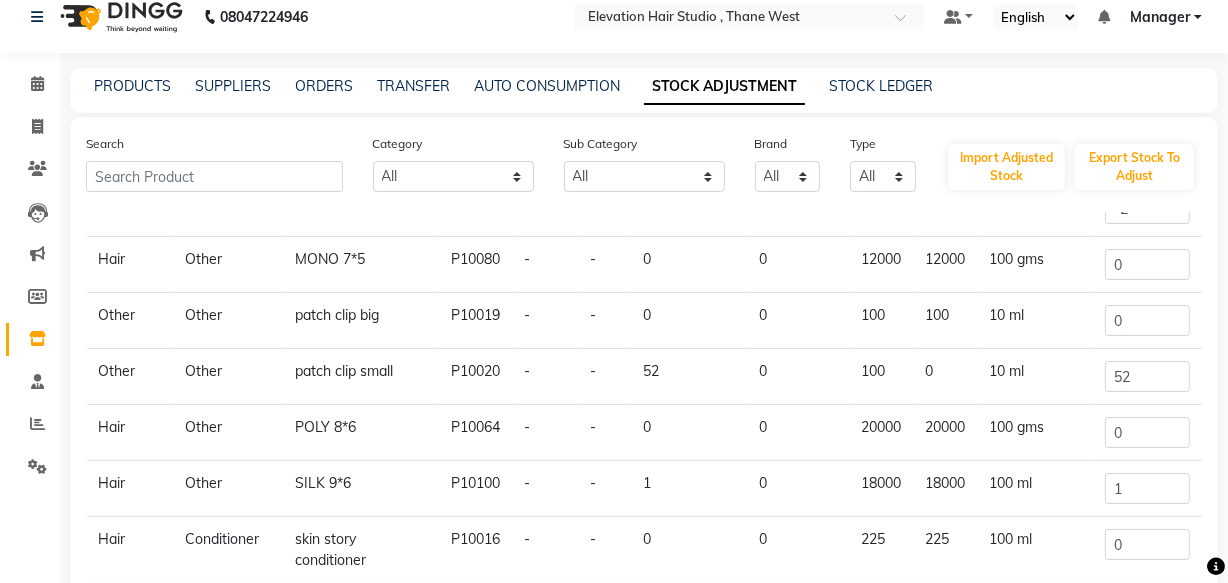 scroll, scrollTop: 176, scrollLeft: 0, axis: vertical 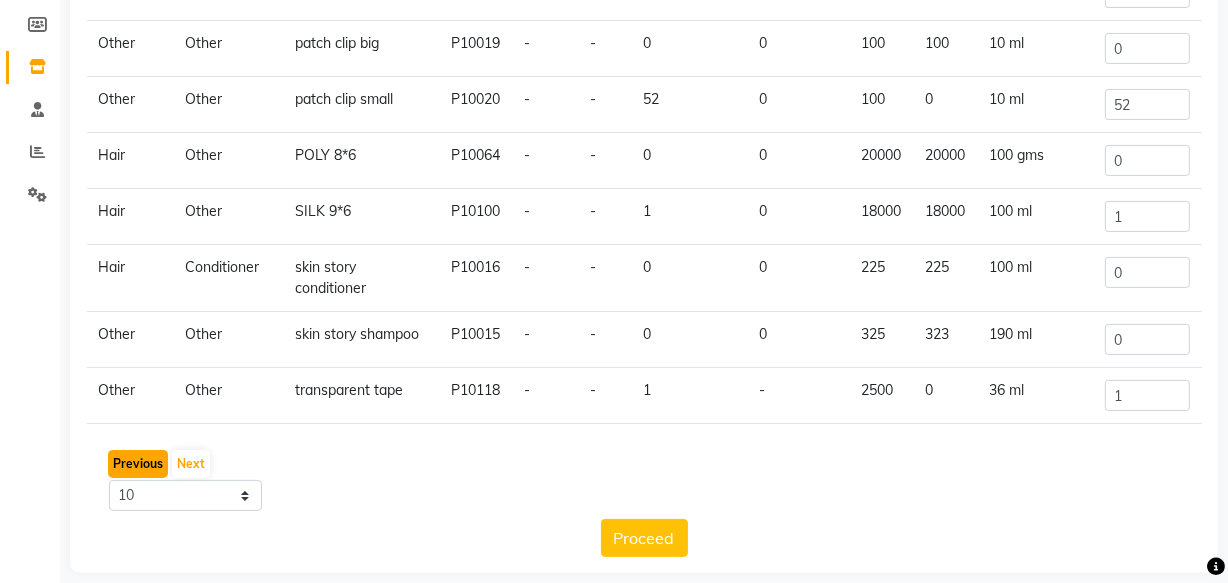 click on "Previous" 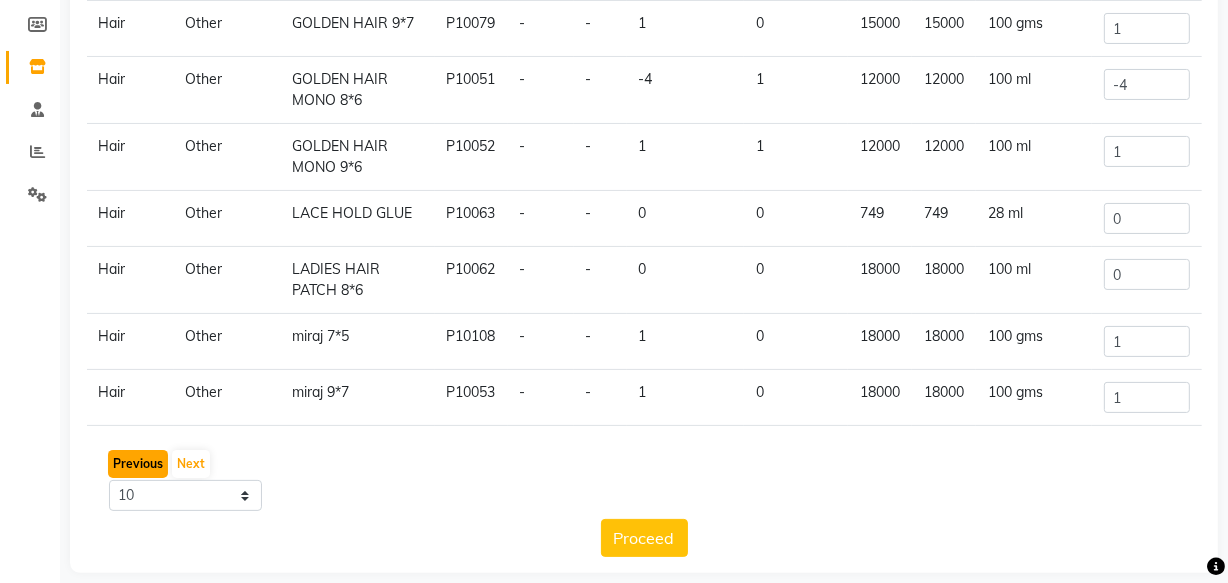 click on "Previous" 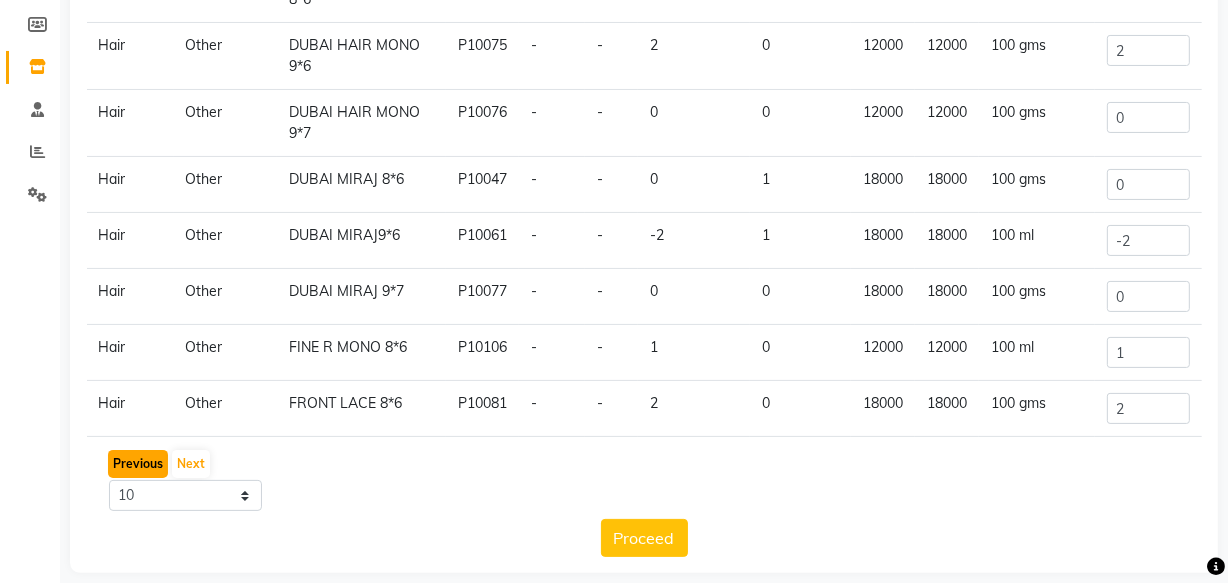 click on "Previous" 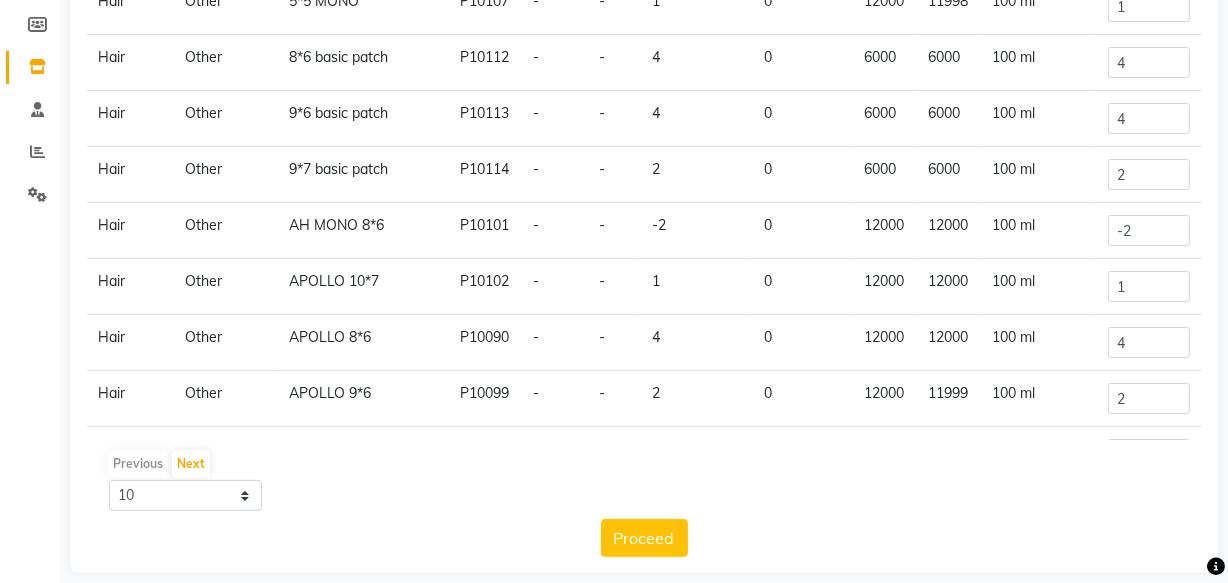 scroll, scrollTop: 0, scrollLeft: 0, axis: both 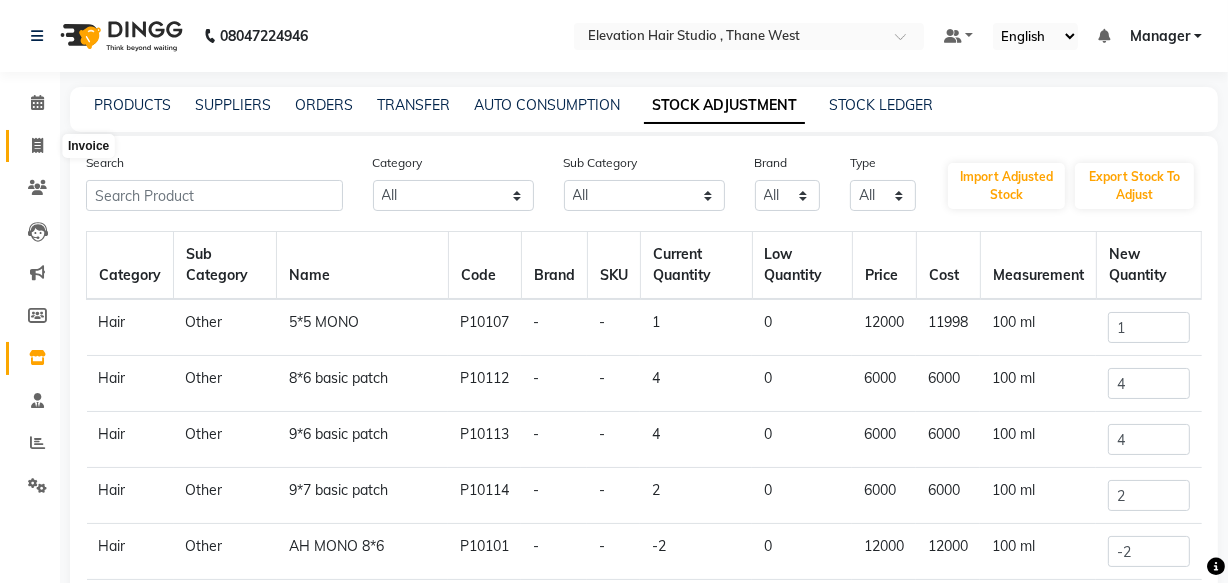 click 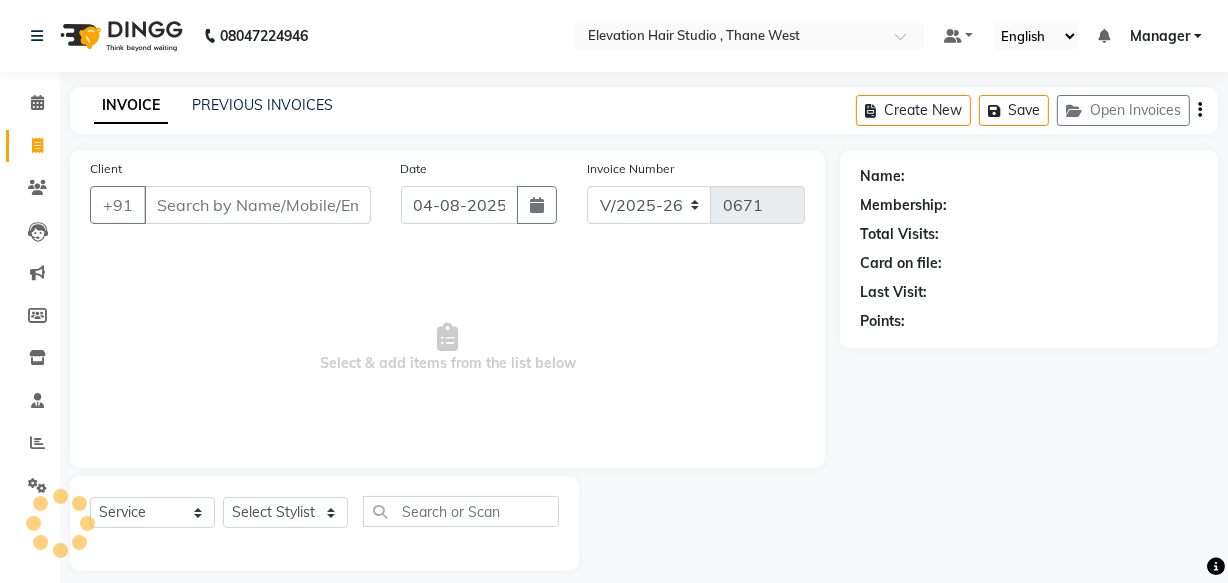 scroll, scrollTop: 19, scrollLeft: 0, axis: vertical 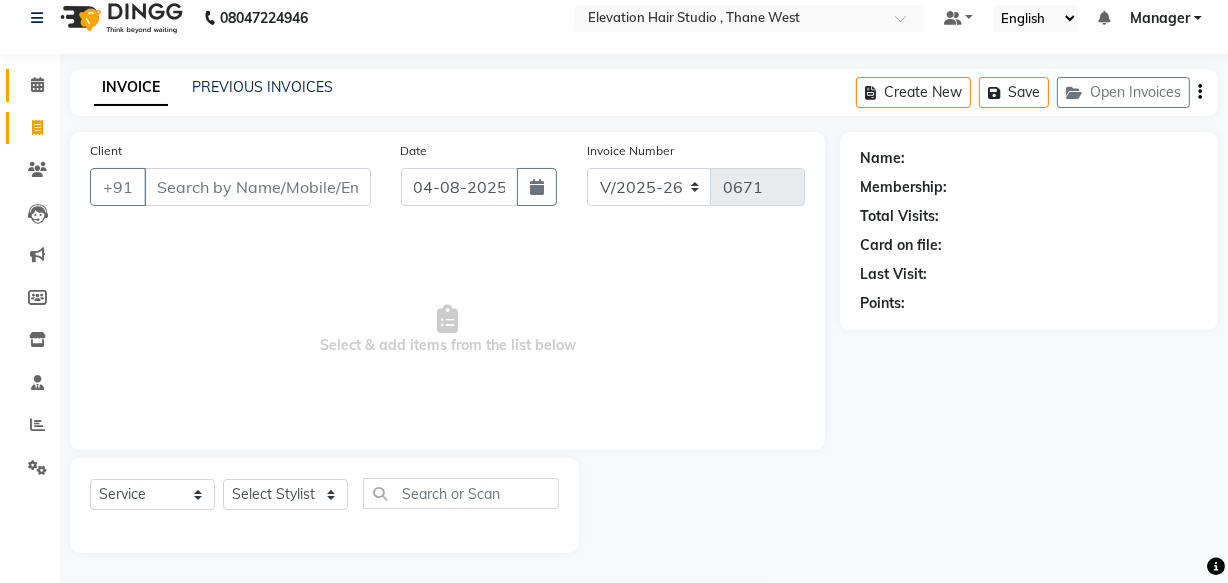 click 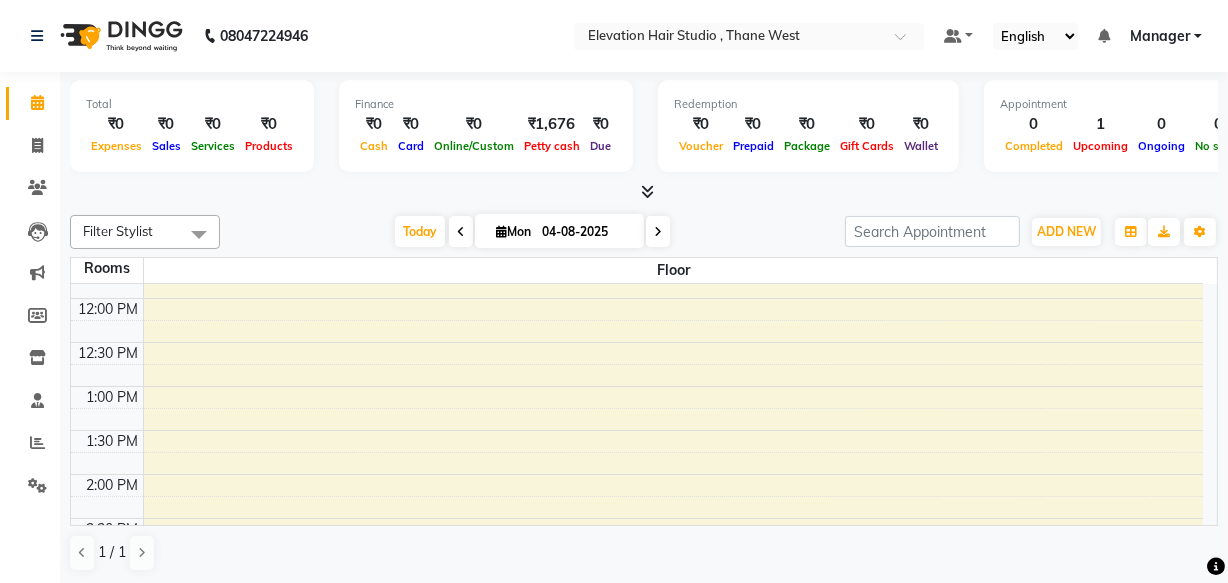 scroll, scrollTop: 0, scrollLeft: 0, axis: both 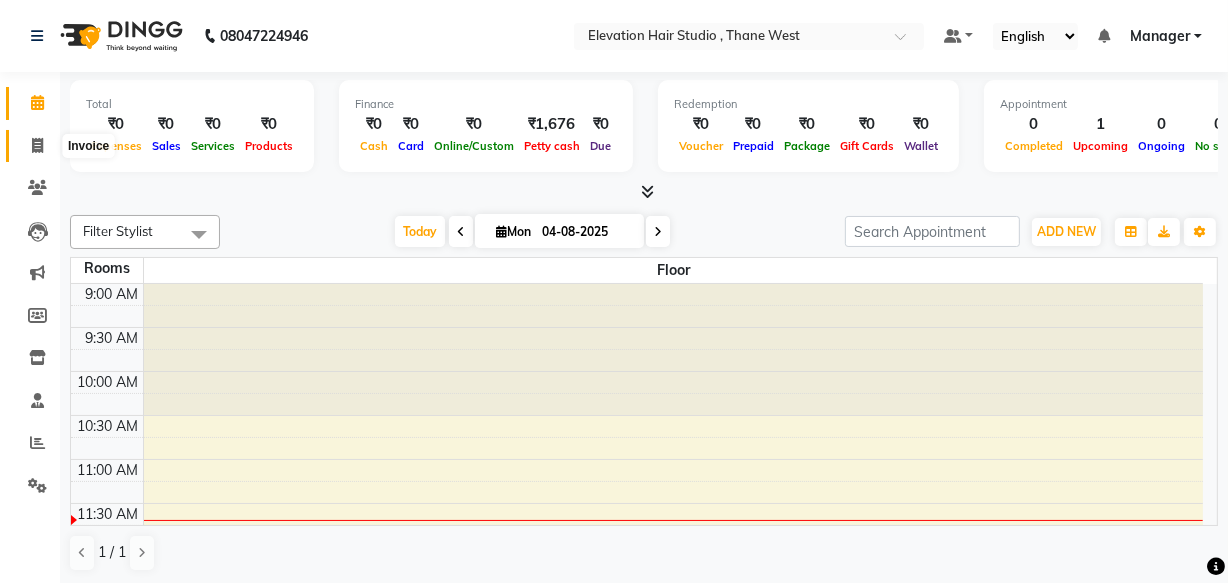 click 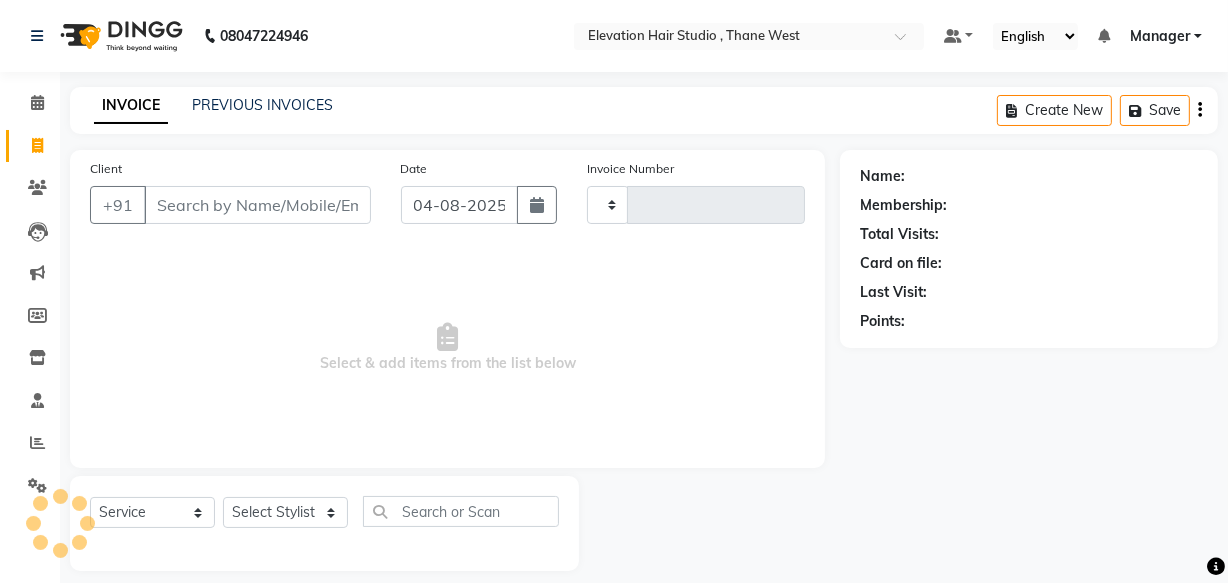 type on "0671" 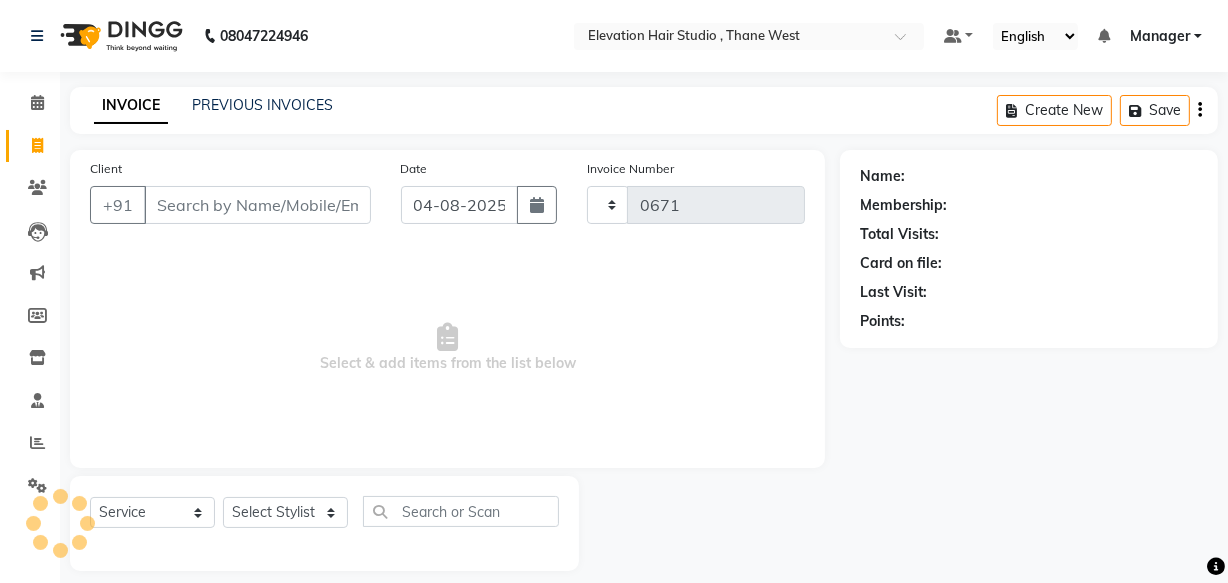 select on "6886" 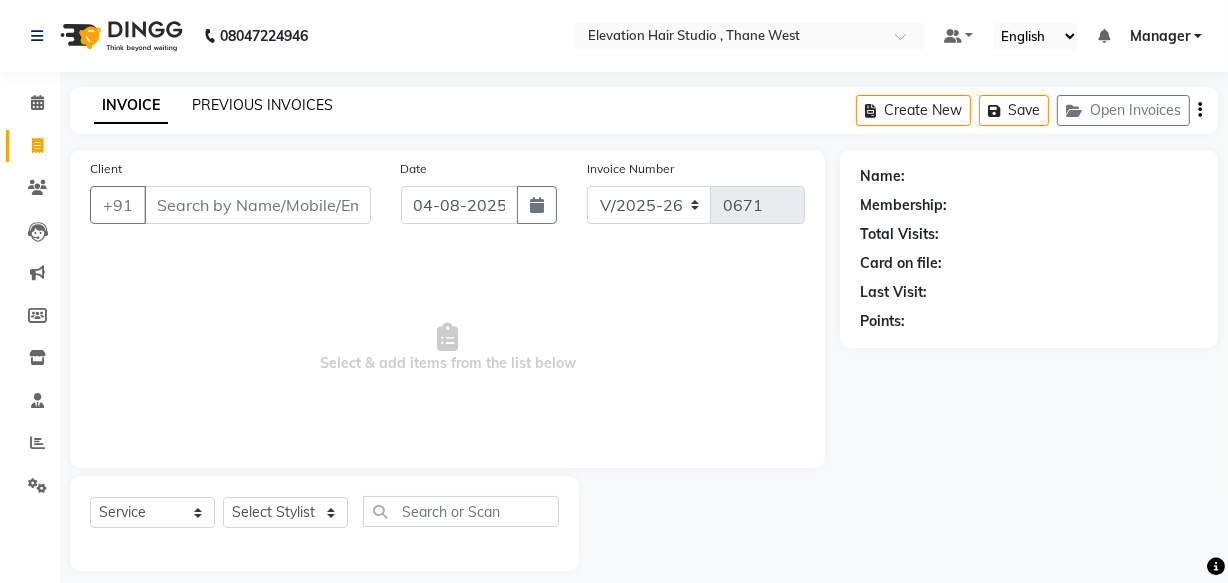 click on "PREVIOUS INVOICES" 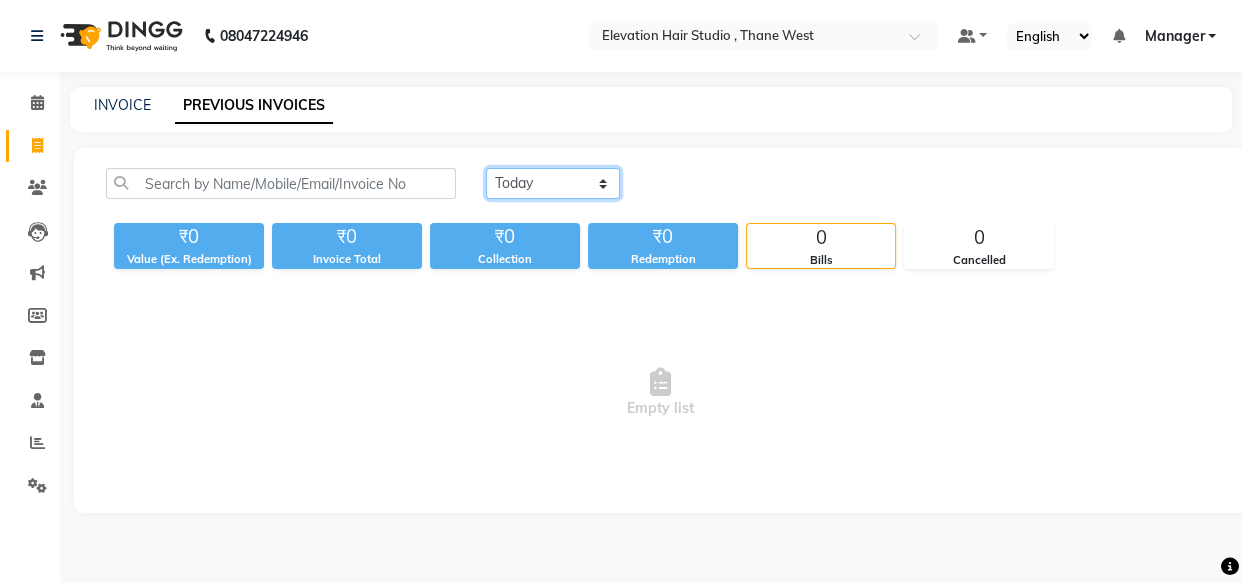 click on "Today Yesterday Custom Range" 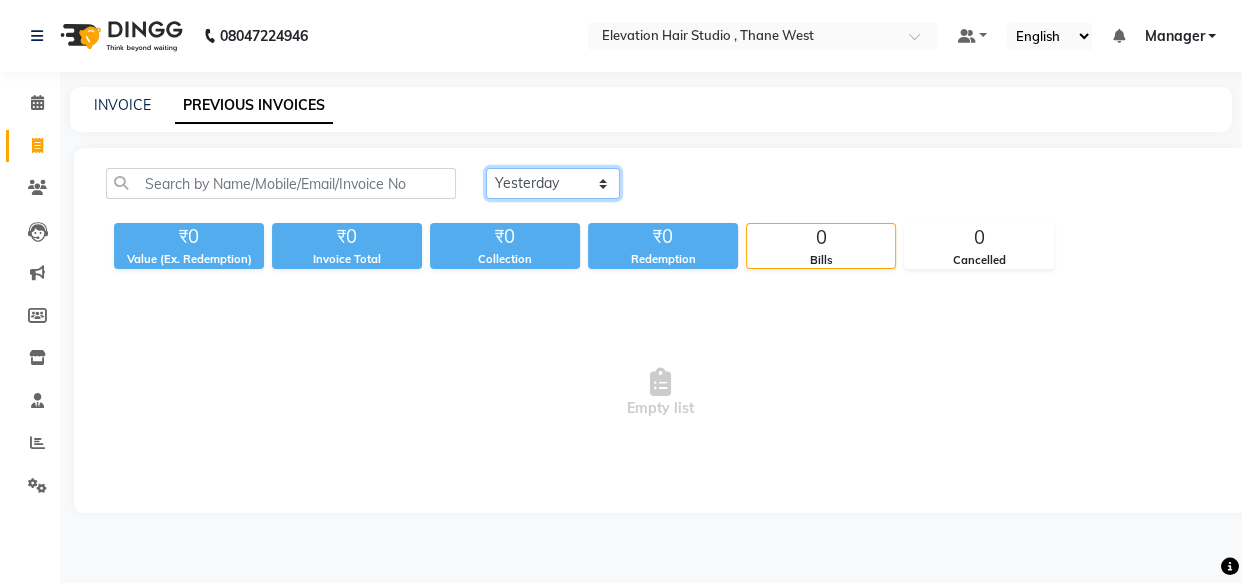click on "Today Yesterday Custom Range" 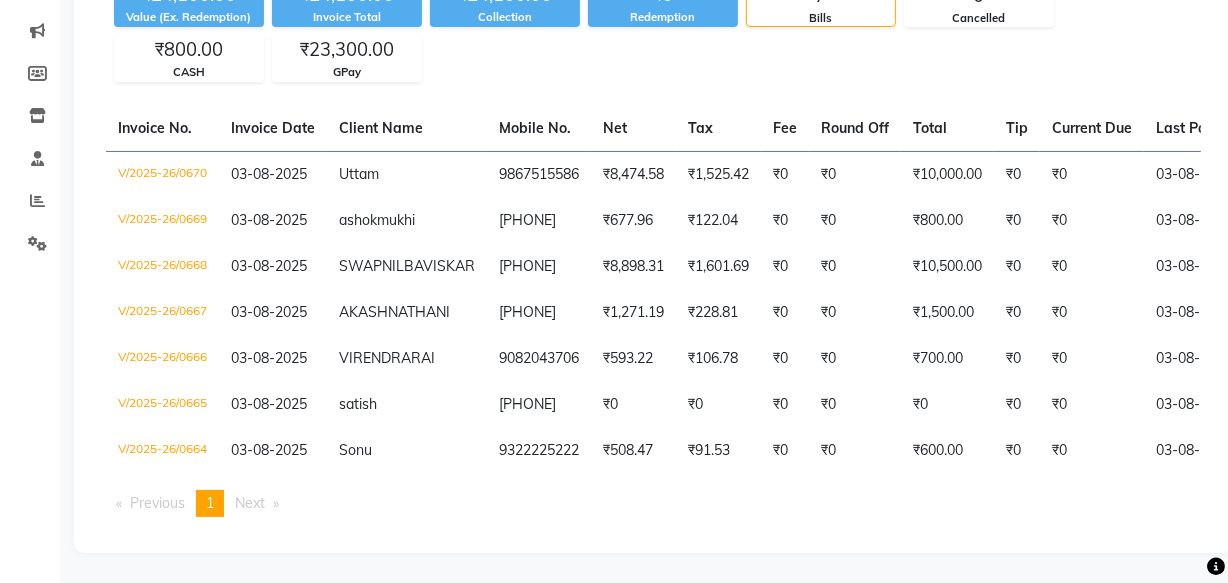 scroll, scrollTop: 316, scrollLeft: 0, axis: vertical 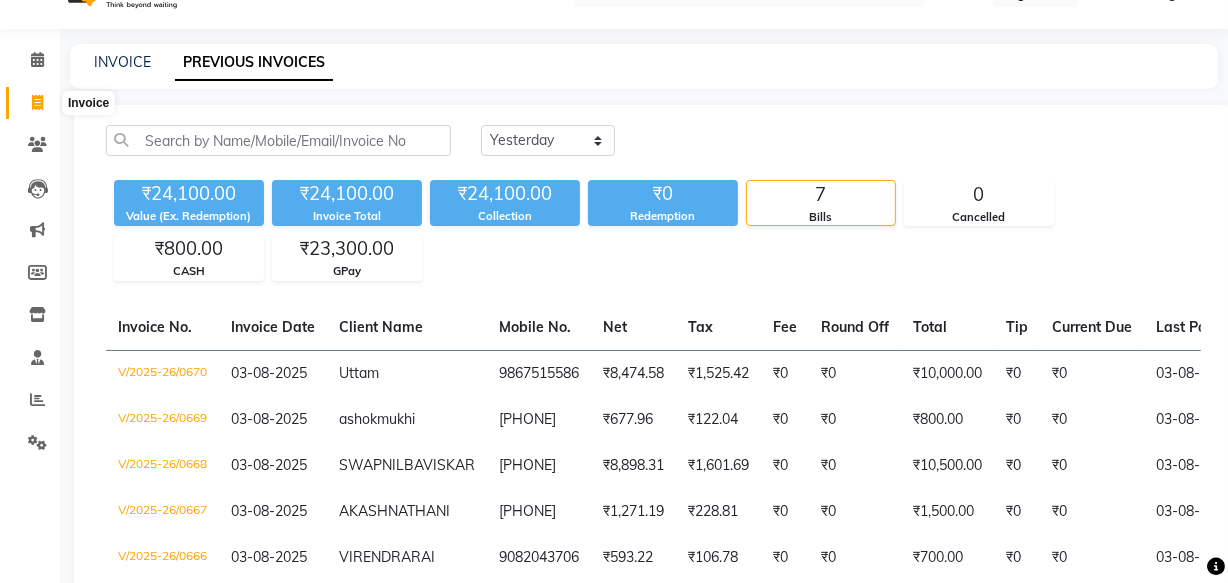 click 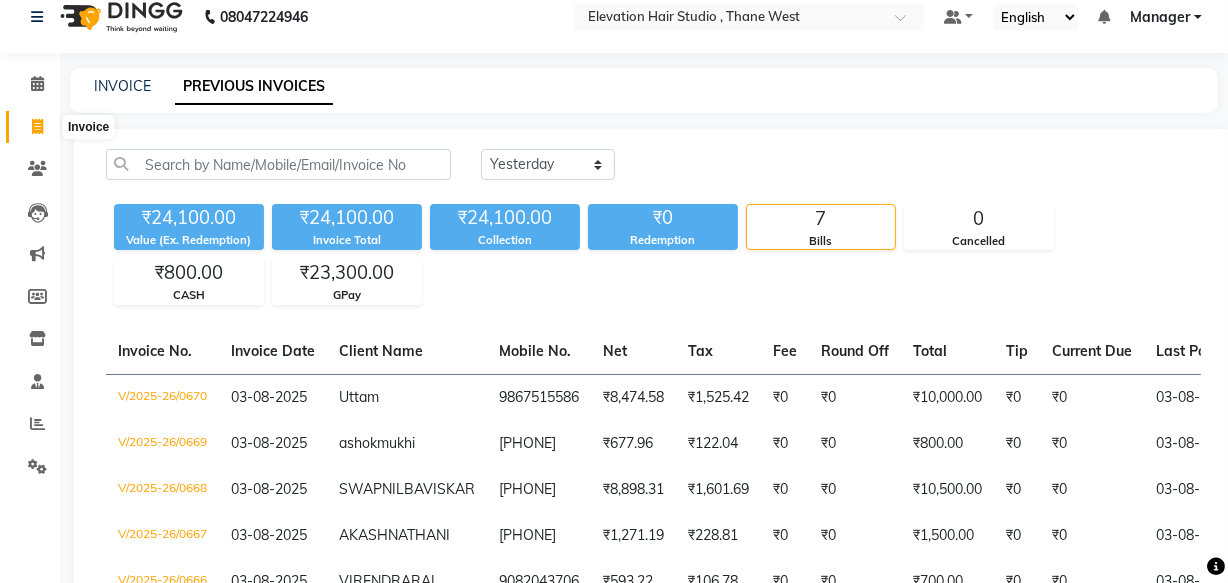 select on "6886" 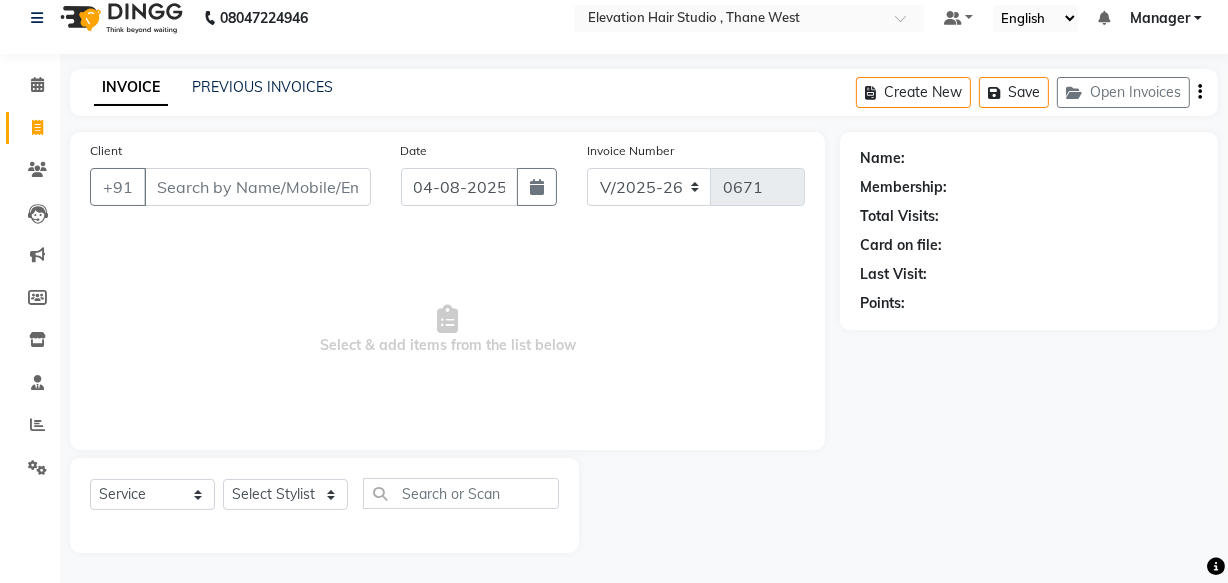 click on "Client" at bounding box center (257, 187) 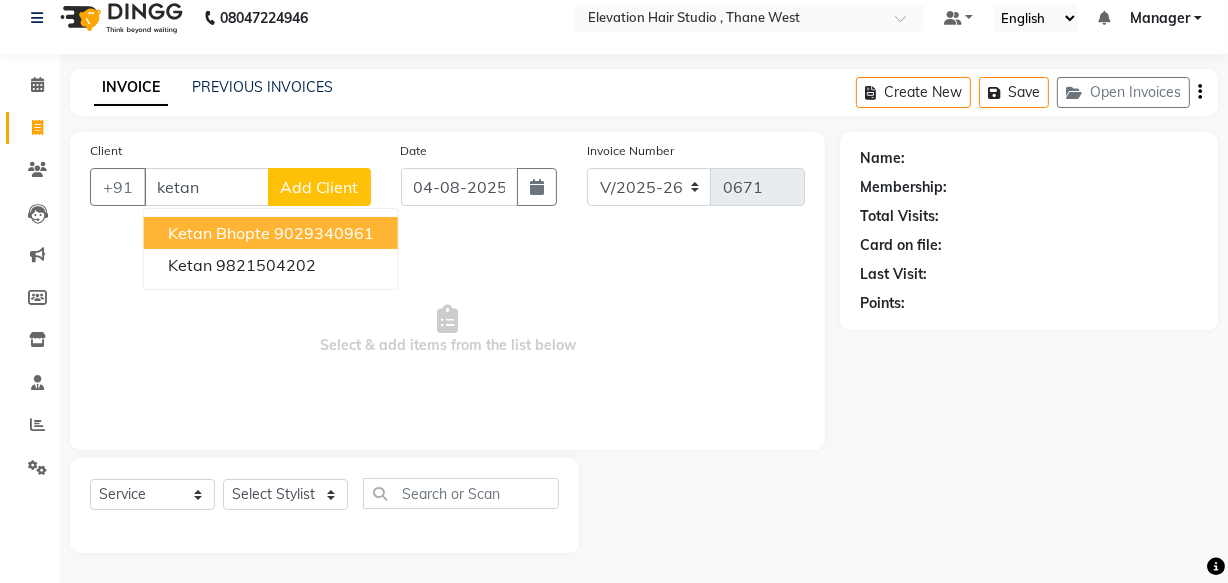 scroll, scrollTop: 19, scrollLeft: 0, axis: vertical 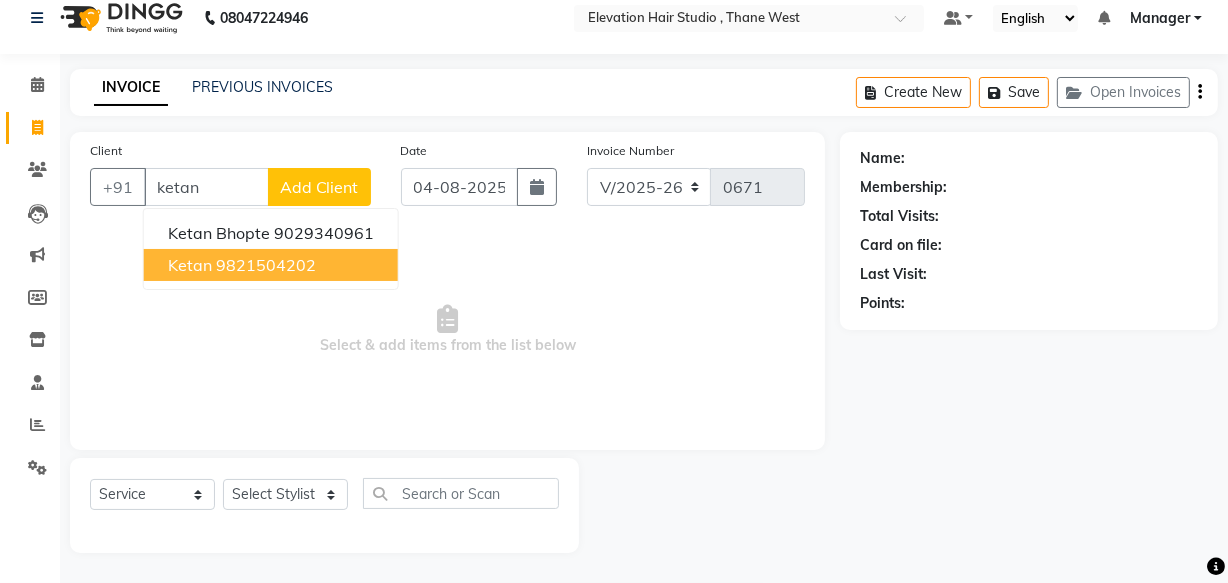 click on "Ketan  9821504202" at bounding box center (271, 265) 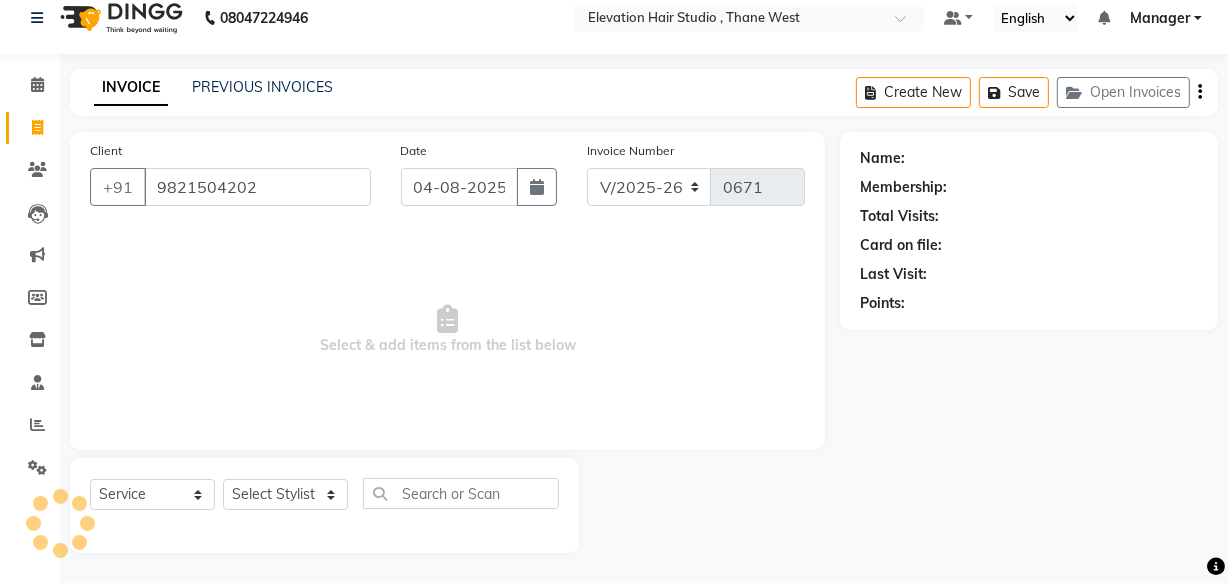 type on "9821504202" 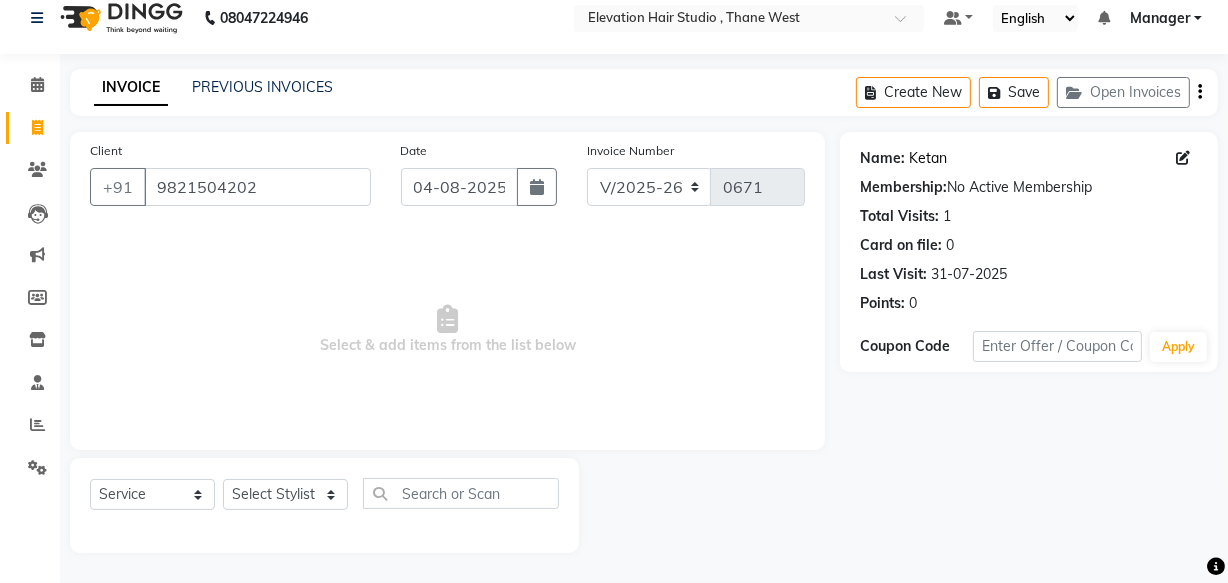 click on "Ketan" 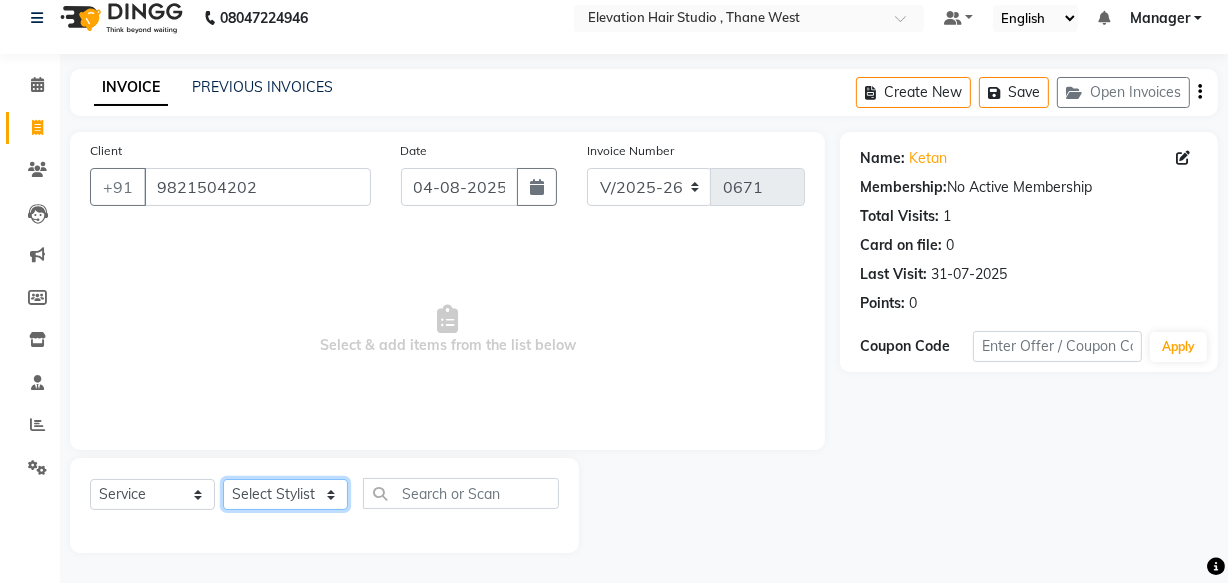 click on "Select Stylist Anish shaikh Dilip Manager mehboob  PARVEEN sahil  SAKSHI sameer Sanjay Sarfaraz" 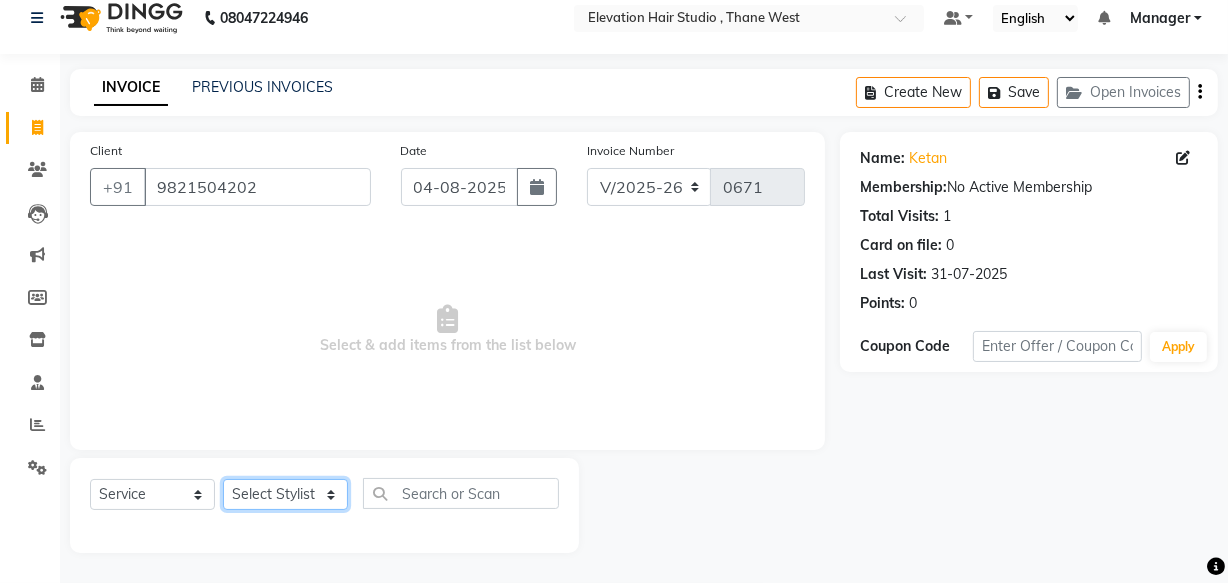 select on "62586" 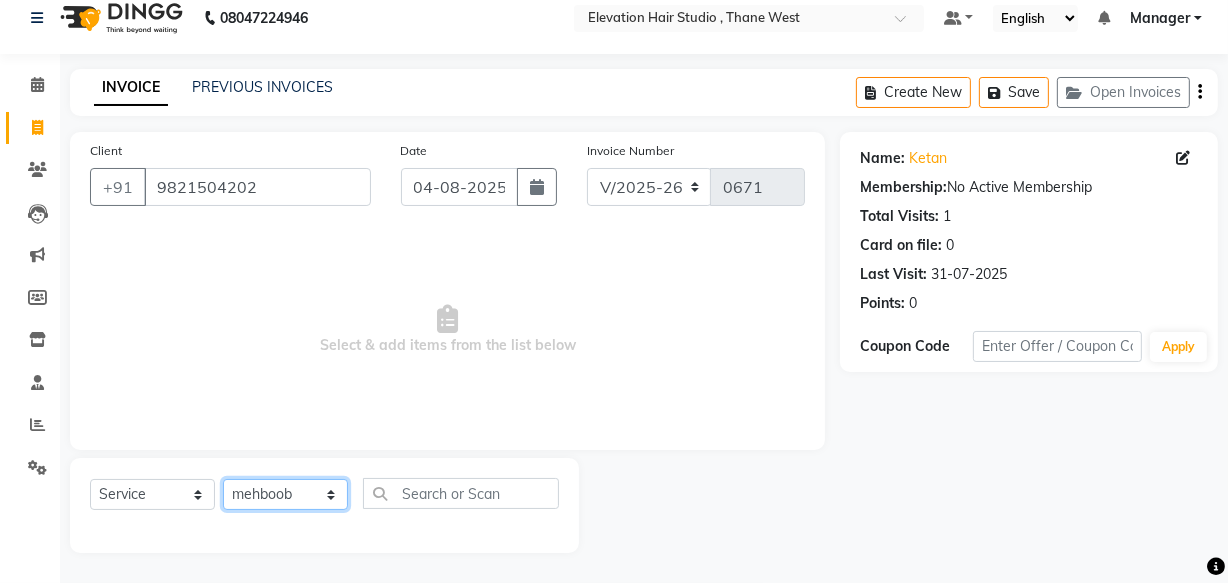 click on "Select Stylist Anish shaikh Dilip Manager mehboob  PARVEEN sahil  SAKSHI sameer Sanjay Sarfaraz" 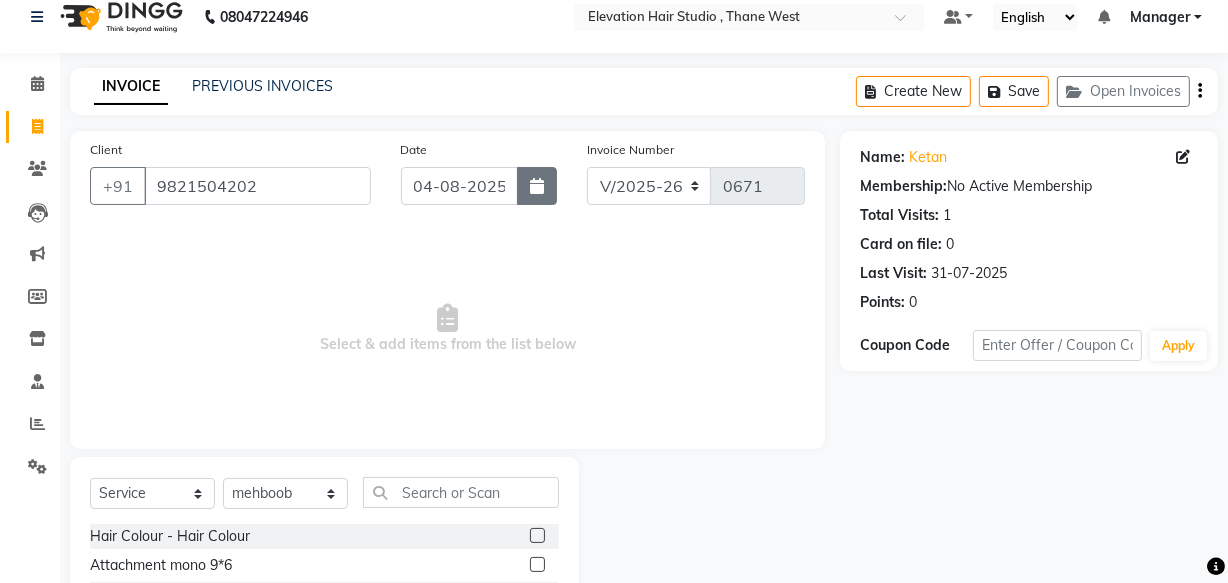 click 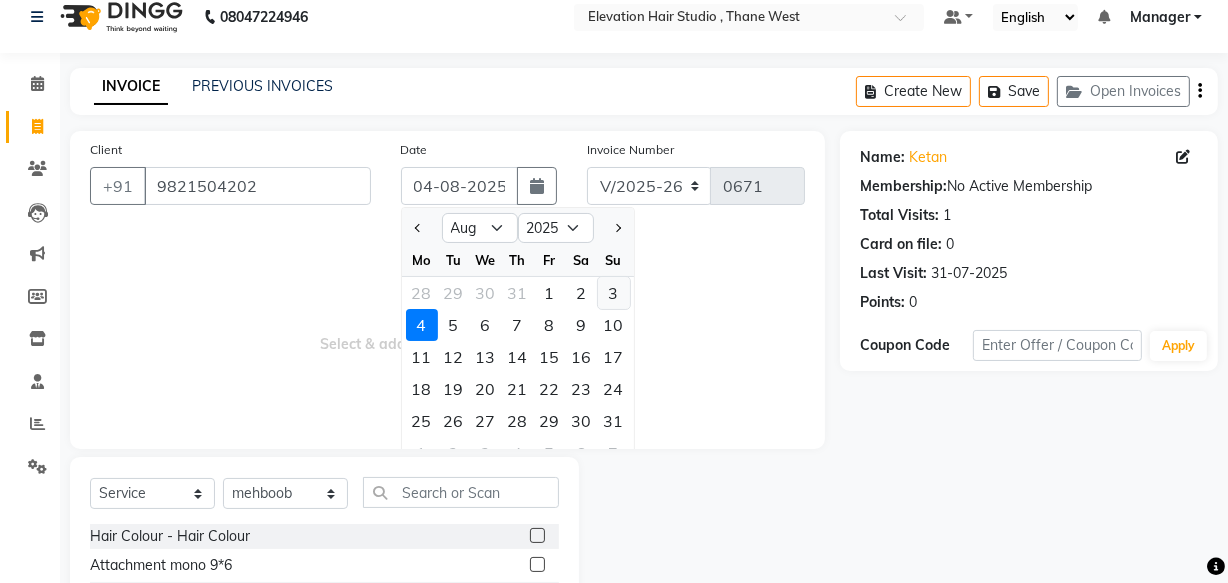 click on "3" 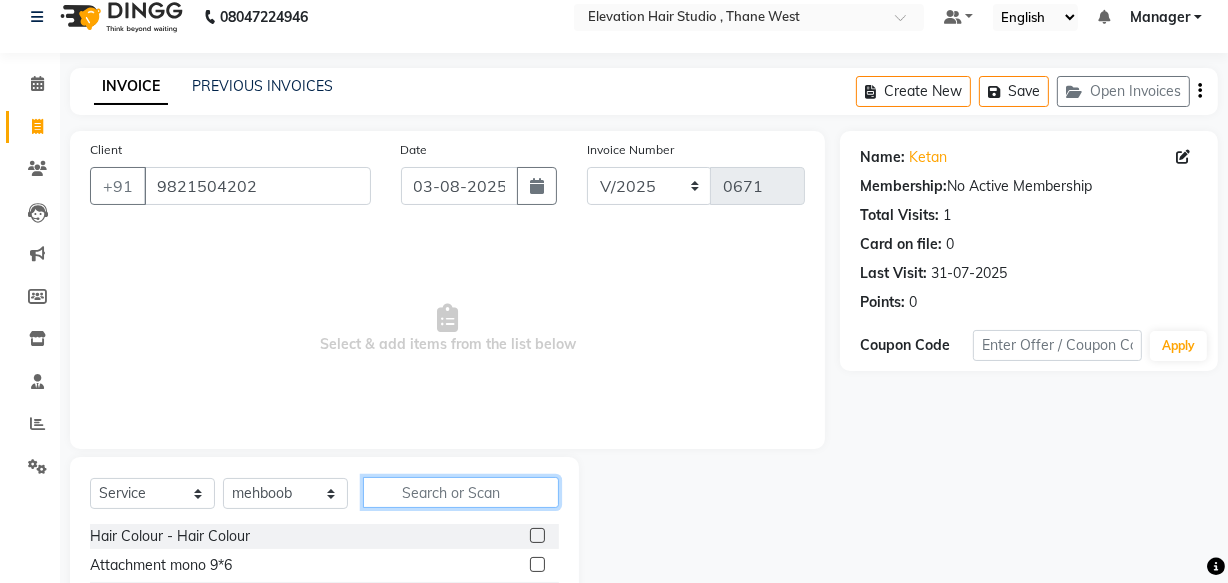 click 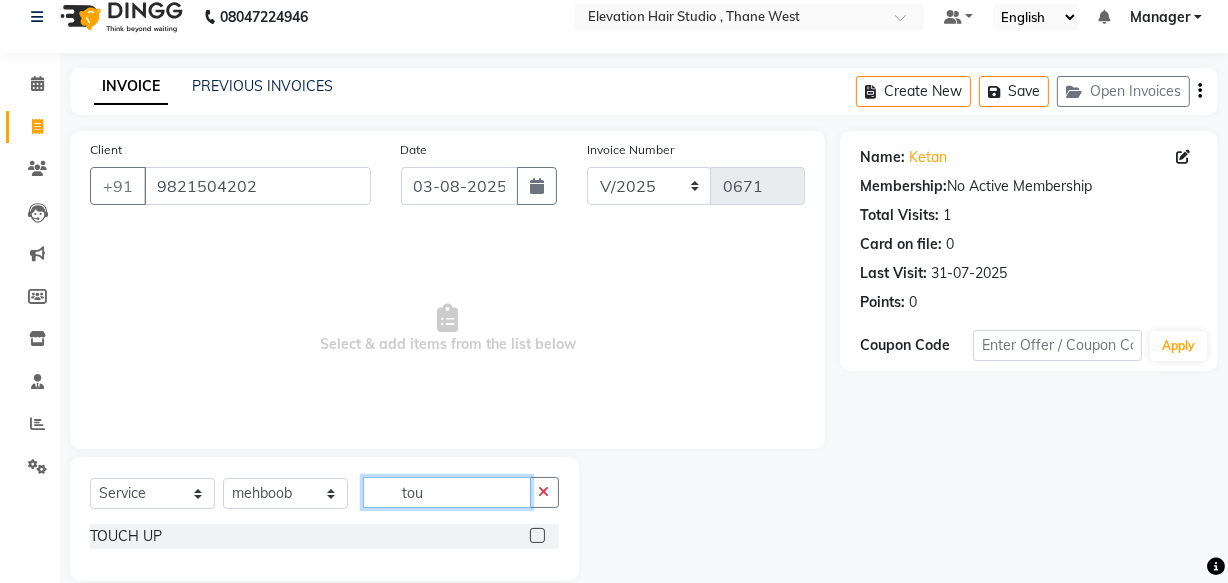 type on "tou" 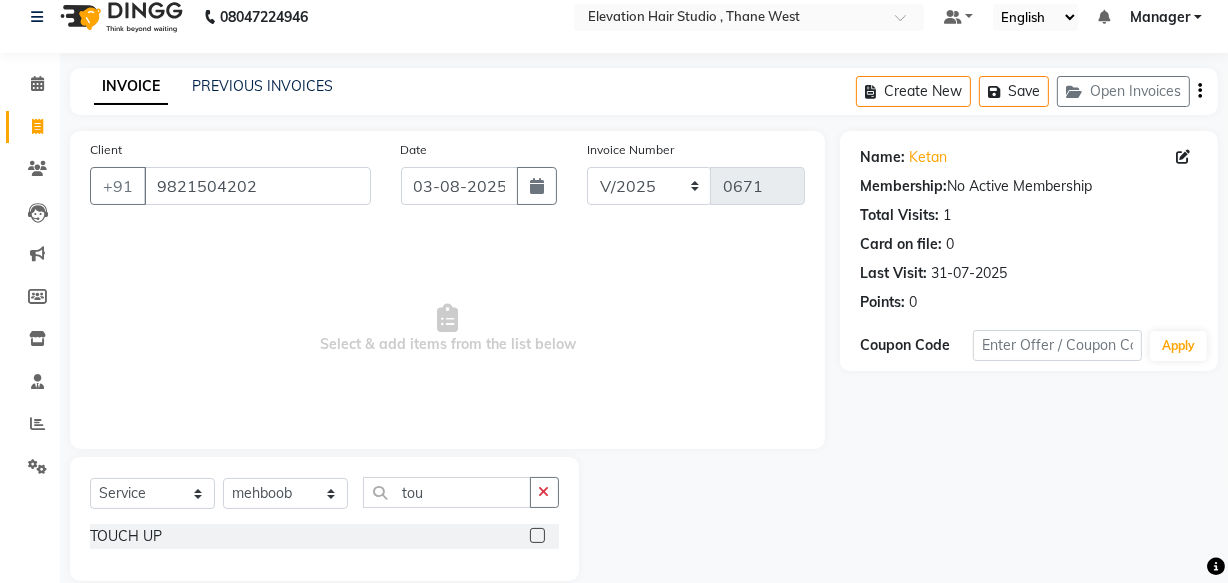 click 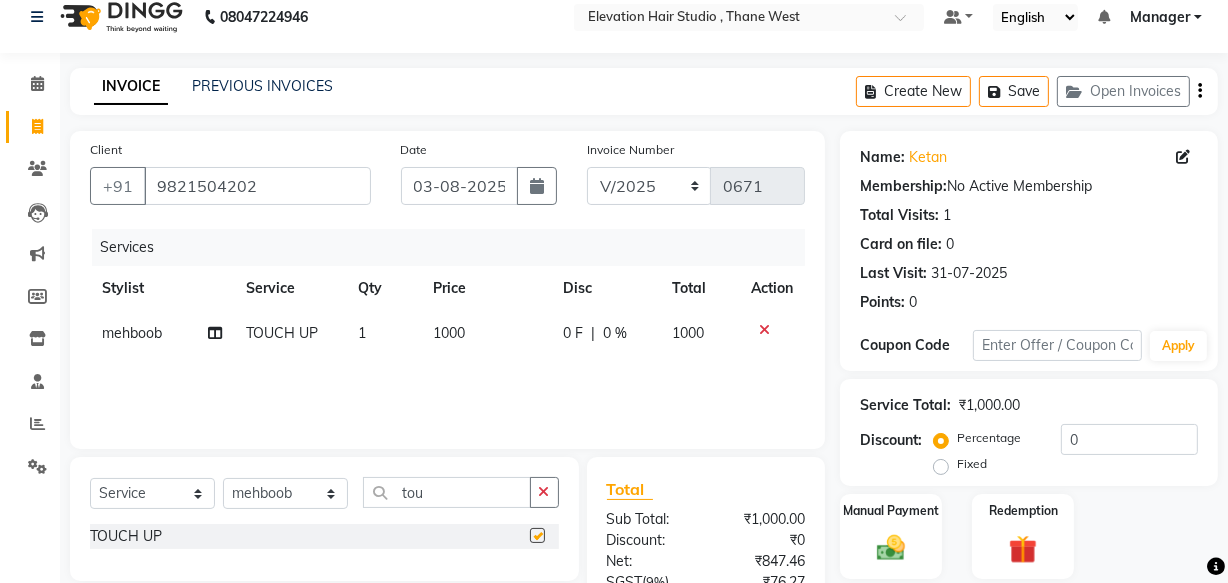 checkbox on "false" 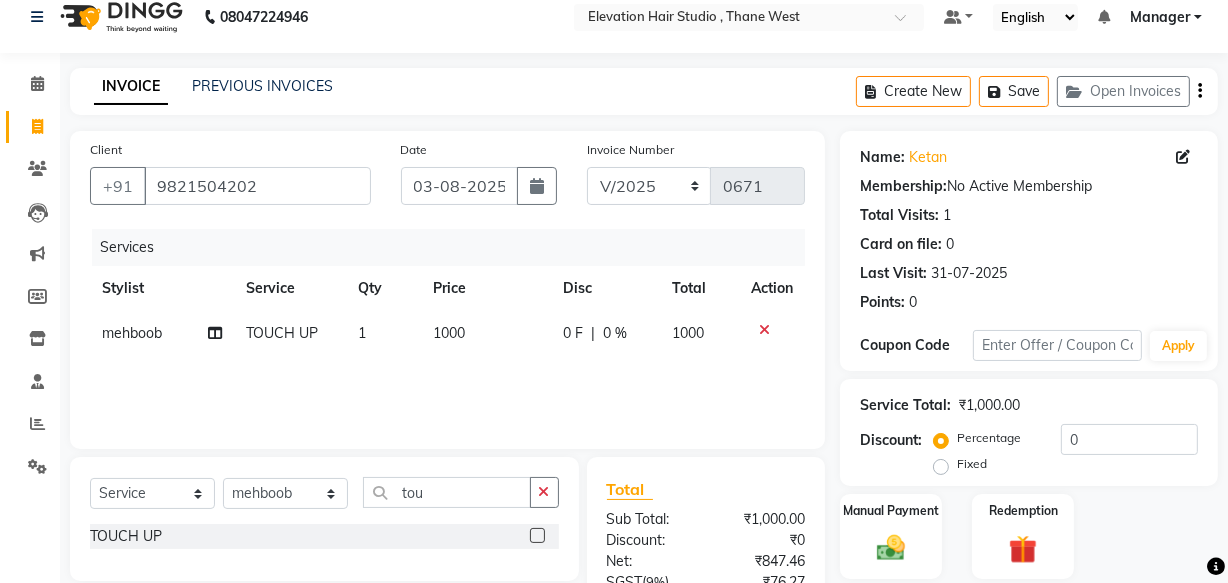 click on "1000" 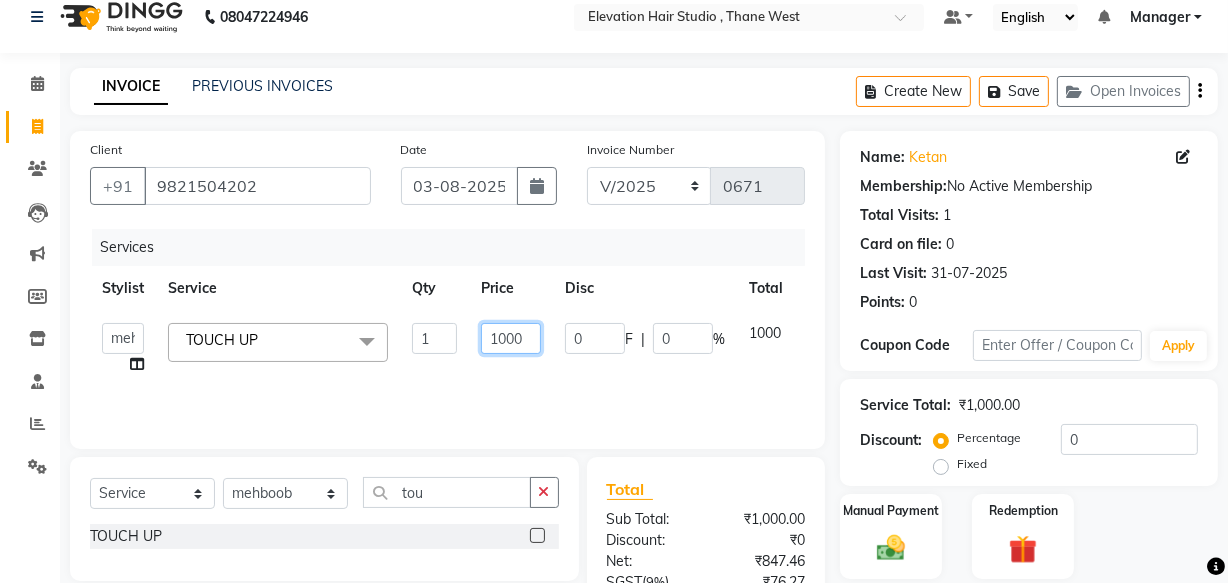 drag, startPoint x: 515, startPoint y: 331, endPoint x: 402, endPoint y: 333, distance: 113.0177 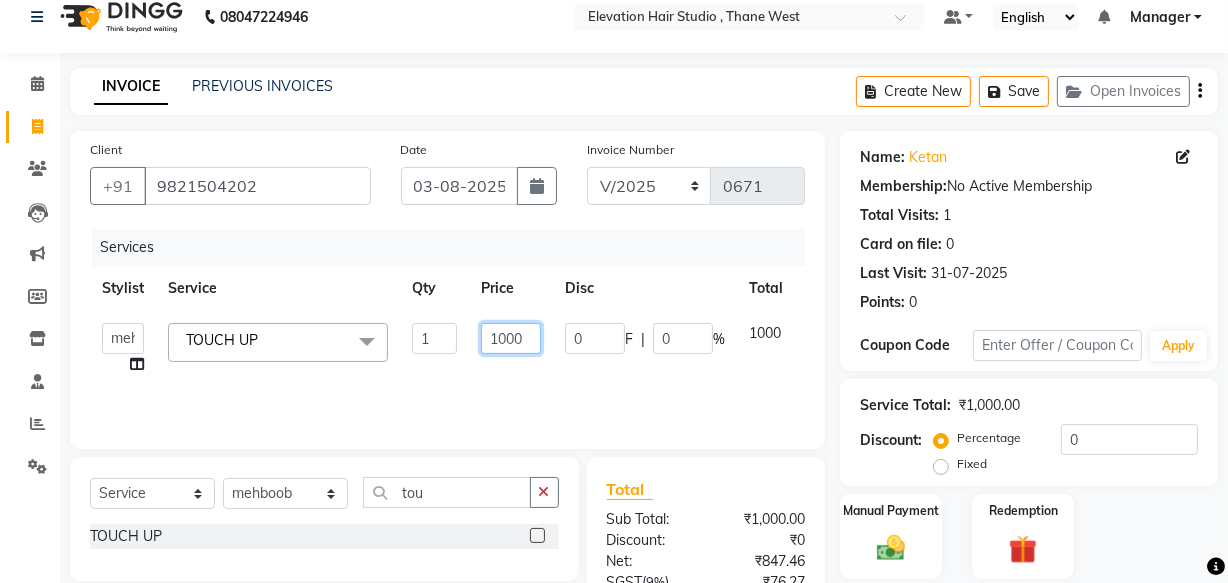 click on "Anish shaikh   Dilip   Manager   mehboob    PARVEEN   sahil    SAKSHI   sameer   Sanjay   Sarfaraz   TOUCH UP   x Hair Colour - Hair Colour Attachment mono 9*6 Attachment 9*6 switch lace Attachment silk 9*7 Attachment 9*6 dura Attachment 9*6 front lace Attachment 8*6 miraj Highlights Refilling Attachment 8*6 dura mono Attachment 8*6 front lace Attachment 5*5 topper Attachment 7*5 topper Attachment 8*6 poly Patch hair cutting CONSULTATION Attachment 10*8 silk Free service Attachment of 9*7 miraj 13 Service package Attachment 5*5 mono hairline Hair cutting Miraj 8*6 Front line Attachment front lace miraj 8*6 Attachment 10*7  front lace Attachment 9*7  dura hair Attachment of 9*7 black mono Attachment of 7*5 mono silk Attachment 10*8 miraj Attachment 10*7 Australian Full wig Attachment full lace 8*6 Patch Replacement Attachment 4*4 mono Hair style tongs poly 9*6 Attachment 10*7 mono Attachment 7*5 mono Attachment 8*6 Premium mono Olaplex Treatment Attachment 9*7 poly Attachment 10*7 poly Temporary ironing 1 0" 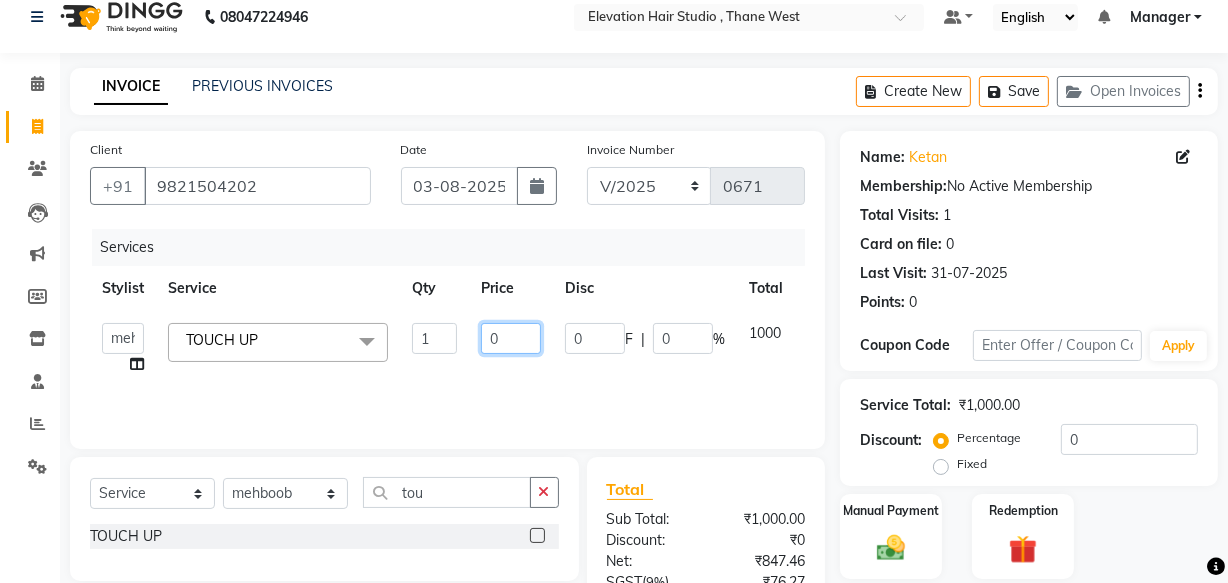 scroll, scrollTop: 0, scrollLeft: 36, axis: horizontal 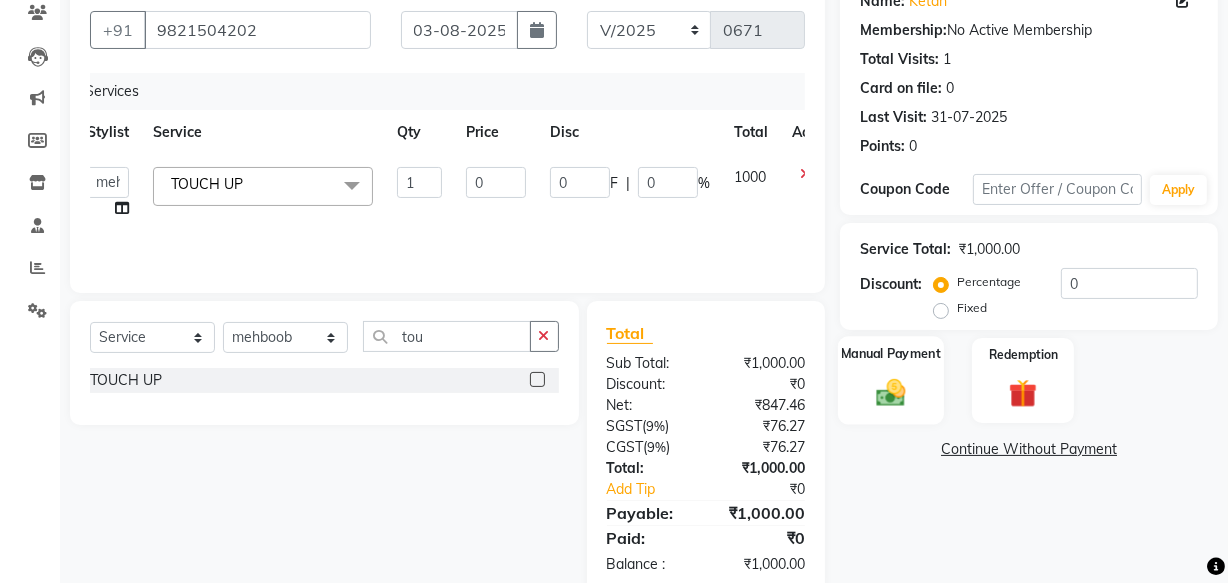 click on "Manual Payment" 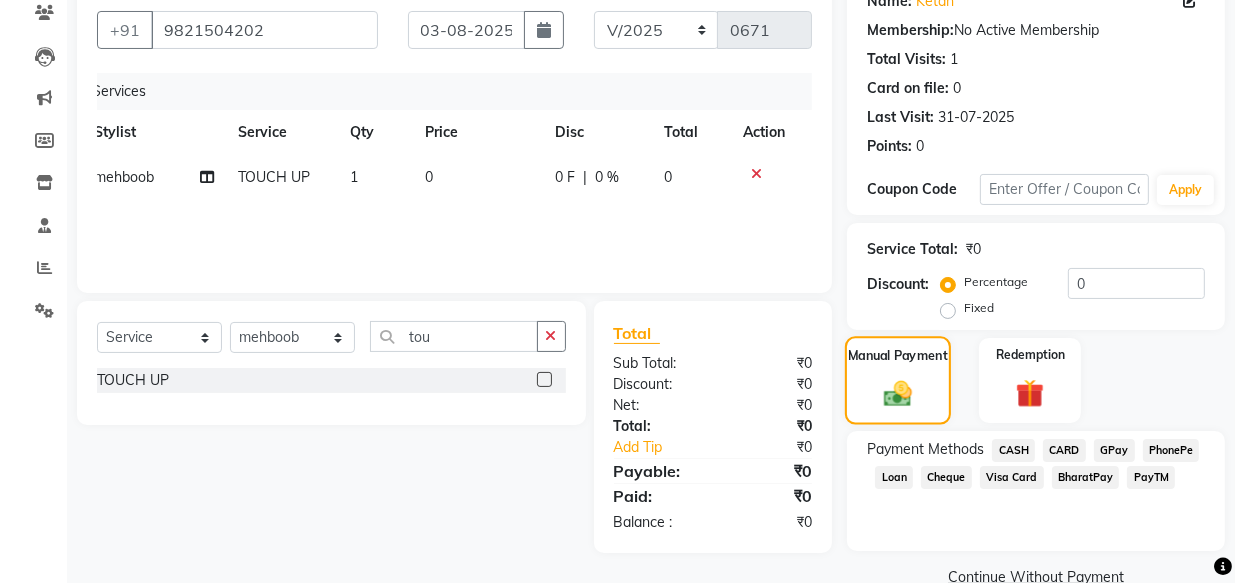 scroll, scrollTop: 213, scrollLeft: 0, axis: vertical 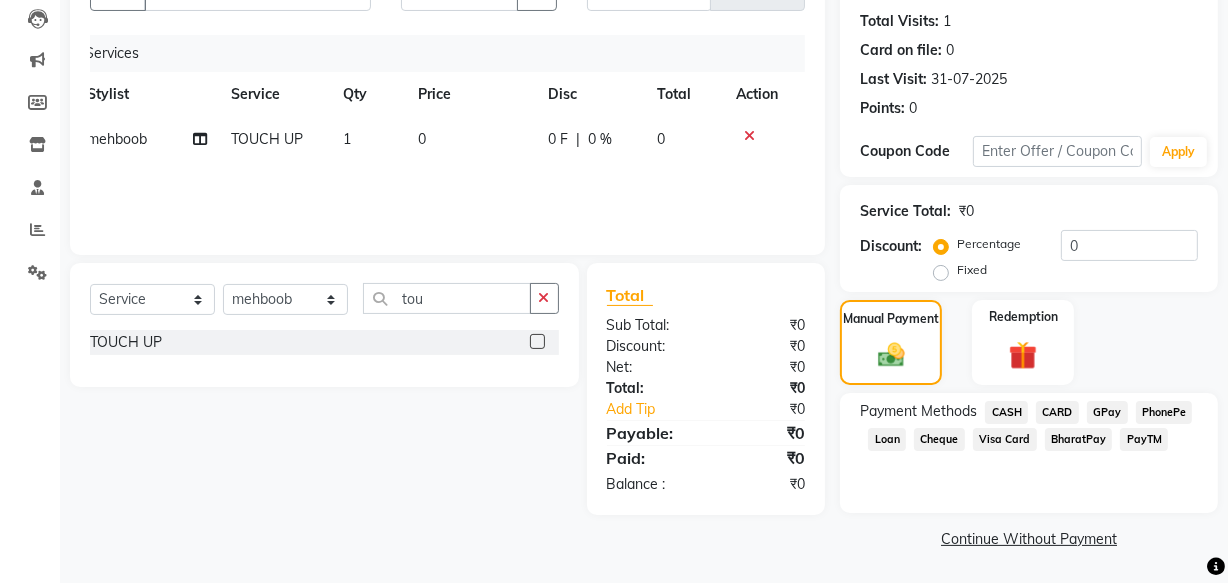 click on "Continue Without Payment" 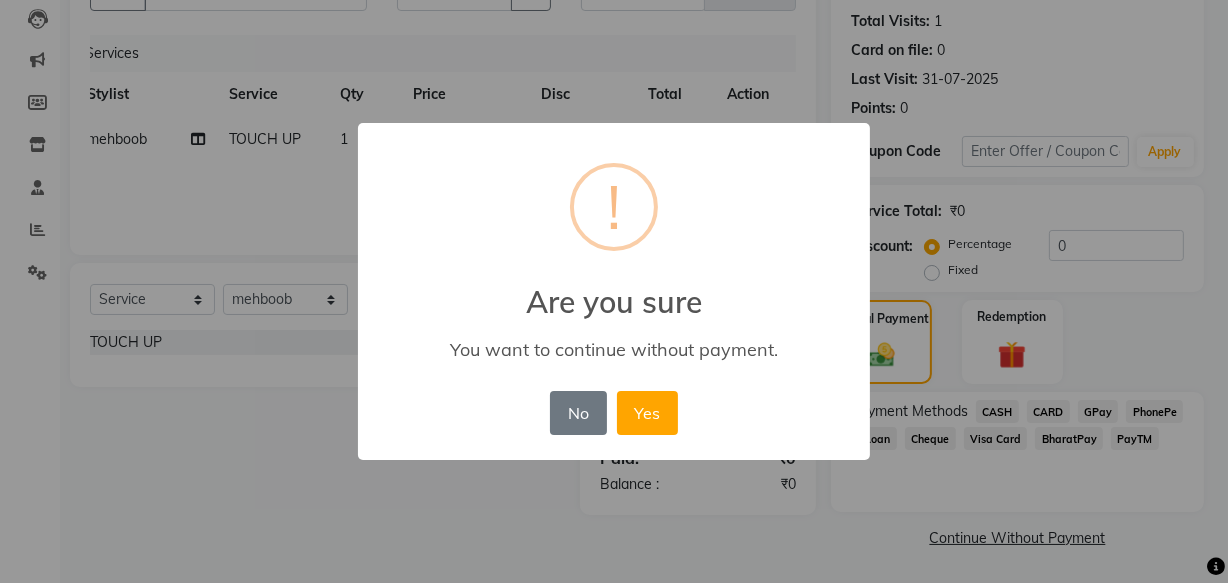 scroll, scrollTop: 0, scrollLeft: 14, axis: horizontal 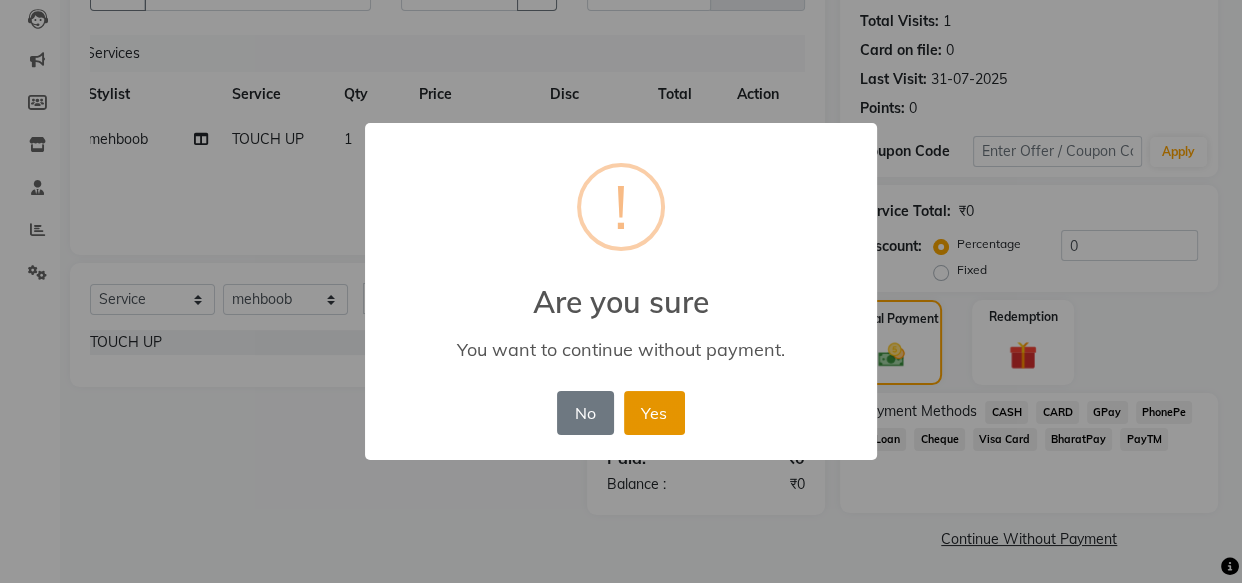 click on "Yes" at bounding box center (654, 413) 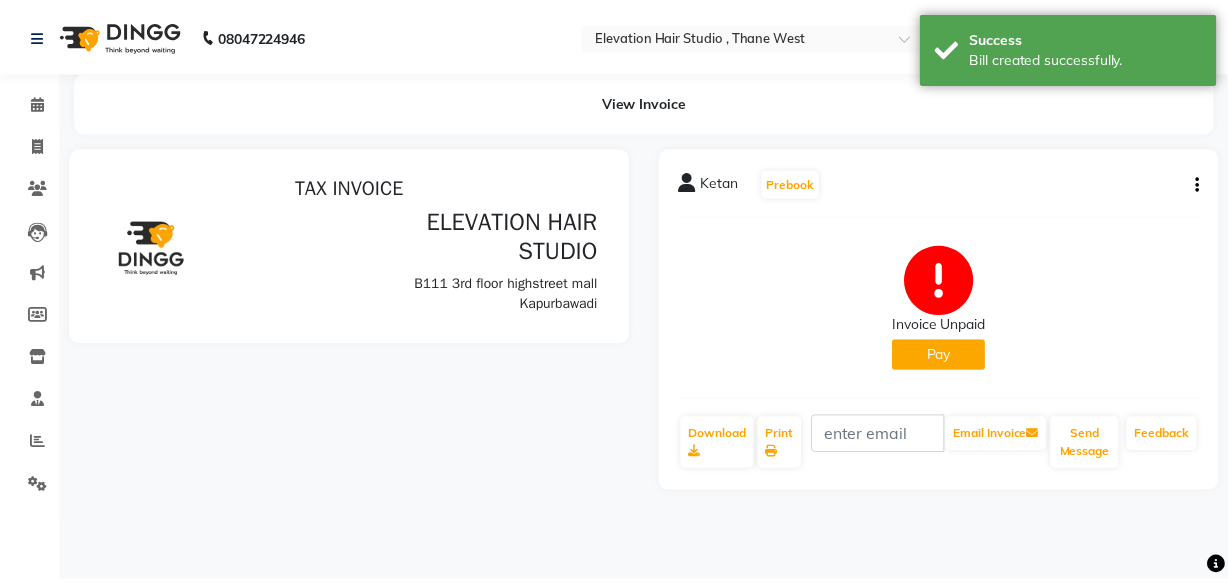 scroll, scrollTop: 0, scrollLeft: 0, axis: both 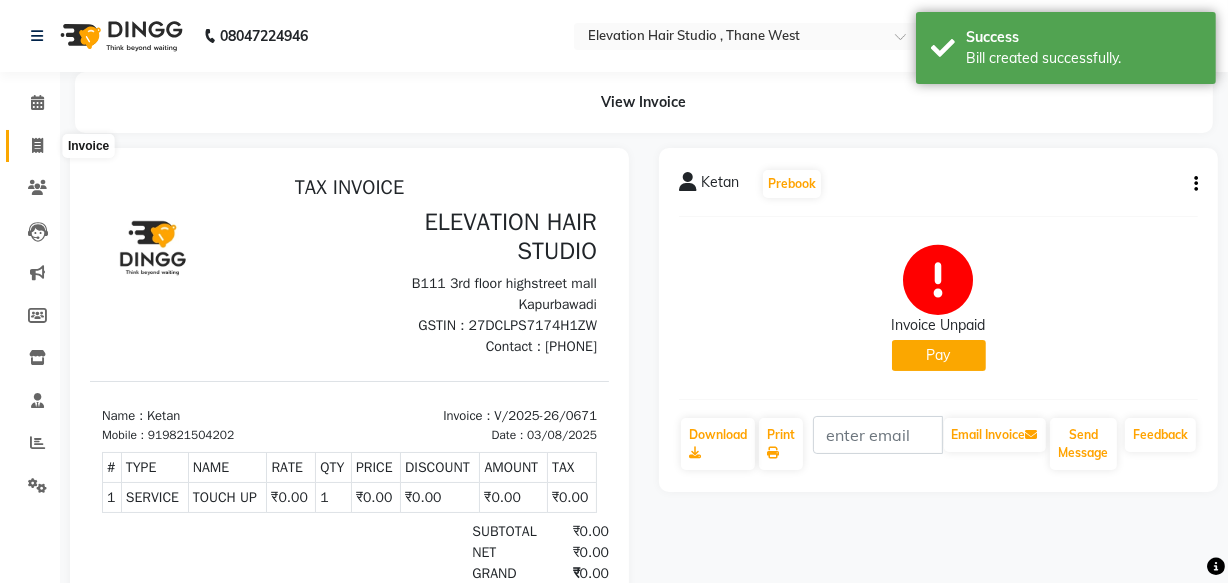 click 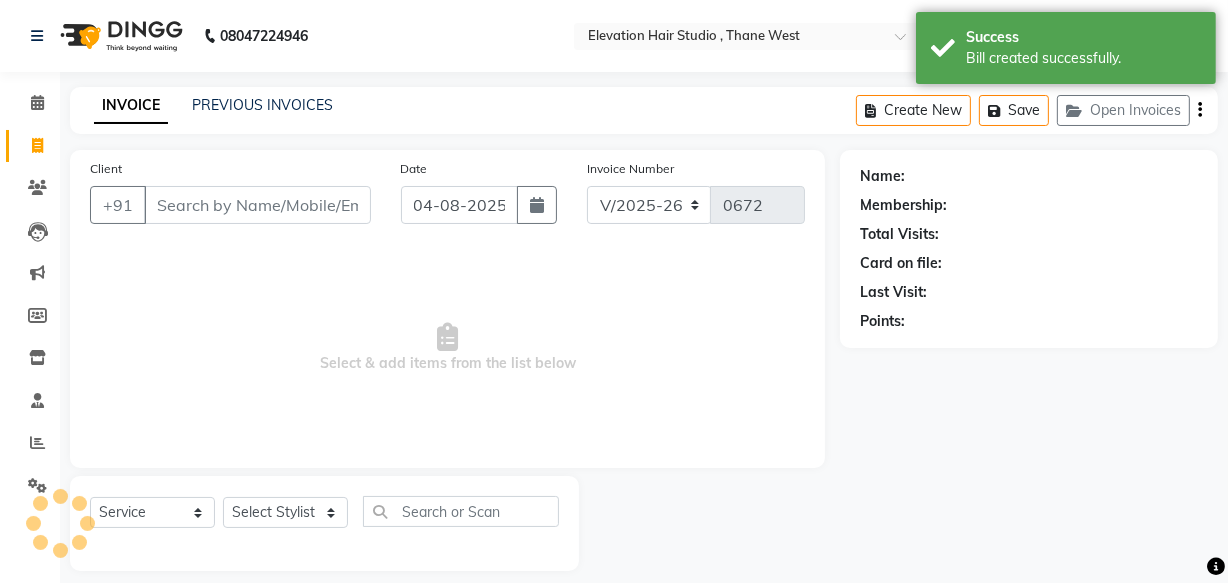 scroll, scrollTop: 19, scrollLeft: 0, axis: vertical 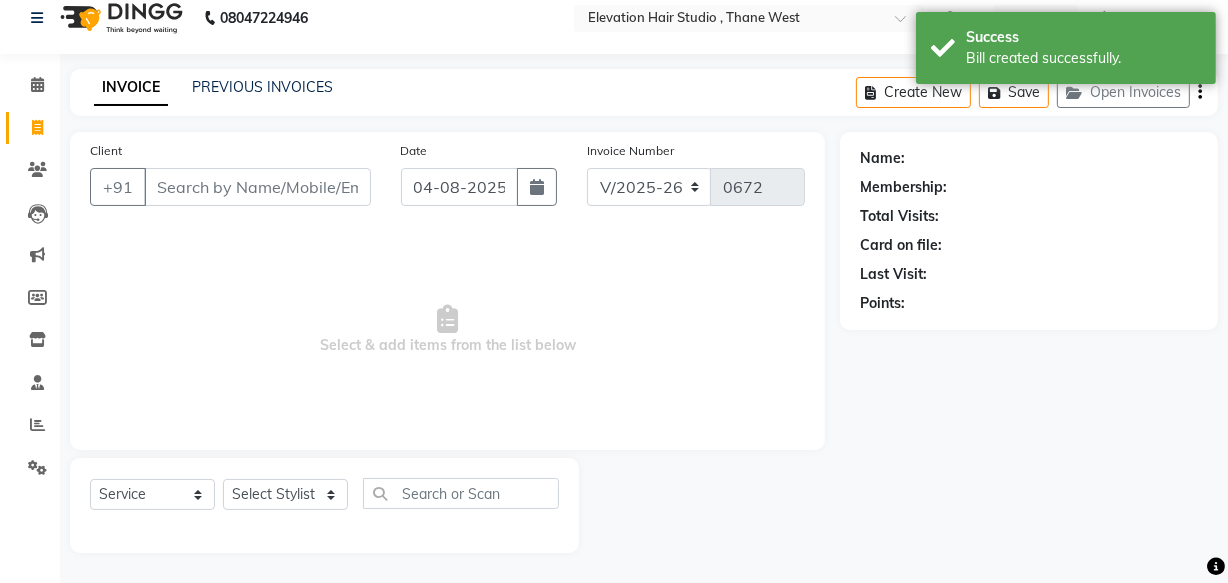 click on "Client" at bounding box center [257, 187] 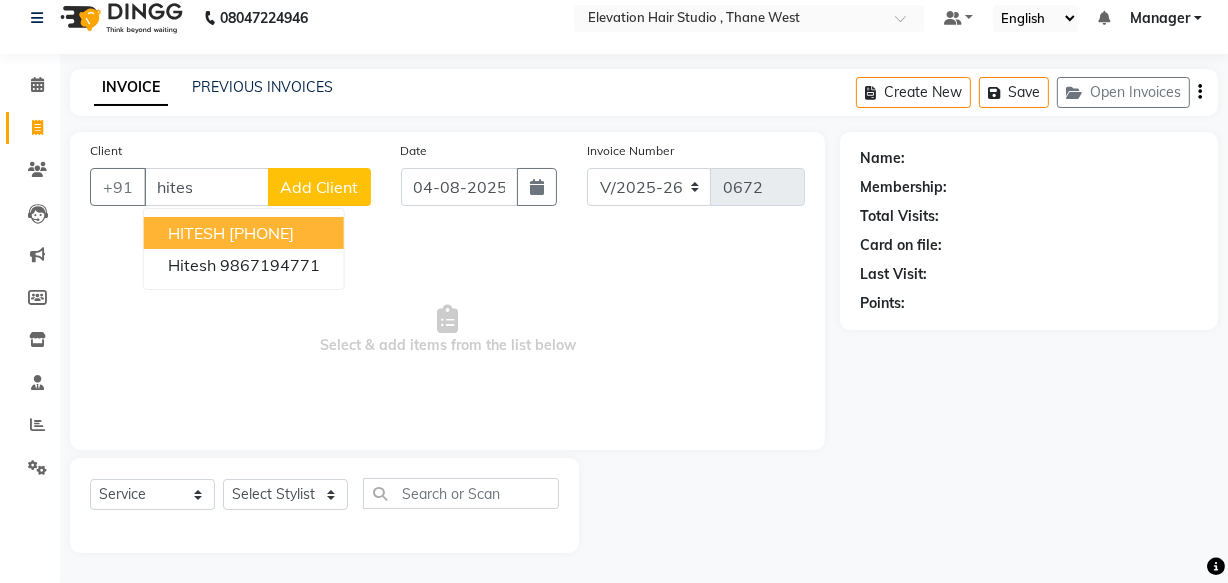 click on "[PHONE]" at bounding box center [261, 233] 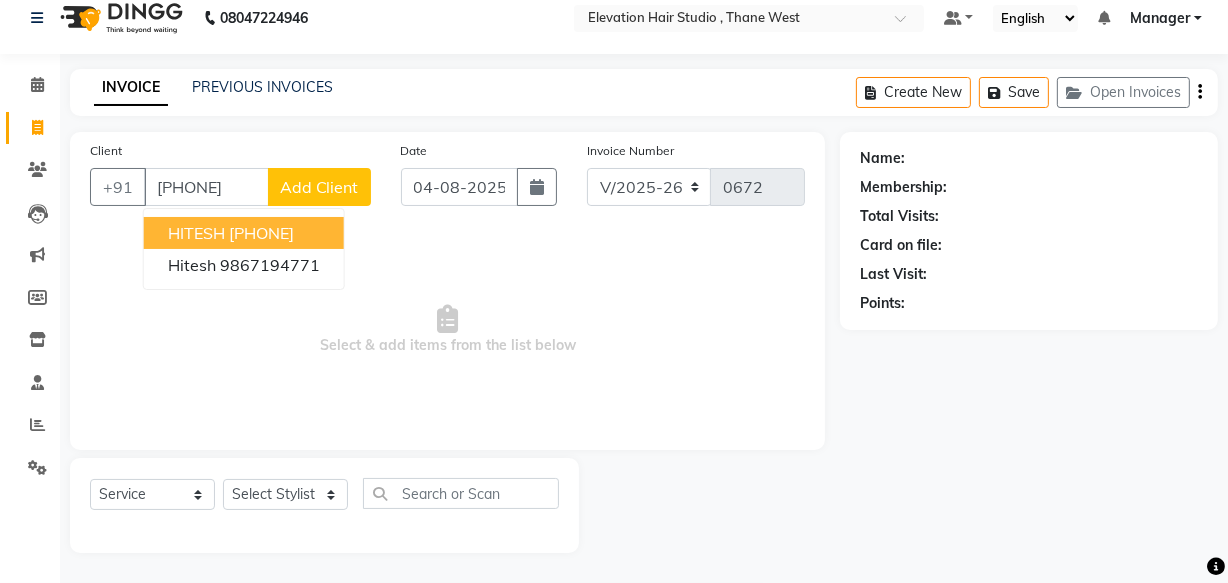 type on "[PHONE]" 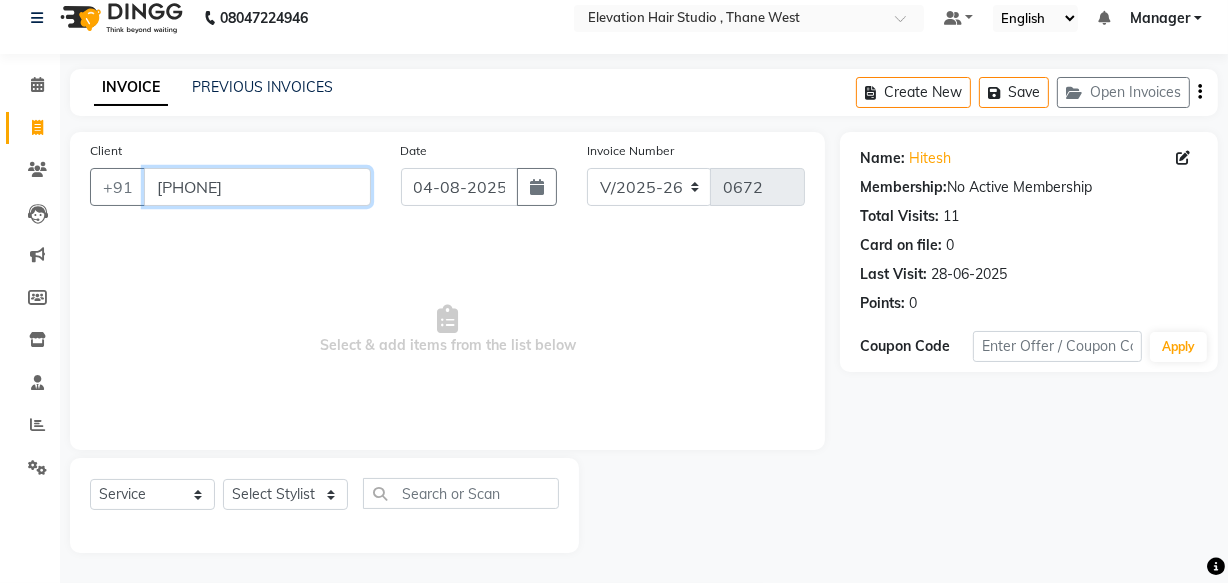 drag, startPoint x: 306, startPoint y: 189, endPoint x: 0, endPoint y: 170, distance: 306.5893 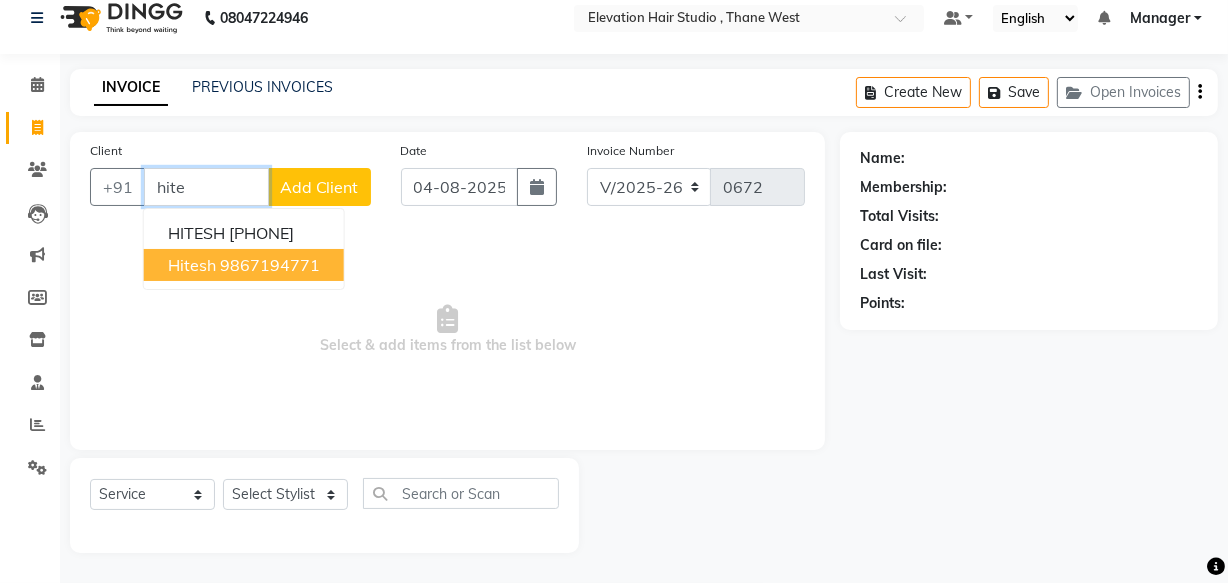 click on "9867194771" at bounding box center [270, 265] 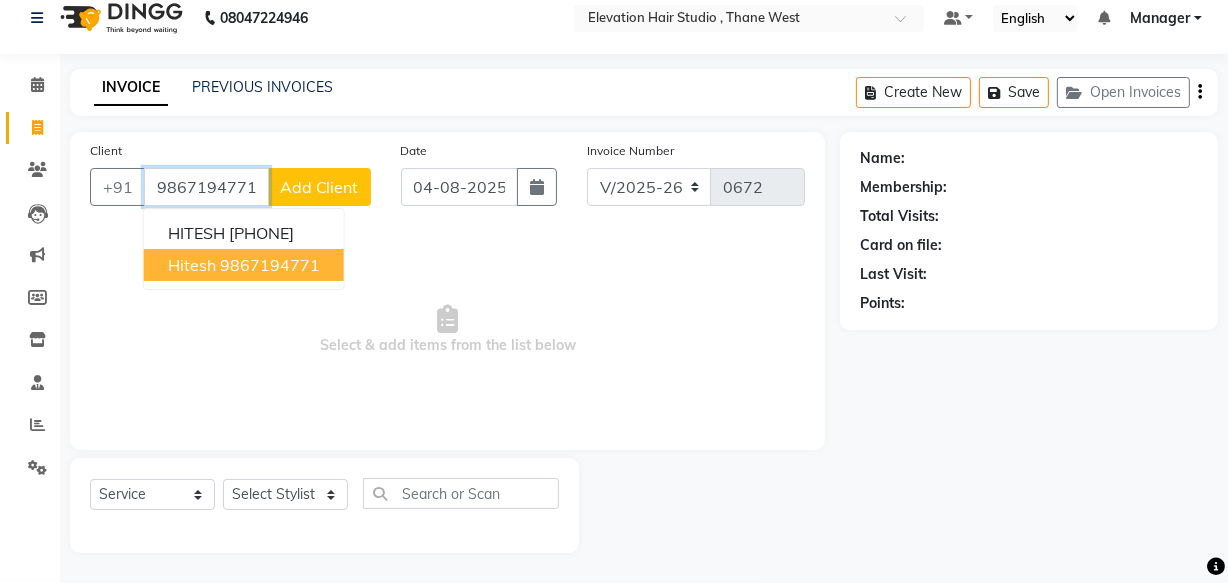 type on "9867194771" 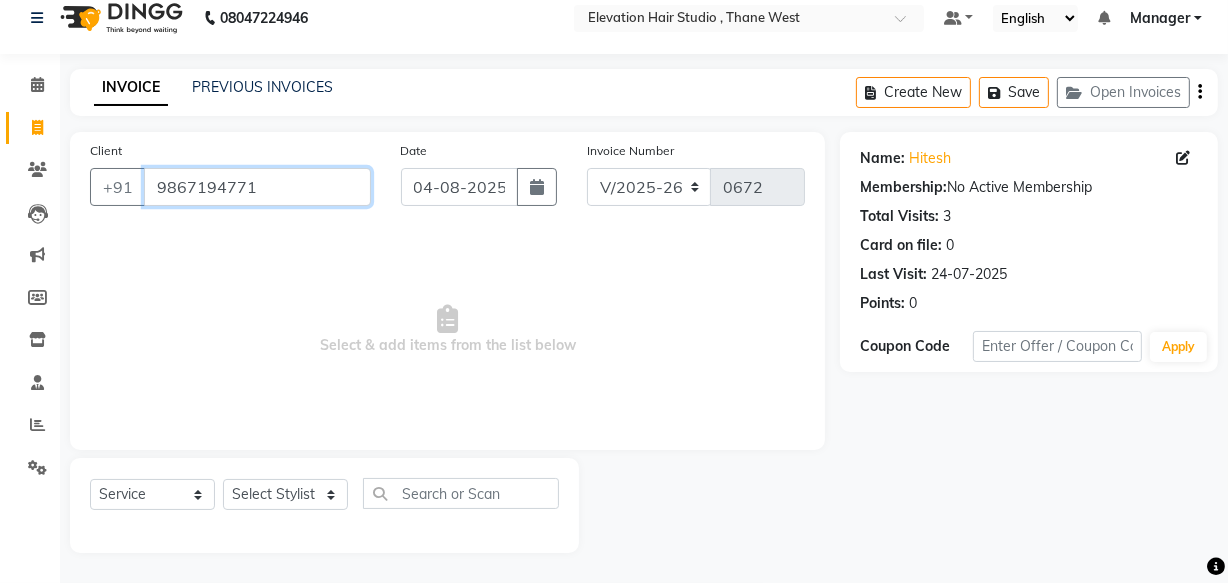 drag, startPoint x: 300, startPoint y: 199, endPoint x: 0, endPoint y: 126, distance: 308.75394 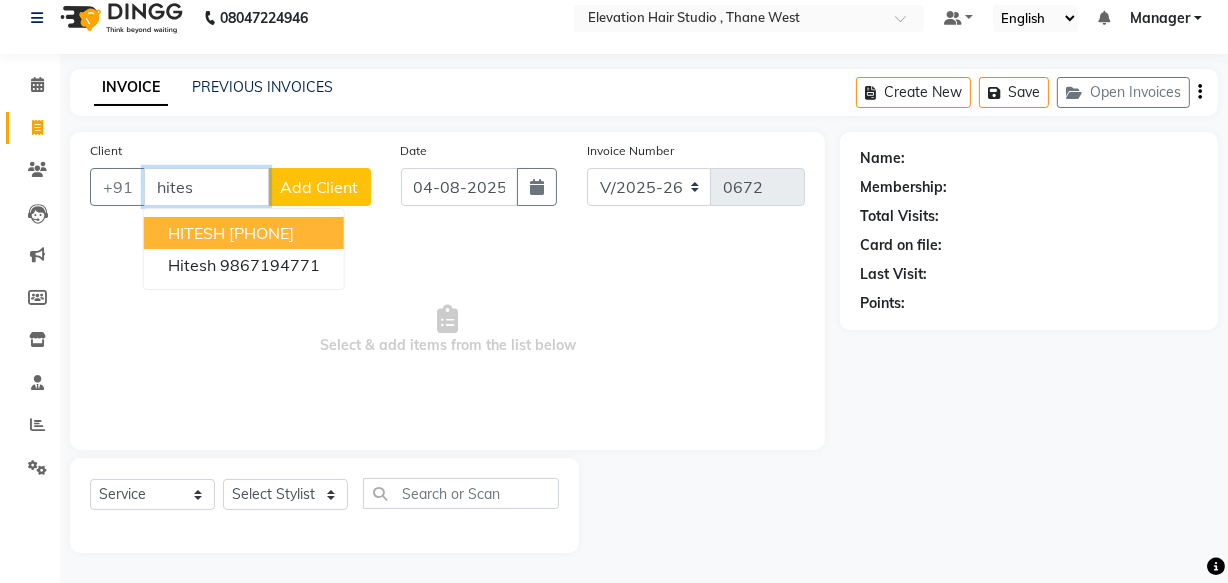 click on "[PHONE]" at bounding box center (261, 233) 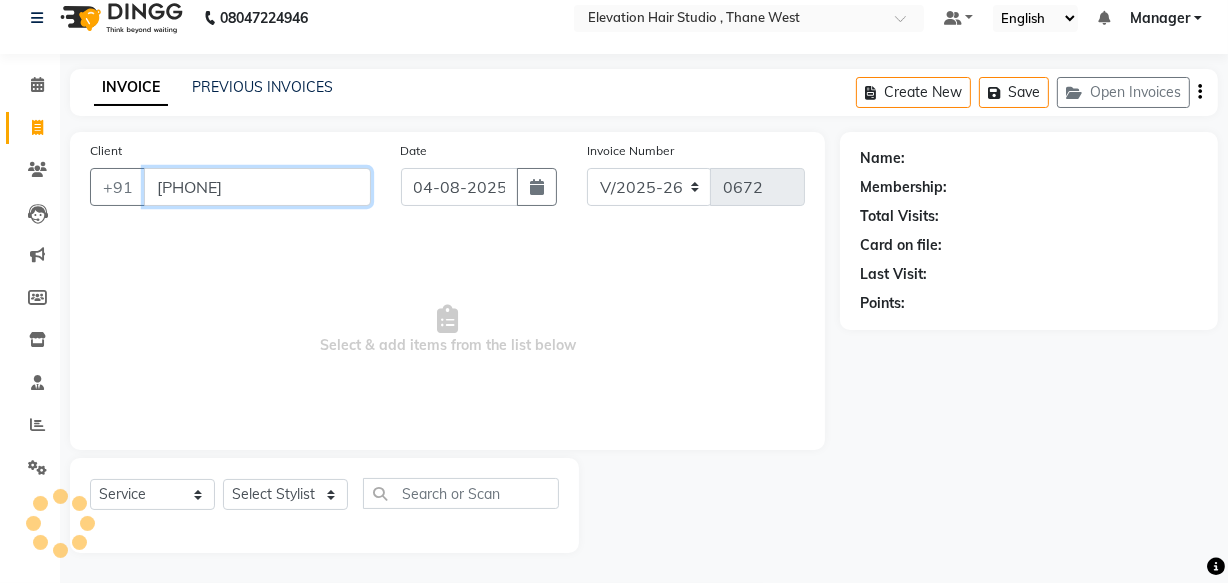 type on "[PHONE]" 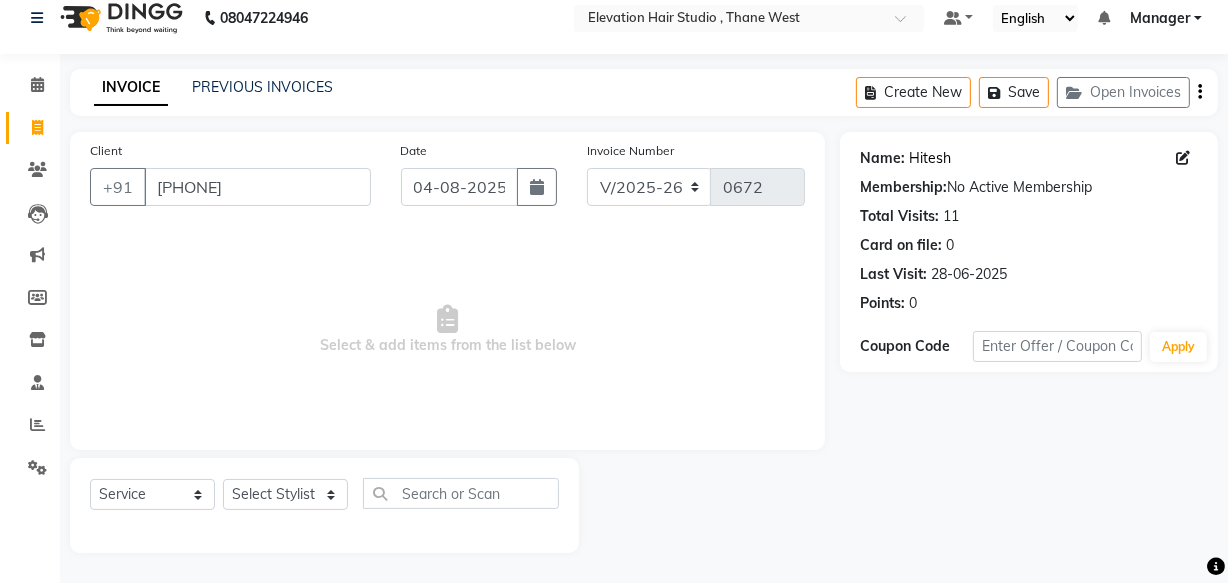 click on "Hitesh" 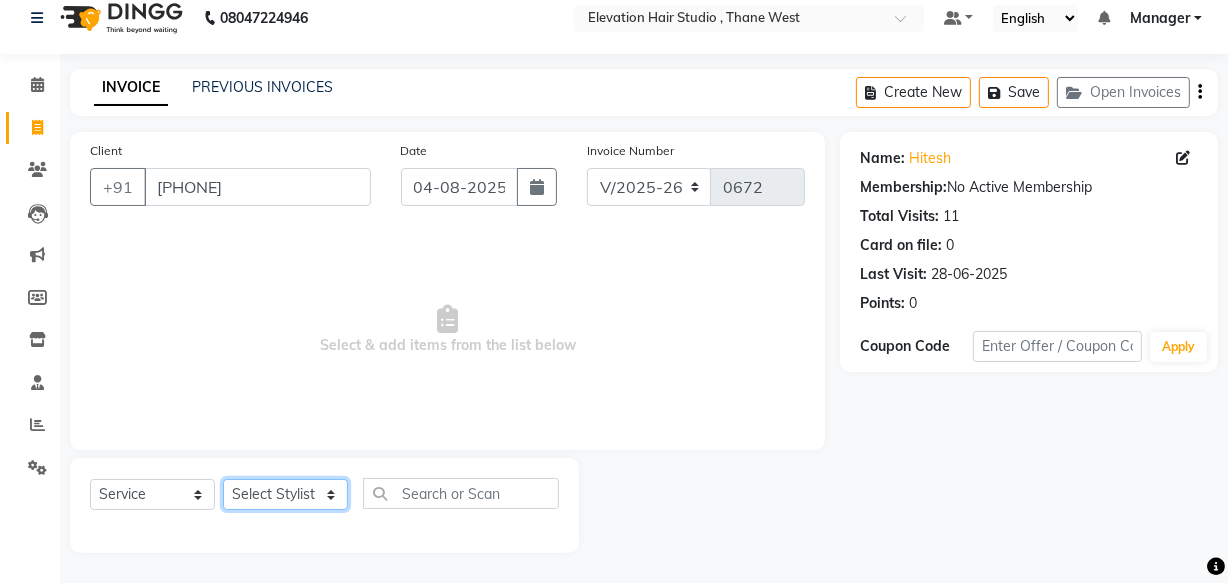 click on "Select Stylist Anish shaikh Dilip Manager mehboob  PARVEEN sahil  SAKSHI sameer Sanjay Sarfaraz" 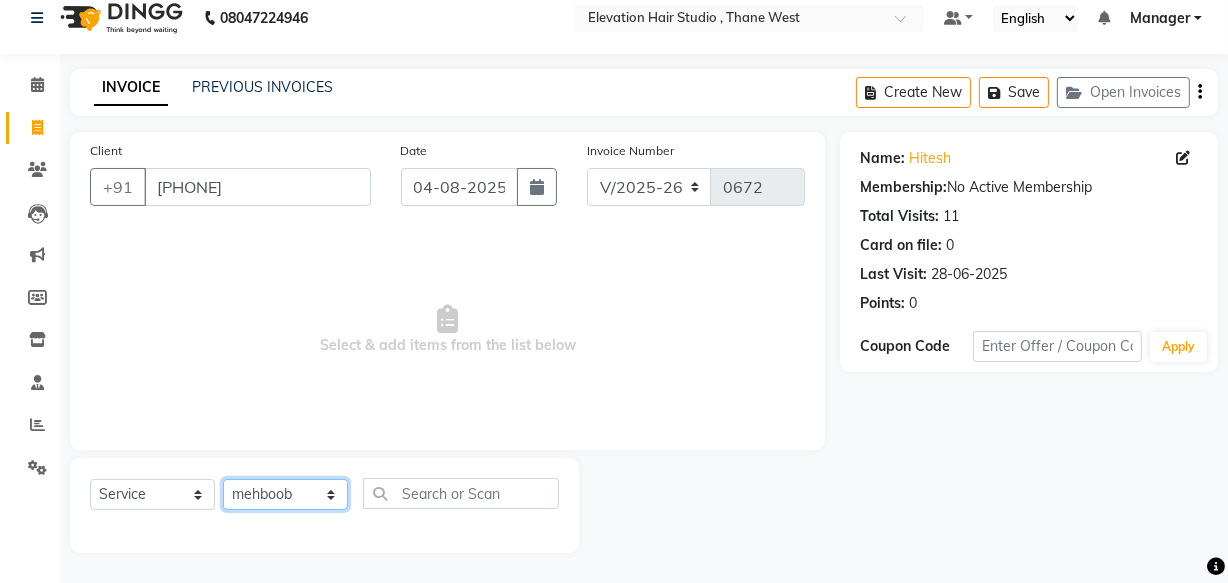 click on "Select Stylist Anish shaikh Dilip Manager mehboob  PARVEEN sahil  SAKSHI sameer Sanjay Sarfaraz" 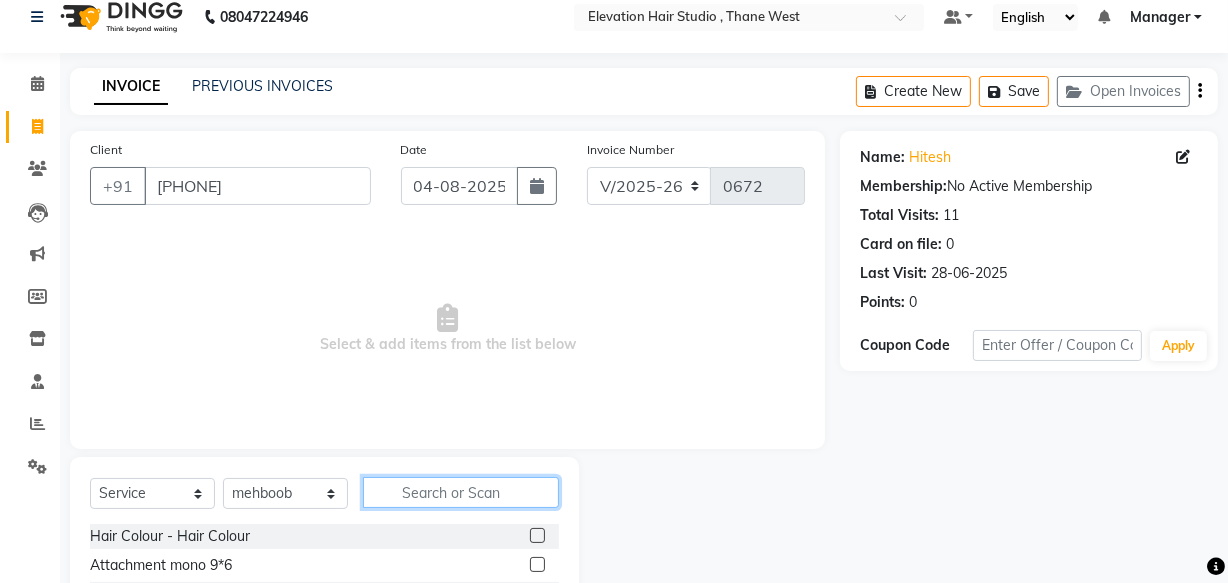 click 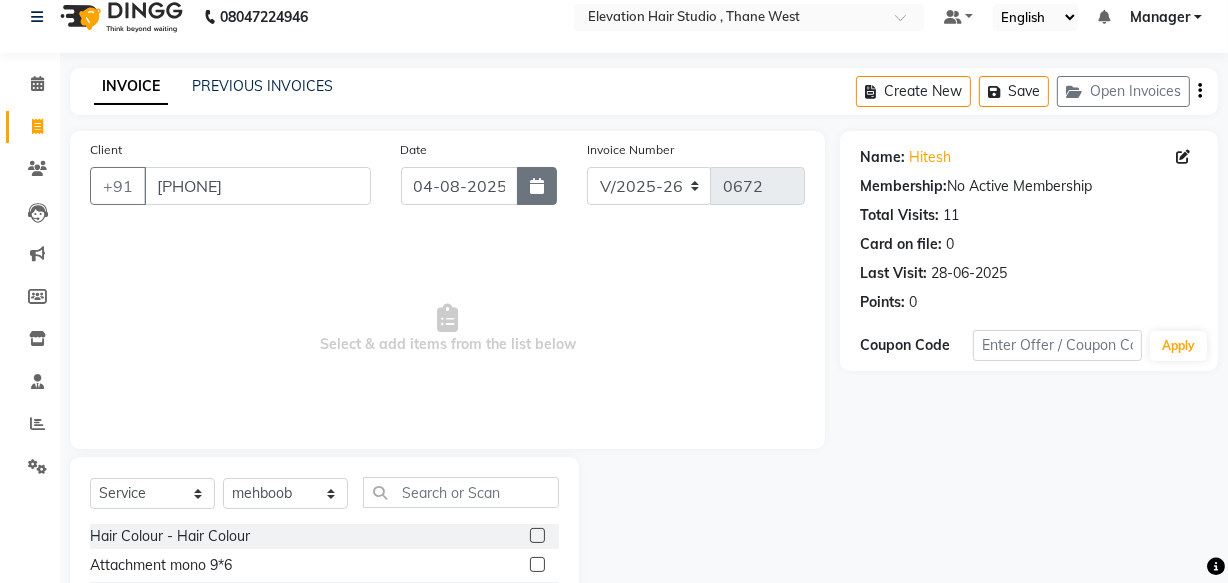 click 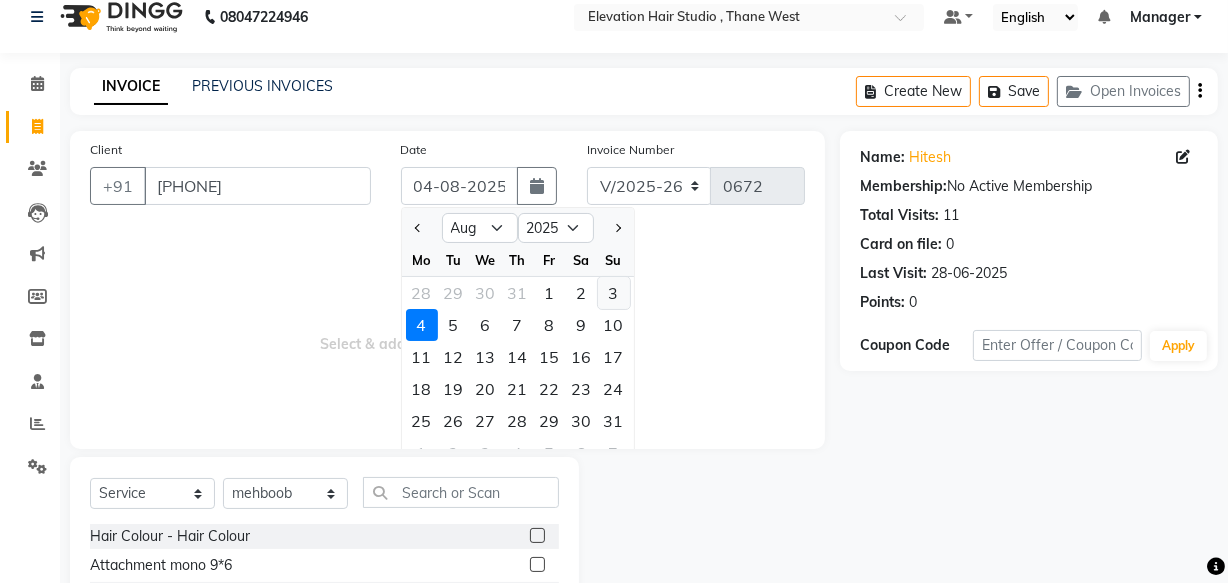 click on "3" 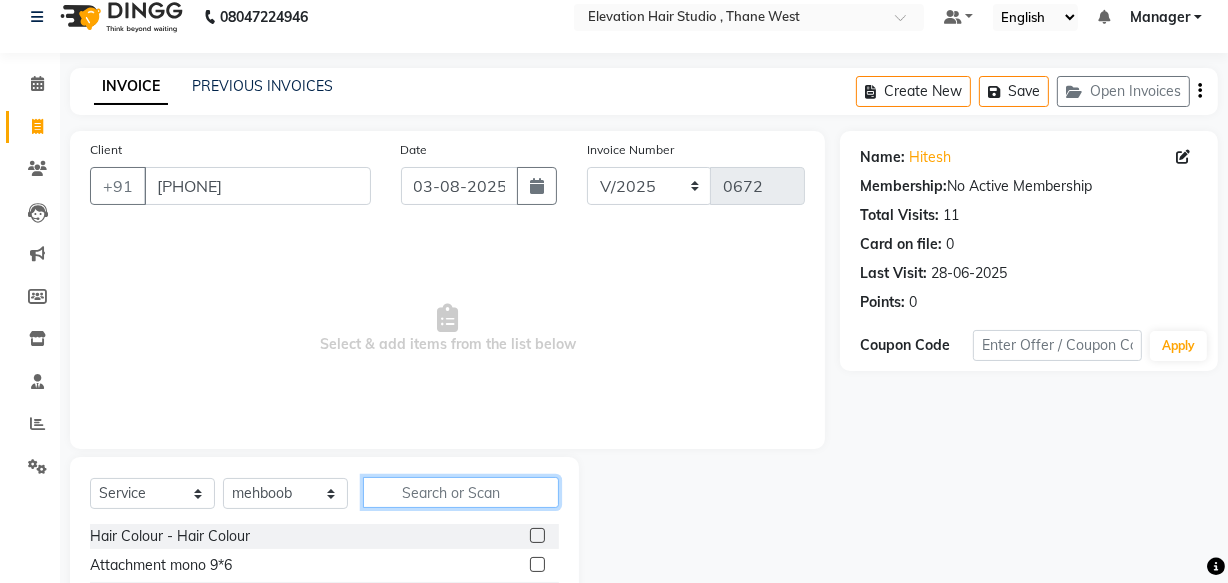 click 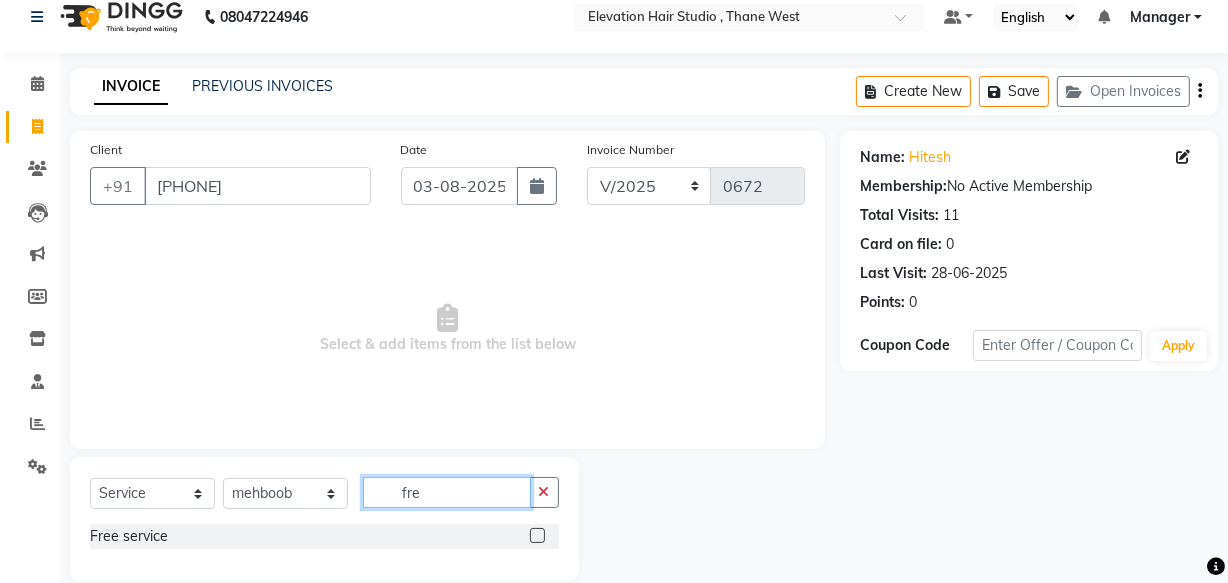 type on "fre" 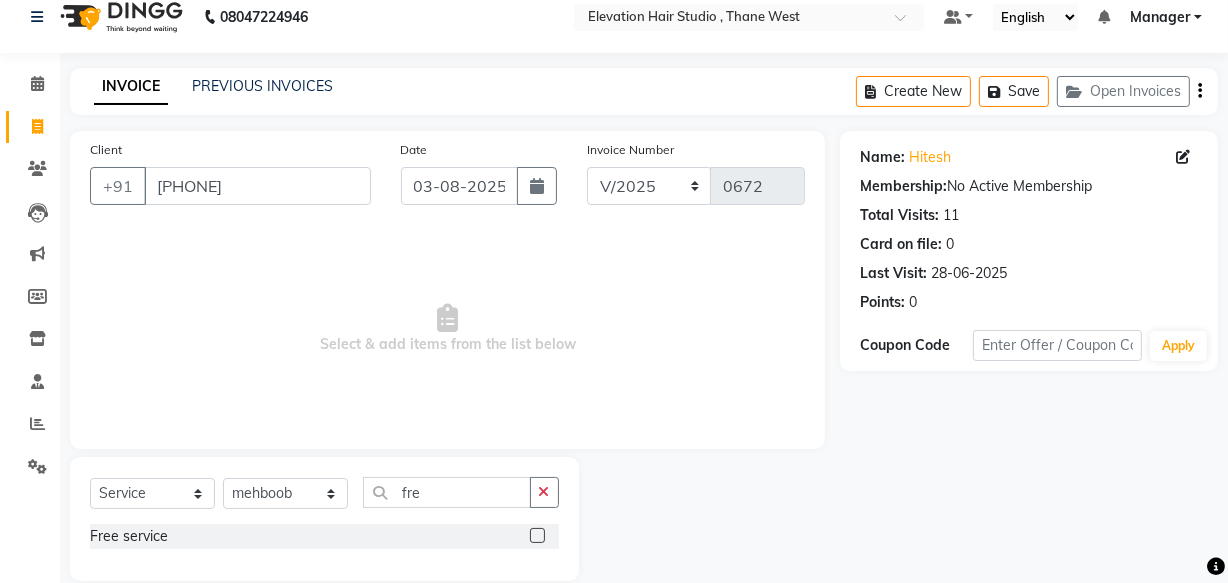 click 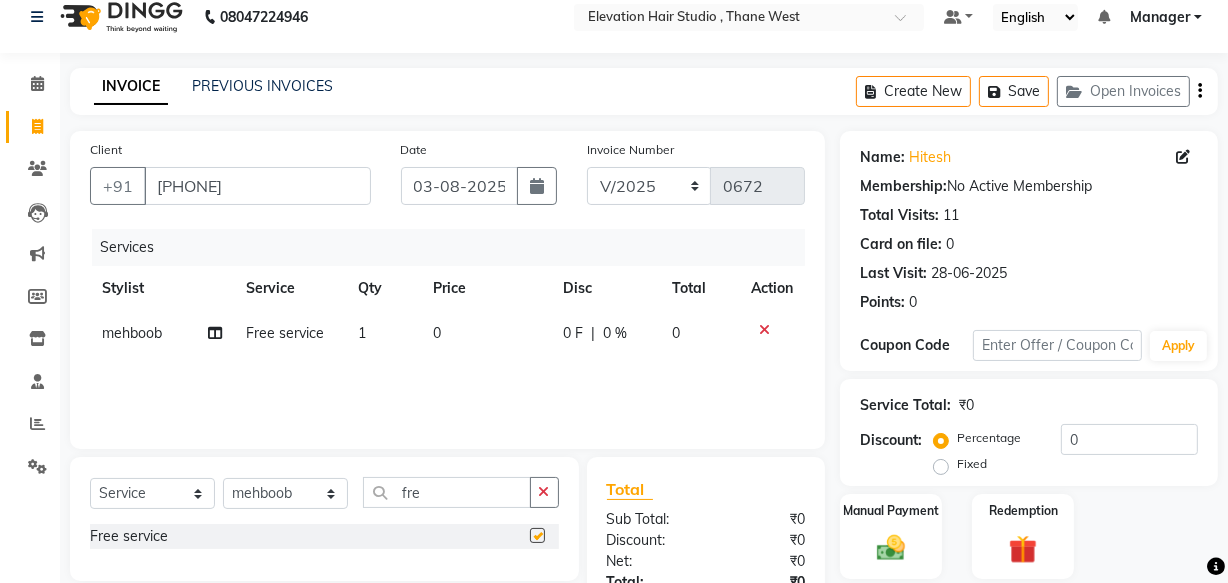 checkbox on "false" 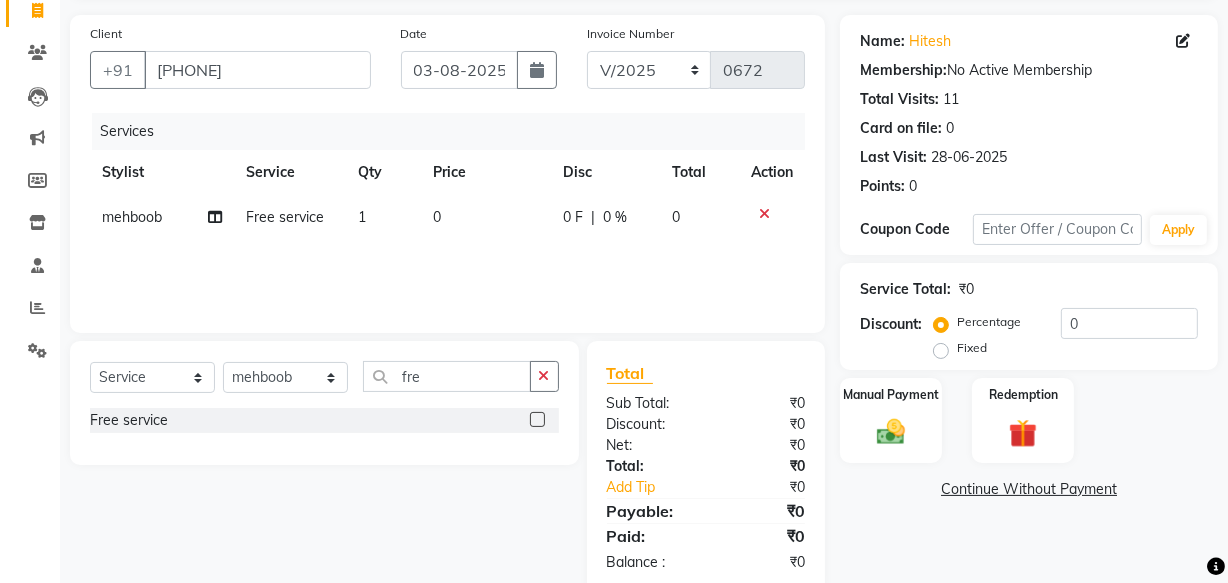 scroll, scrollTop: 175, scrollLeft: 0, axis: vertical 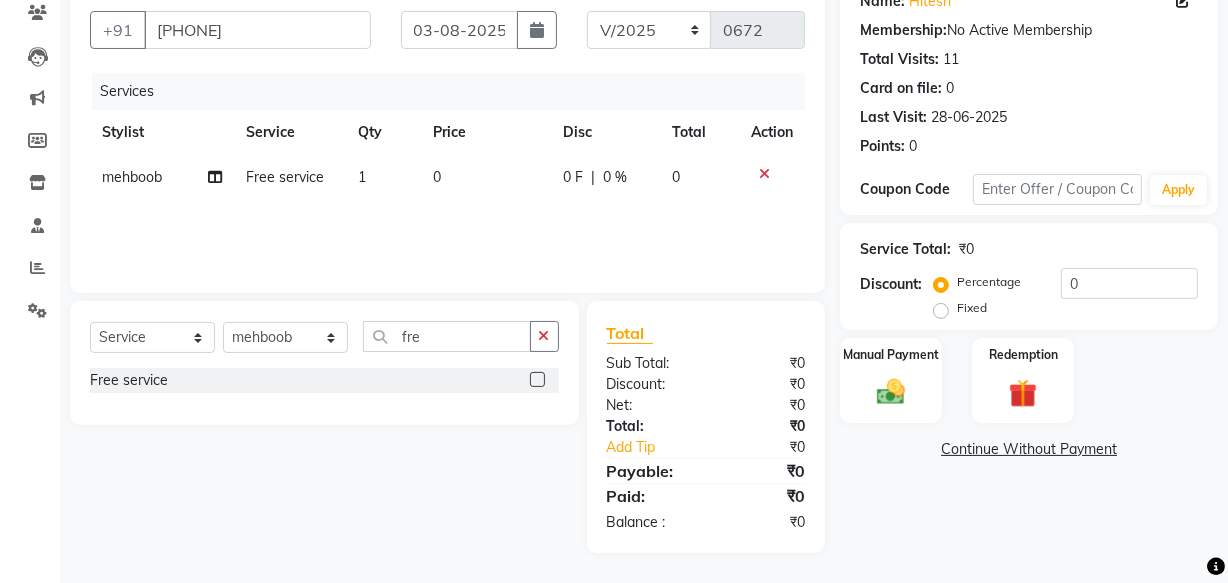 click on "Continue Without Payment" 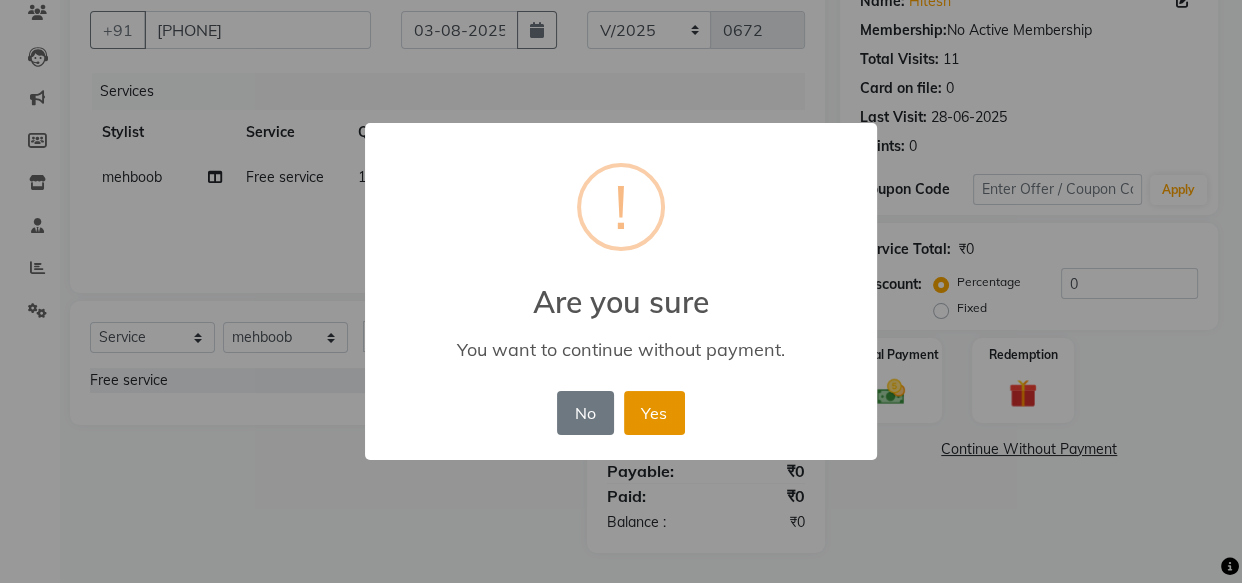 click on "Yes" at bounding box center [654, 413] 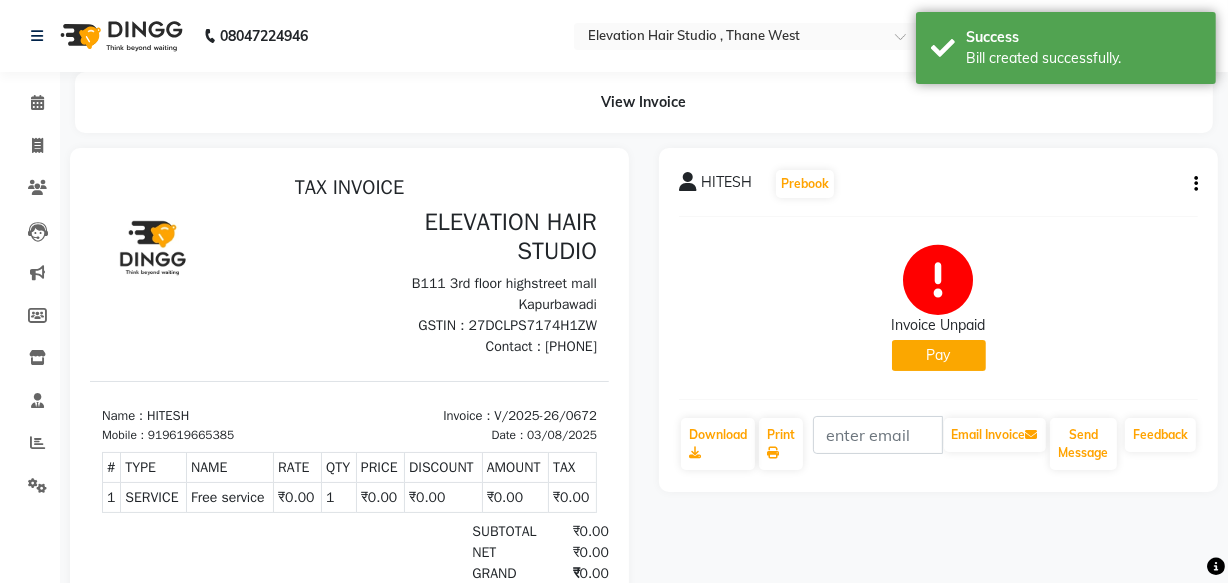 scroll, scrollTop: 0, scrollLeft: 0, axis: both 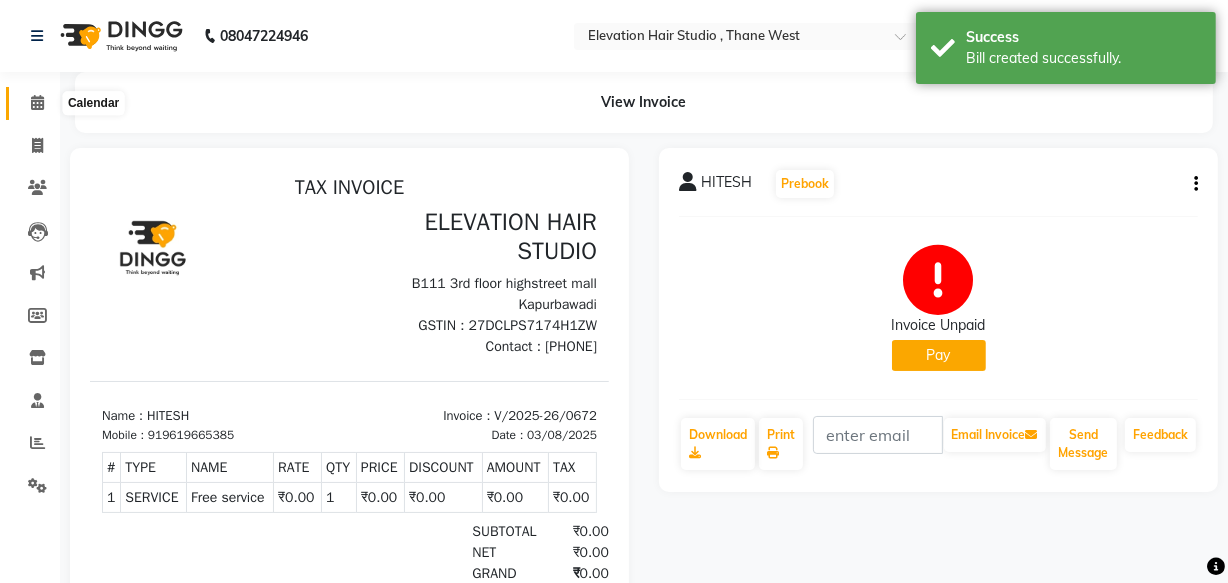 click 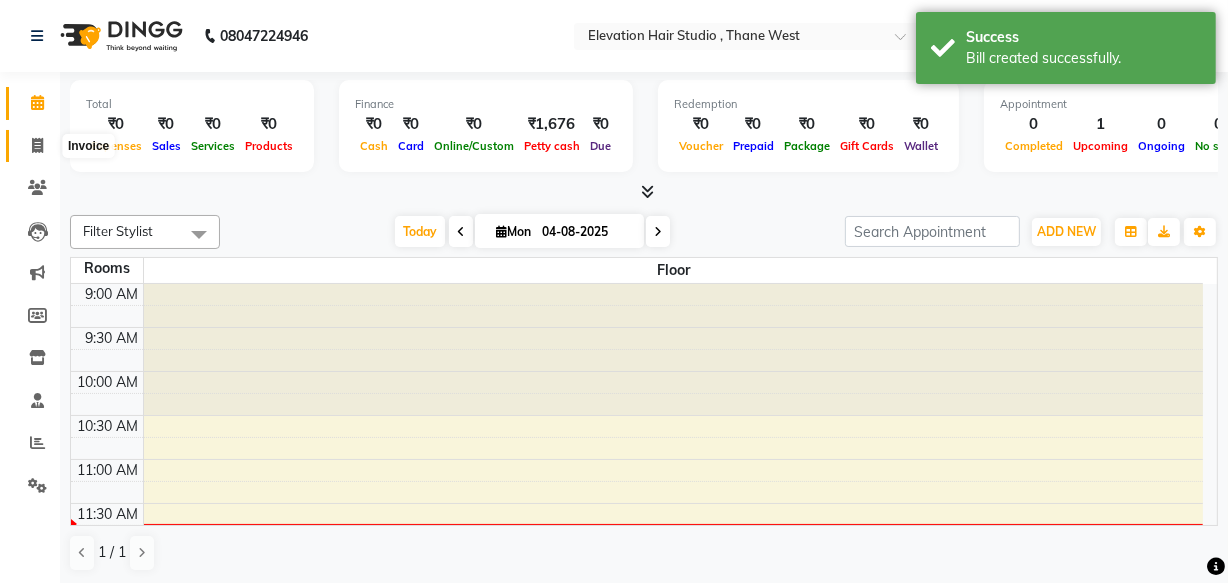 click 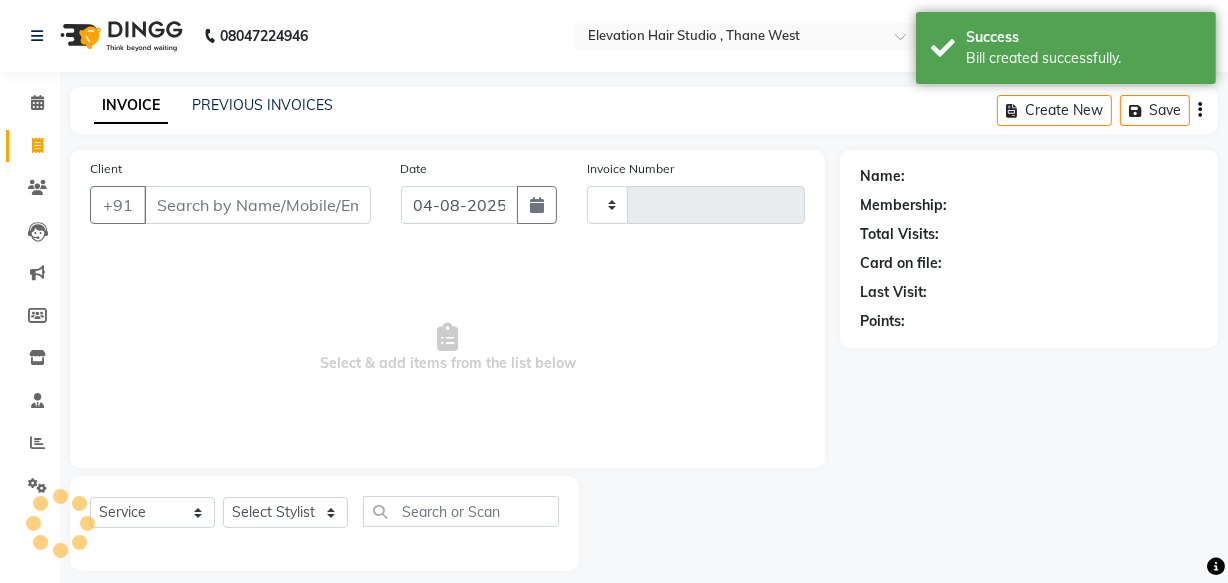 type on "0673" 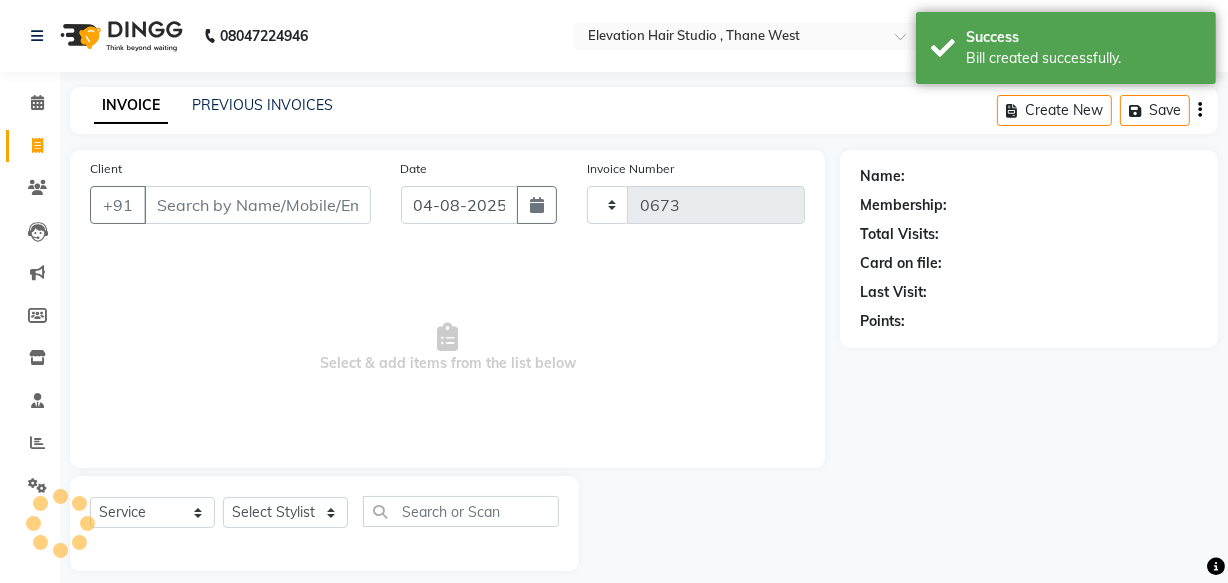 select on "6886" 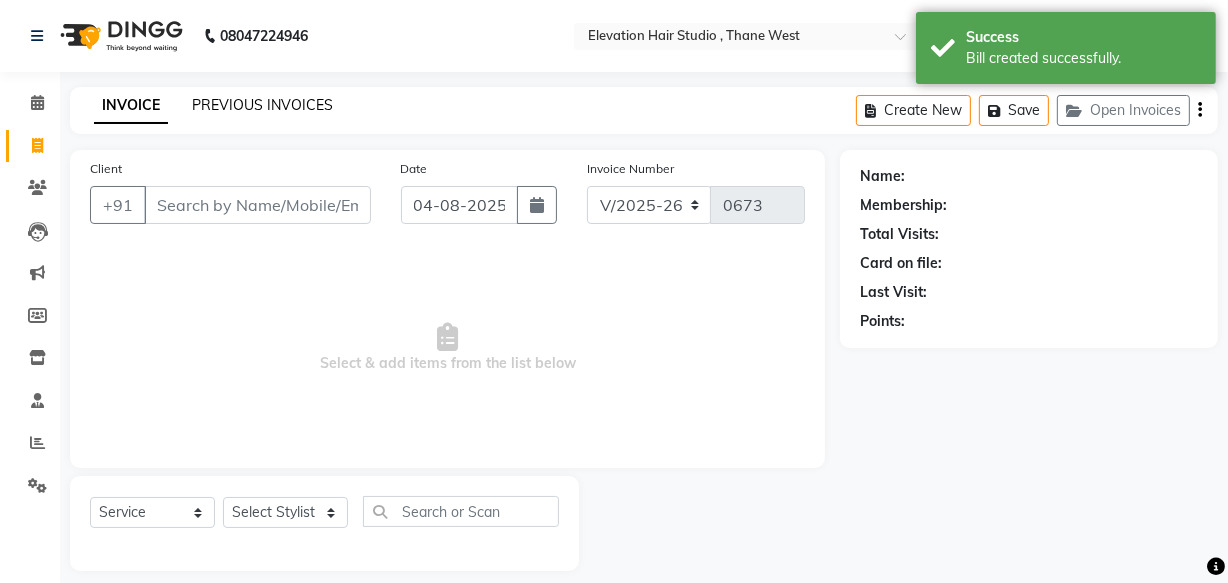 click on "PREVIOUS INVOICES" 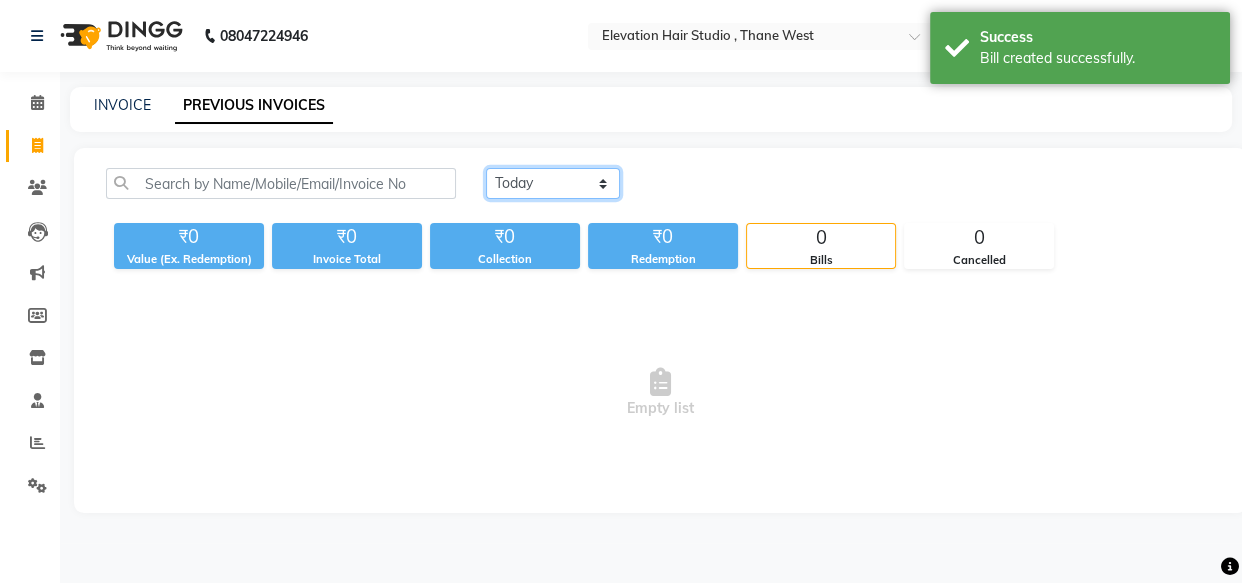 click on "Today Yesterday Custom Range" 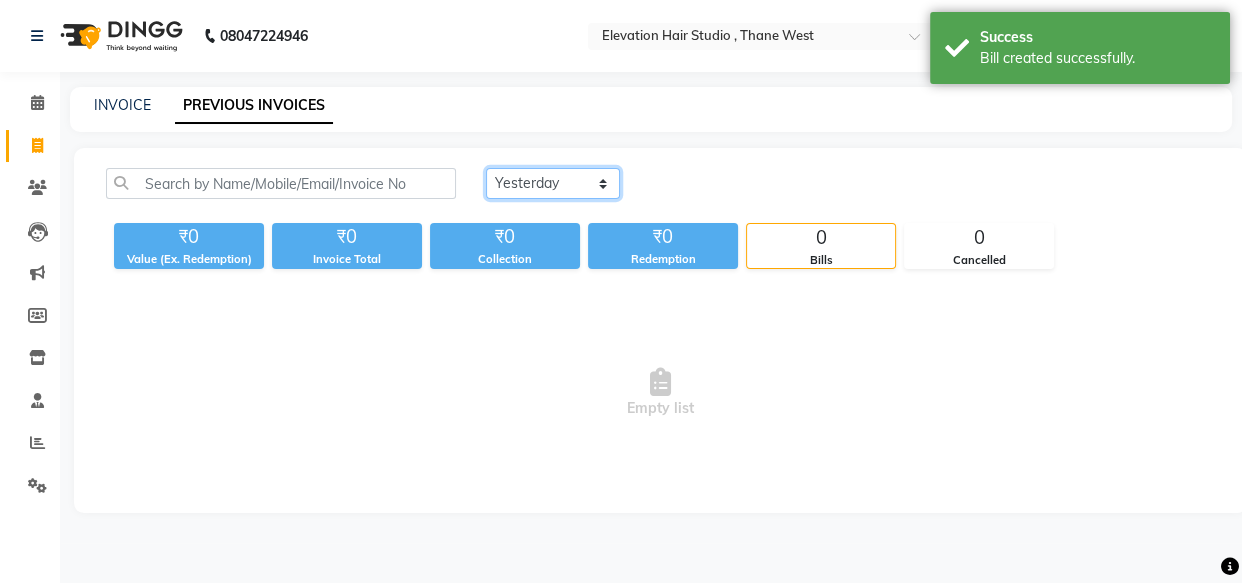 click on "Today Yesterday Custom Range" 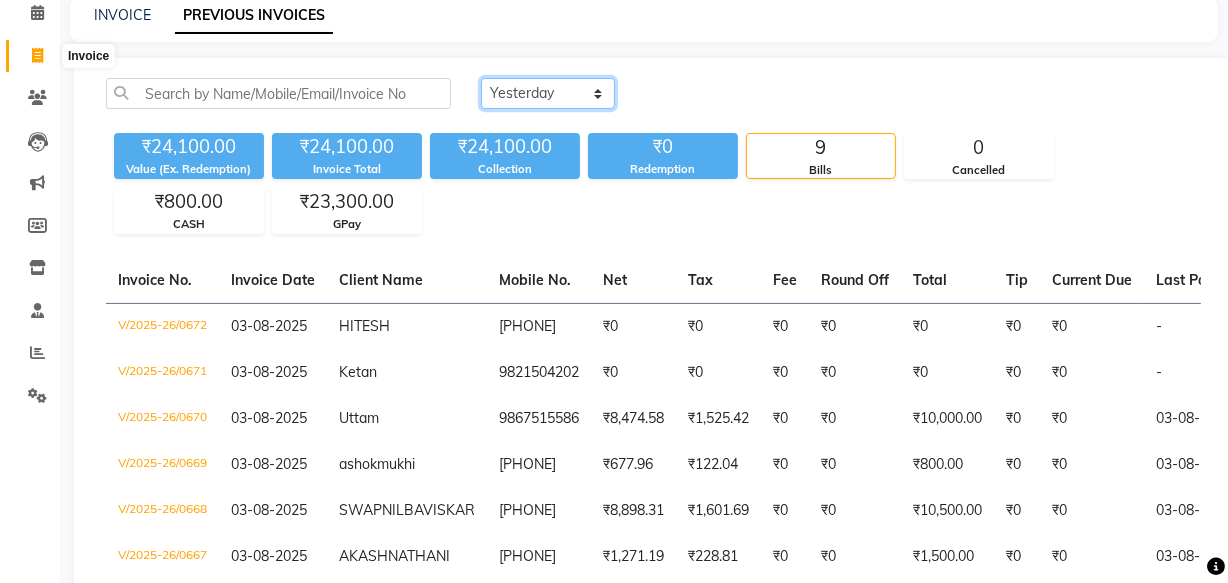 scroll, scrollTop: 0, scrollLeft: 0, axis: both 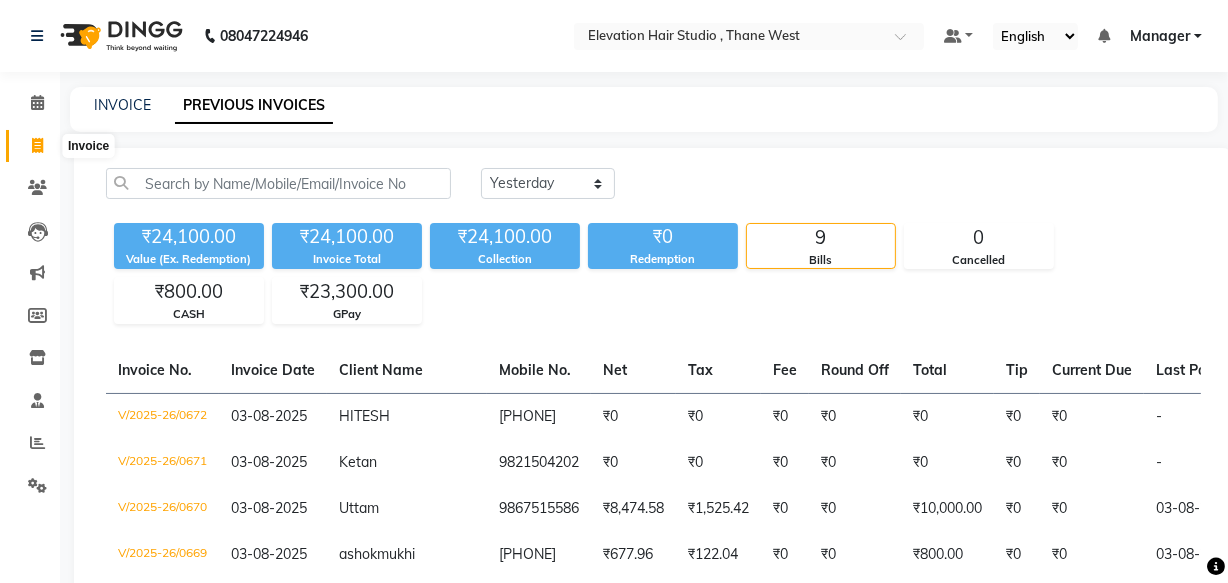 click 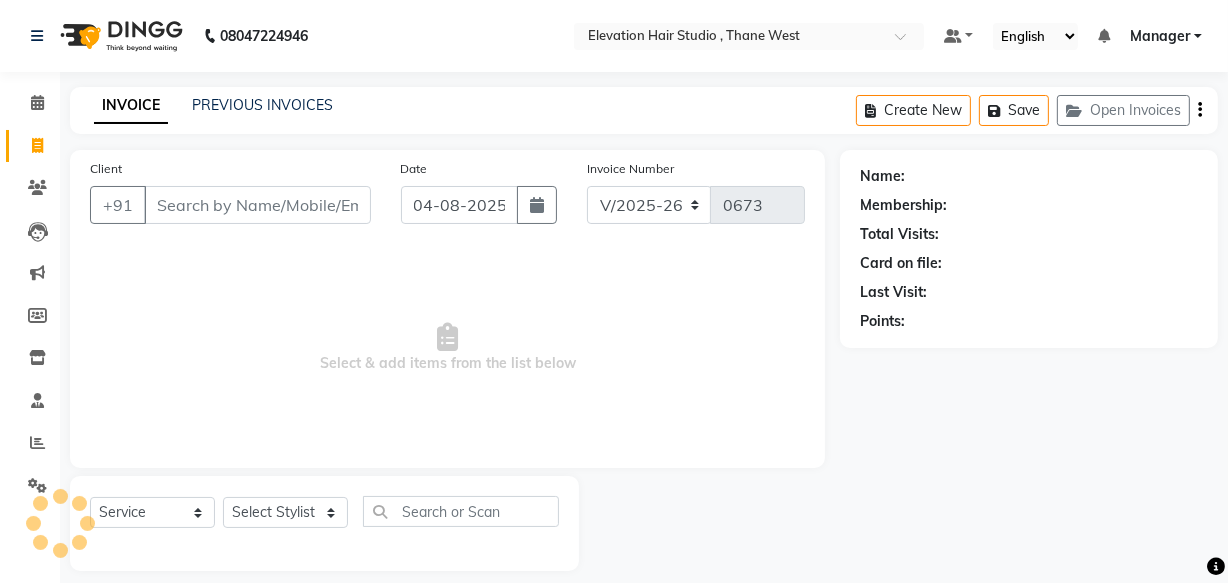 scroll, scrollTop: 19, scrollLeft: 0, axis: vertical 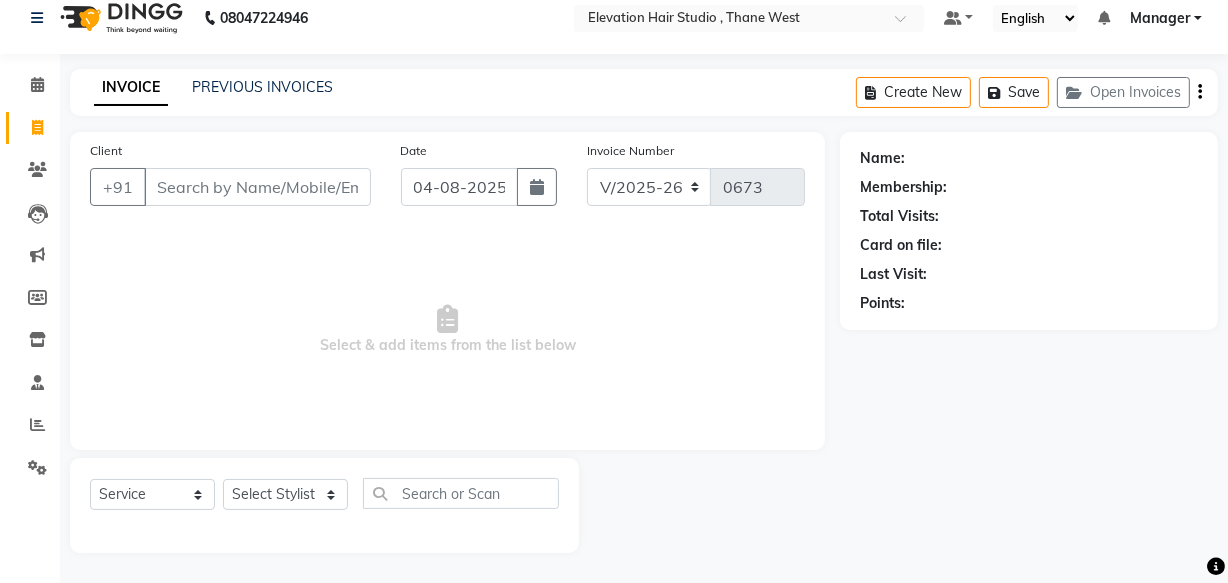click on "Client" at bounding box center [257, 187] 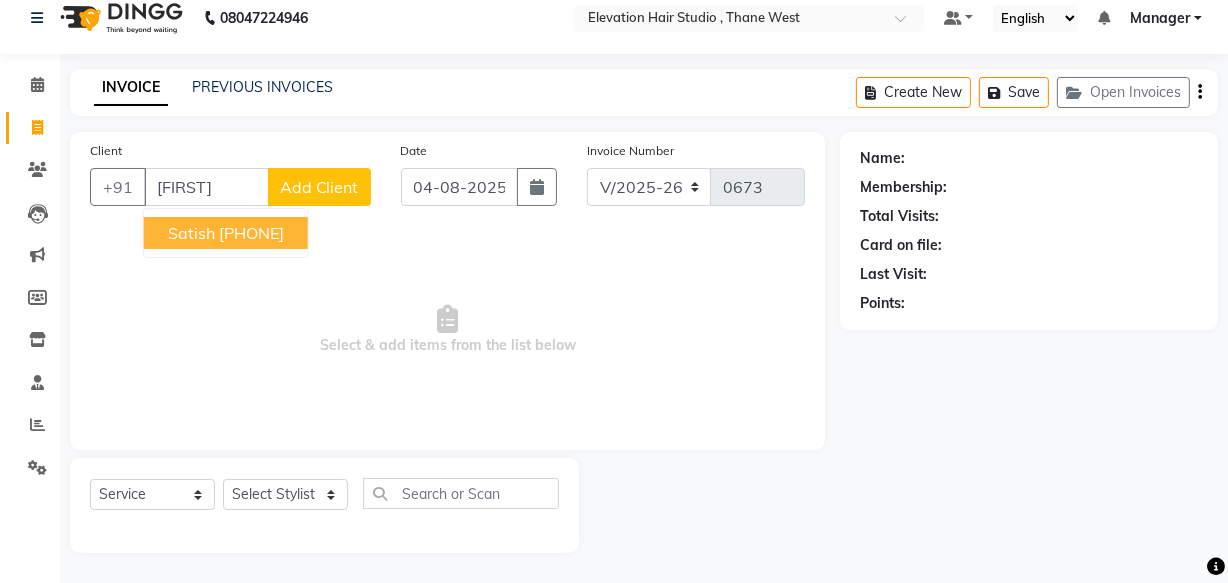click on "satish  9975569920" at bounding box center [226, 233] 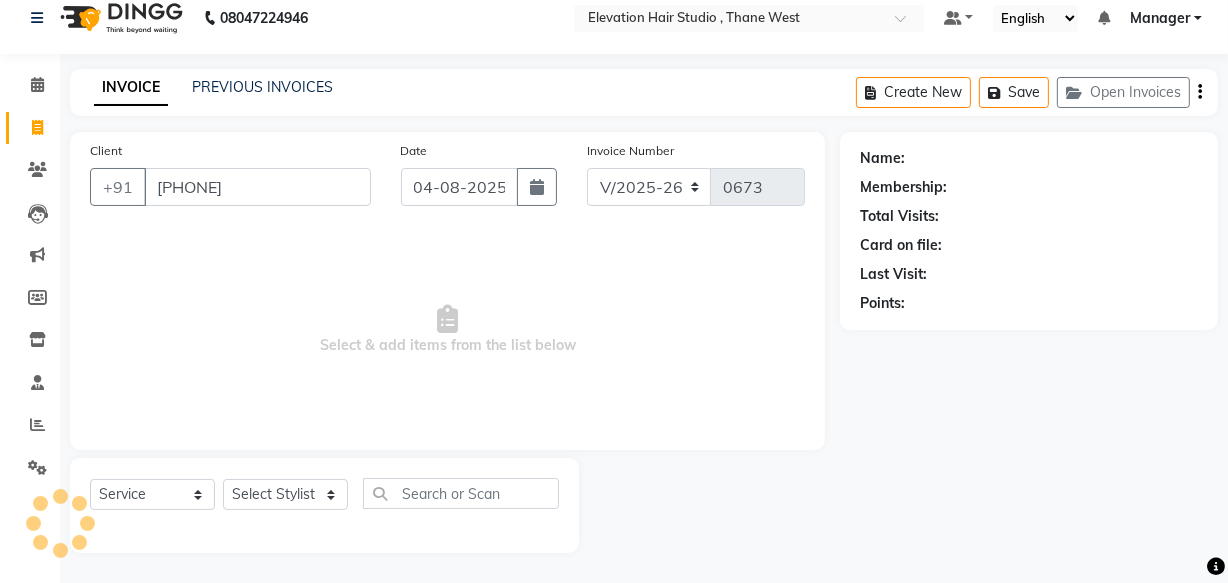 type on "9975569920" 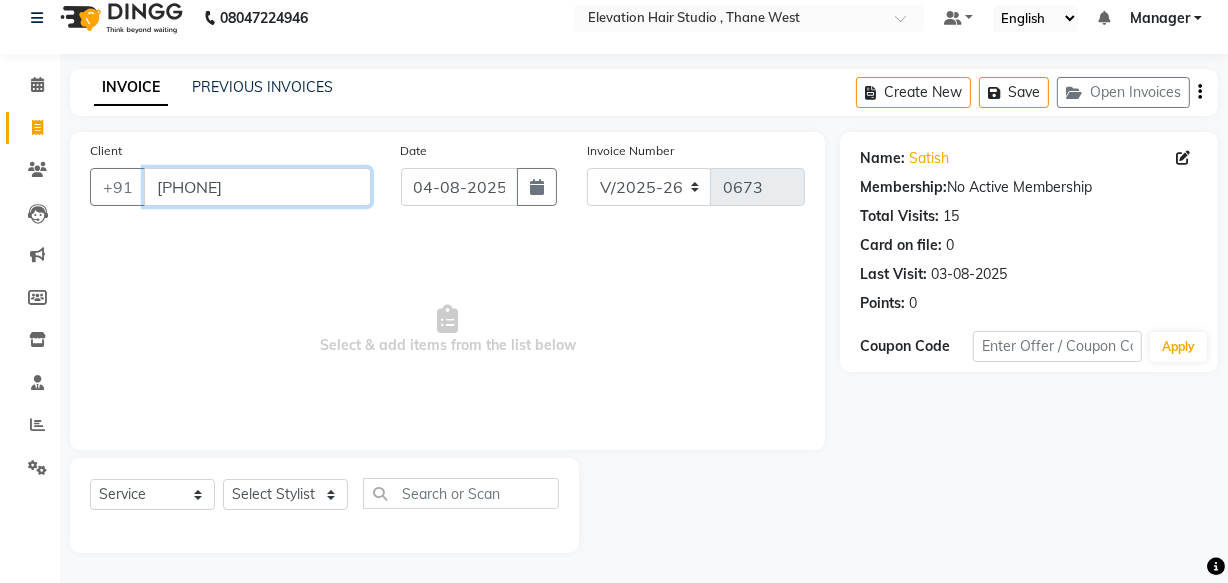 drag, startPoint x: 264, startPoint y: 199, endPoint x: 0, endPoint y: 40, distance: 308.18338 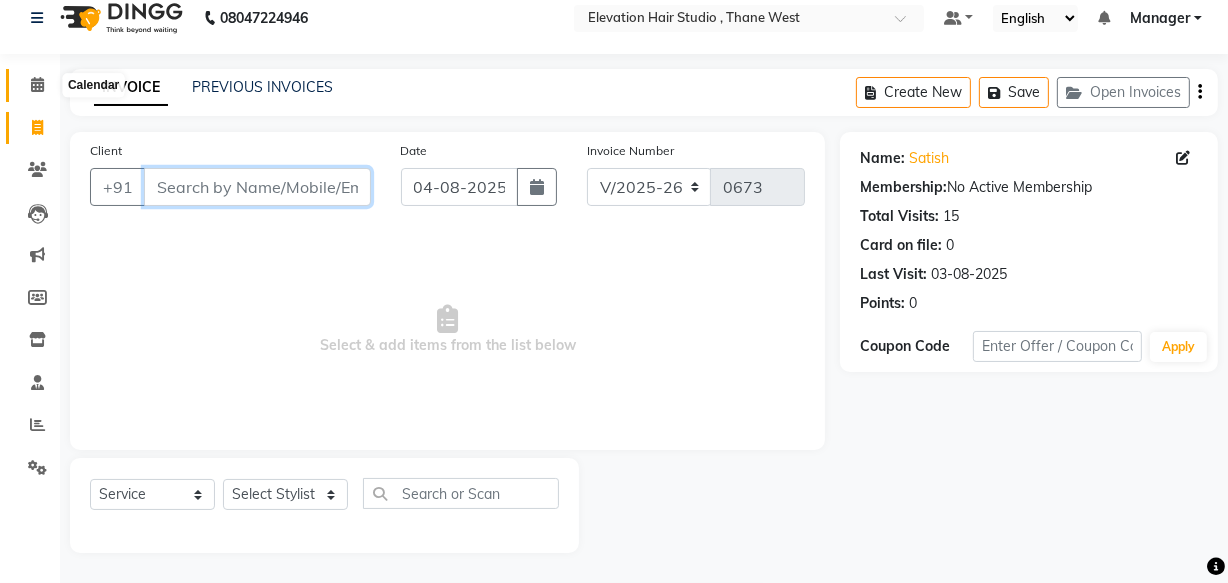 type 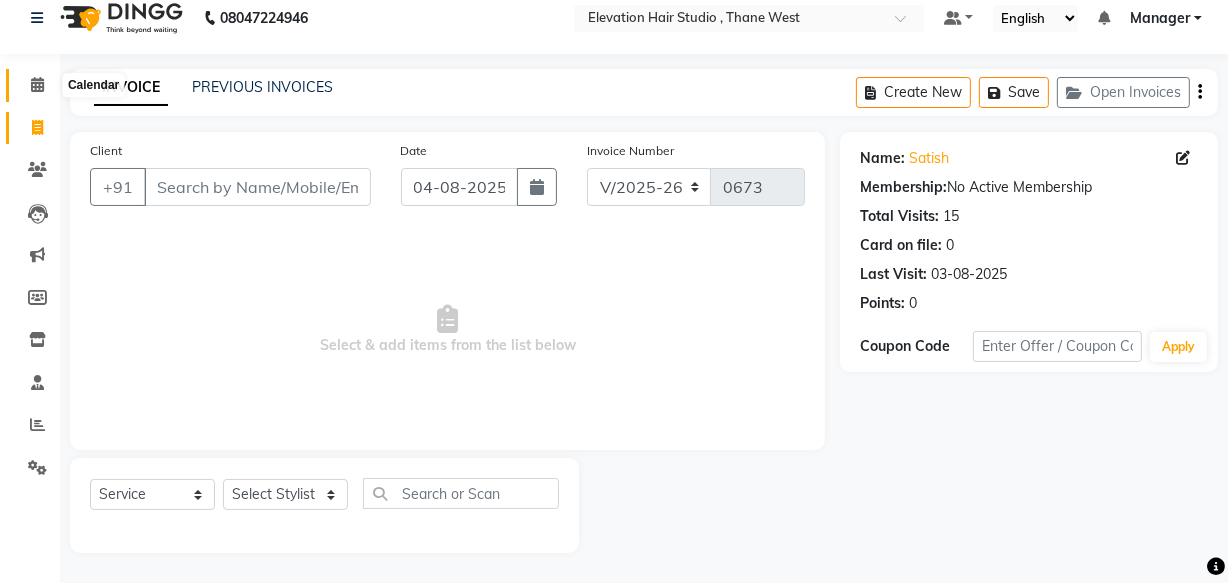 click 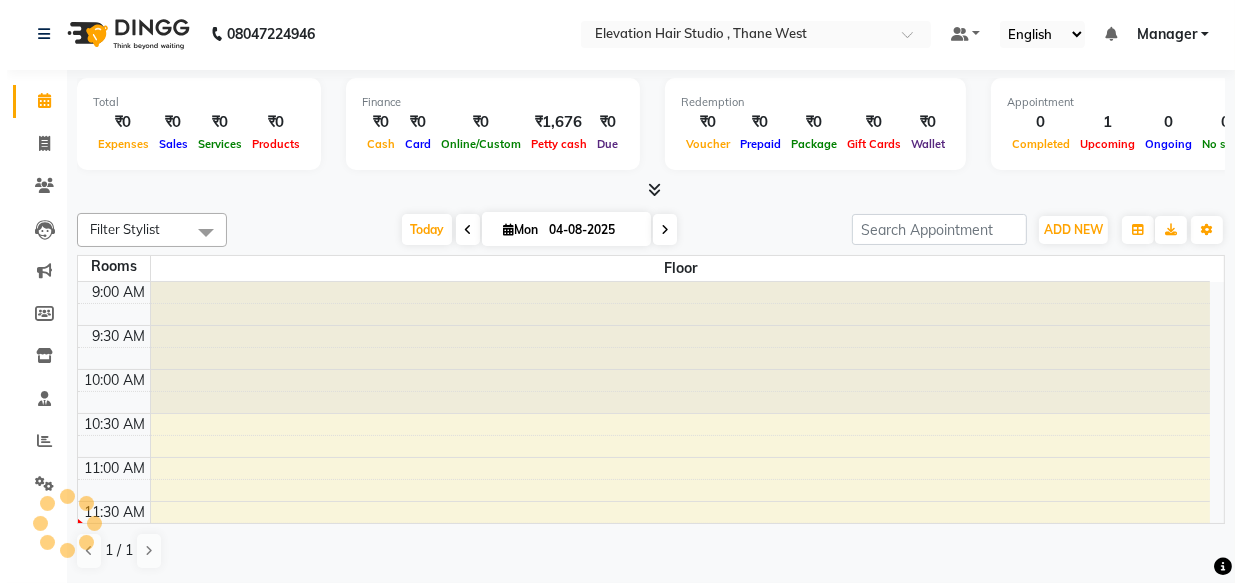scroll, scrollTop: 0, scrollLeft: 0, axis: both 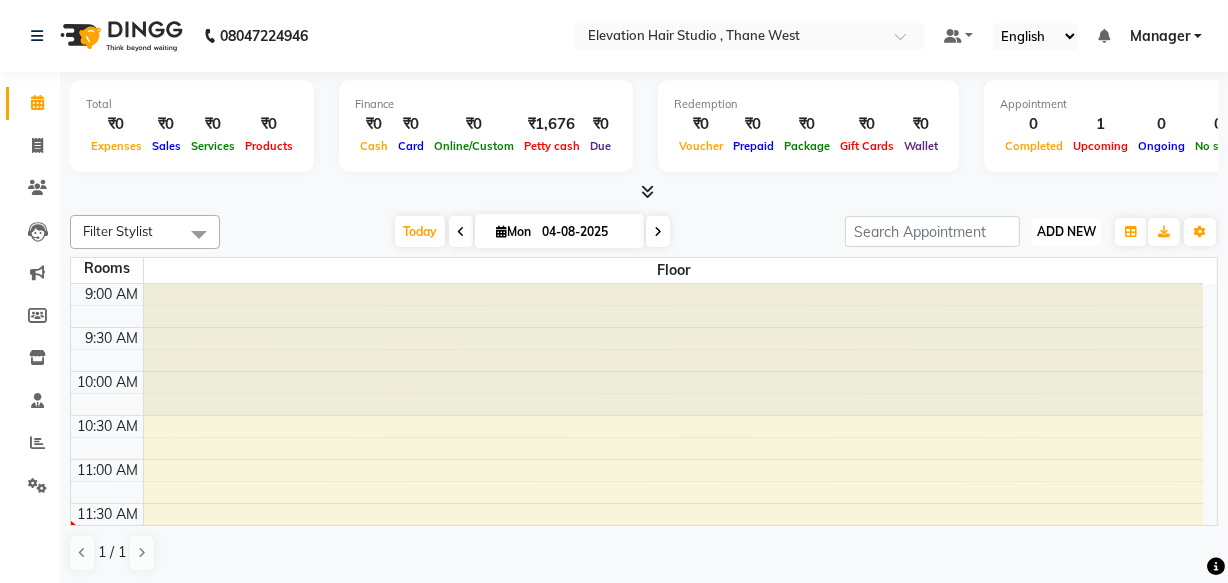 click on "ADD NEW" at bounding box center [1066, 231] 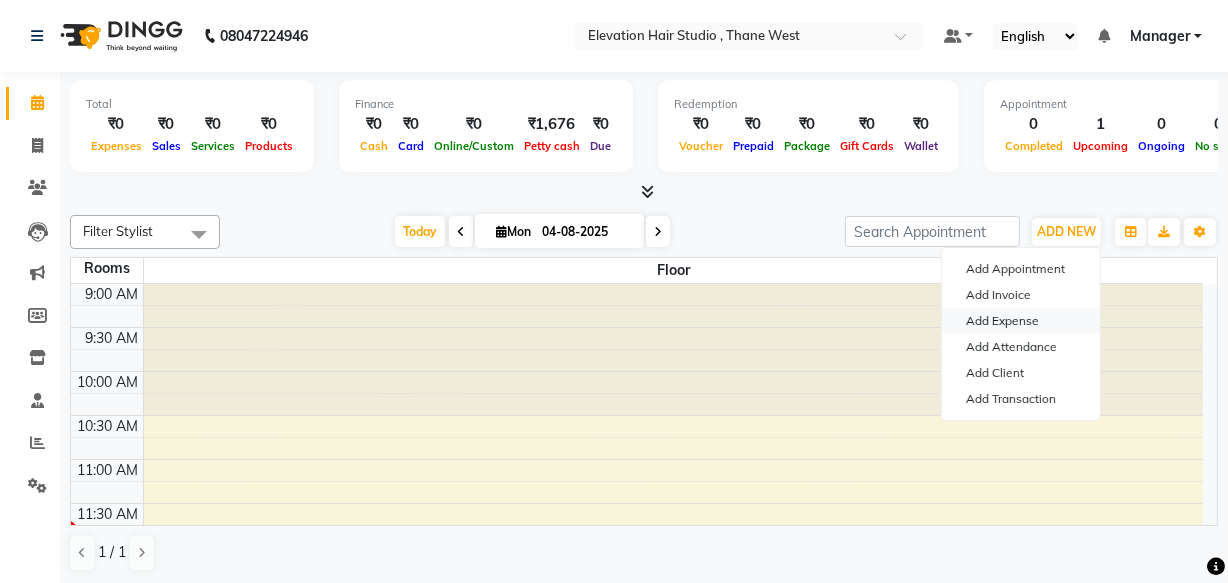 click on "Add Expense" at bounding box center (1021, 321) 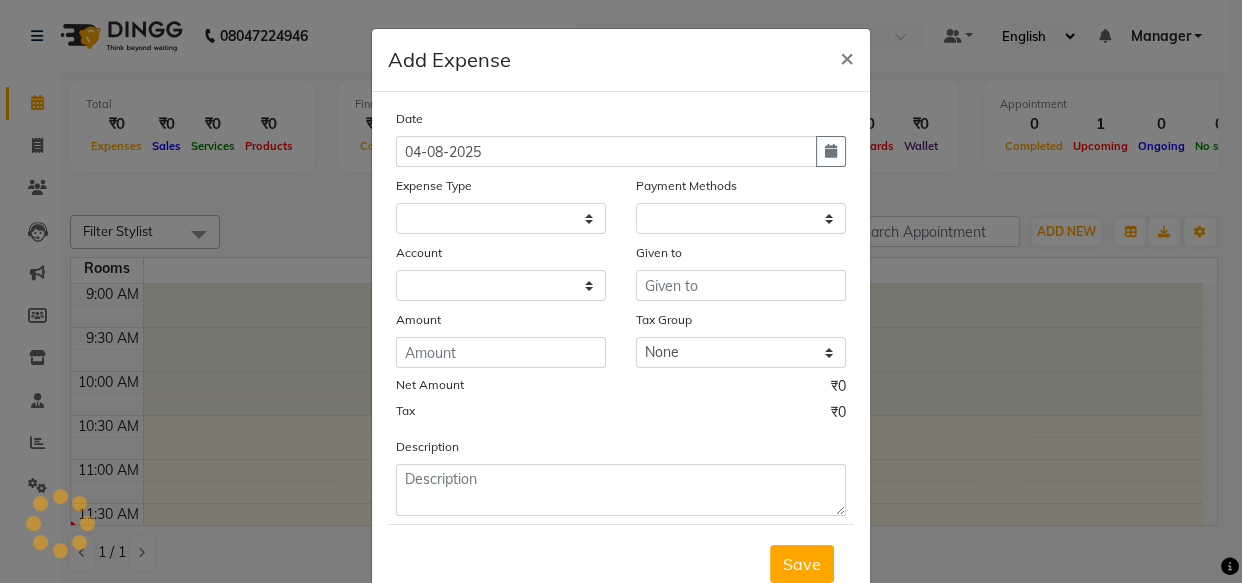 select on "1" 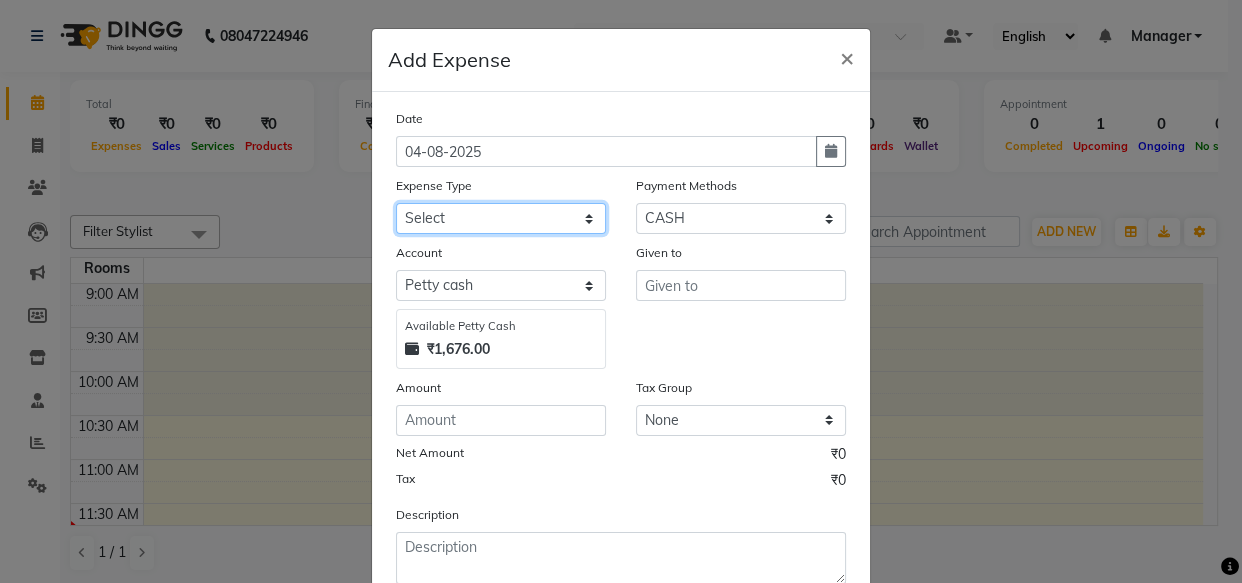 click on "Select AC Adrak Advance Salary agarbatti anees Appron asmoul advance salary Bank charges Car maintenance  CARPENTER Cash Deposited to bank Cash Handed over to Owner cellphone Client Snacks Clinical charges coffee conditioner courier diliptip dustbinplatebottle Equipment extrastuff fridge Fuel glue Govt fee greaser hairpatch hardware Incentive Insurance International purchase israil key lead light bill Loan Repayment Maintenance Marketing medicine milk Miscellaneous MRA ola Other paddlebrush PAINTER Pantry plumber Product product recharge rehman Rent Salary salary salary sandwich shampoo Staff Snacks sugar TAPE Tax Tea & Refreshment tissue towel trolly Utilities velocity VIDEO water web side WEFAST wireboard xerox" 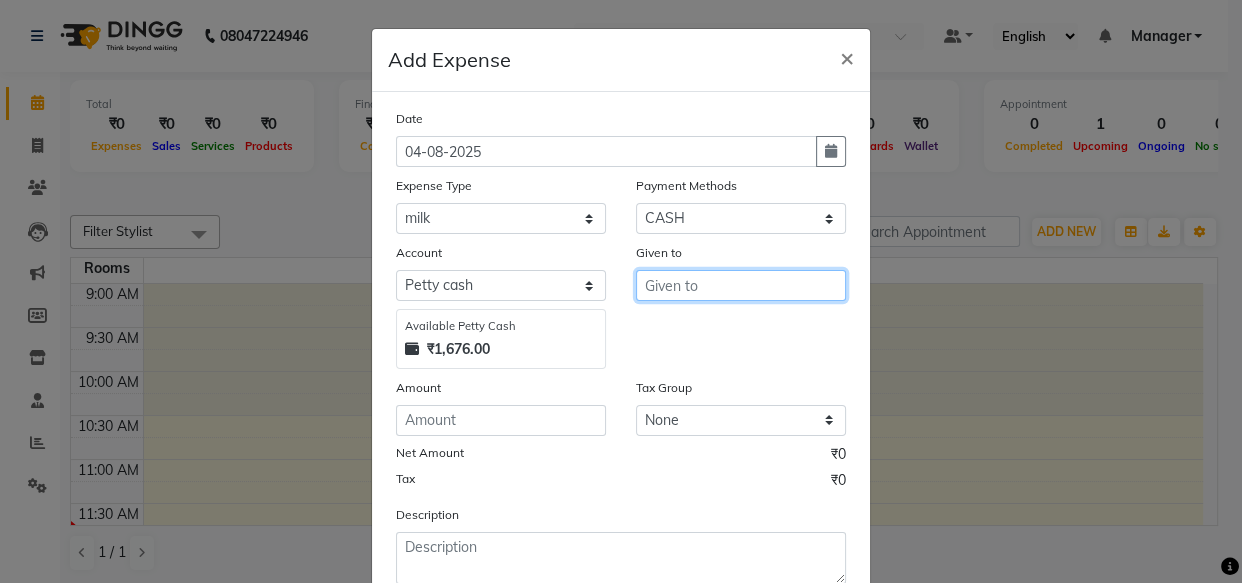 click at bounding box center (741, 285) 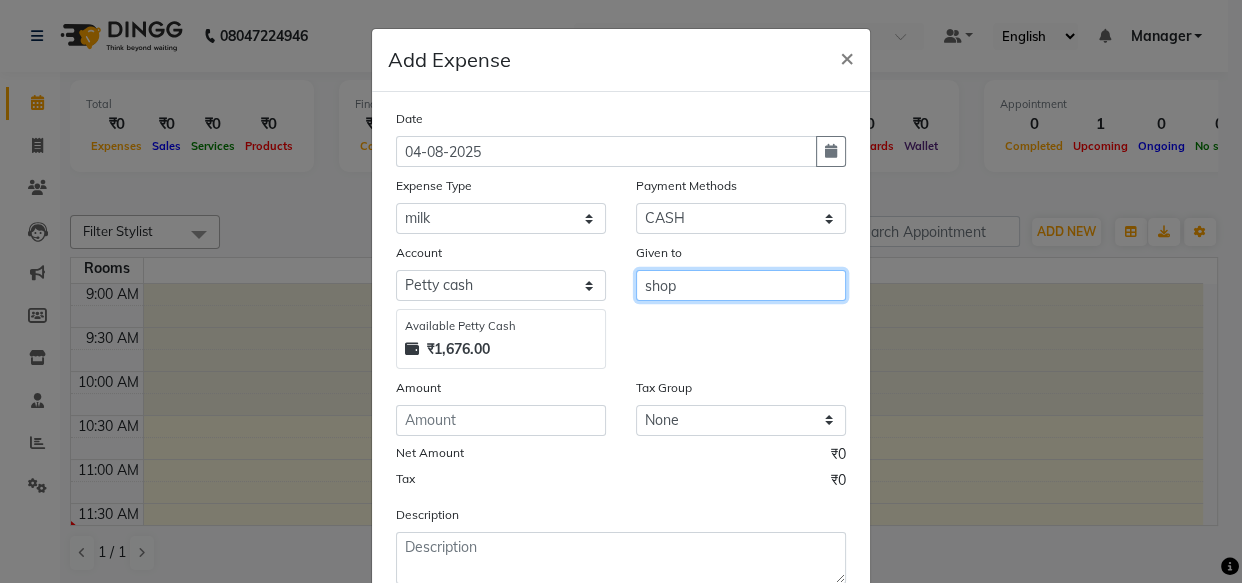 type on "shop" 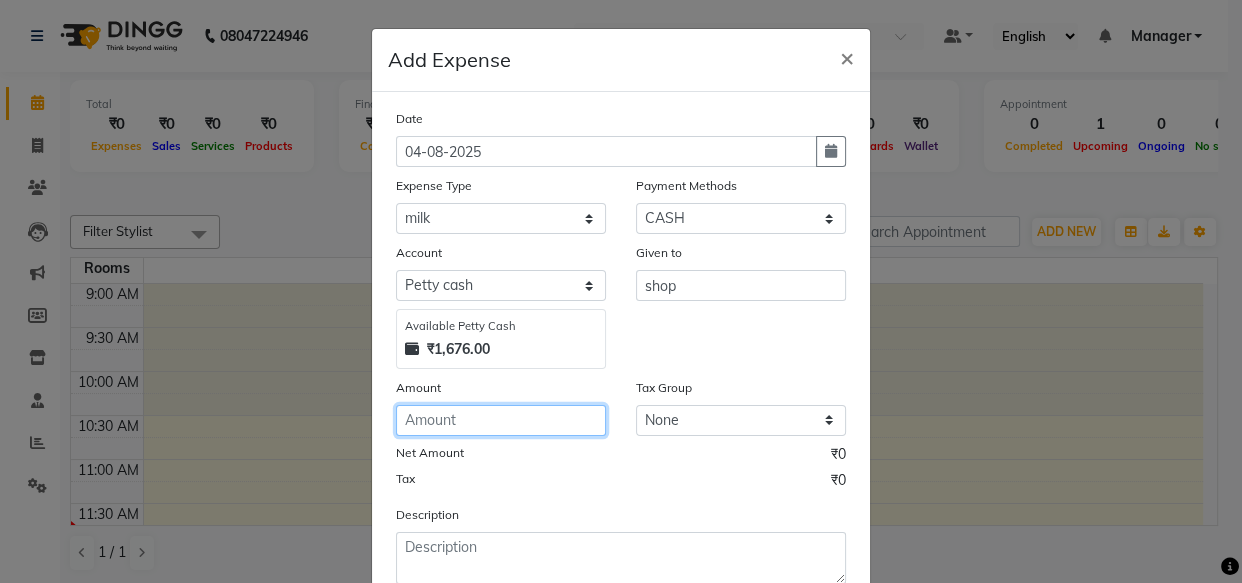 click 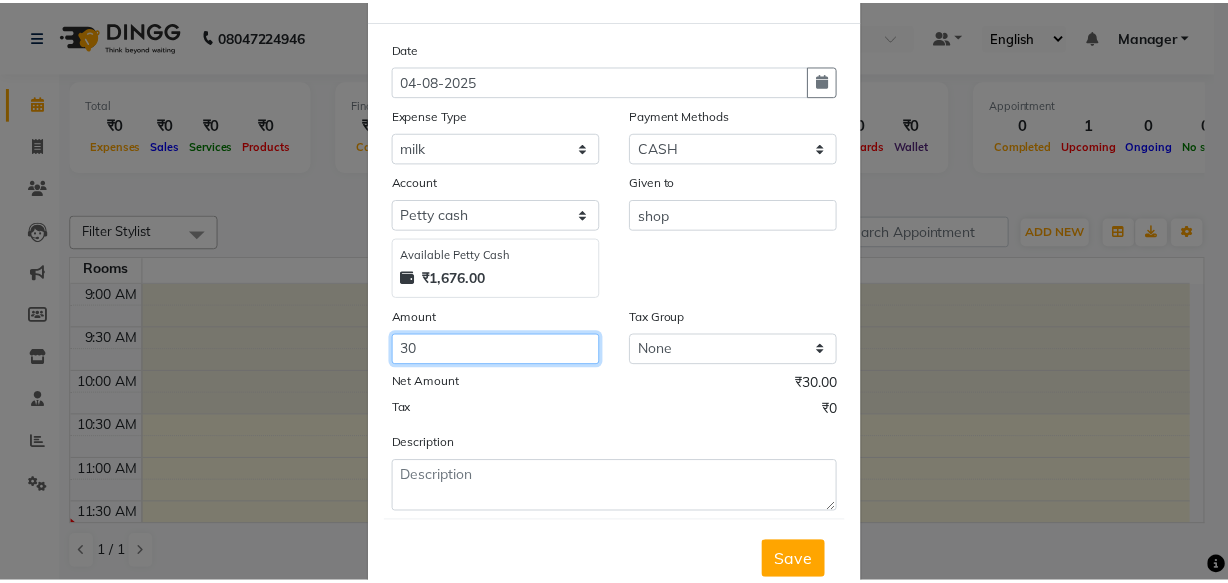 scroll, scrollTop: 135, scrollLeft: 0, axis: vertical 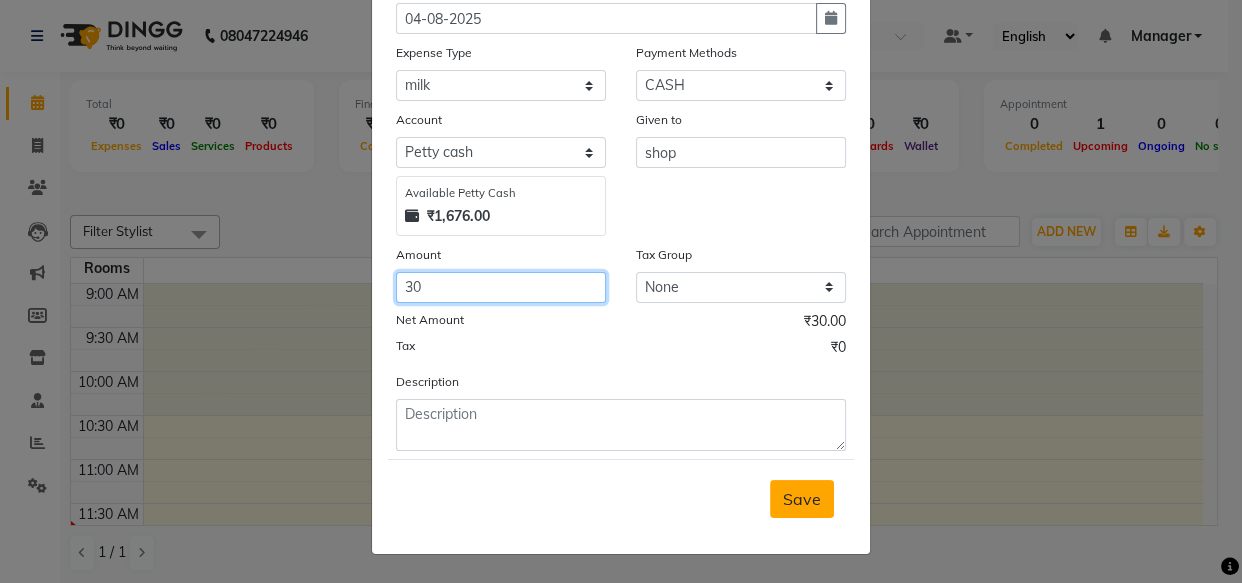 type on "30" 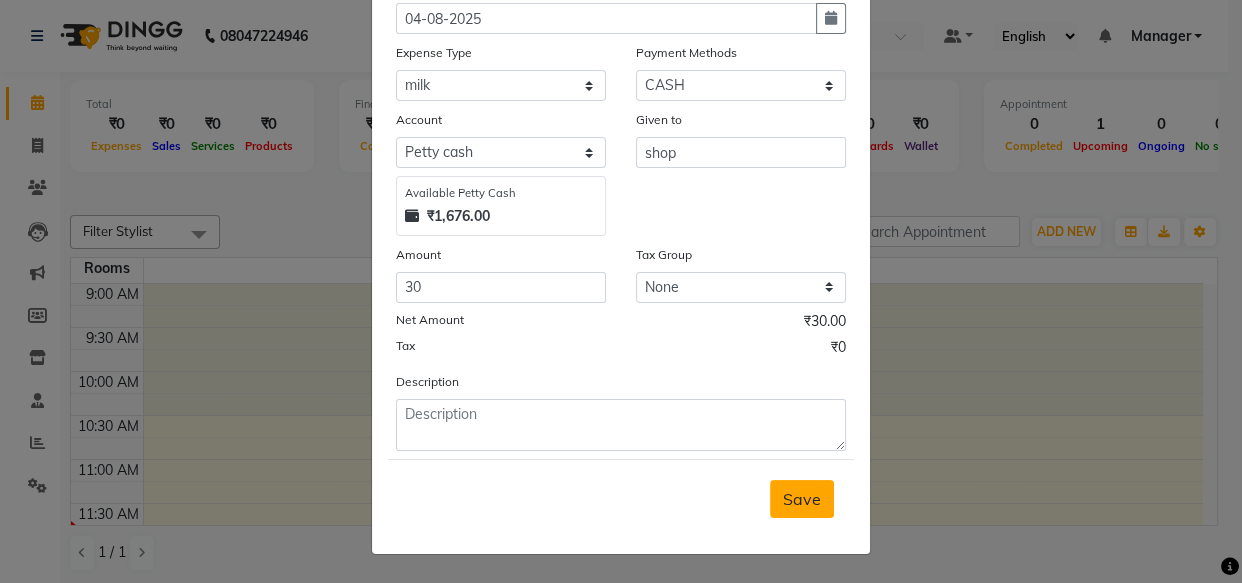 click on "Save" at bounding box center (802, 499) 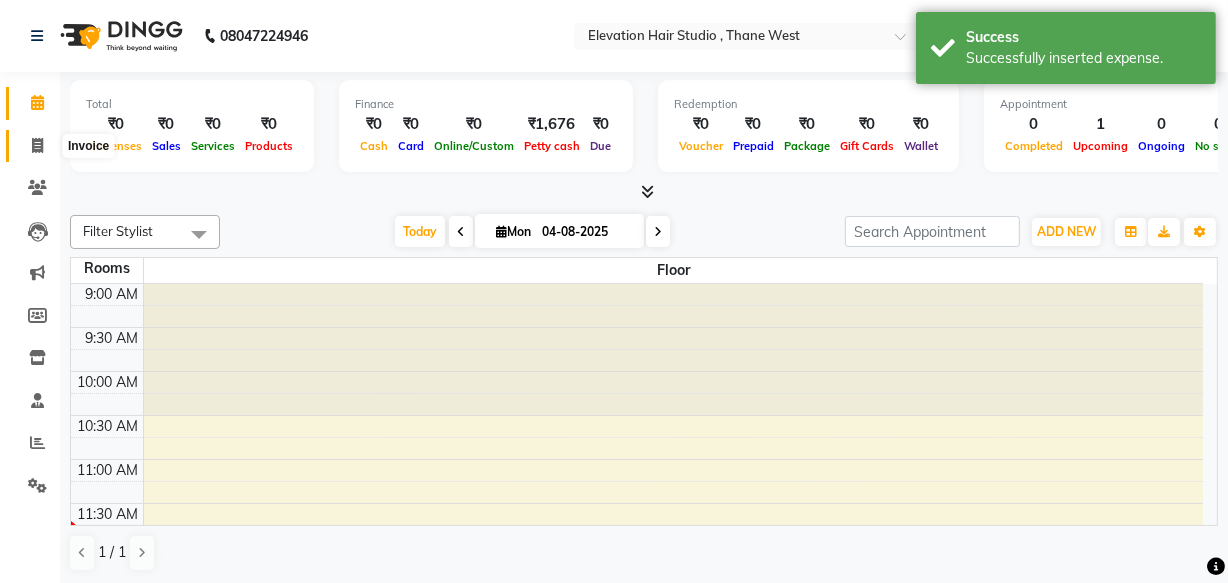 click 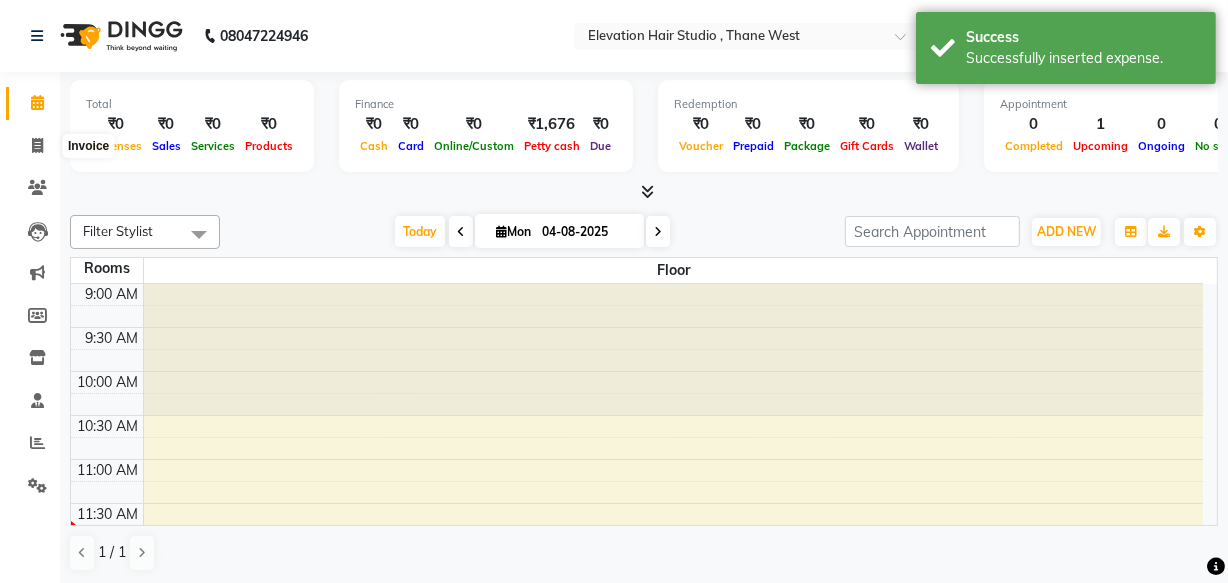 select on "6886" 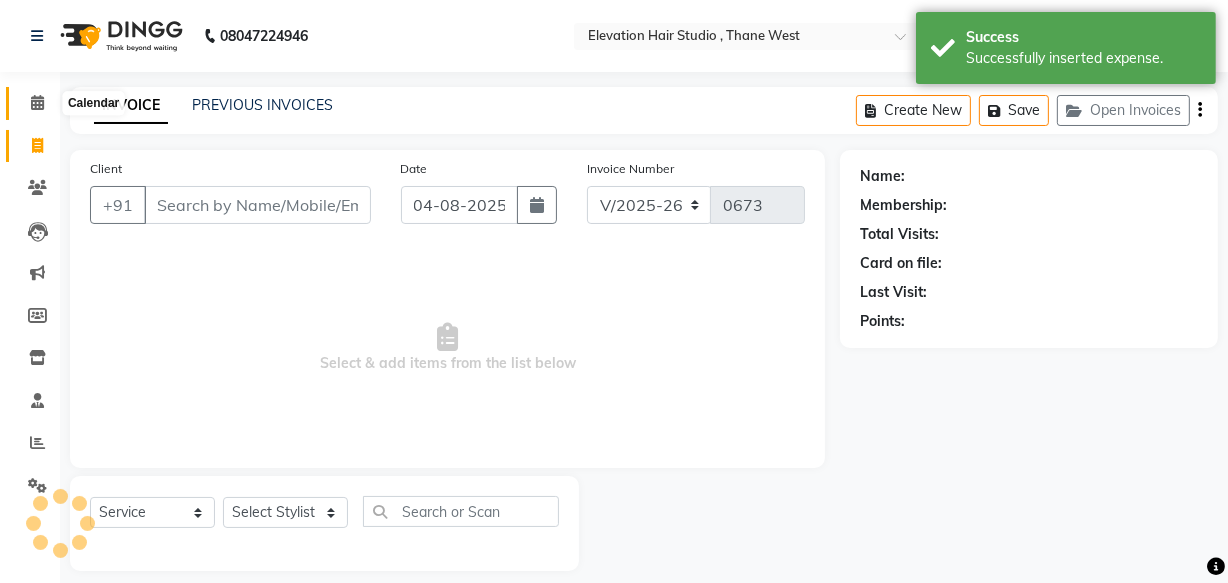 click 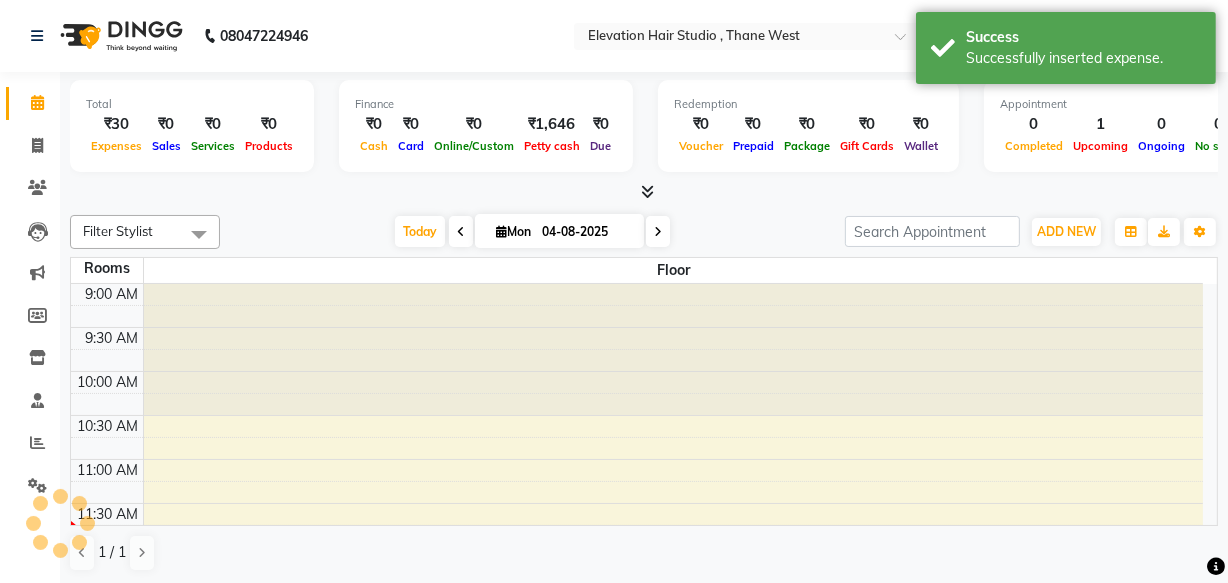 scroll, scrollTop: 0, scrollLeft: 0, axis: both 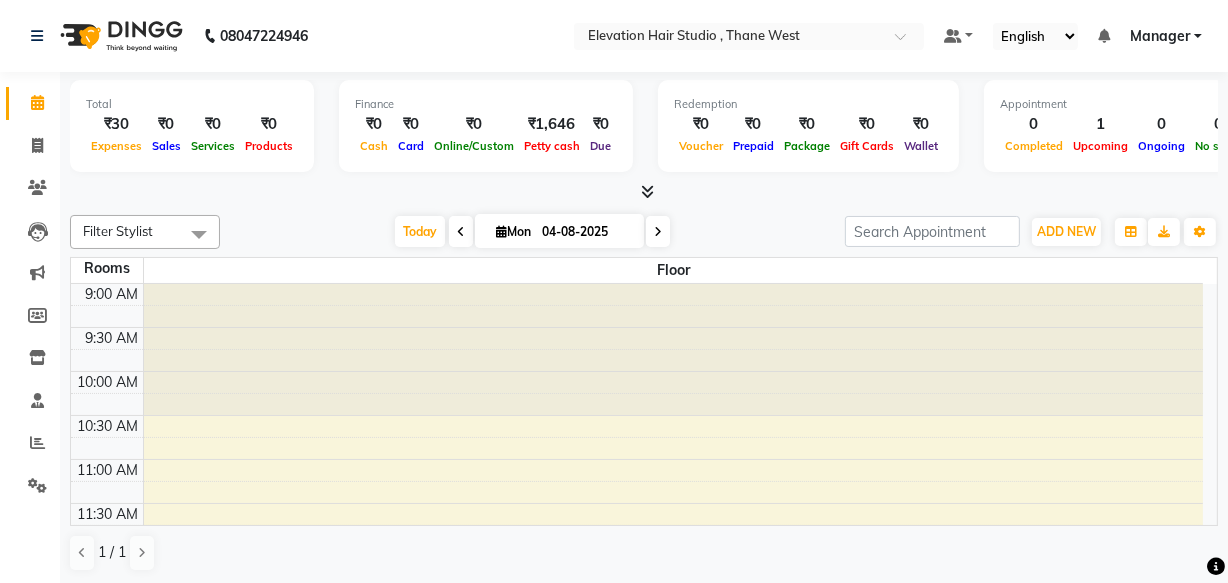 click on "1 / 1" at bounding box center (644, 553) 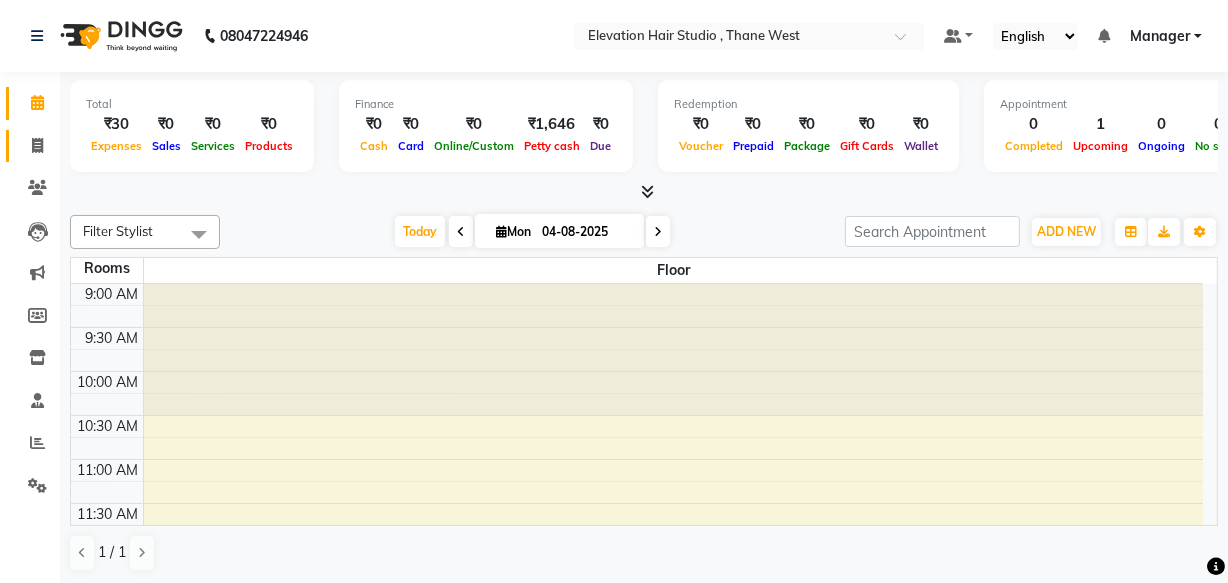 click 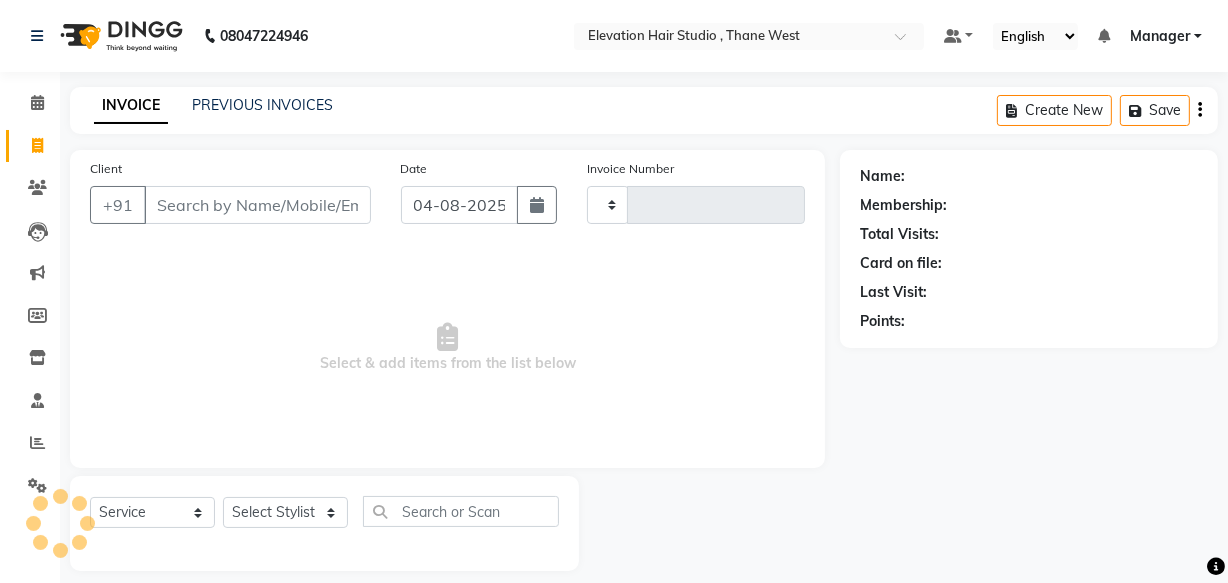 type on "0673" 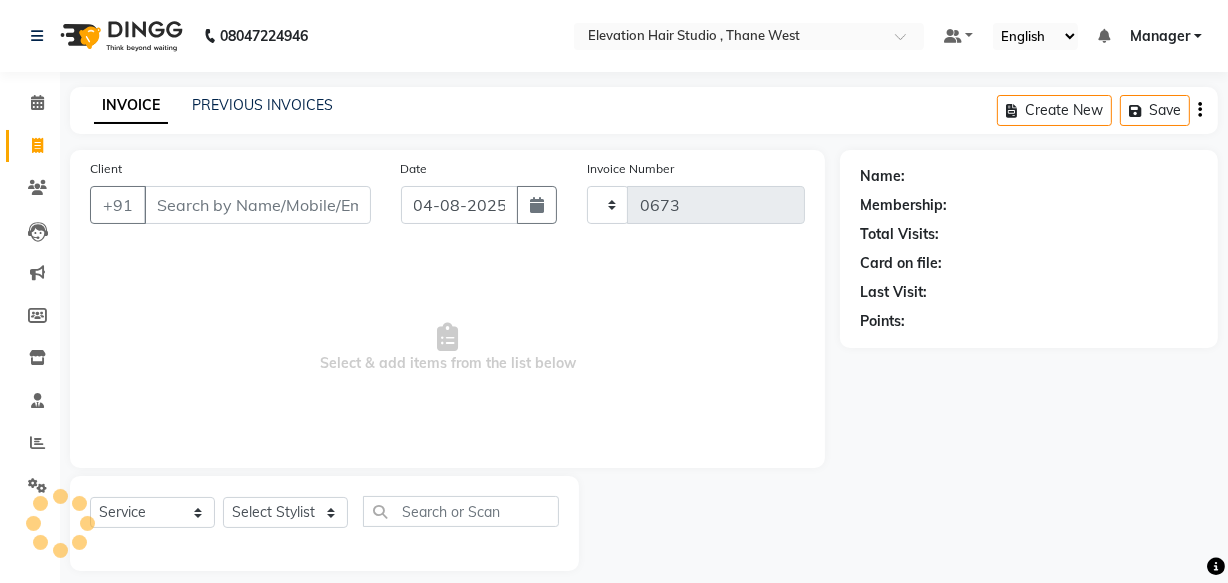 select on "6886" 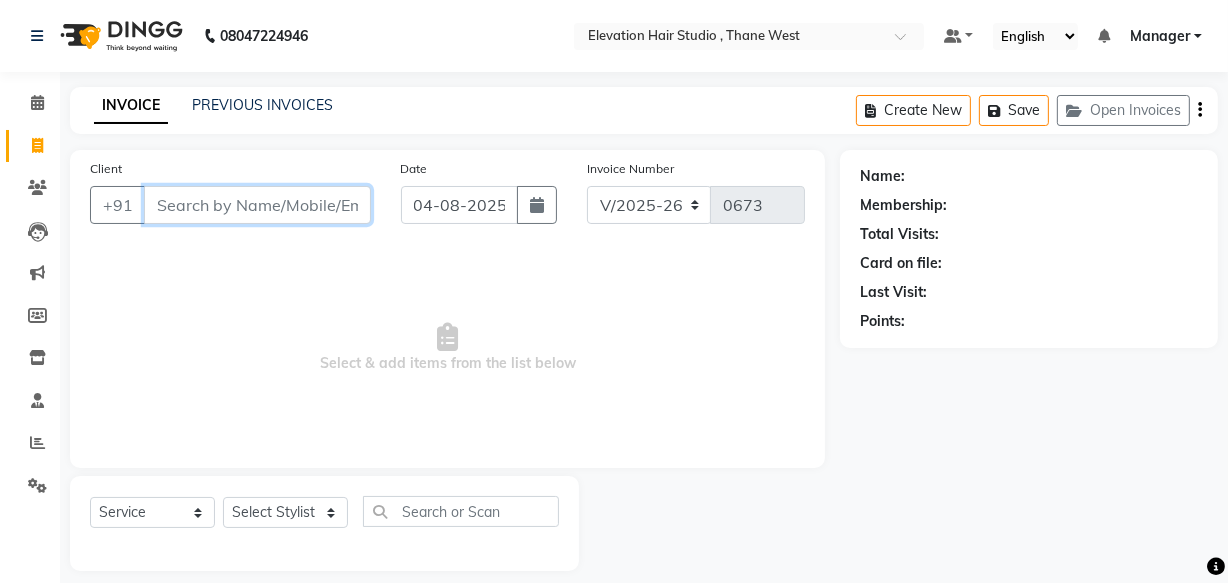click on "Client" at bounding box center [257, 205] 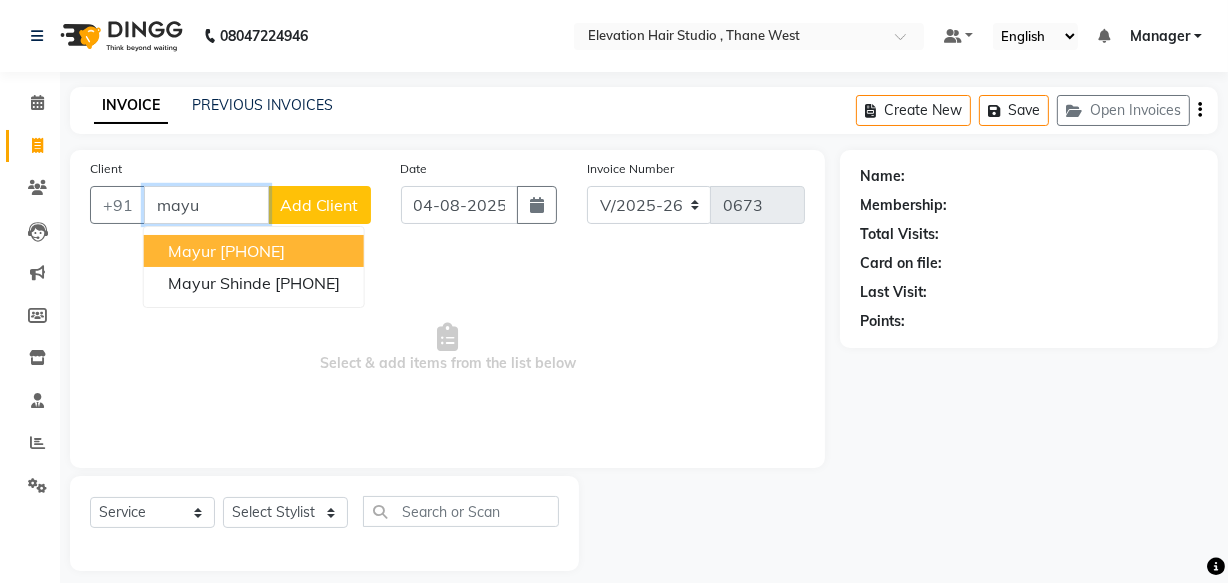 click on "[PHONE]" at bounding box center (252, 251) 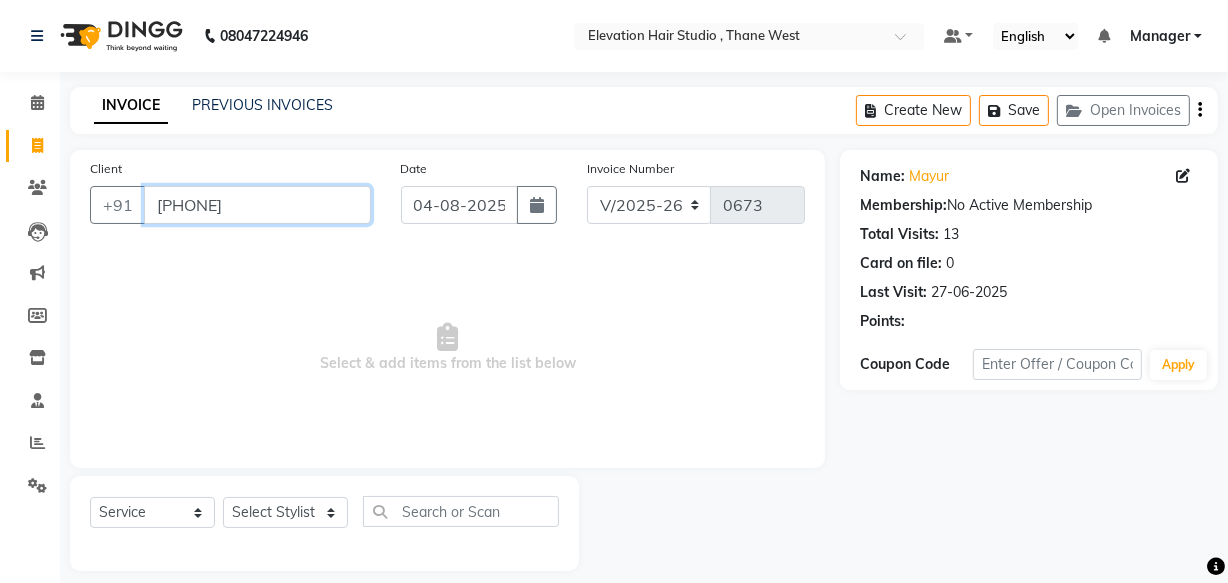 drag, startPoint x: 284, startPoint y: 203, endPoint x: 0, endPoint y: 203, distance: 284 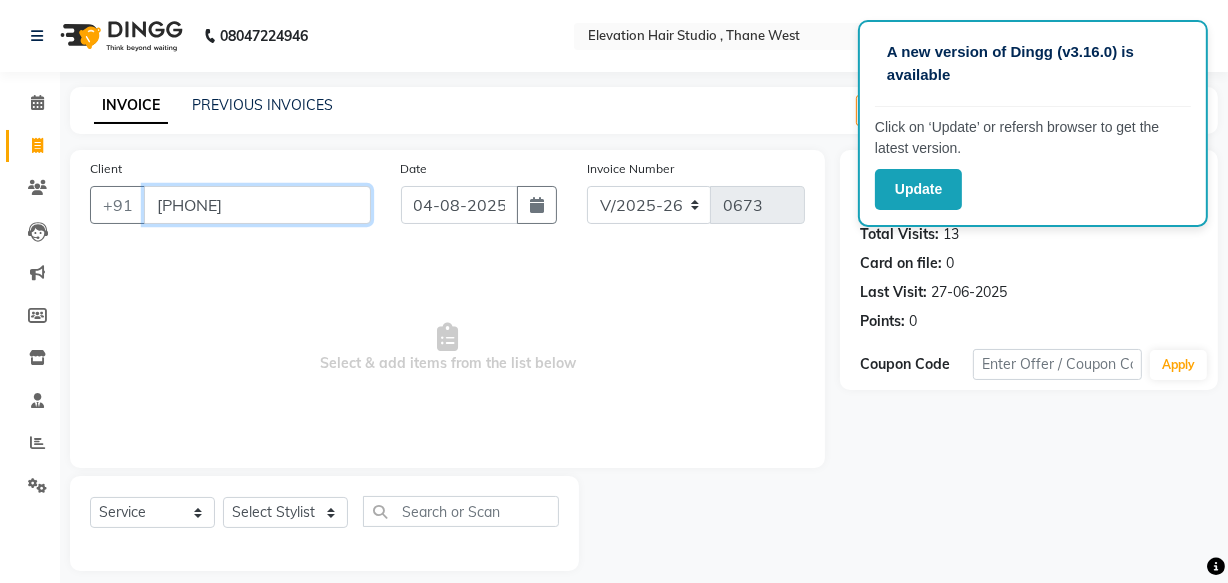 click on "[PHONE]" at bounding box center (257, 205) 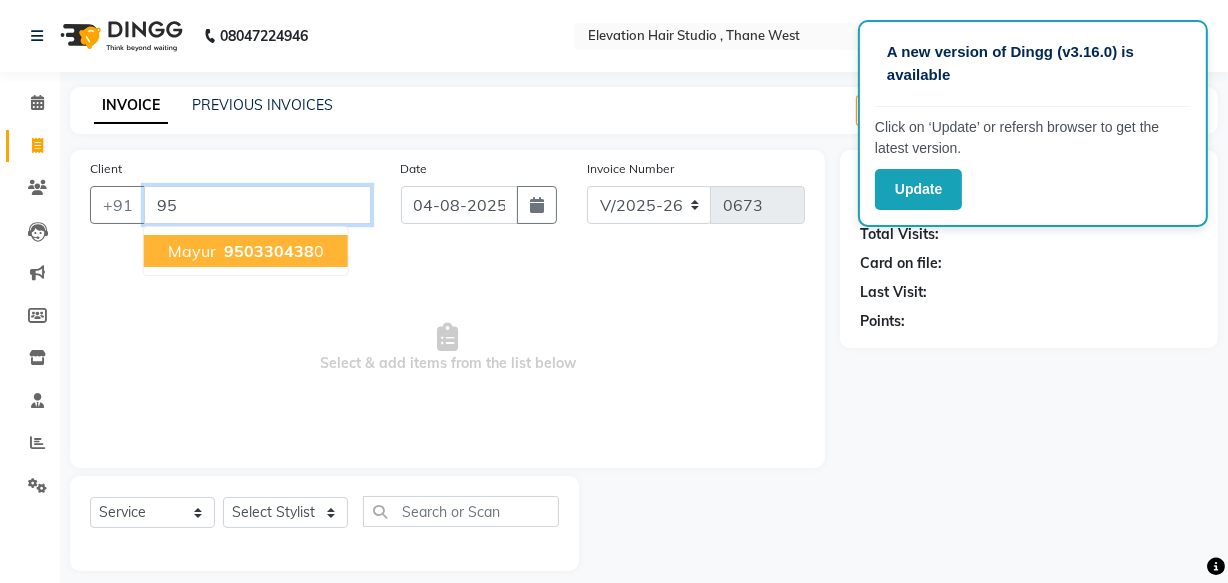 type on "9" 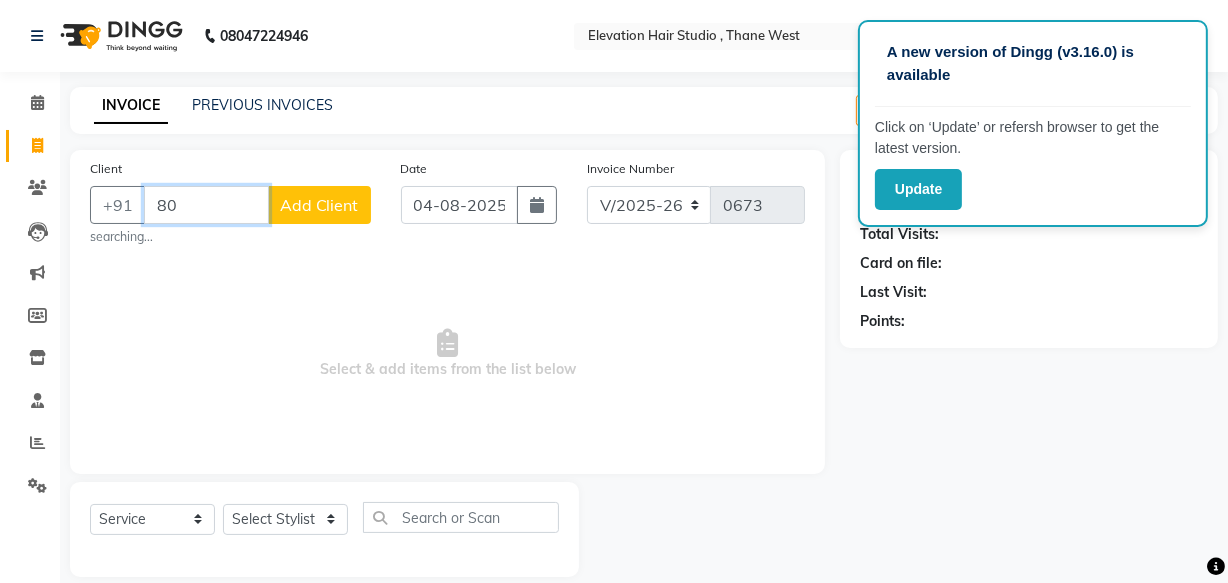 type on "8" 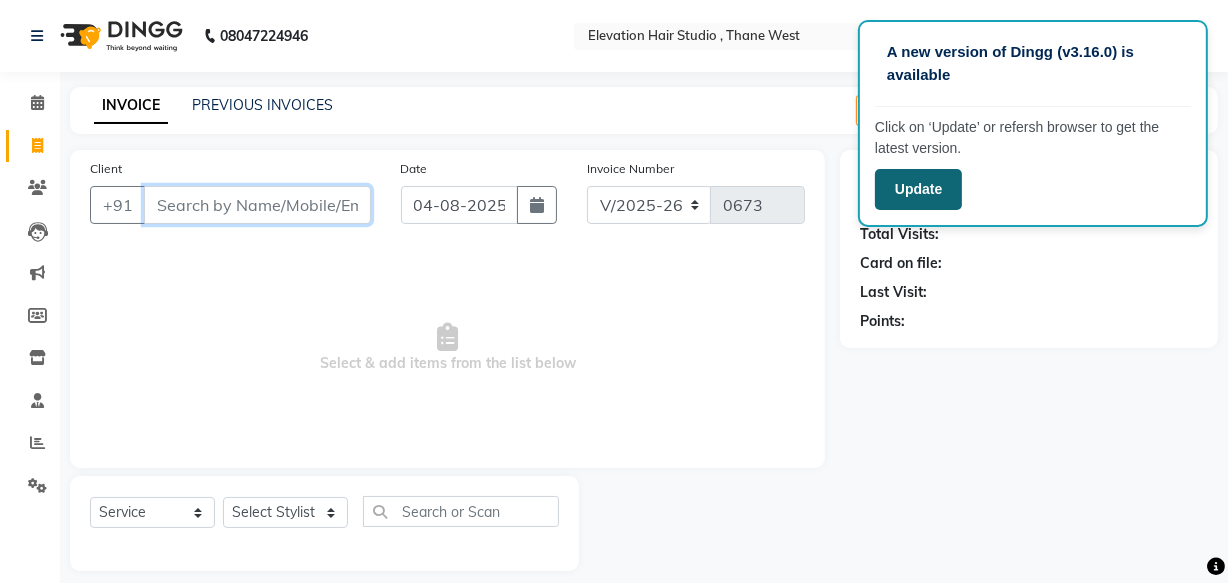 type 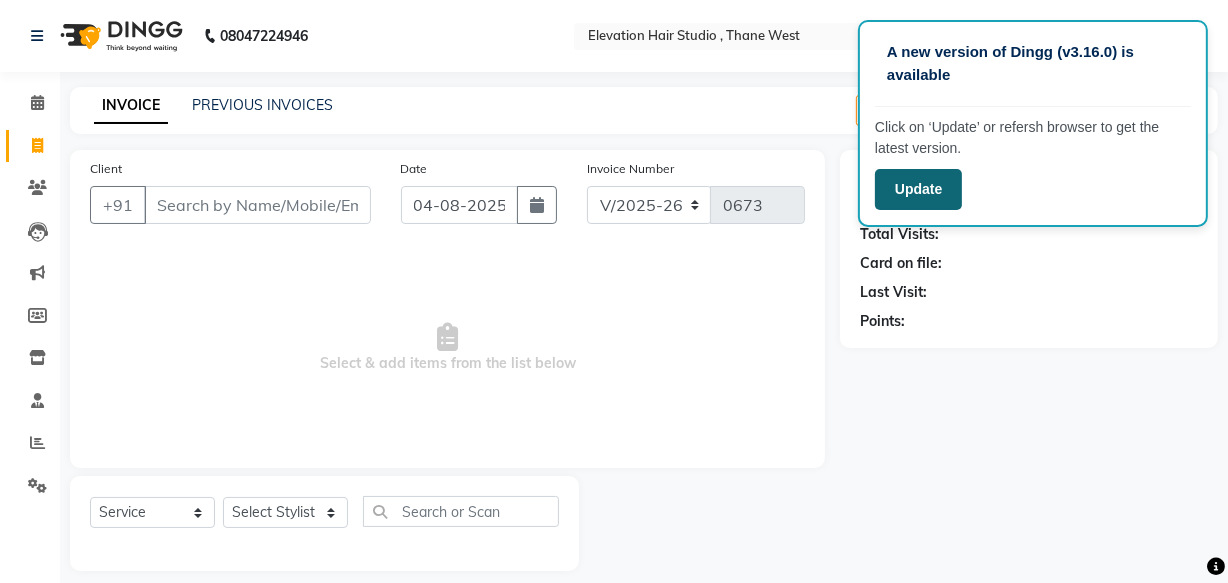 click on "Update" 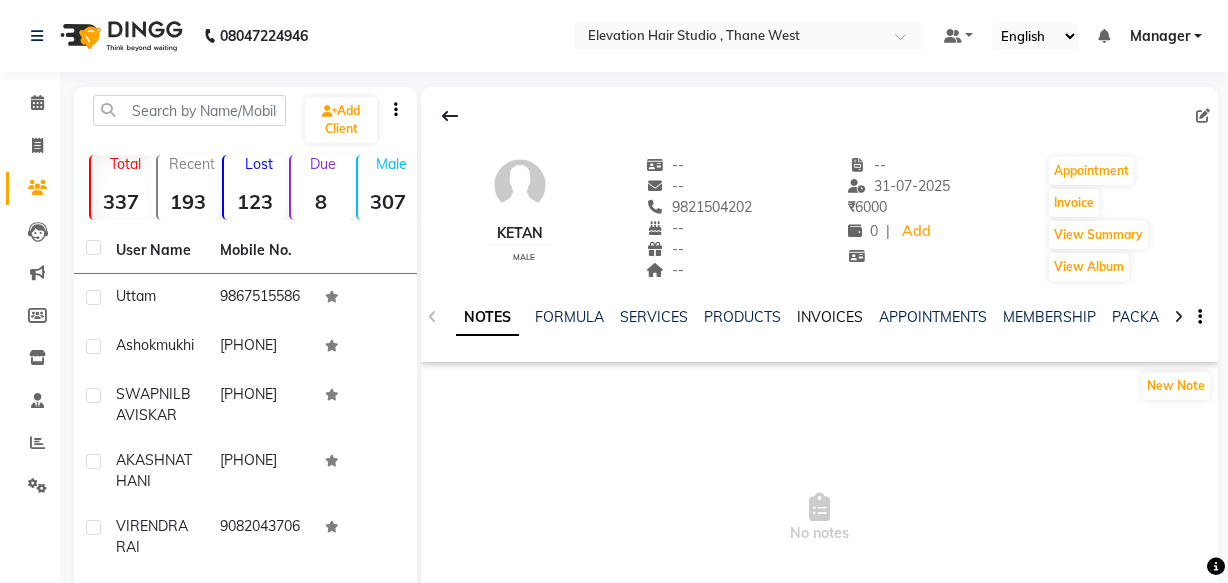 scroll, scrollTop: 0, scrollLeft: 0, axis: both 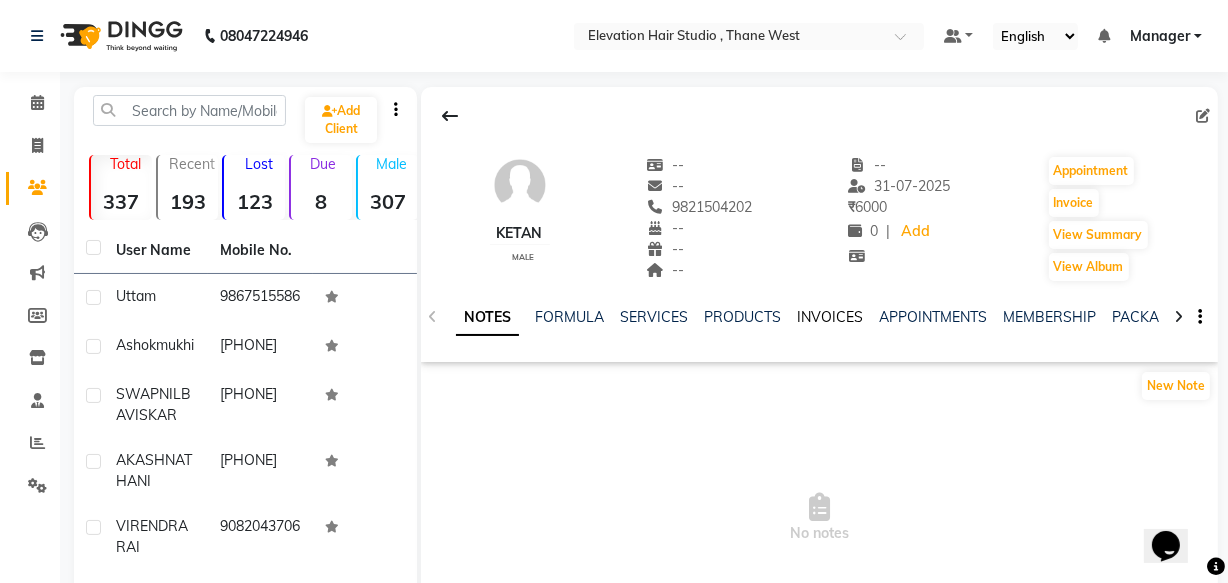 click on "INVOICES" 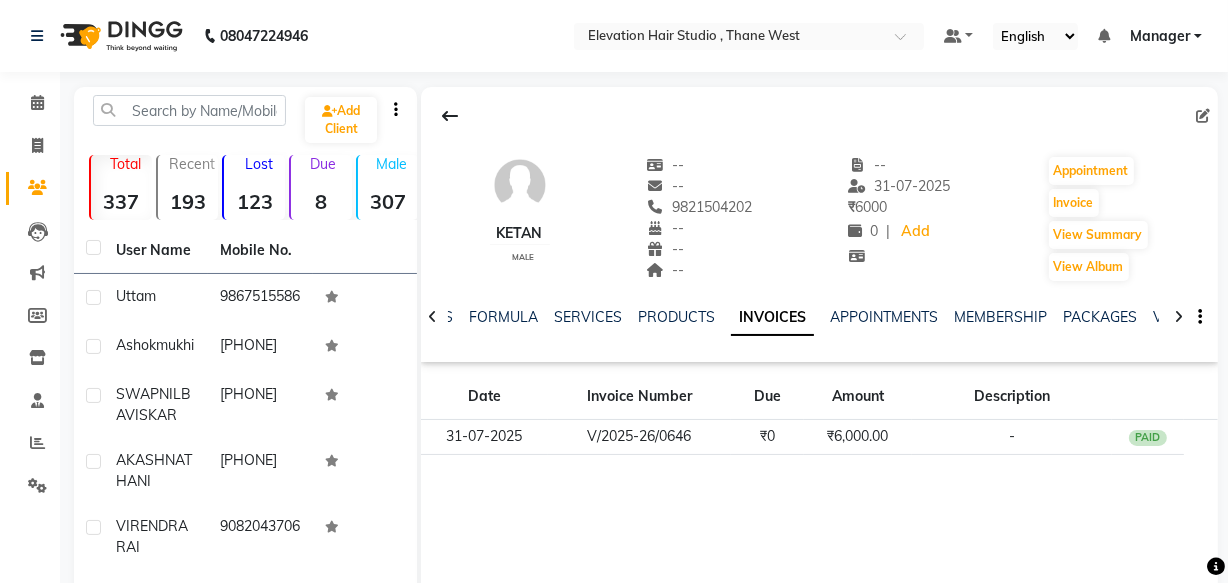 copy on "9821504202" 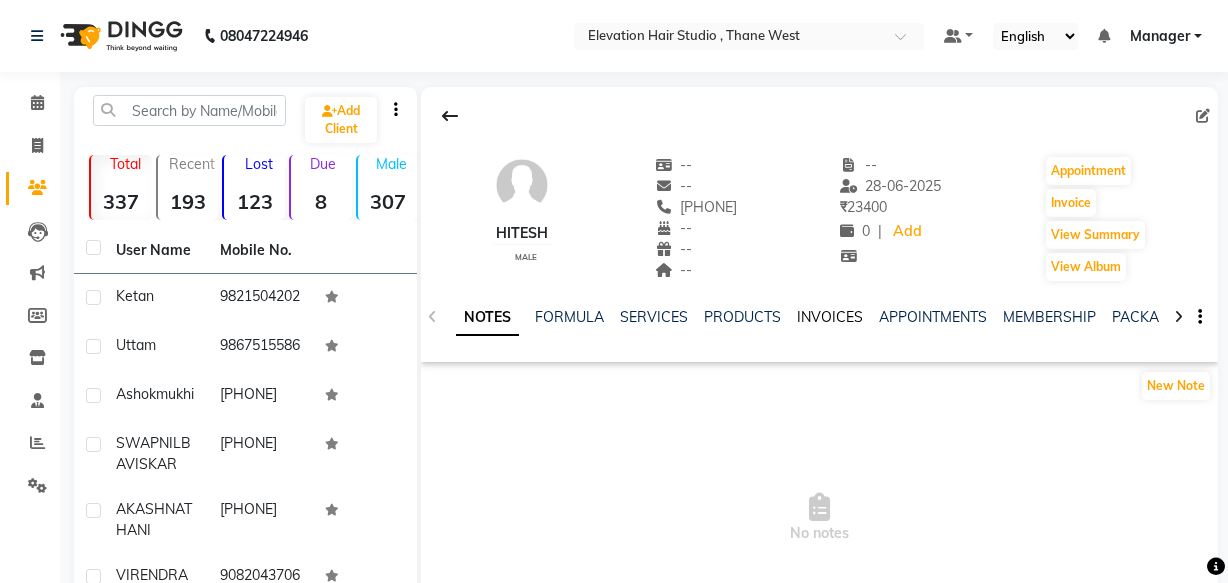 scroll, scrollTop: 0, scrollLeft: 0, axis: both 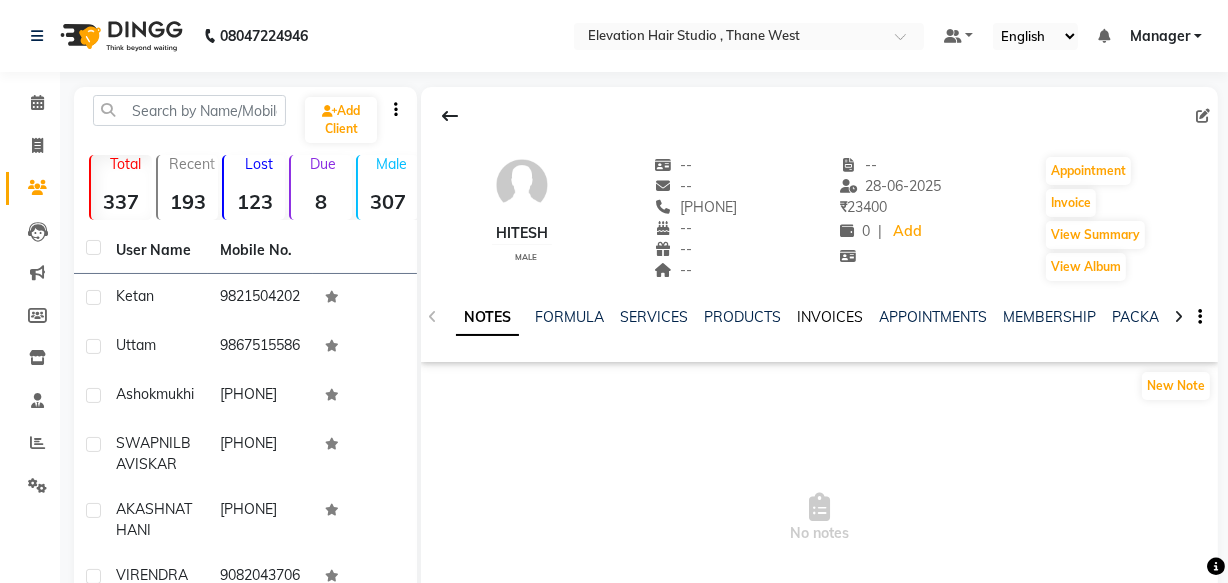 click on "INVOICES" 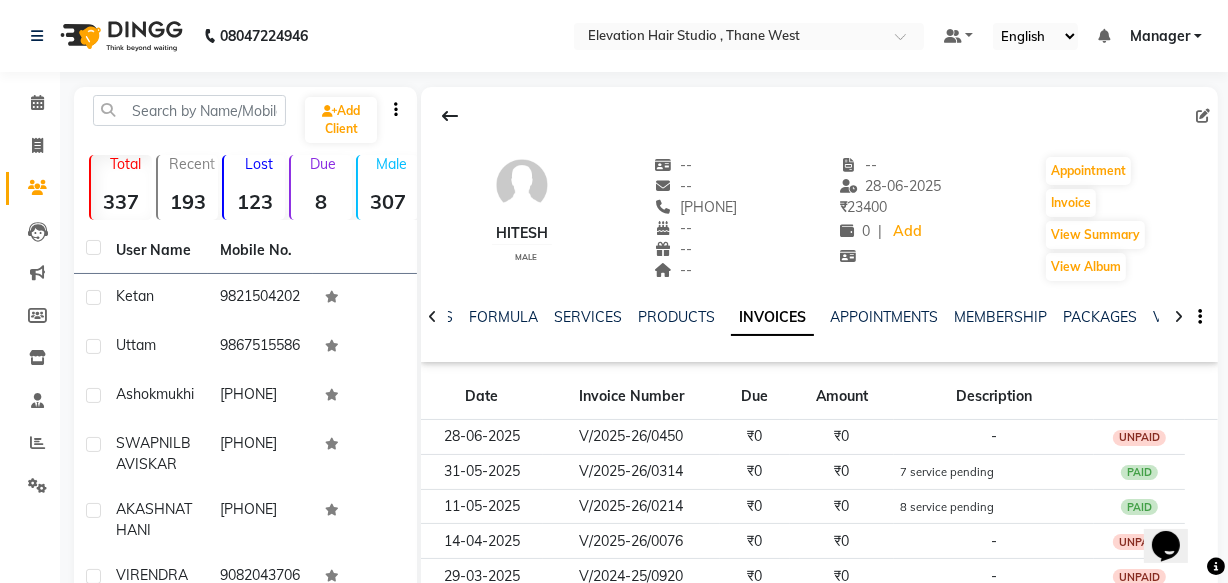 scroll, scrollTop: 0, scrollLeft: 0, axis: both 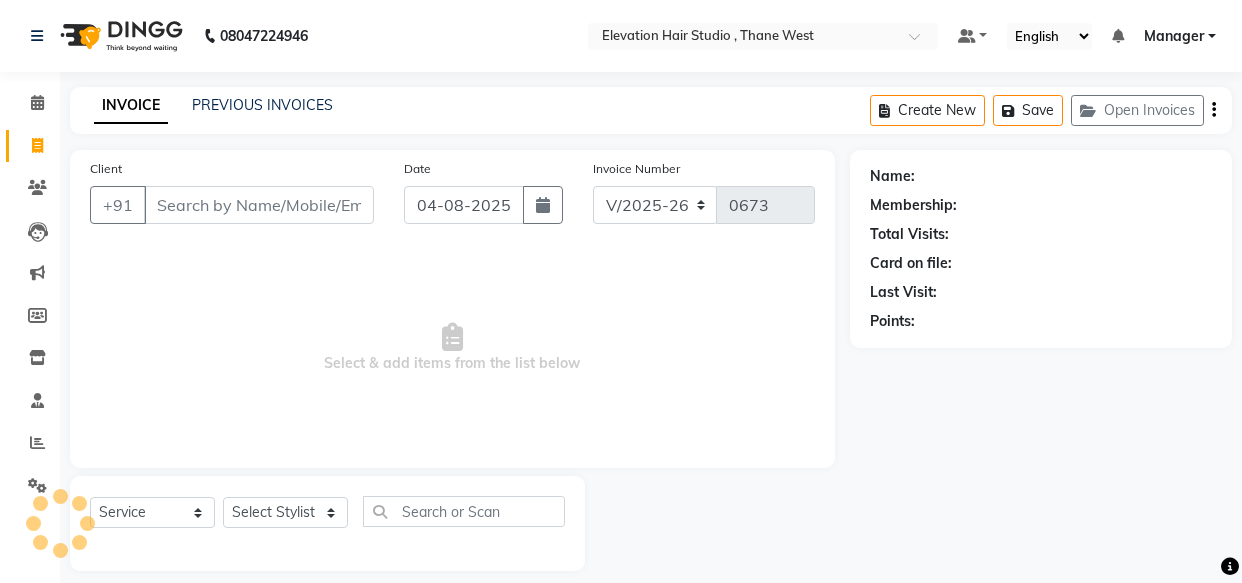 select on "6886" 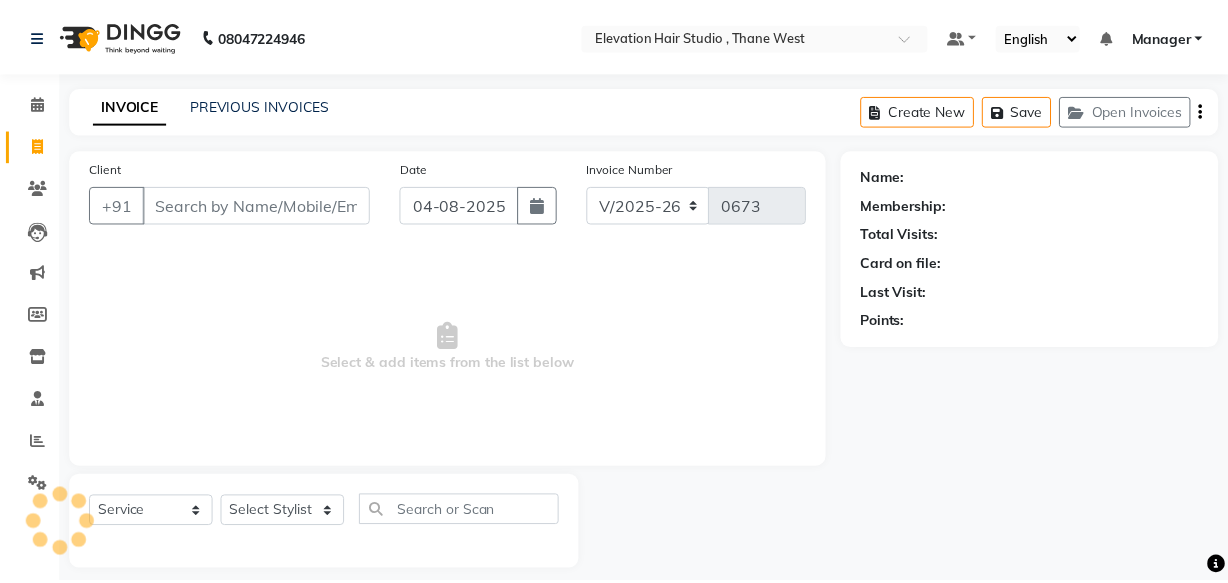 scroll, scrollTop: 0, scrollLeft: 0, axis: both 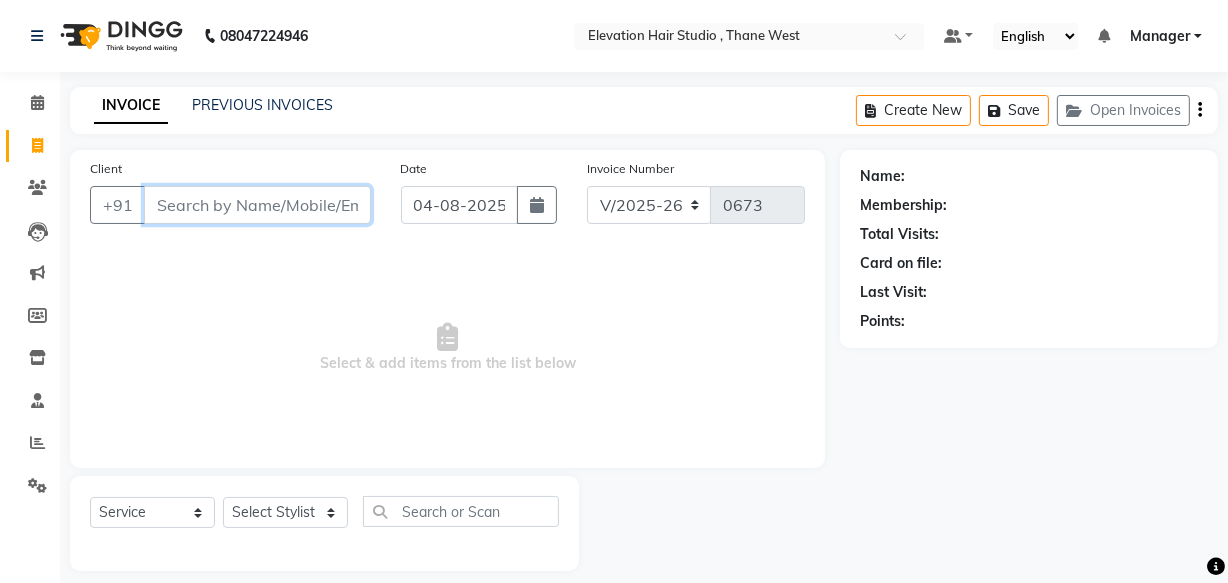 click on "Client" at bounding box center [257, 205] 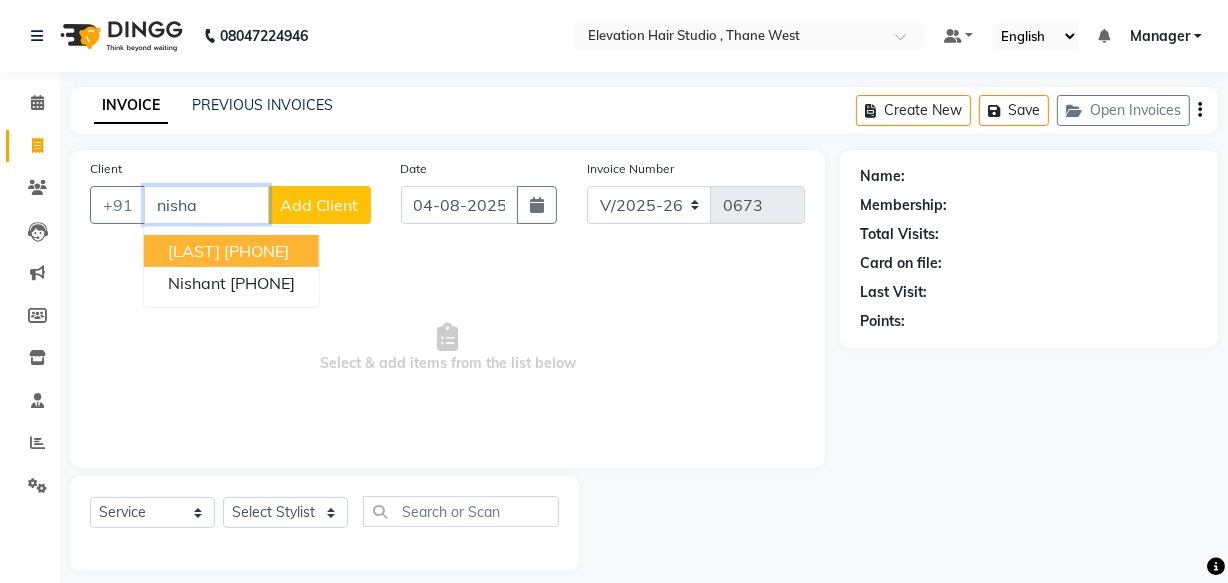 click on "[PHONE]" at bounding box center [256, 251] 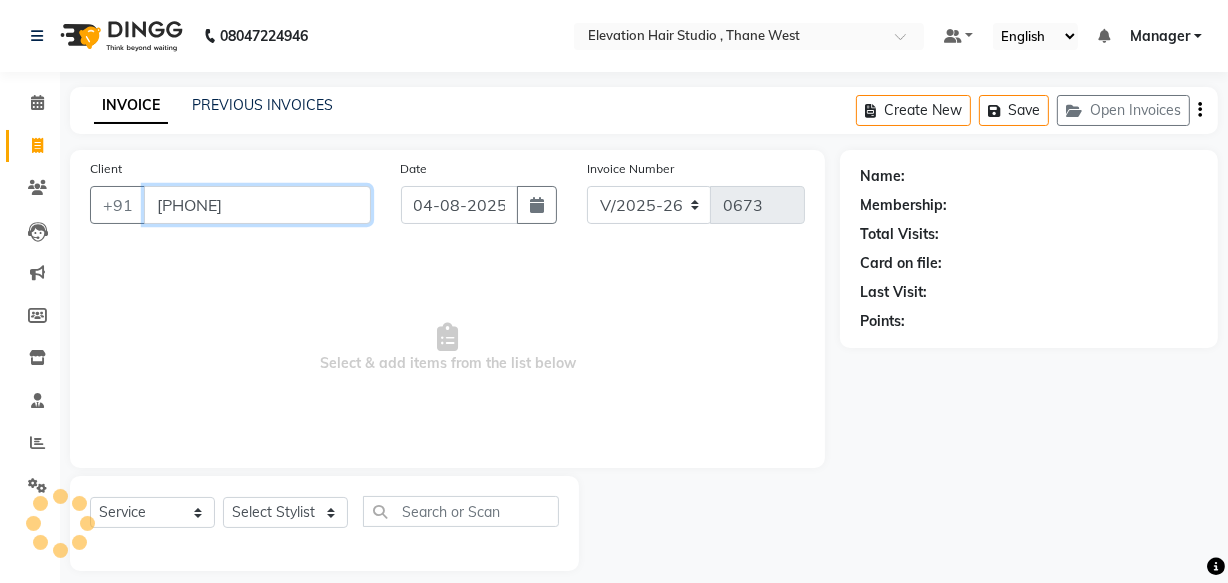 type on "[PHONE]" 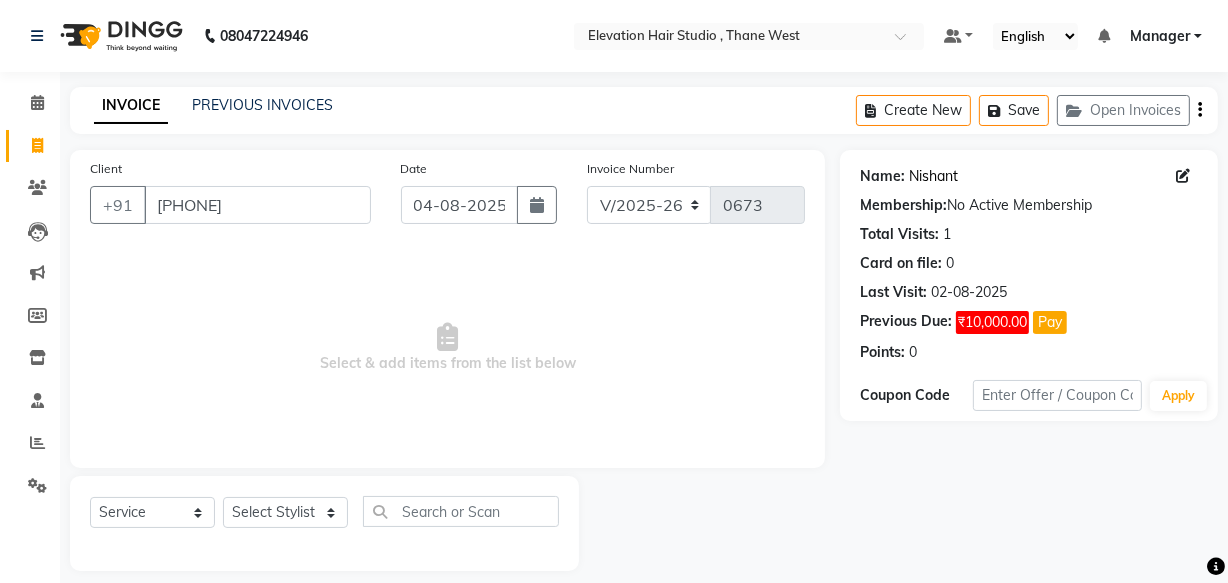 click on "Nishant" 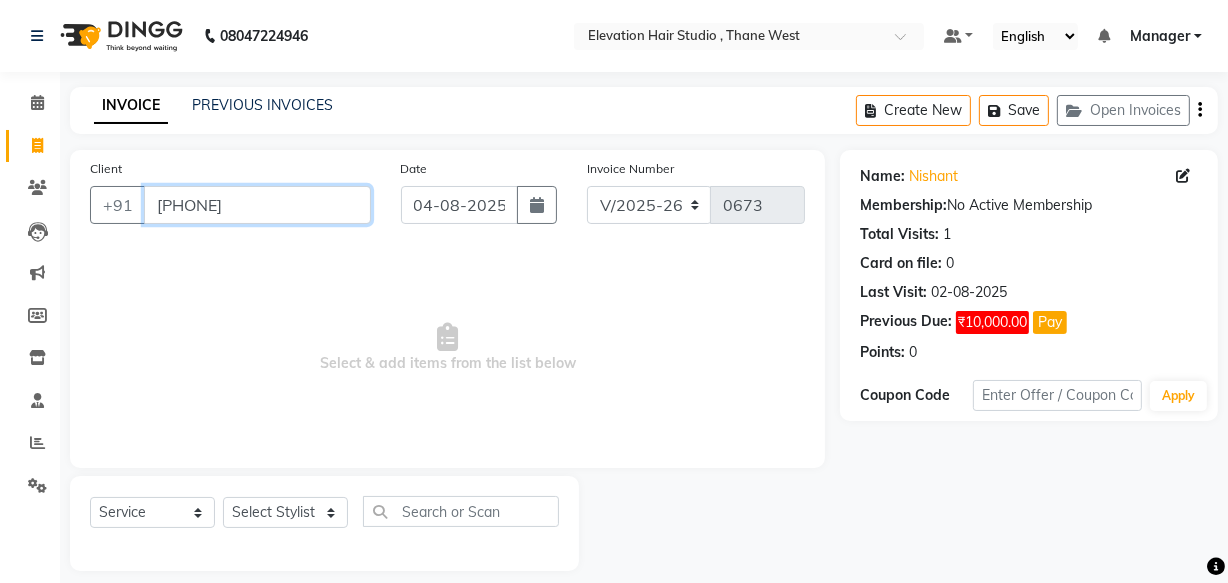 click on "7045002110" at bounding box center (257, 205) 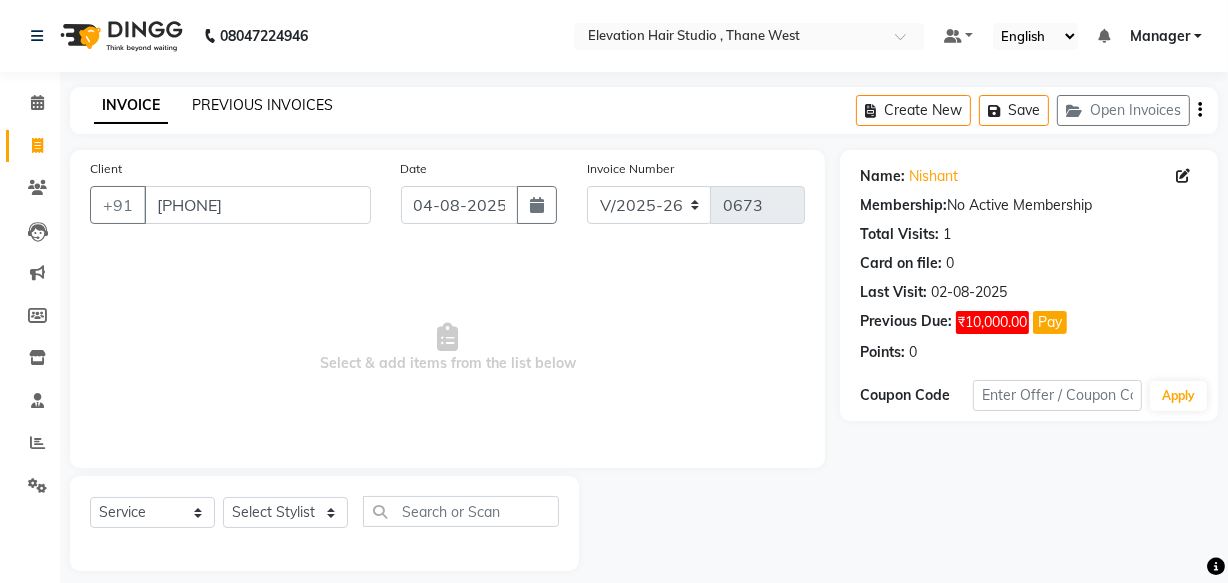 click on "PREVIOUS INVOICES" 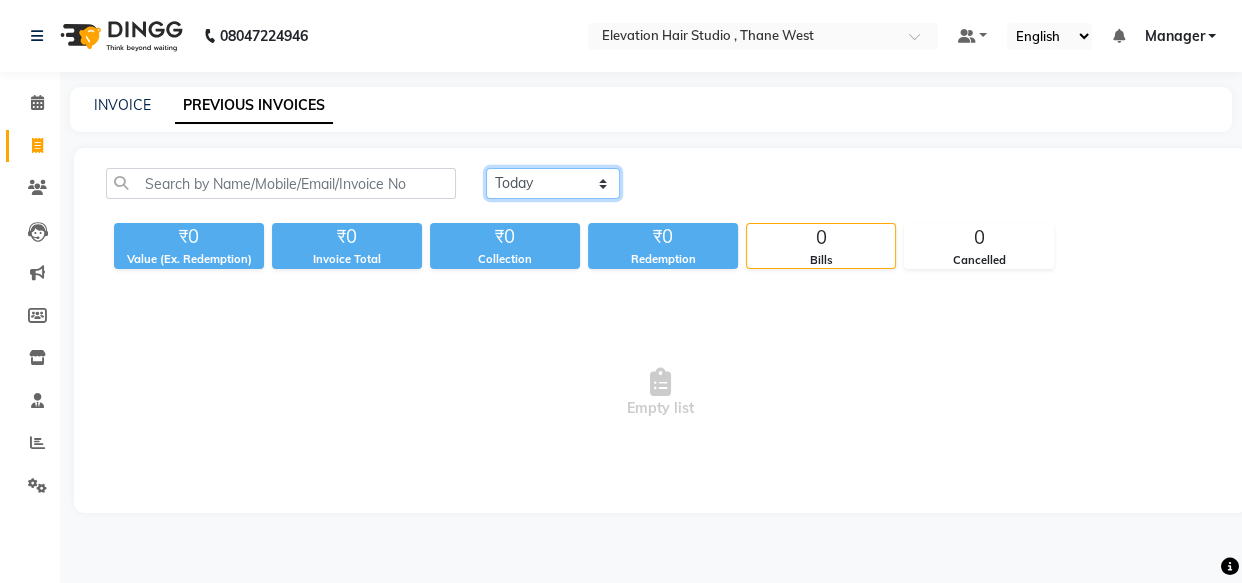 click on "Today Yesterday Custom Range" 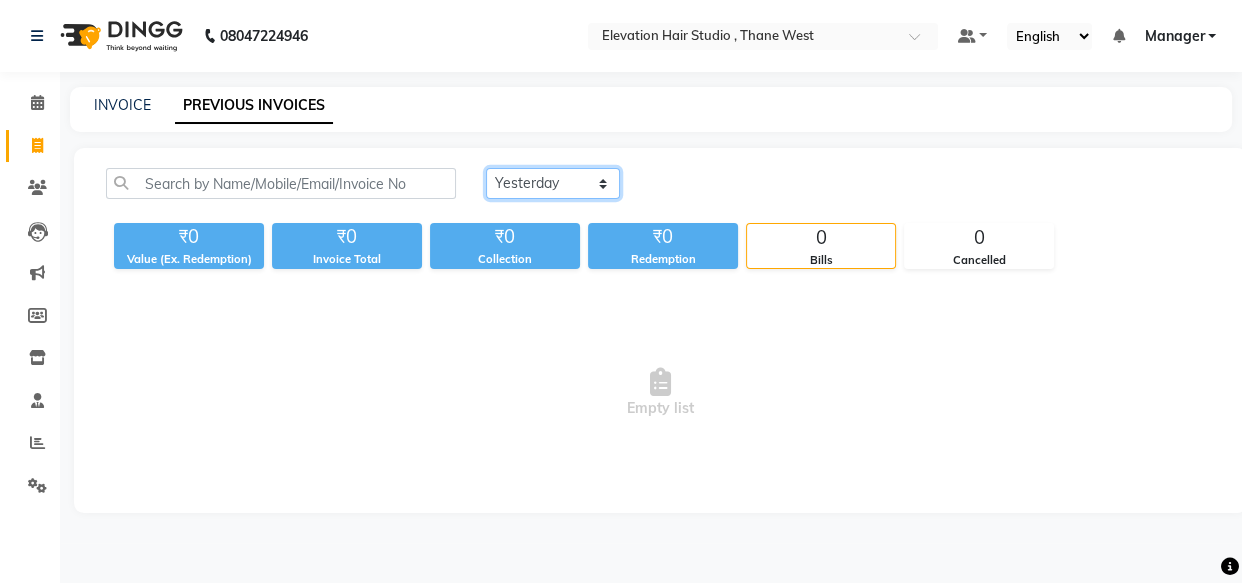 click on "Today Yesterday Custom Range" 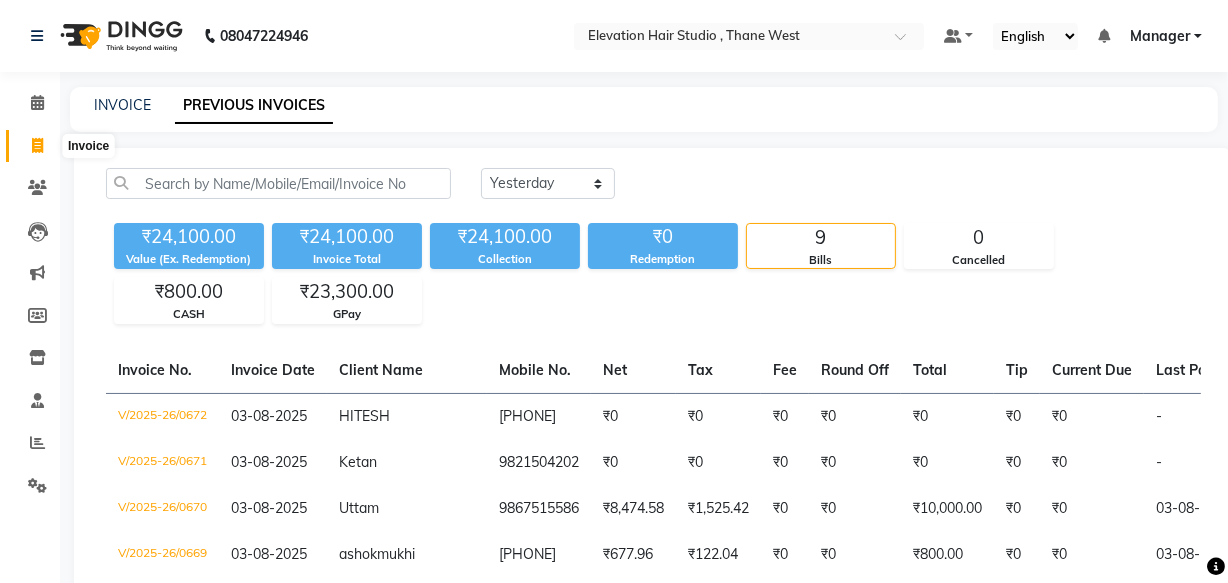 click 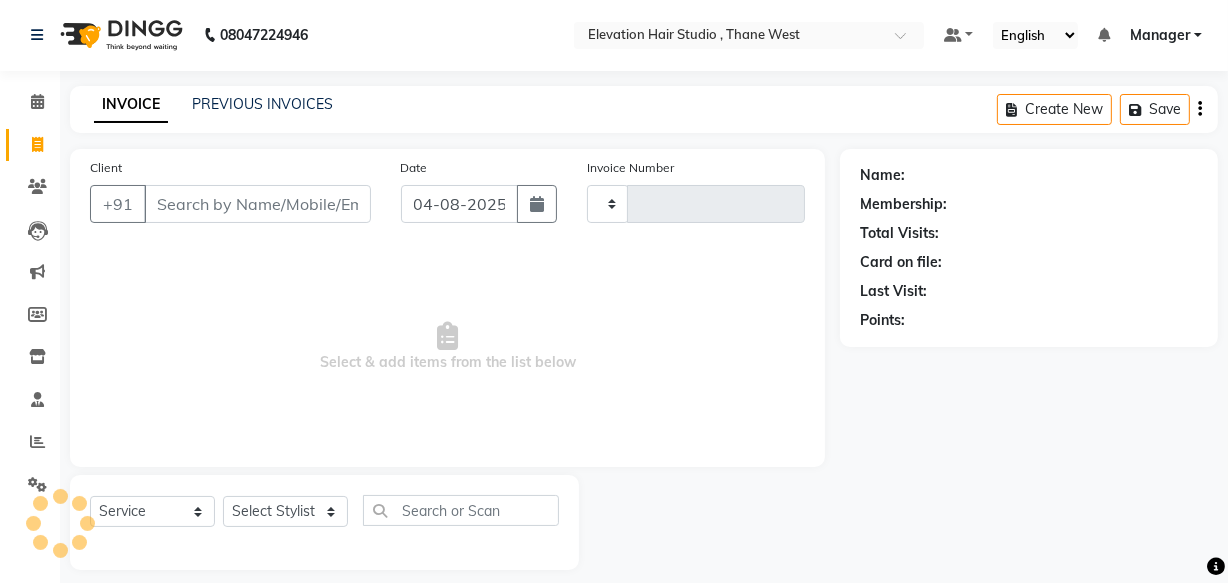 type on "0673" 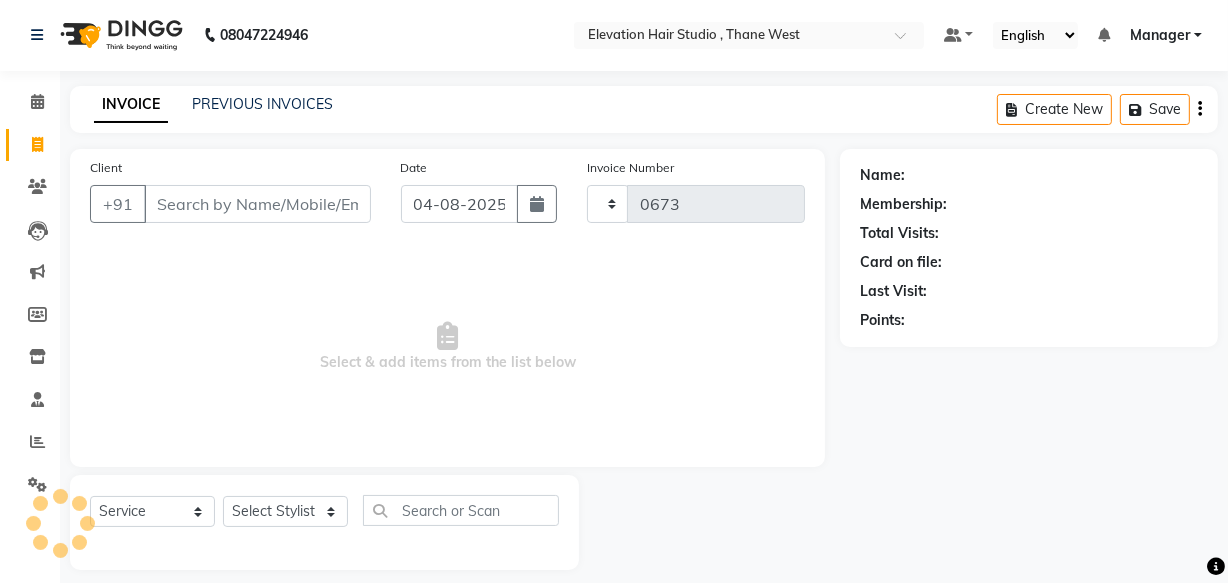select on "6886" 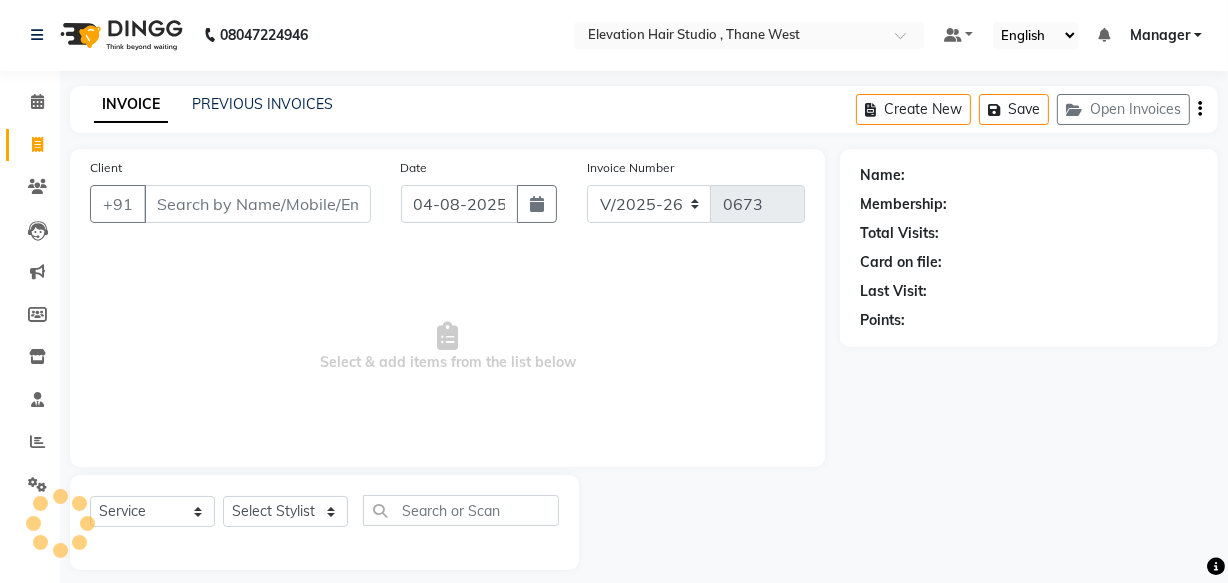 scroll, scrollTop: 19, scrollLeft: 0, axis: vertical 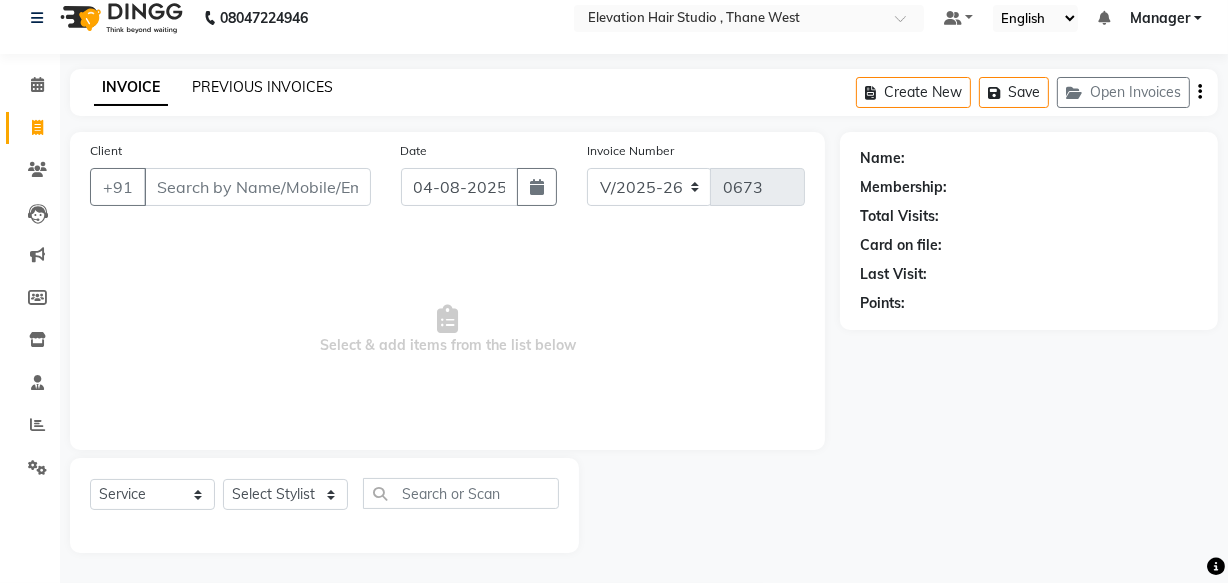 click on "PREVIOUS INVOICES" 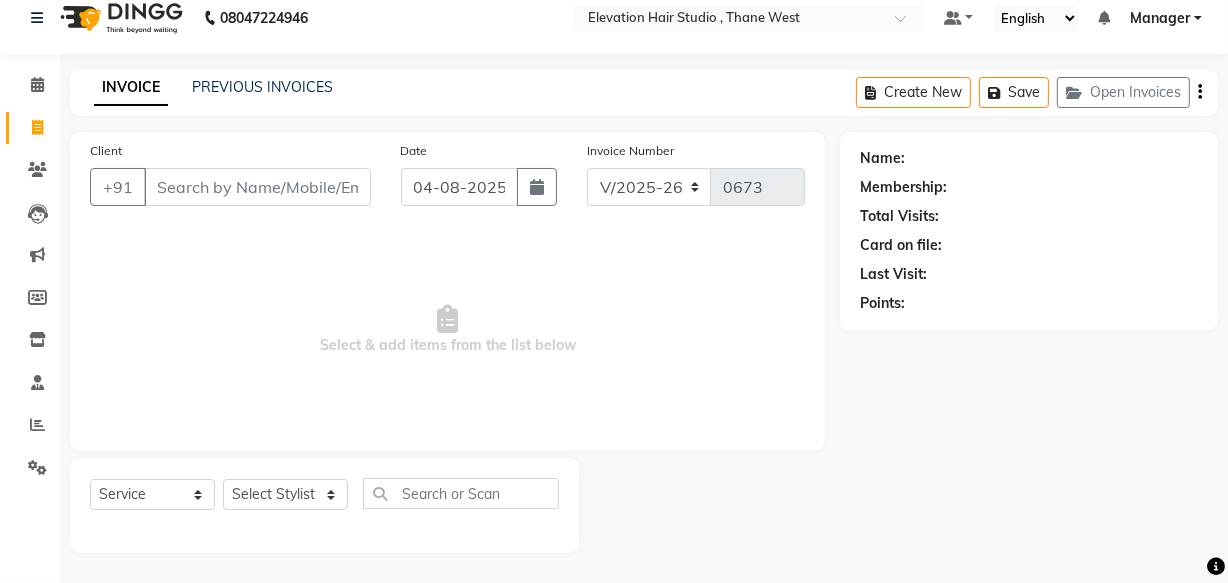 scroll, scrollTop: 0, scrollLeft: 0, axis: both 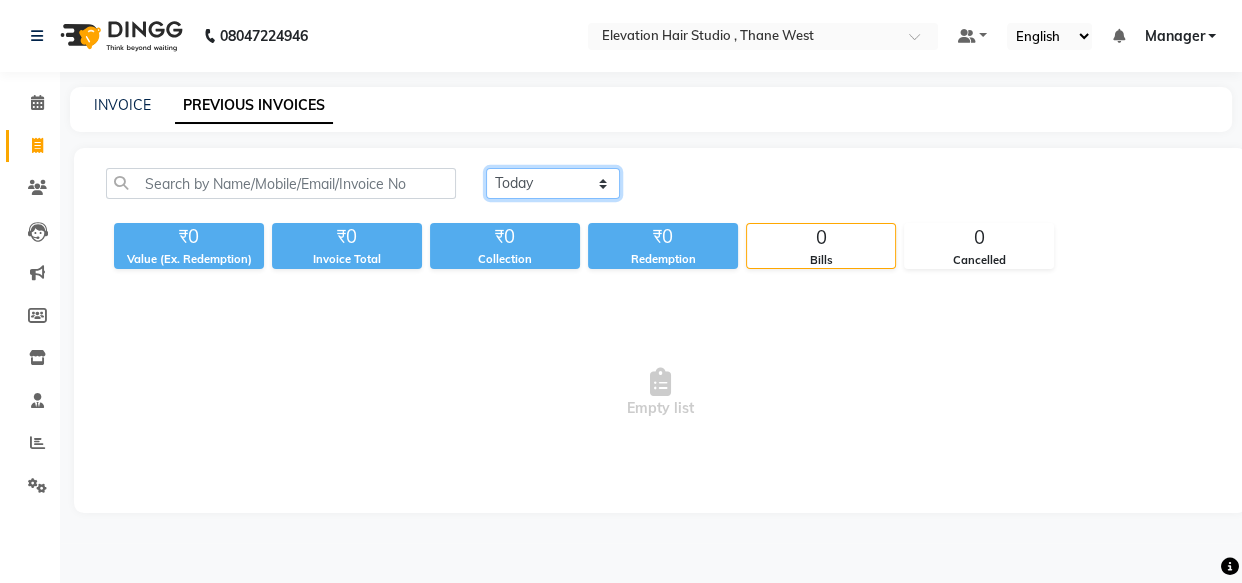 click on "Today Yesterday Custom Range" 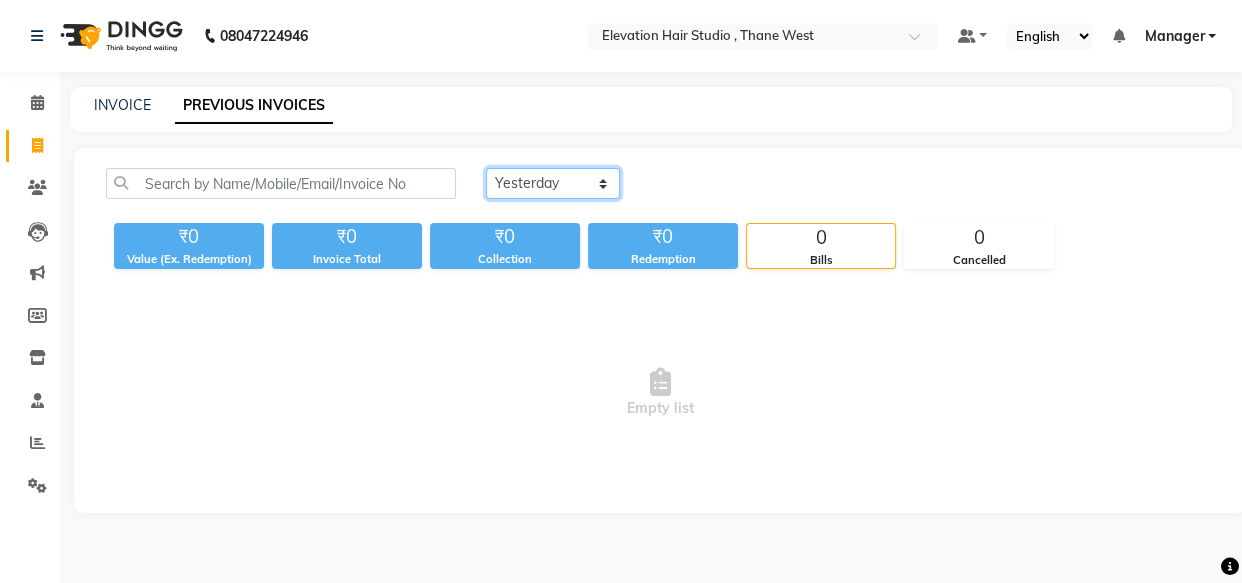 click on "Today Yesterday Custom Range" 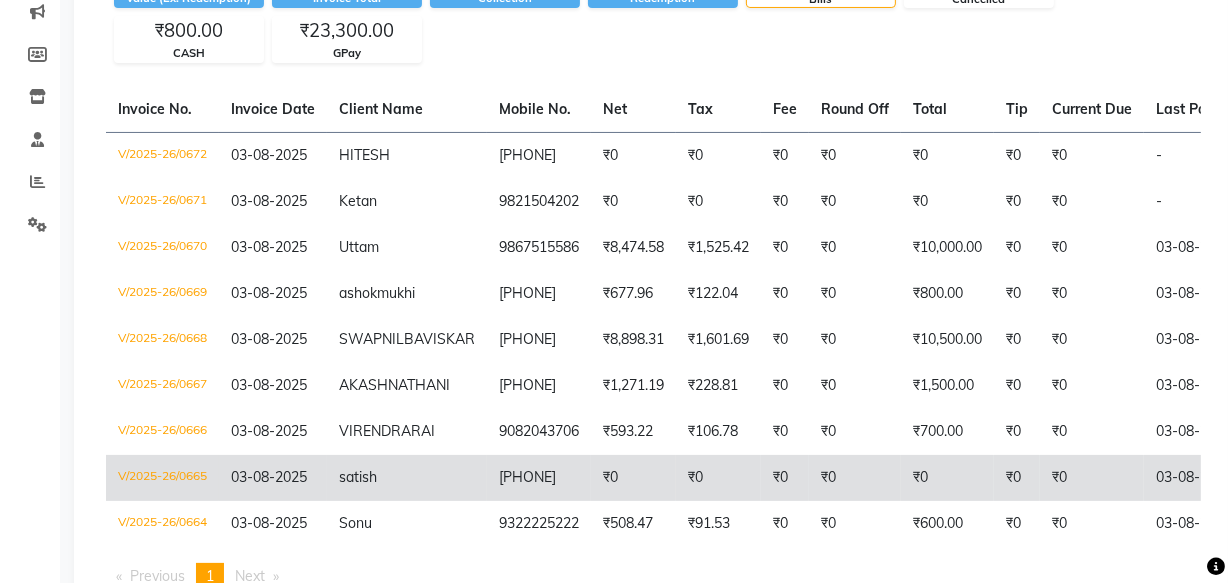scroll, scrollTop: 363, scrollLeft: 0, axis: vertical 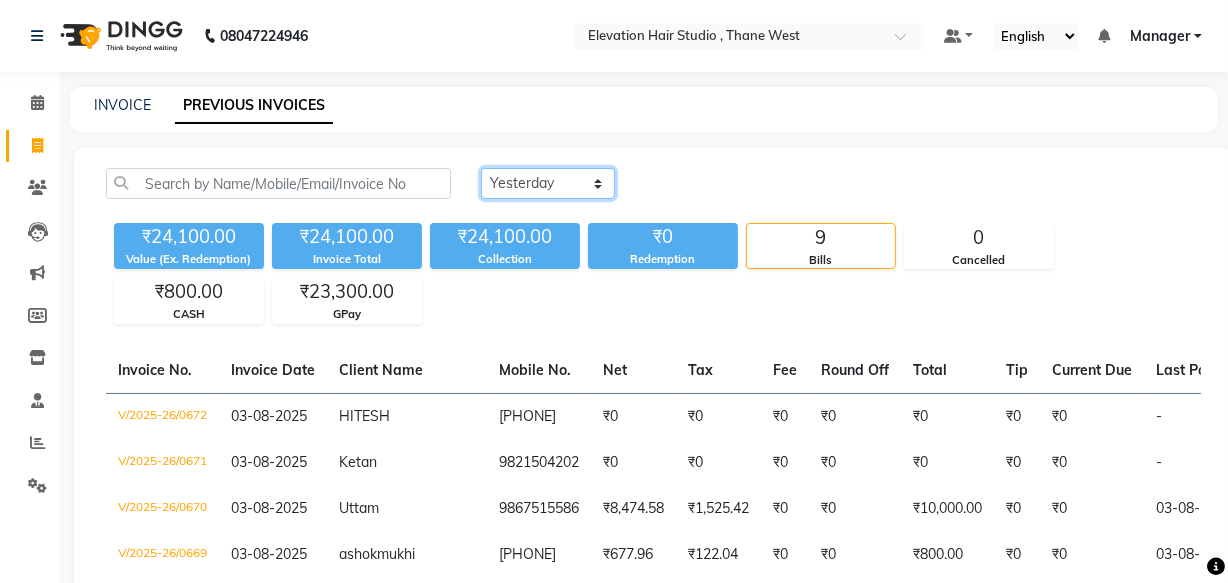 click on "Today Yesterday Custom Range" 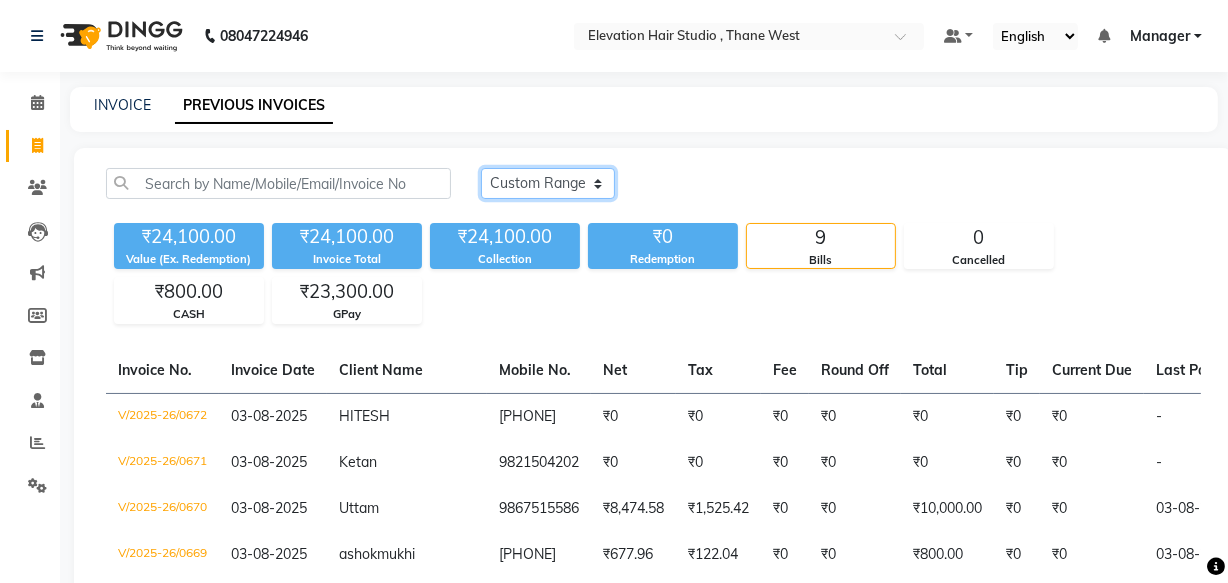 click on "Today Yesterday Custom Range" 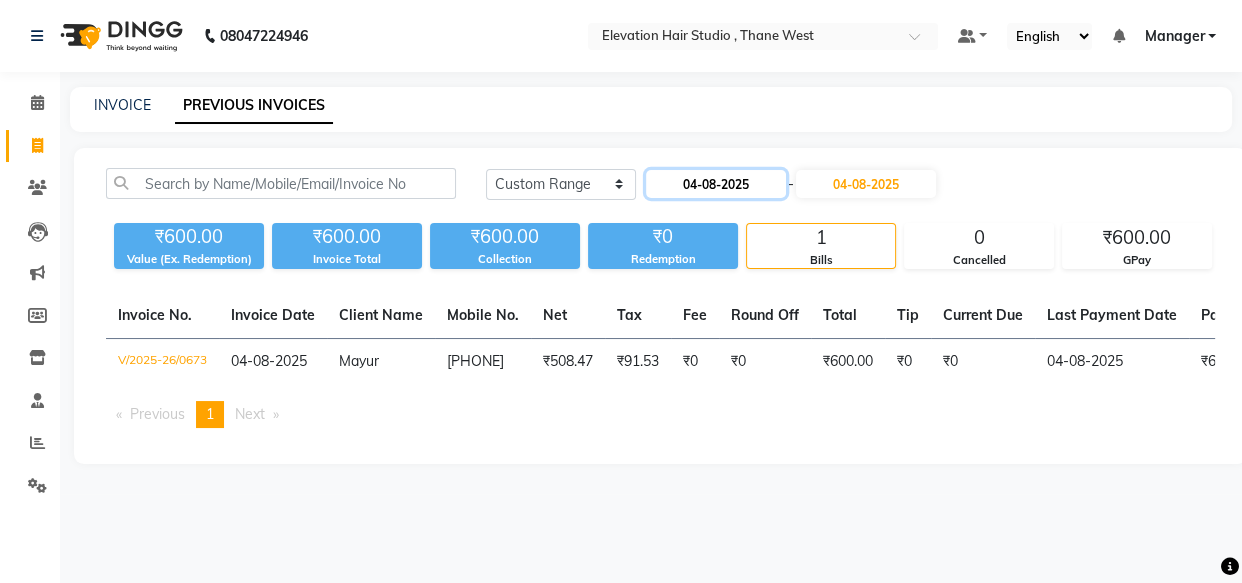 click on "04-08-2025" 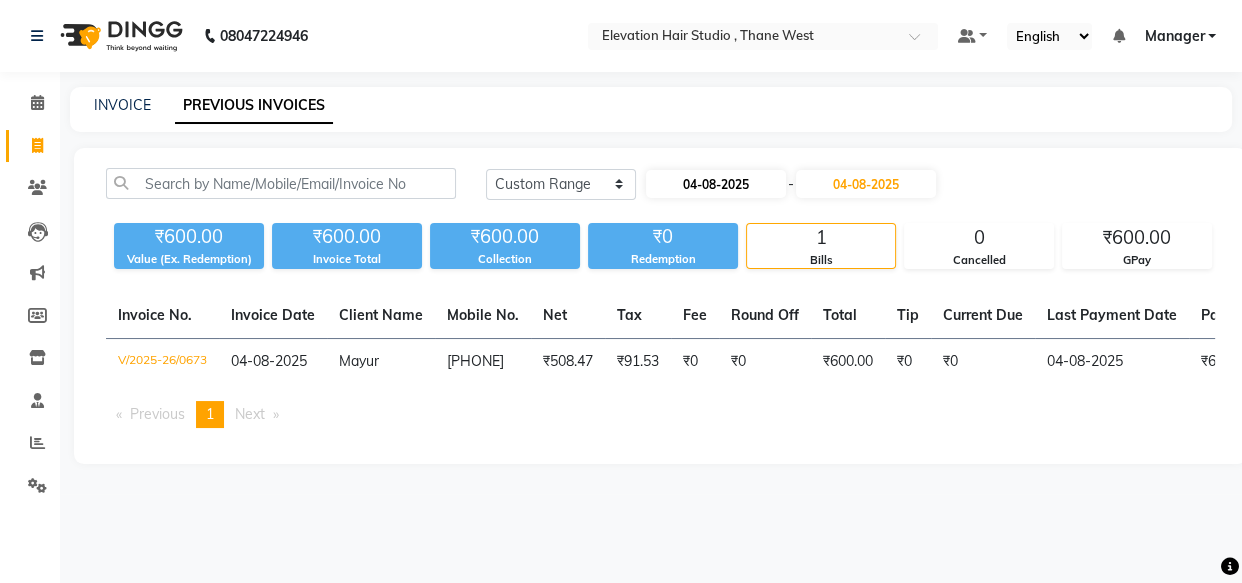 select on "8" 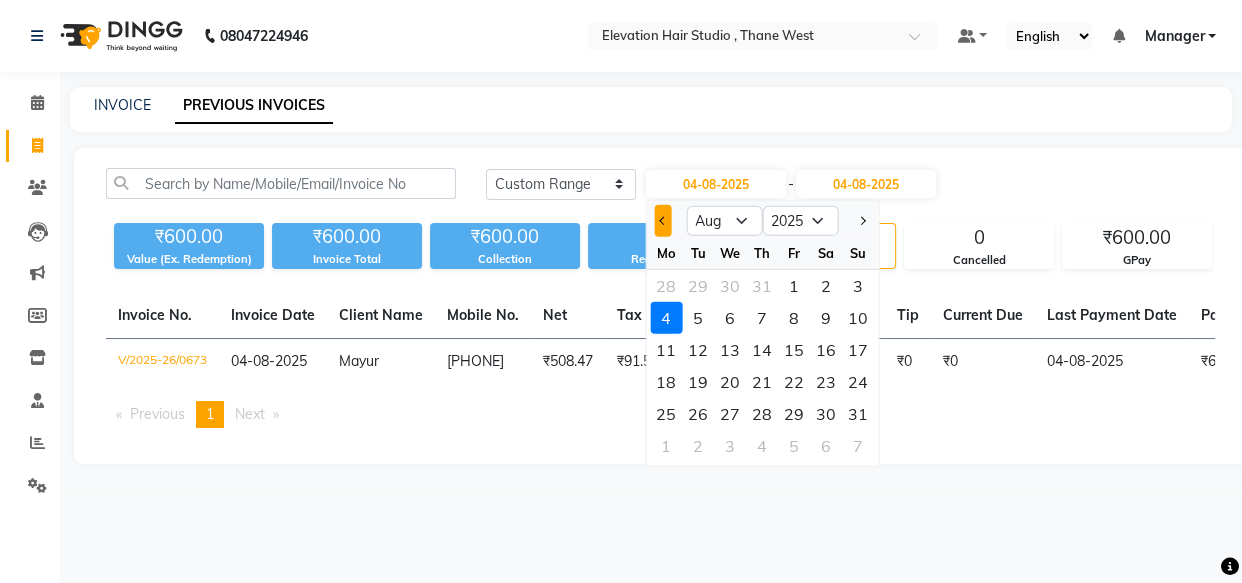 drag, startPoint x: 668, startPoint y: 219, endPoint x: 696, endPoint y: 238, distance: 33.83785 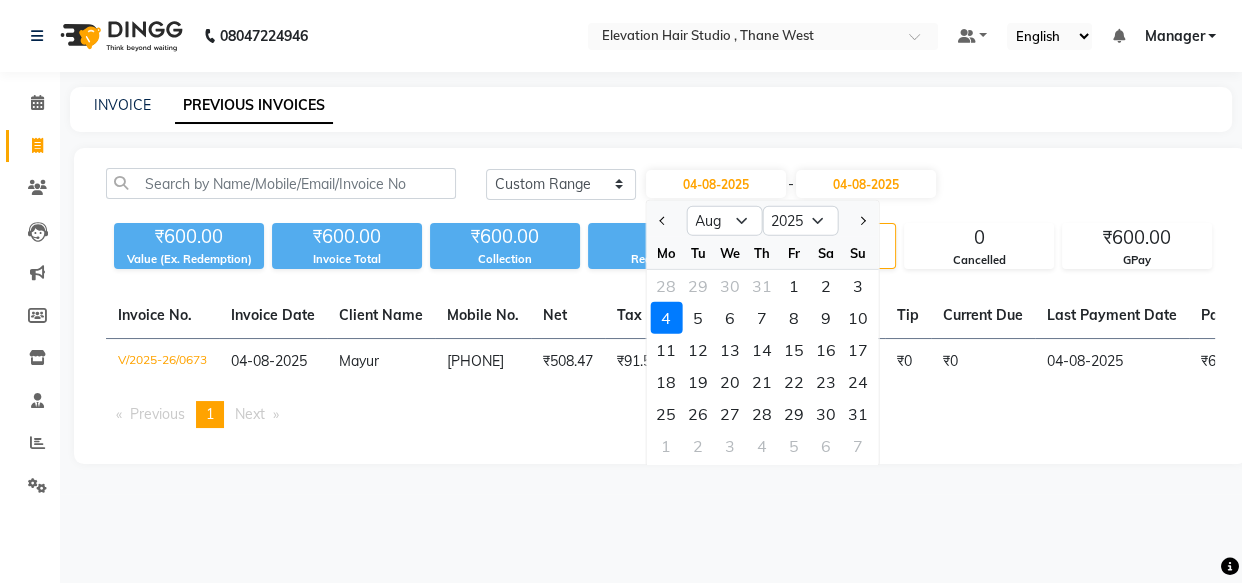 click 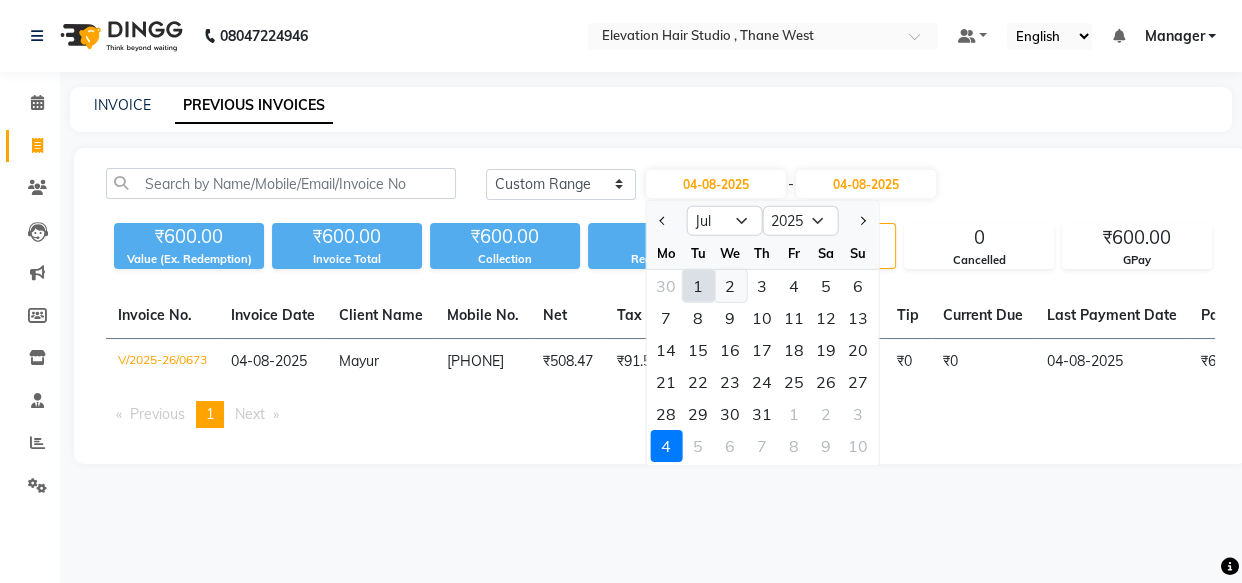 click on "2" 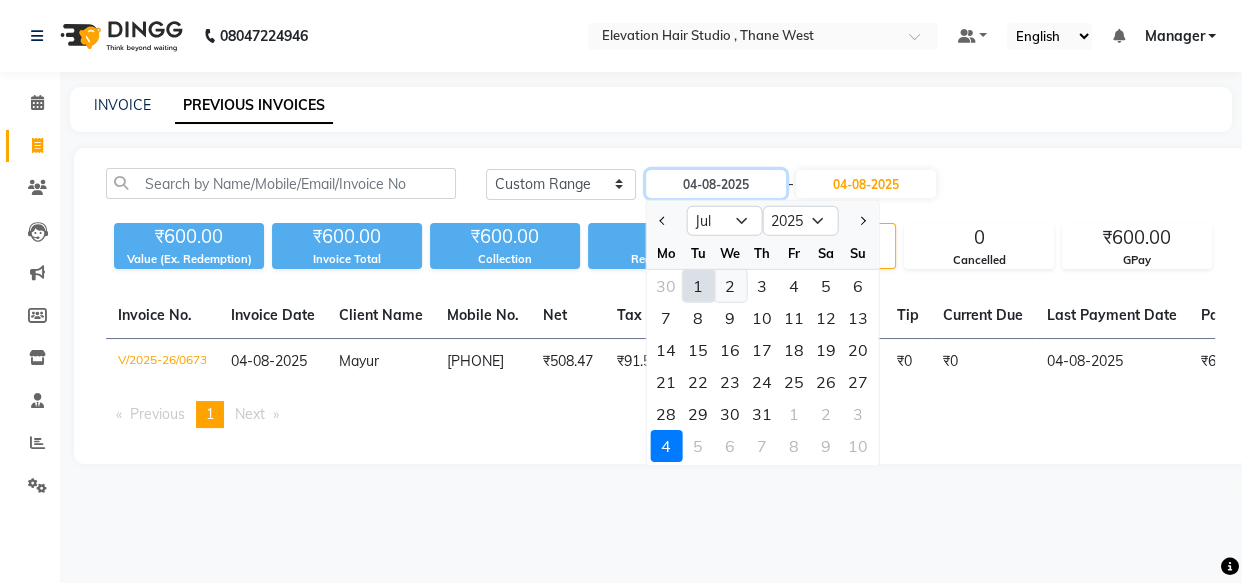 type on "02-07-2025" 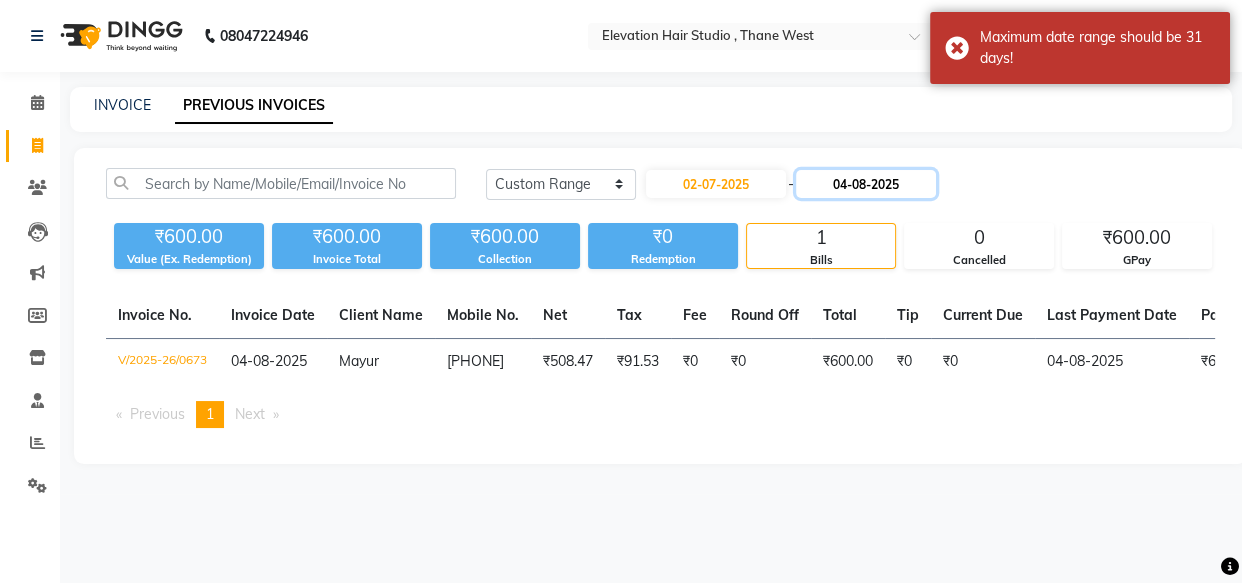 click on "04-08-2025" 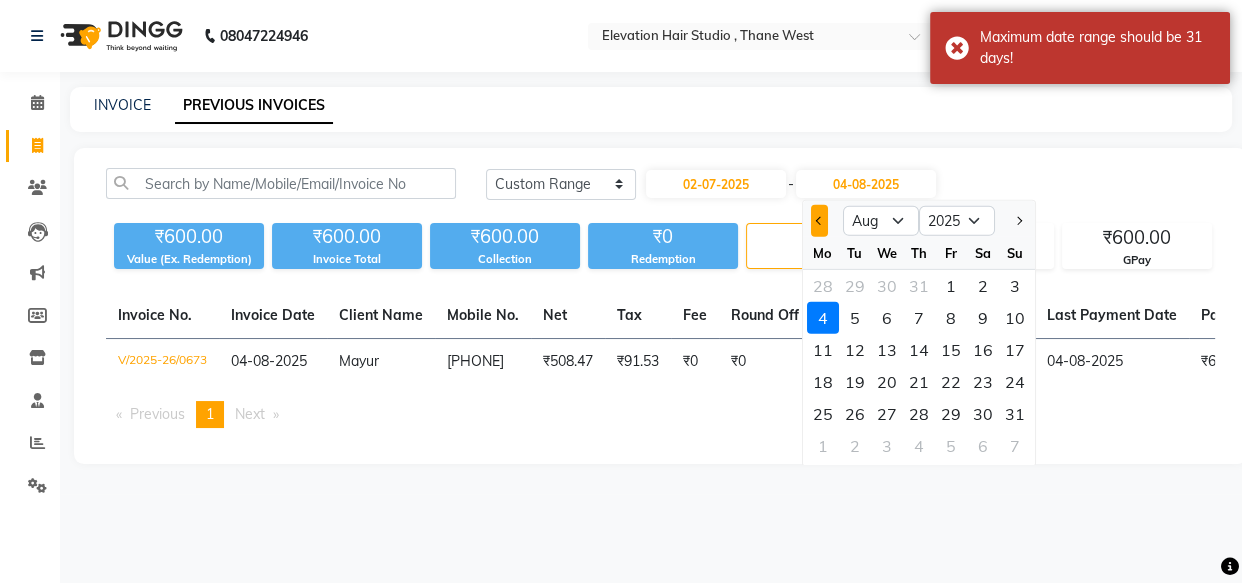click 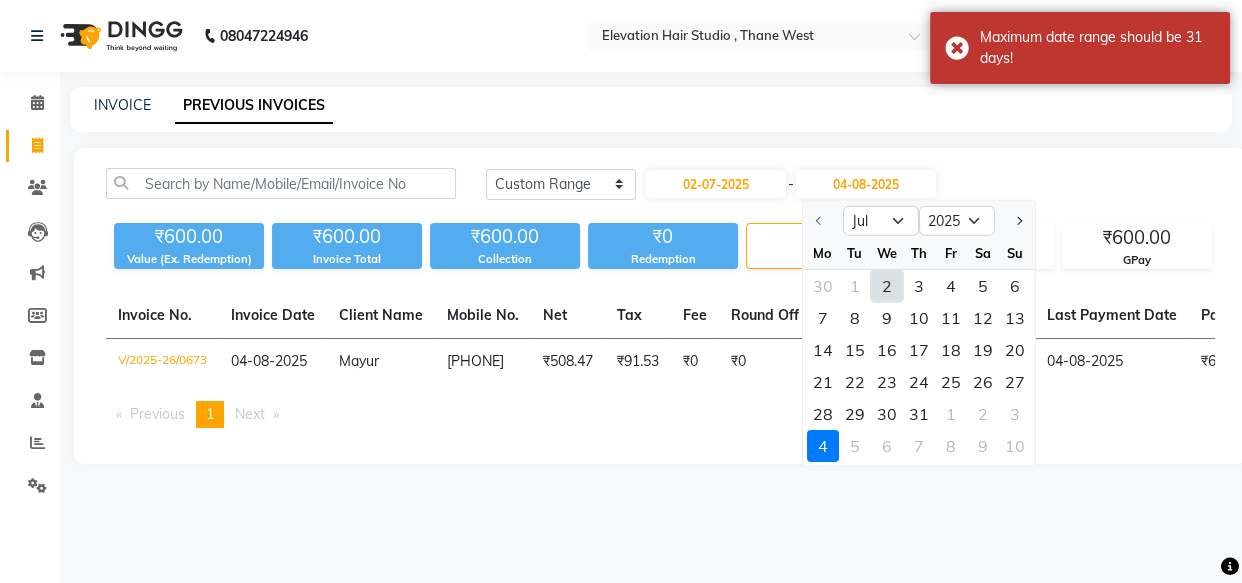 click on "2" 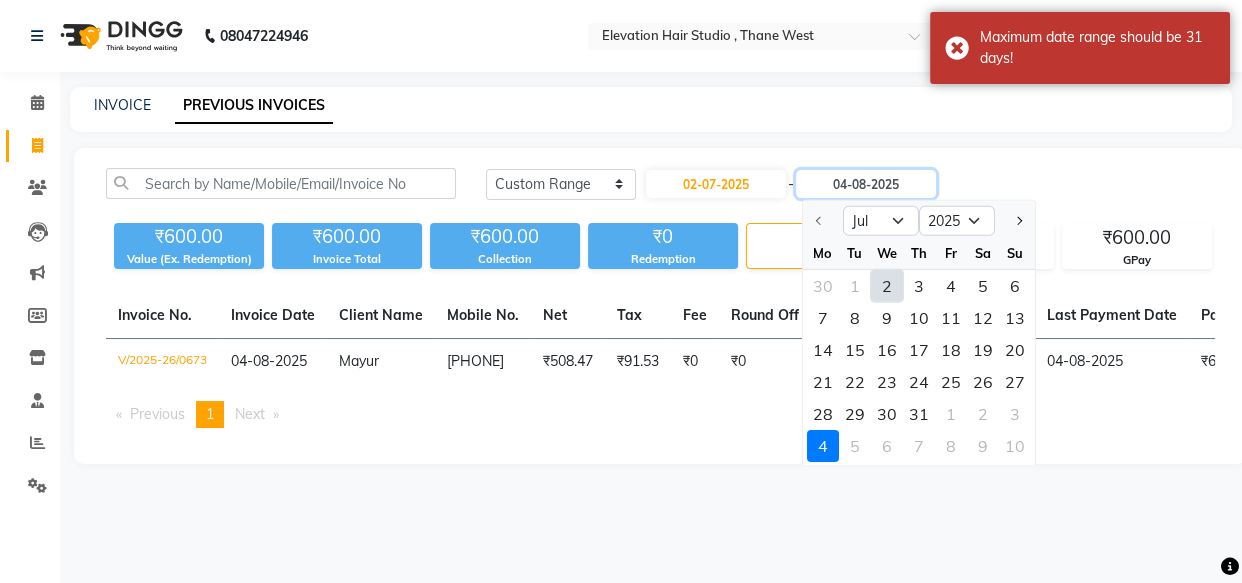 type on "02-07-2025" 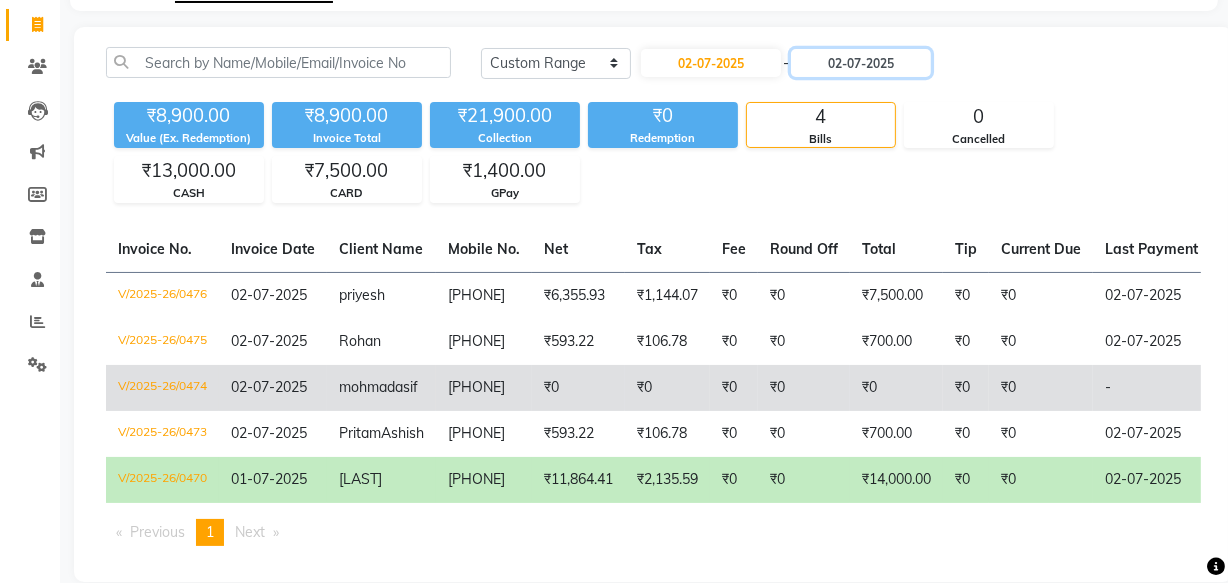 scroll, scrollTop: 90, scrollLeft: 0, axis: vertical 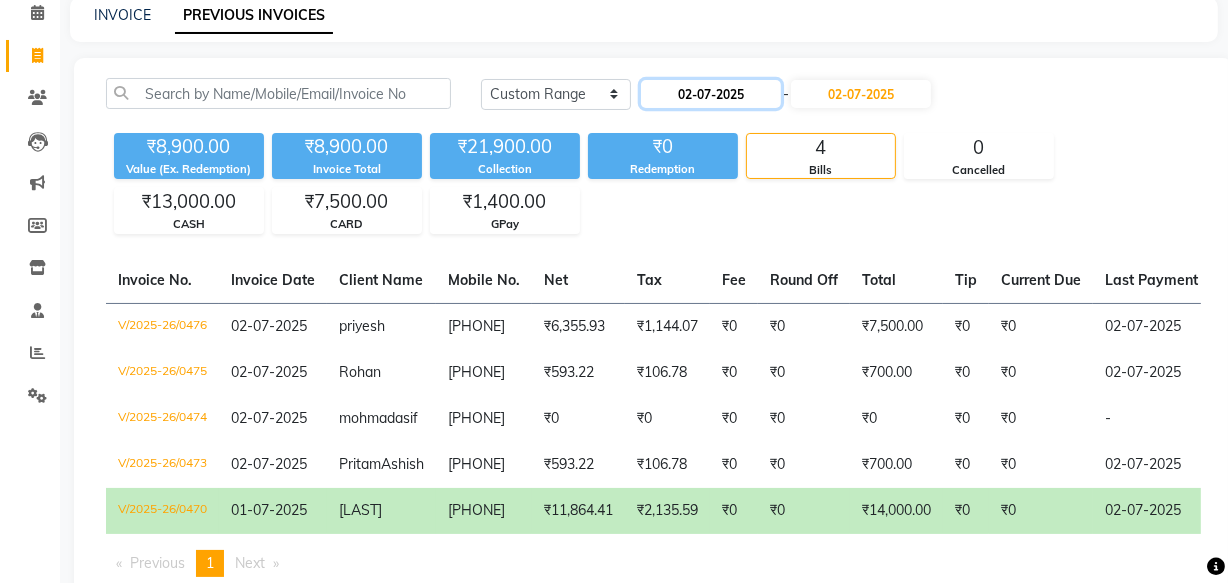 click on "02-07-2025" 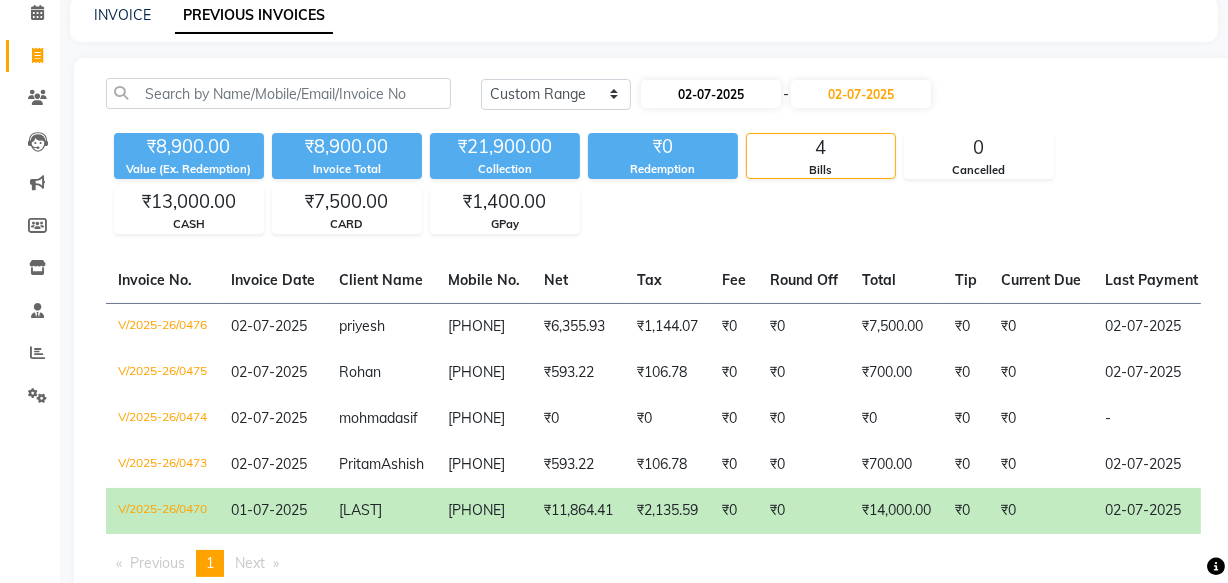 select on "7" 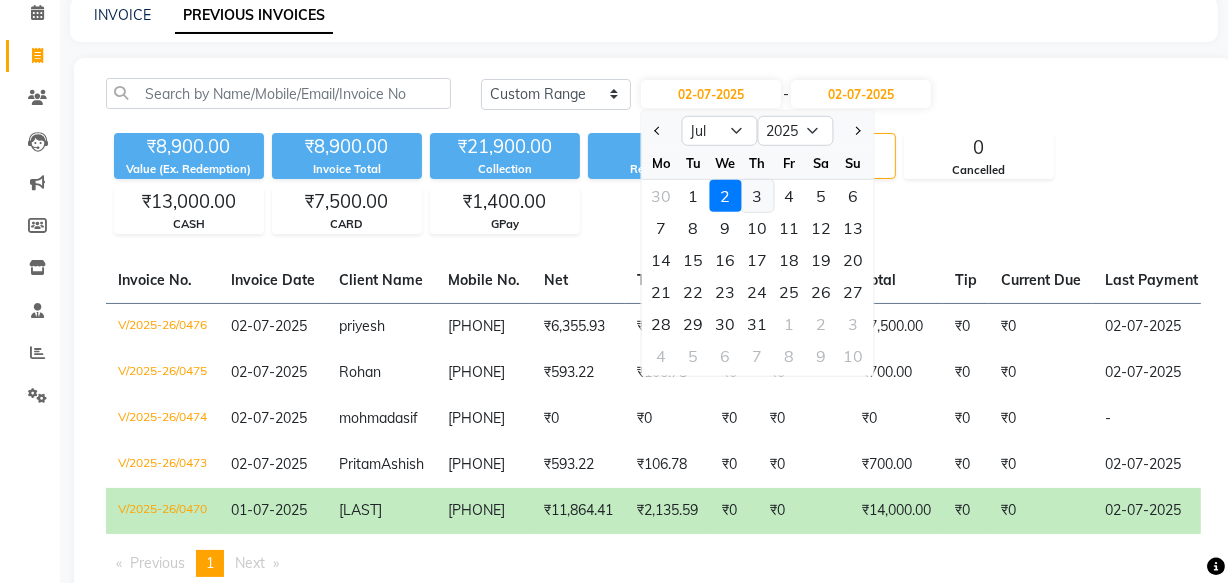 click on "3" 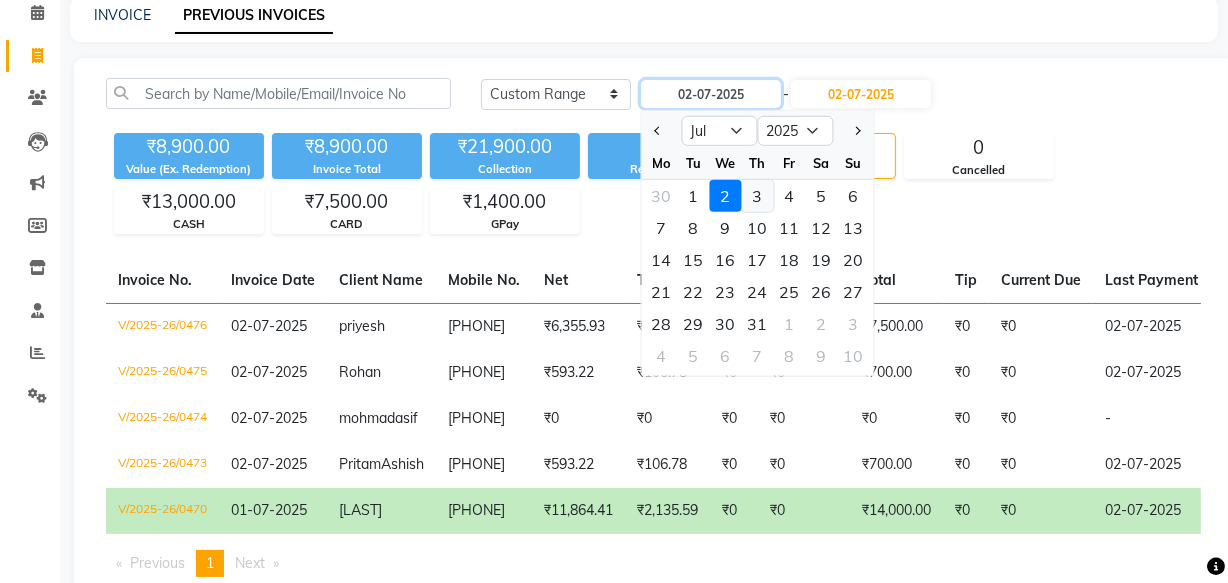 type on "03-07-2025" 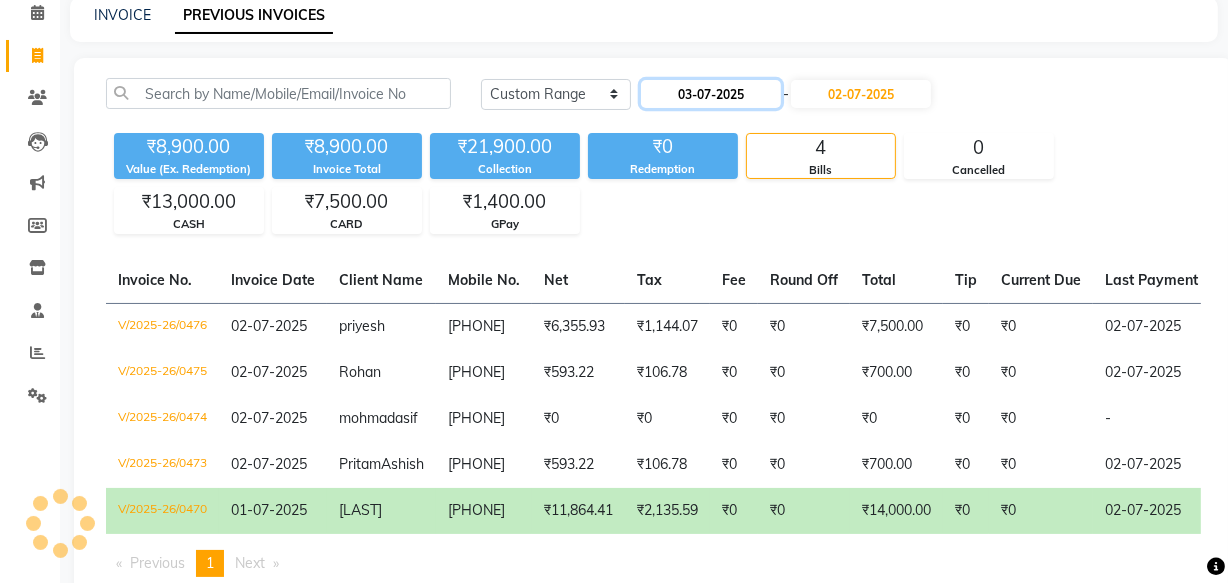 scroll, scrollTop: 0, scrollLeft: 0, axis: both 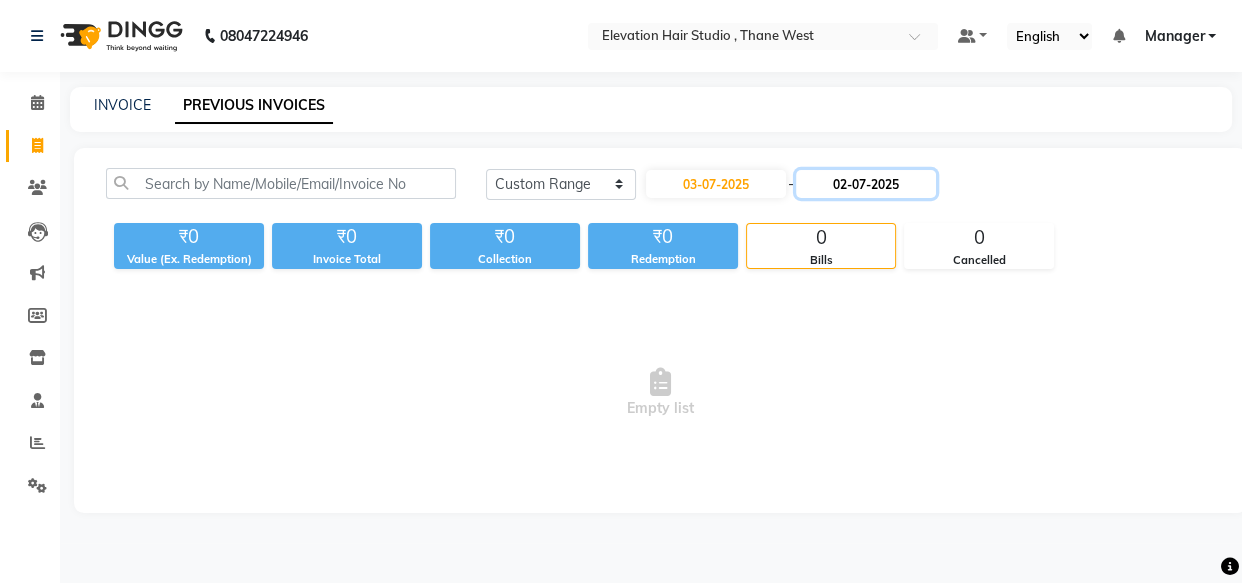click on "02-07-2025" 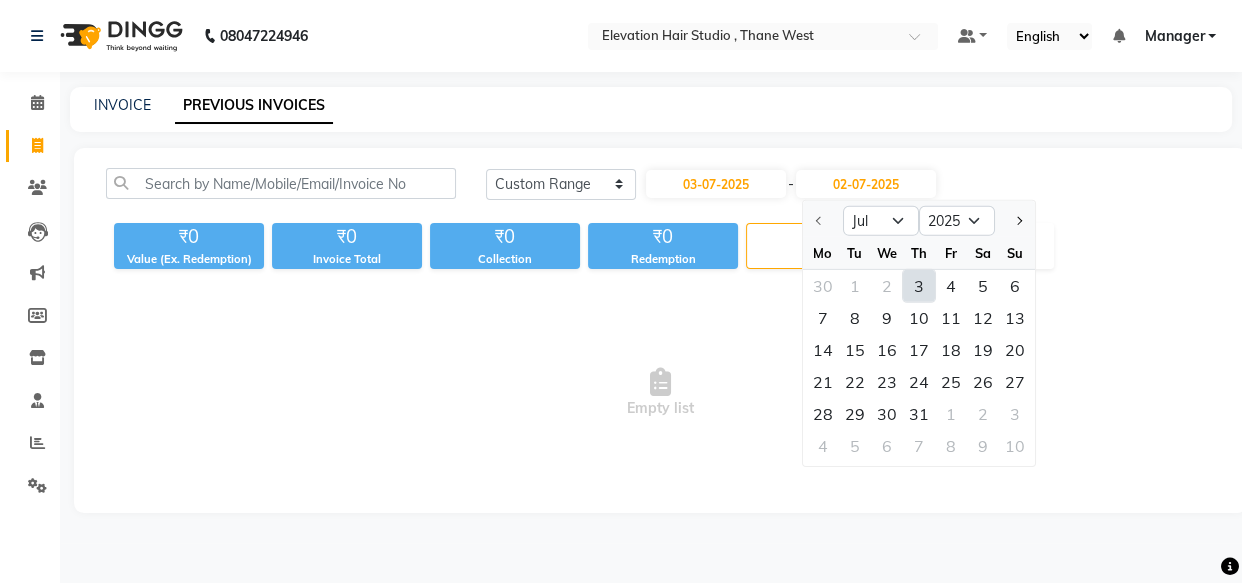 click on "3" 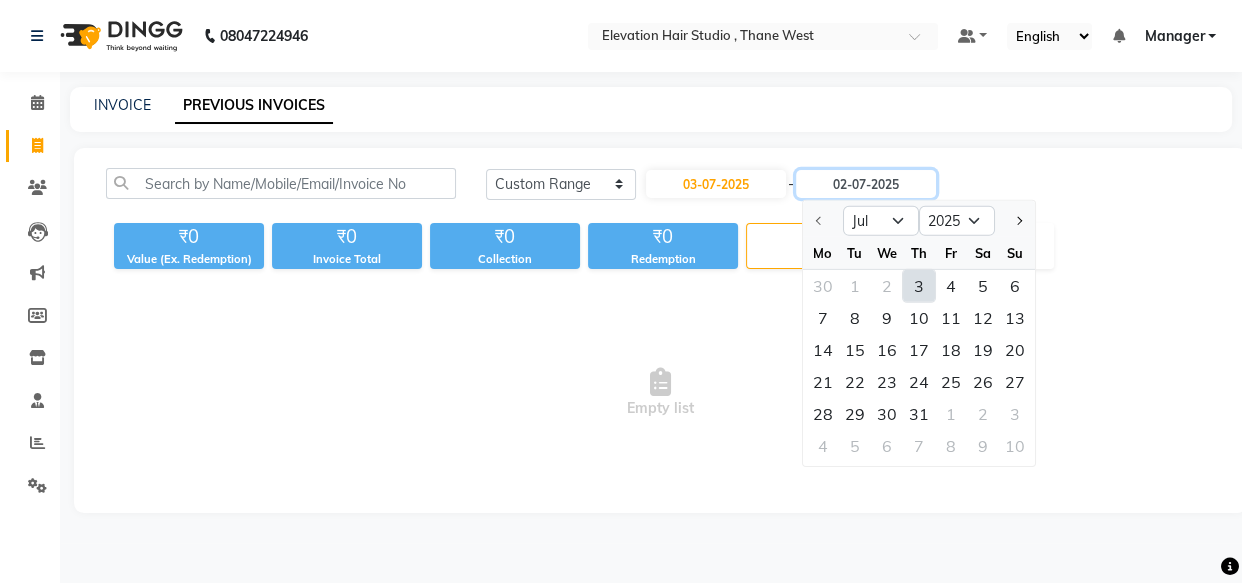 type on "03-07-2025" 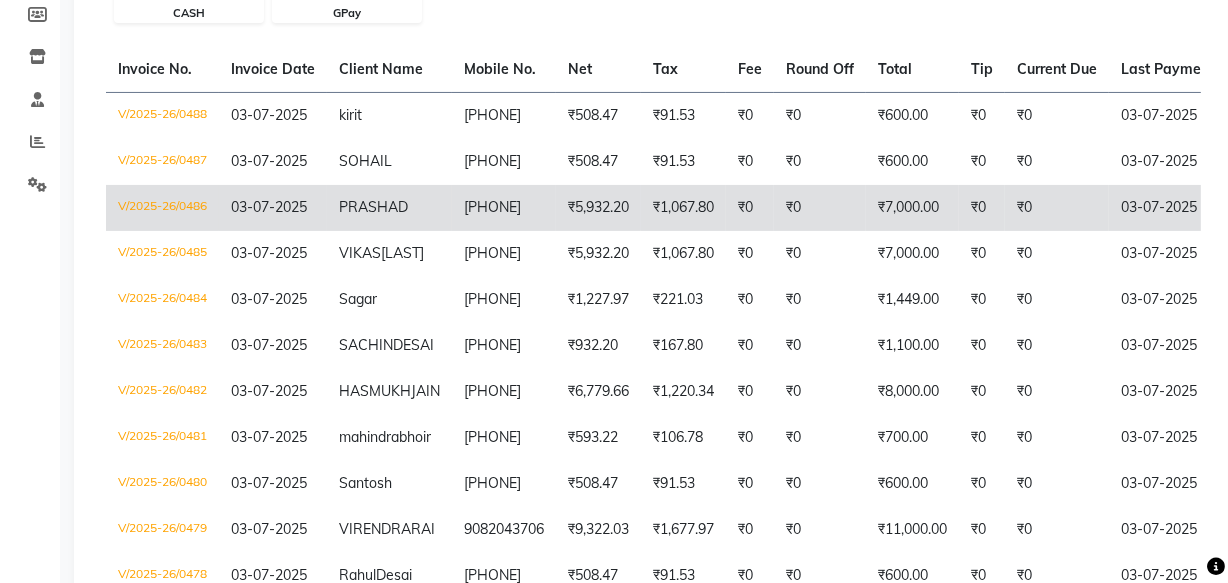 scroll, scrollTop: 314, scrollLeft: 0, axis: vertical 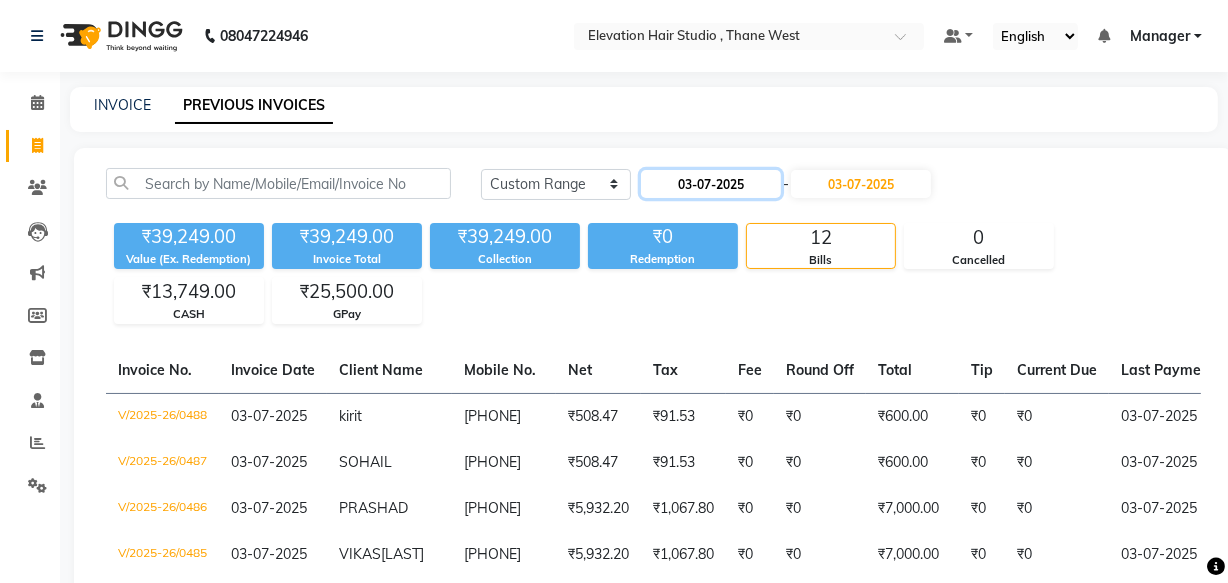 click on "03-07-2025" 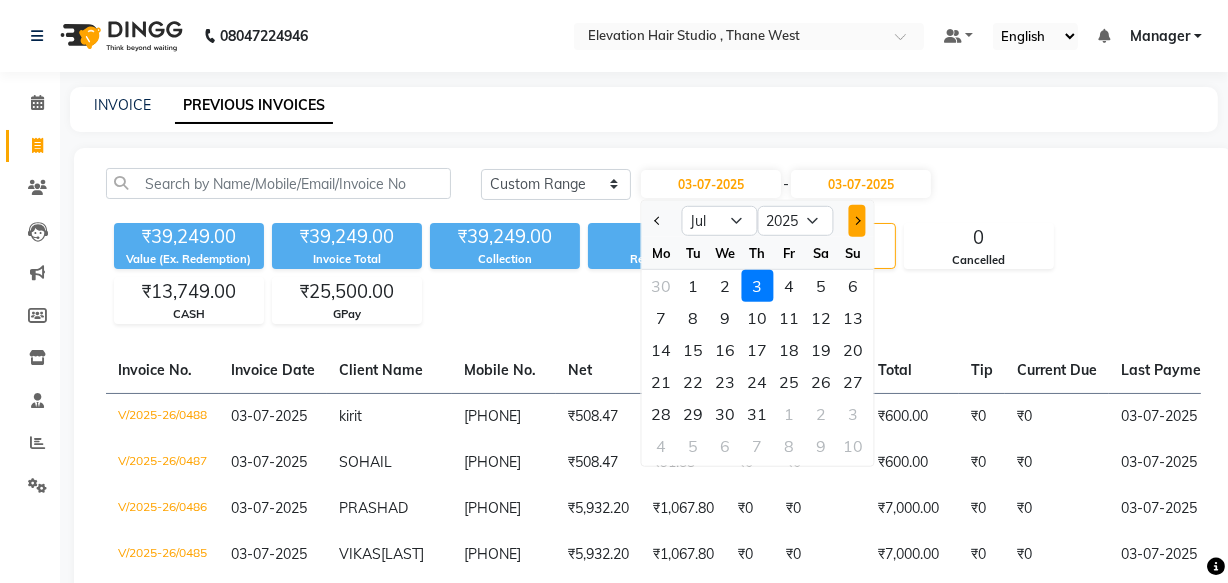 click 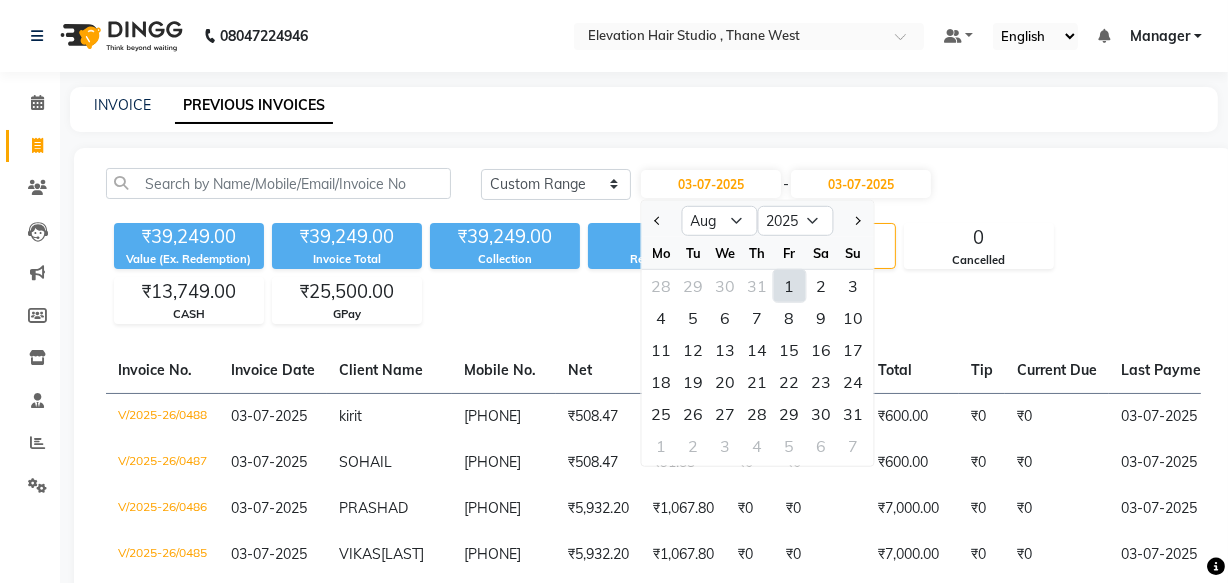 click on "1" 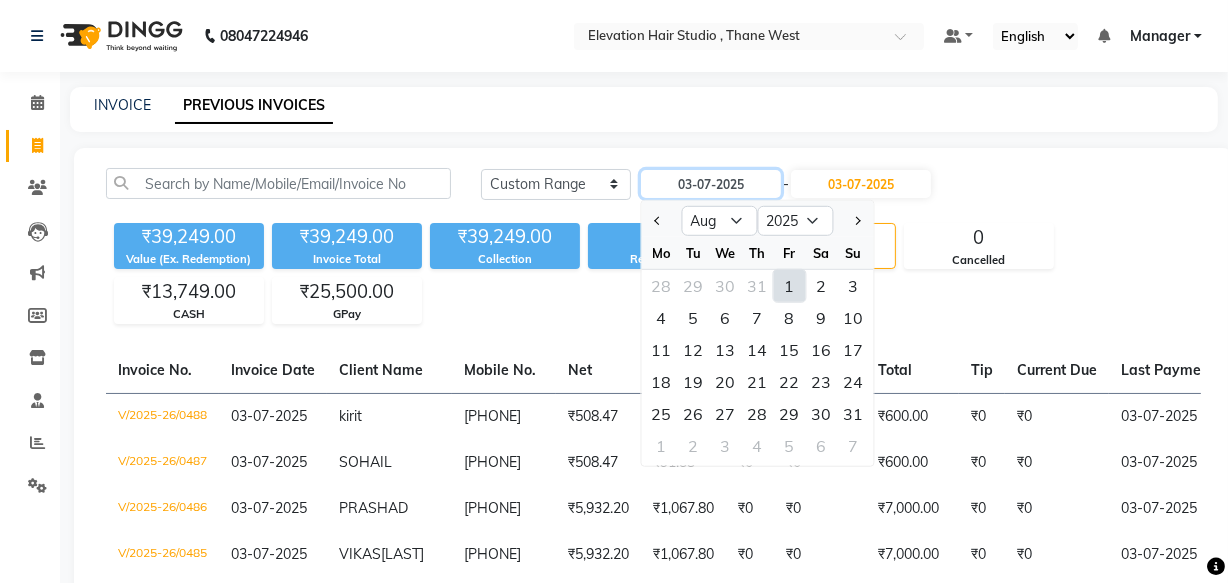 type on "01-08-2025" 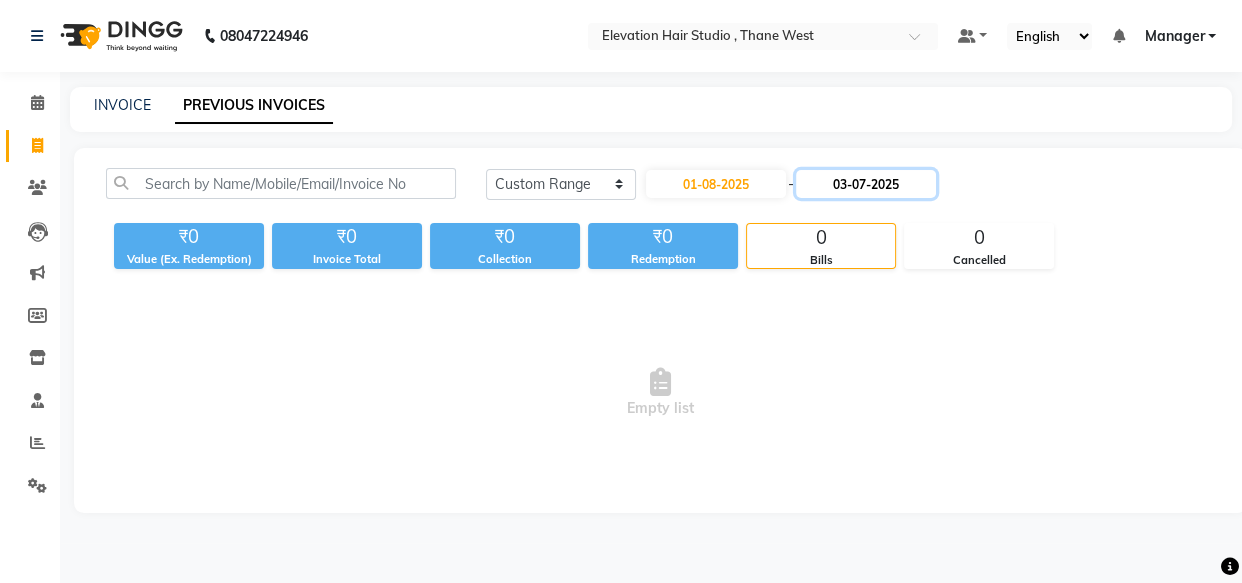 click on "03-07-2025" 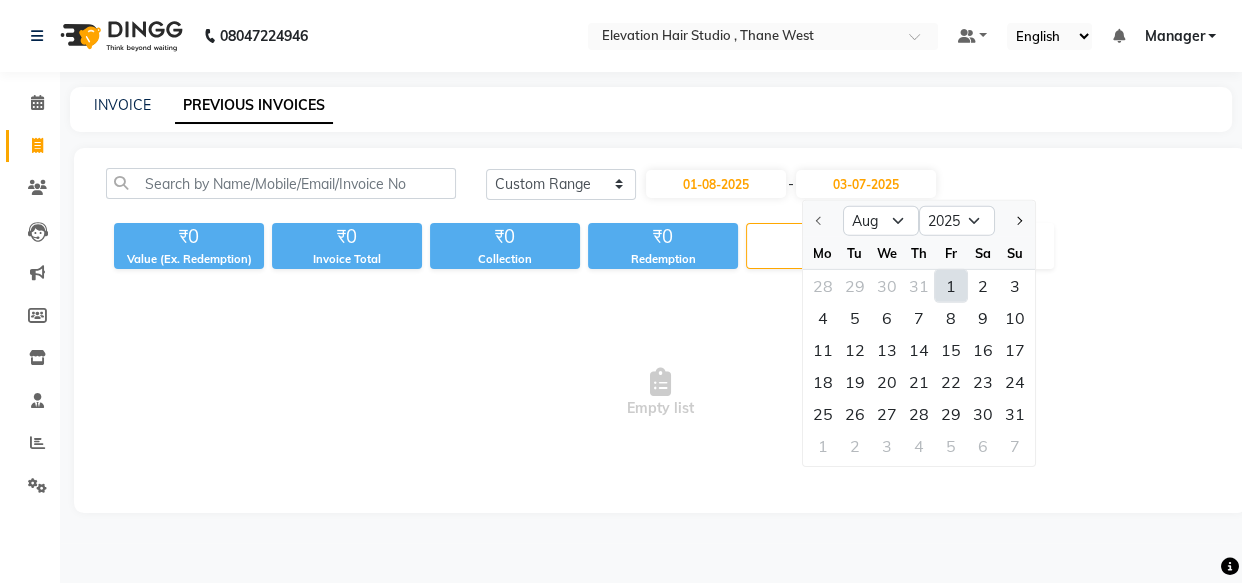 click on "1" 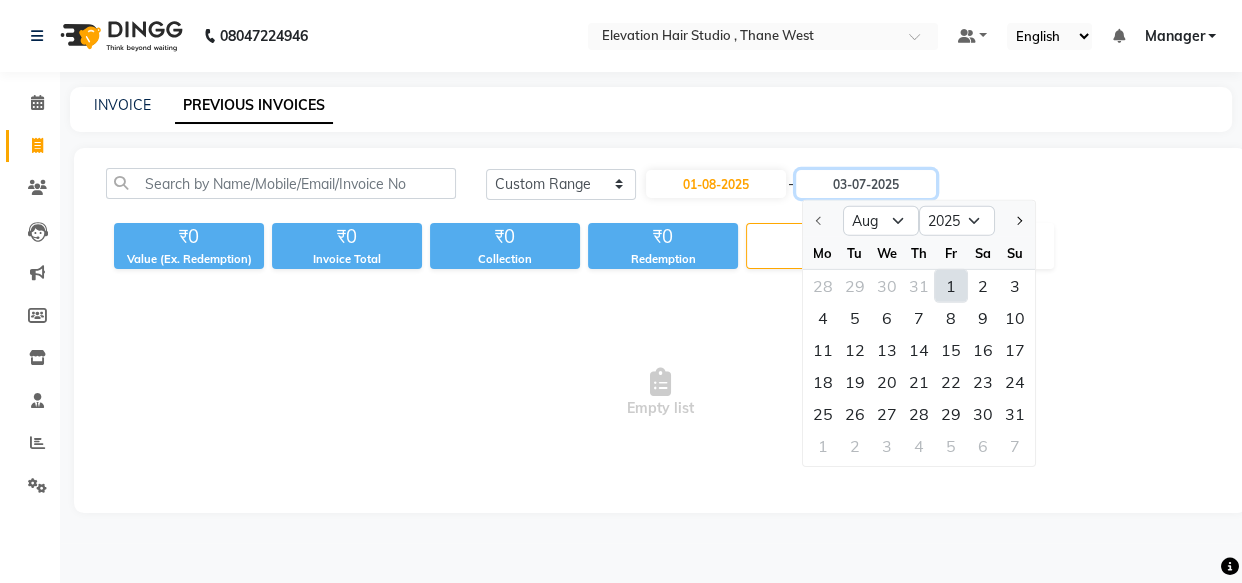 type on "01-08-2025" 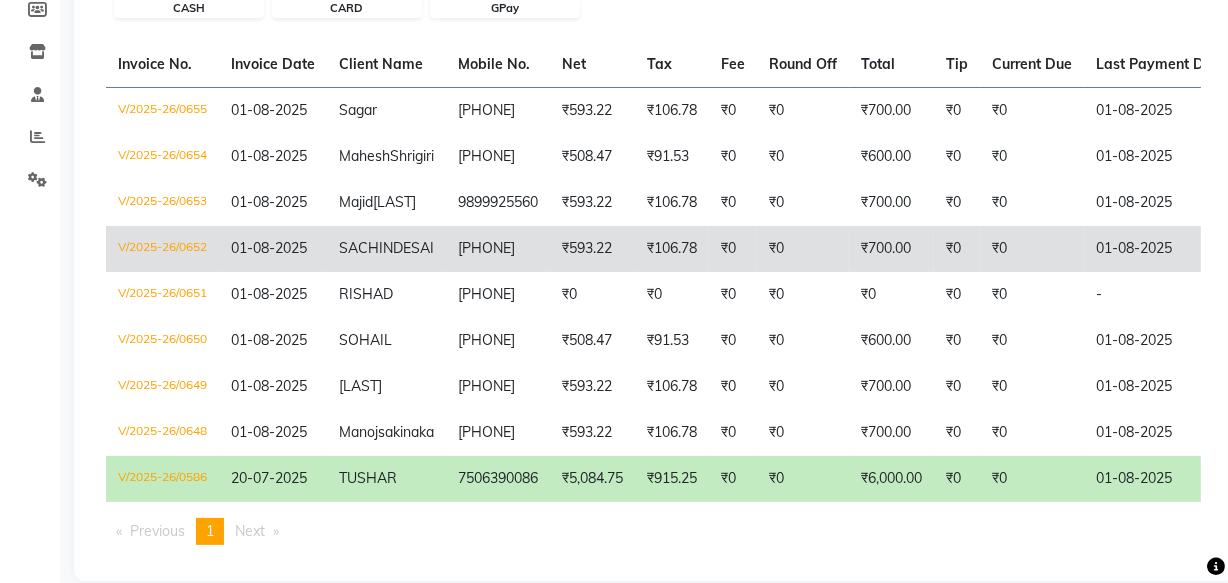 scroll, scrollTop: 363, scrollLeft: 0, axis: vertical 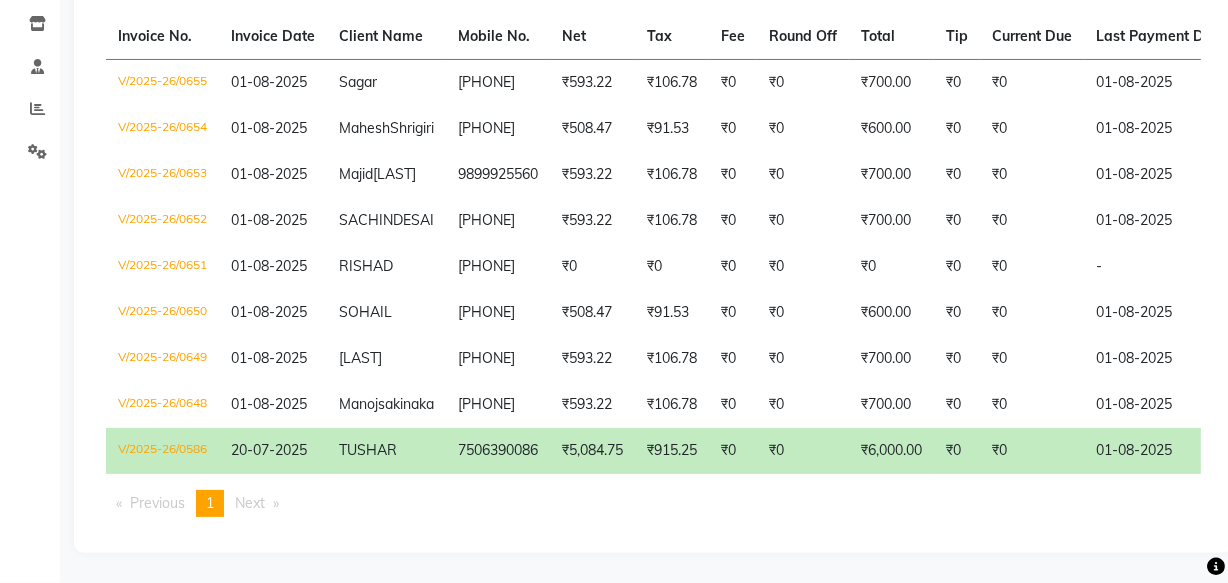 click on "Invoice No.   Invoice Date   Client Name   Mobile No.   Net   Tax   Fee   Round Off   Total   Tip   Current Due   Last Payment Date   Payment Amount   Payment Methods   Cancel Reason   Status   V/2025-26/0655  01-08-2025 Sagar   7900081106 ₹593.22 ₹106.78  ₹0  ₹0 ₹700.00 ₹0 ₹0 01-08-2025 ₹700.00  CASH - PAID  V/2025-26/0654  01-08-2025 Mahesh  Shrigiri 7208485455 ₹508.47 ₹91.53  ₹0  ₹0 ₹600.00 ₹0 ₹0 01-08-2025 ₹600.00  GPay - PAID  V/2025-26/0653  01-08-2025 Majid  Noorani 9899925560 ₹593.22 ₹106.78  ₹0  ₹0 ₹700.00 ₹0 ₹0 01-08-2025 ₹700.00  GPay - PAID  V/2025-26/0652  01-08-2025 SACHIN  DESAI 9820555464 ₹593.22 ₹106.78  ₹0  ₹0 ₹700.00 ₹0 ₹0 01-08-2025 ₹700.00  GPay - PAID  V/2025-26/0651  01-08-2025 RISHAD   7506093146 ₹0 ₹0  ₹0  ₹0 ₹0 ₹0 ₹0 - ₹0  - UNPAID  V/2025-26/0650  01-08-2025 SOHAIL   9004456609 ₹508.47 ₹91.53  ₹0  ₹0 ₹600.00 ₹0 ₹0 01-08-2025 ₹600.00  GPay - PAID  V/2025-26/0649  01-08-2025 Sharukh   ₹0" 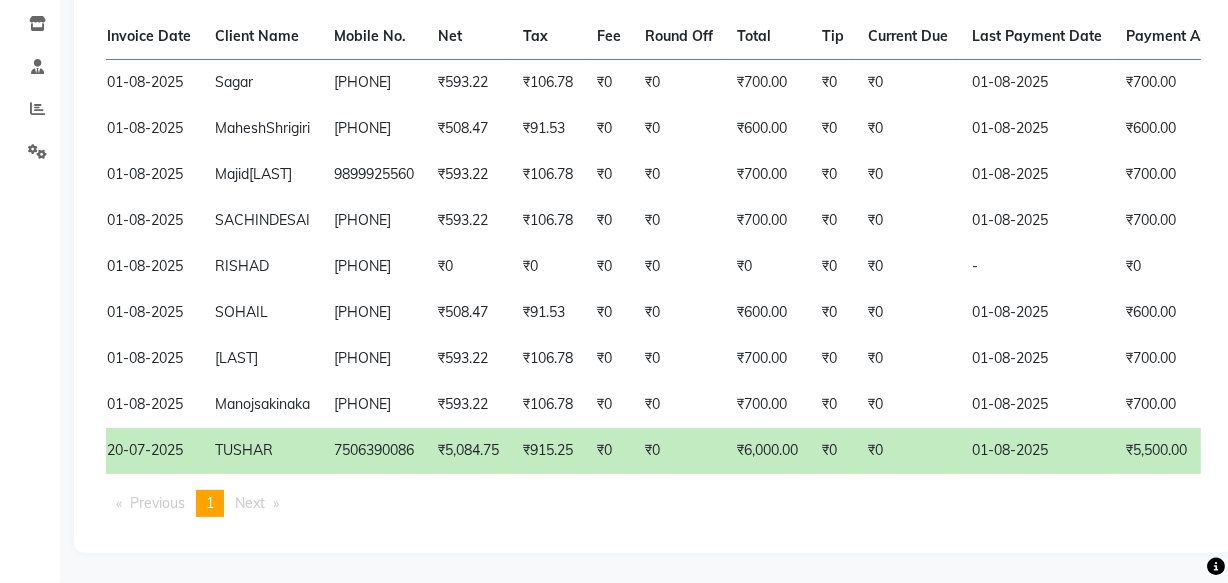 scroll, scrollTop: 0, scrollLeft: 128, axis: horizontal 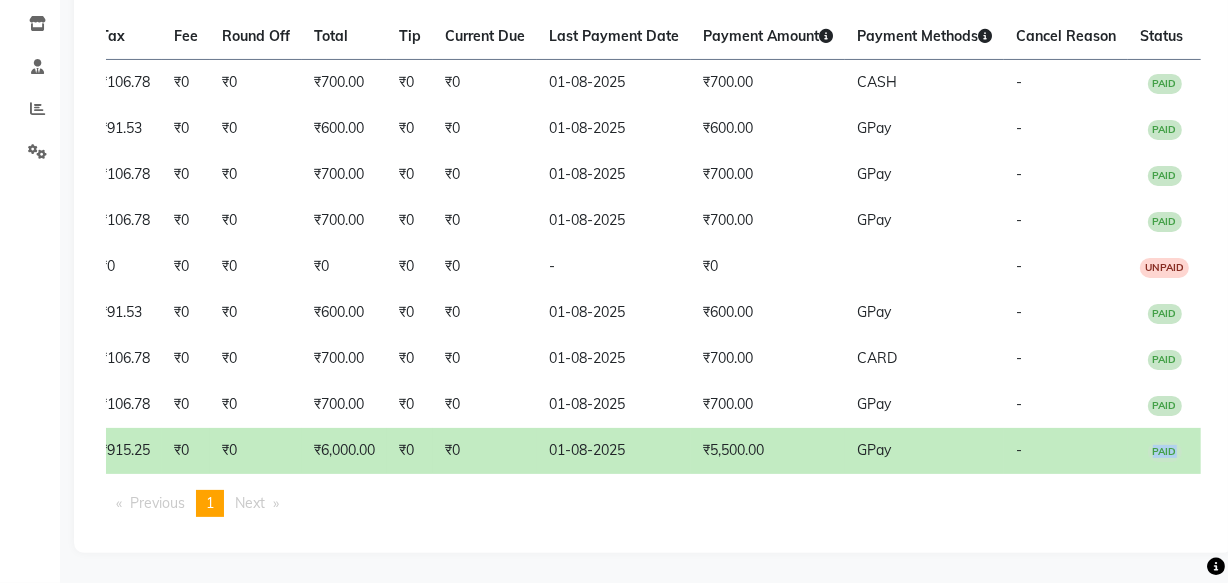 drag, startPoint x: 1027, startPoint y: 550, endPoint x: 504, endPoint y: 514, distance: 524.23755 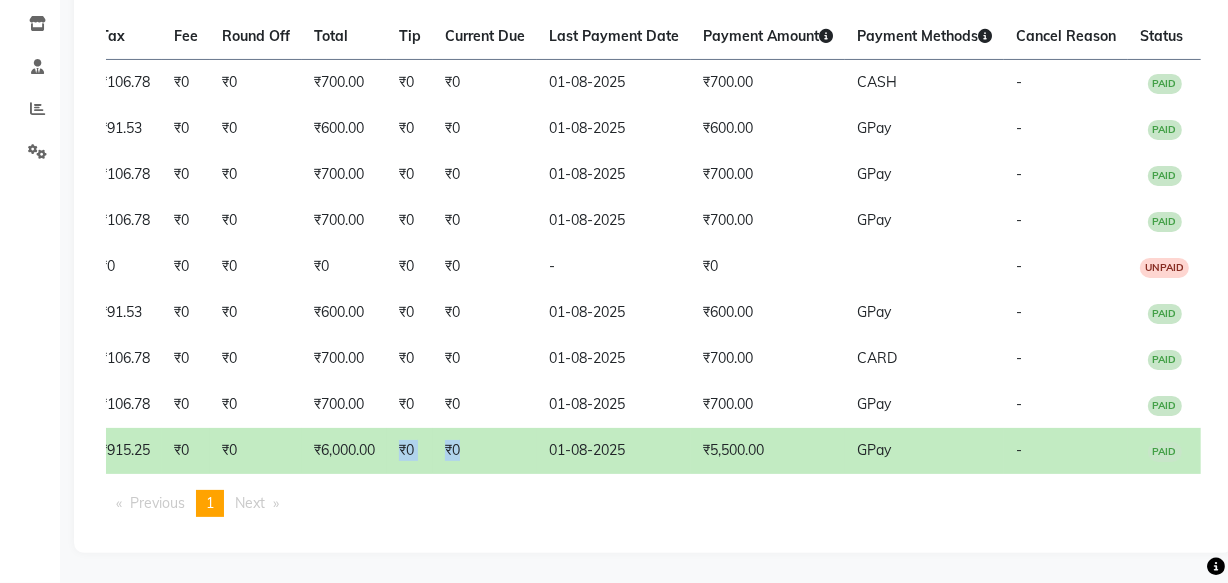drag, startPoint x: 500, startPoint y: 479, endPoint x: 382, endPoint y: 461, distance: 119.36499 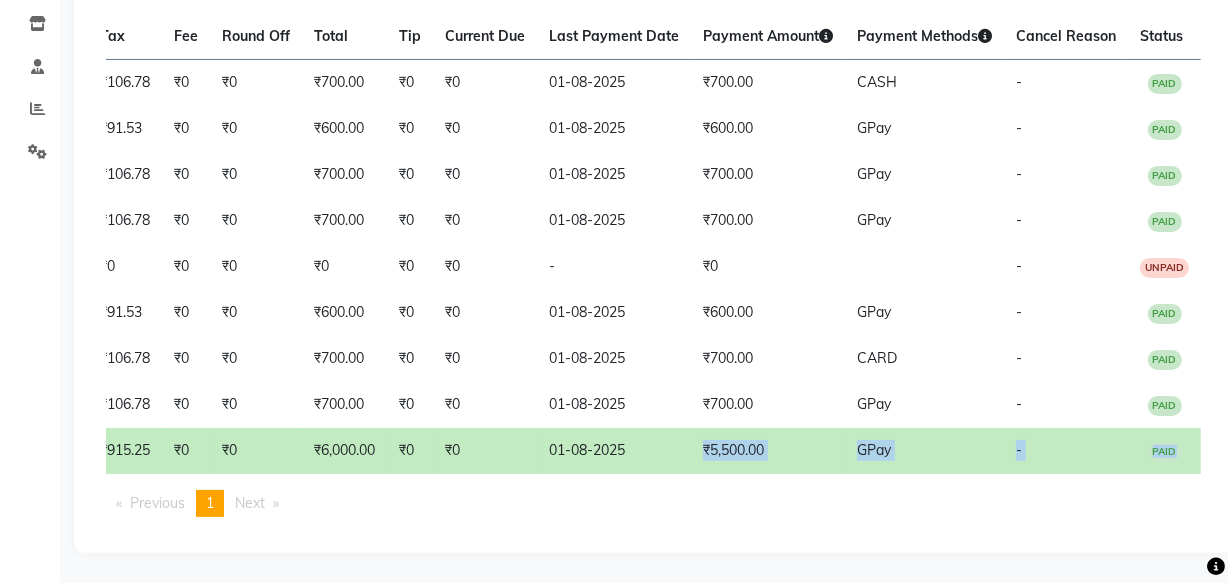drag, startPoint x: 670, startPoint y: 478, endPoint x: 537, endPoint y: 527, distance: 141.7392 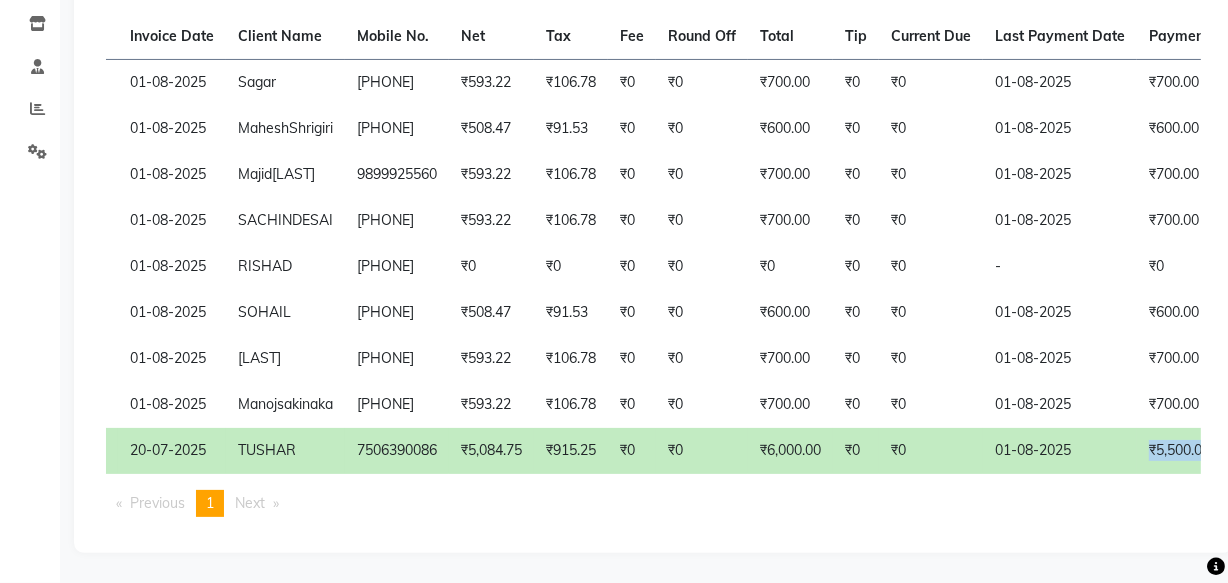 scroll, scrollTop: 0, scrollLeft: 0, axis: both 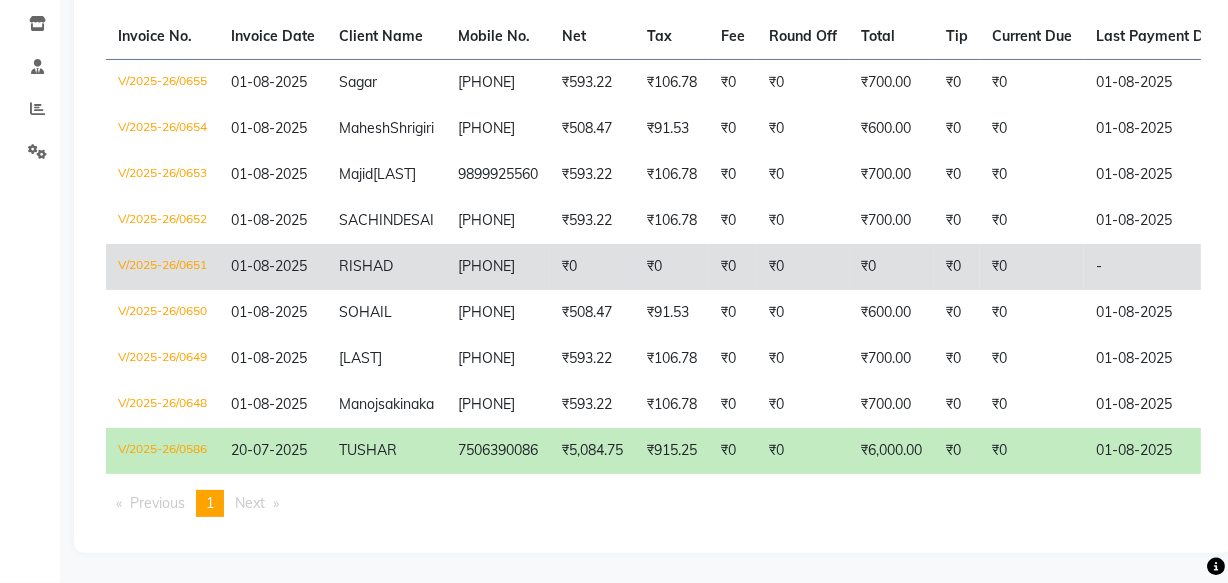 click on "₹0" 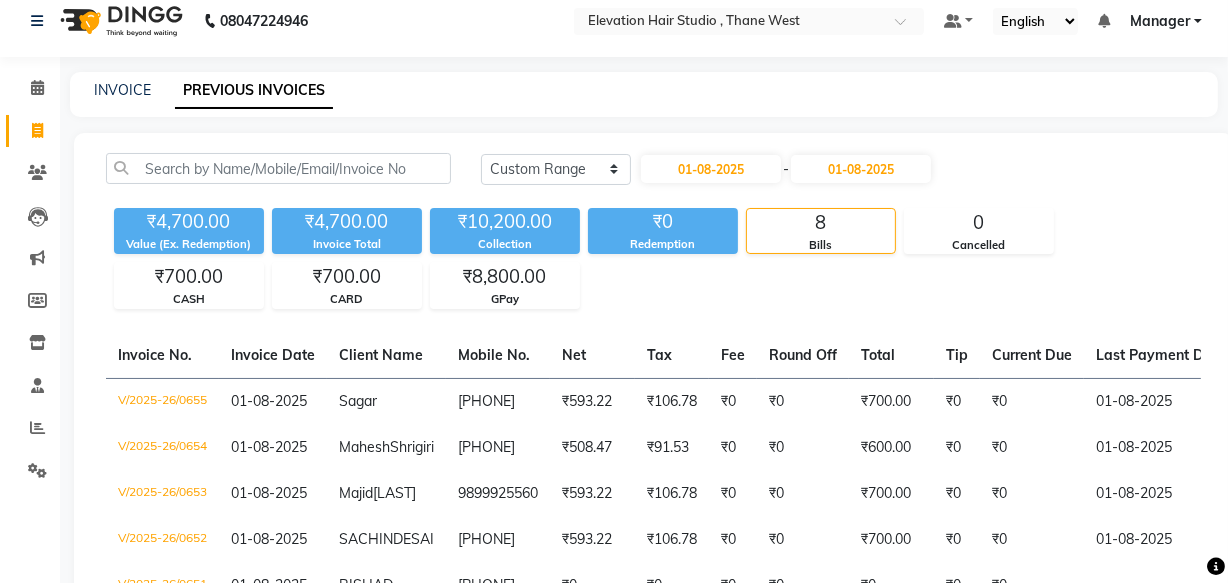 scroll, scrollTop: 0, scrollLeft: 0, axis: both 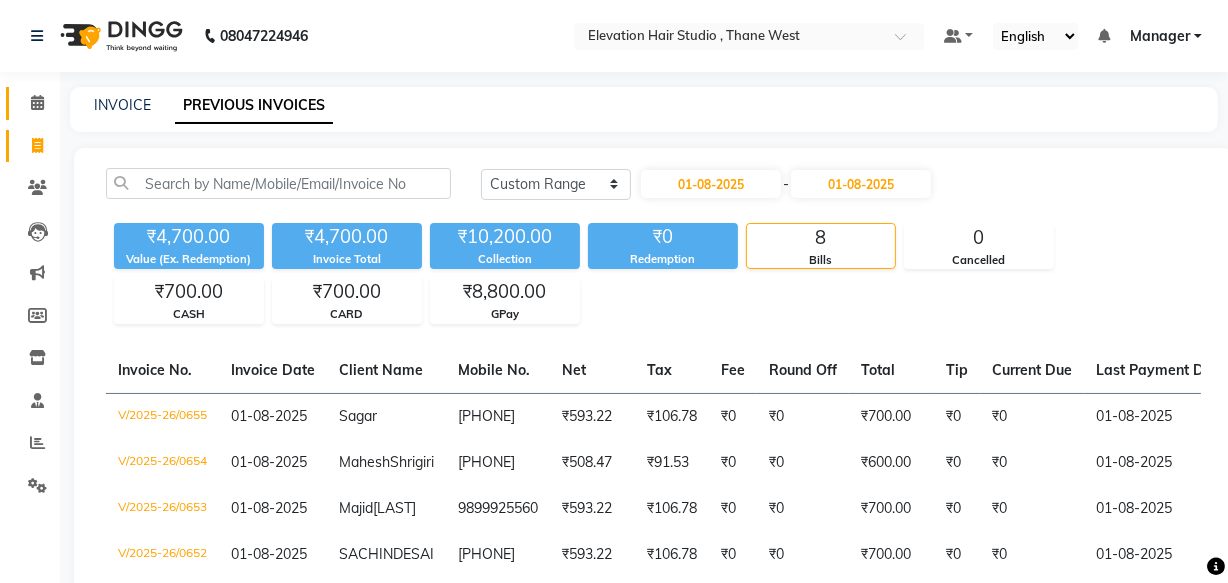 click 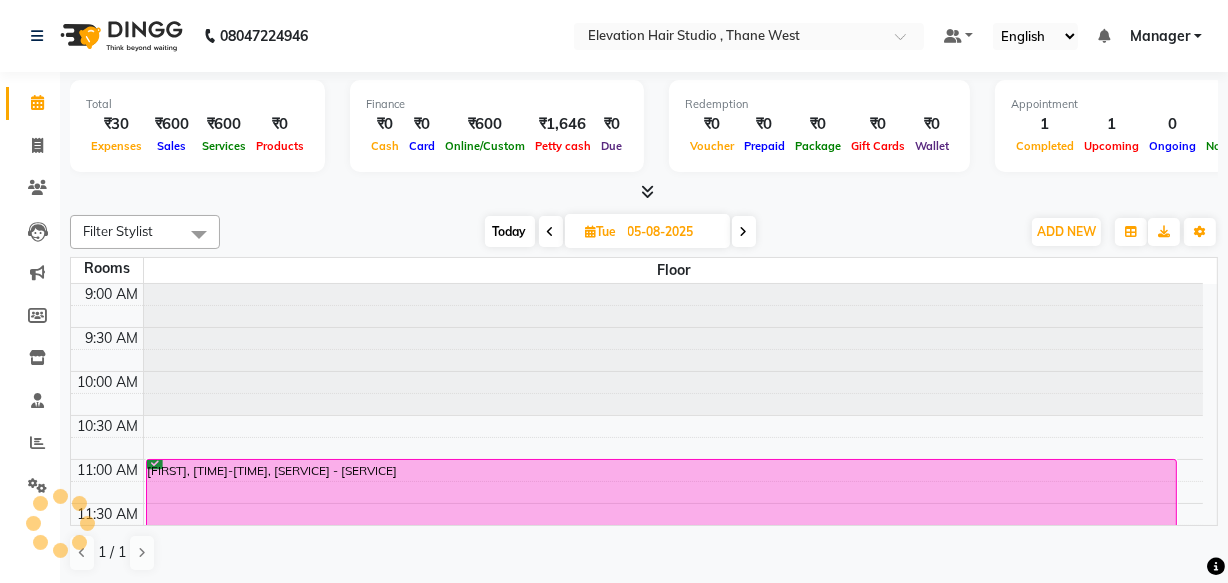 scroll, scrollTop: 439, scrollLeft: 0, axis: vertical 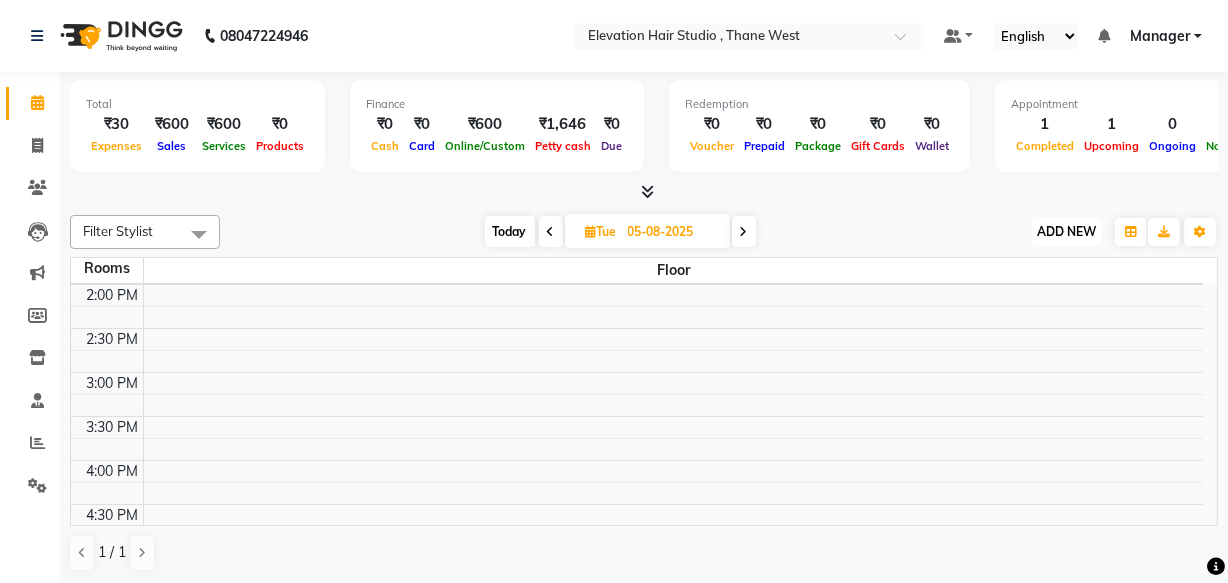 click on "ADD NEW" at bounding box center [1066, 231] 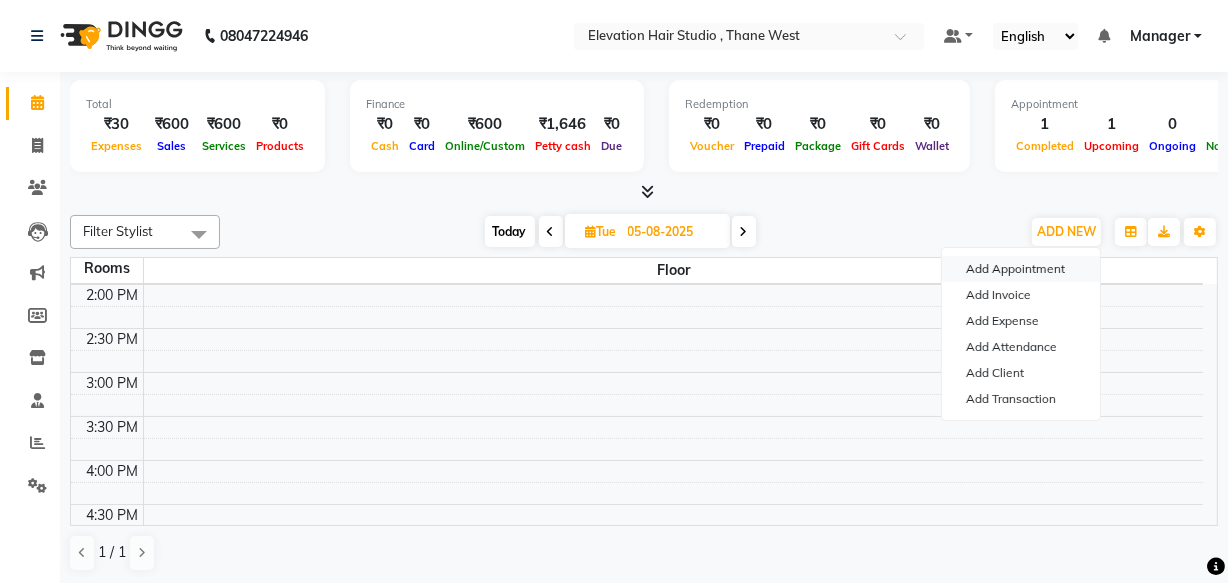 click on "Add Appointment" at bounding box center (1021, 269) 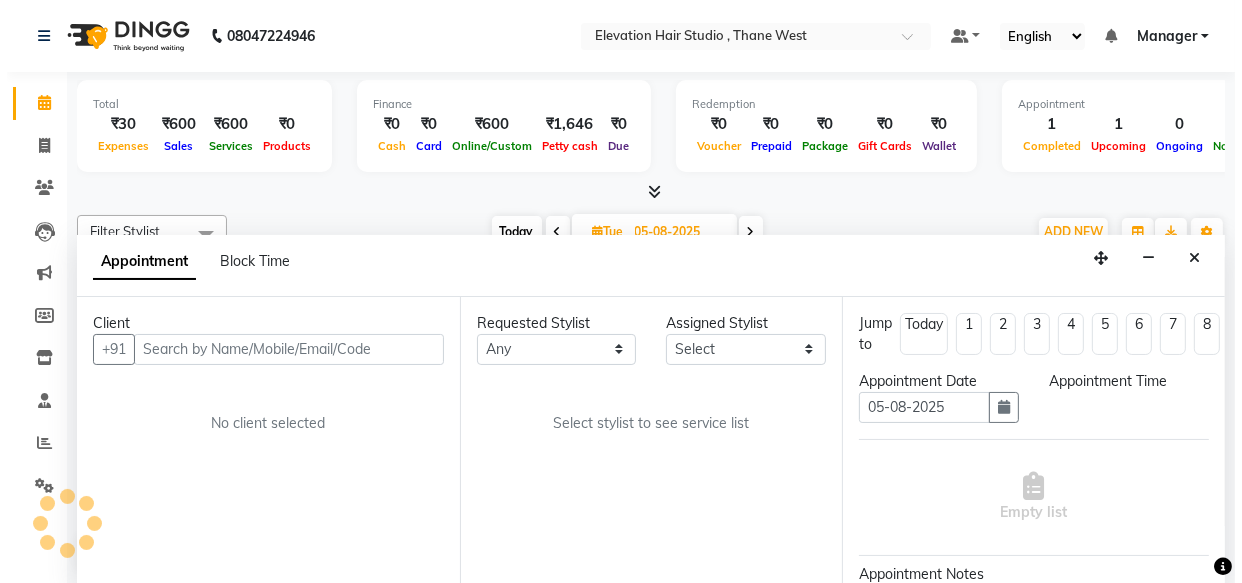 scroll, scrollTop: 0, scrollLeft: 0, axis: both 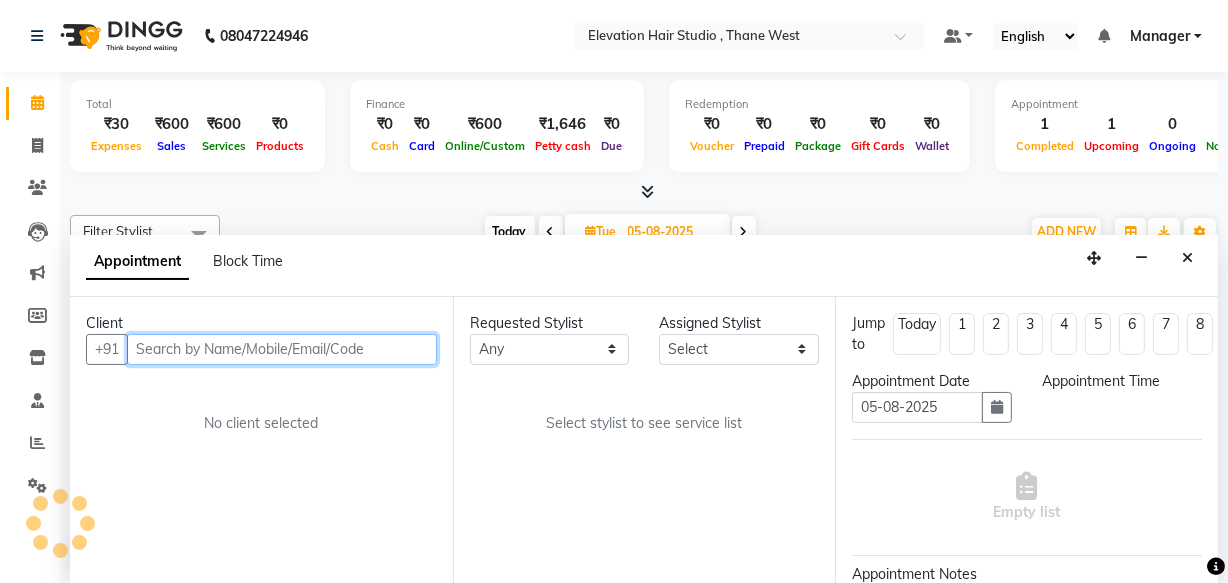 select on "600" 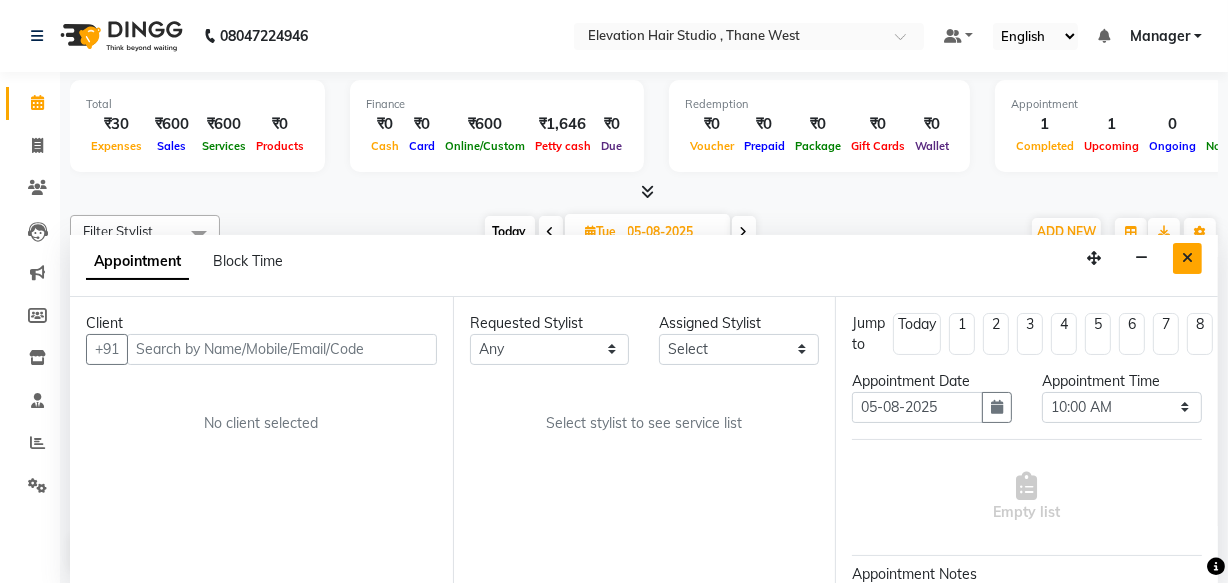 drag, startPoint x: 1177, startPoint y: 261, endPoint x: 1137, endPoint y: 261, distance: 40 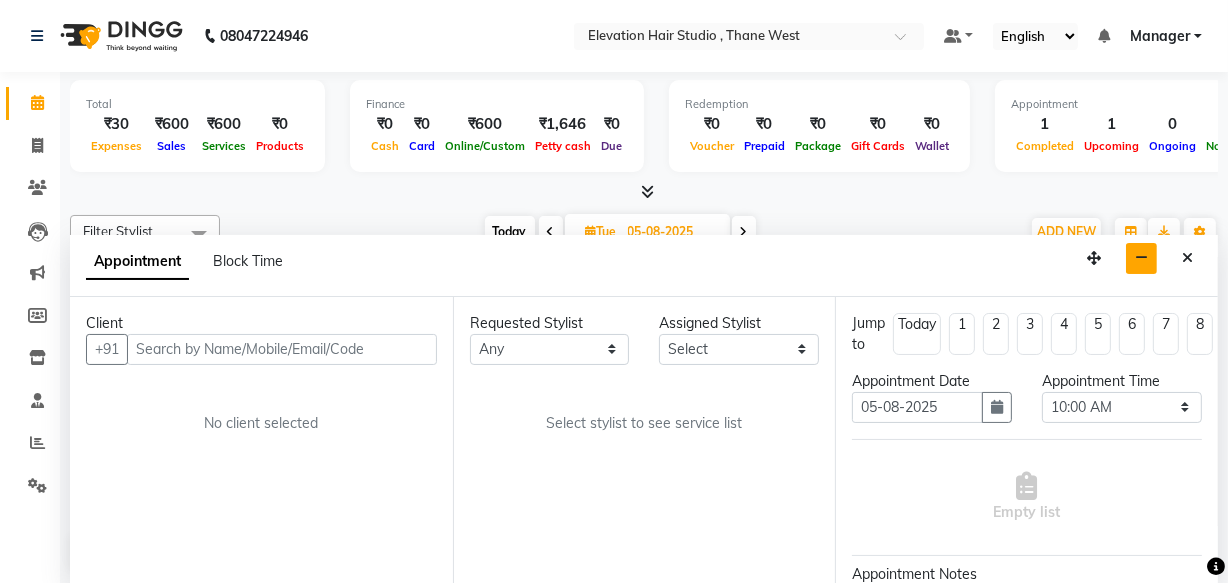 click on "Appointment Block Time" at bounding box center [644, 266] 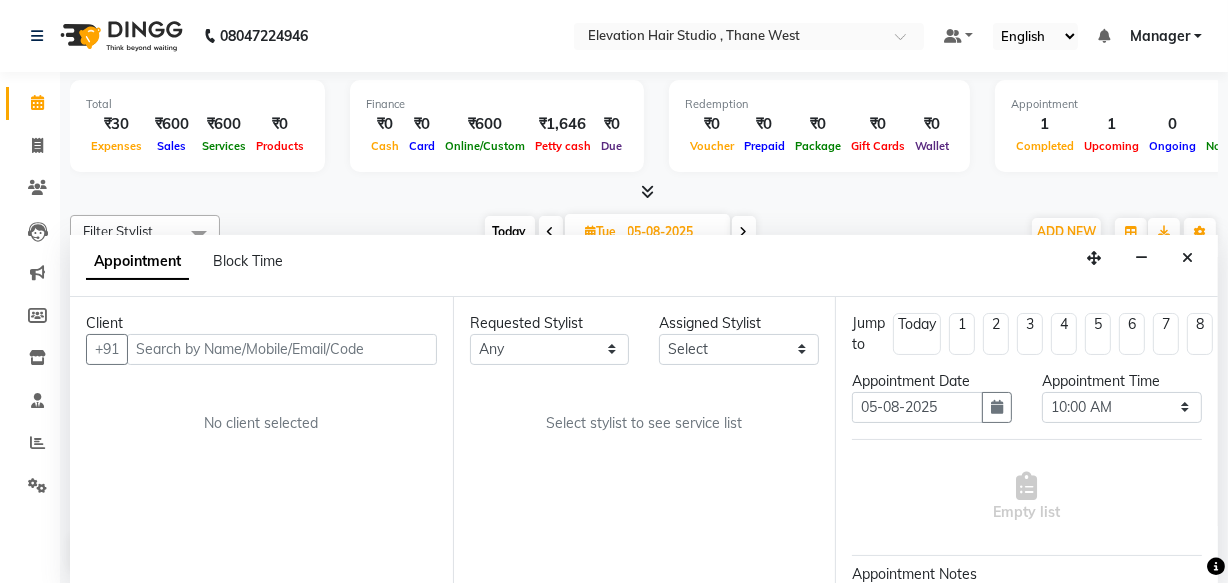 click at bounding box center (644, 192) 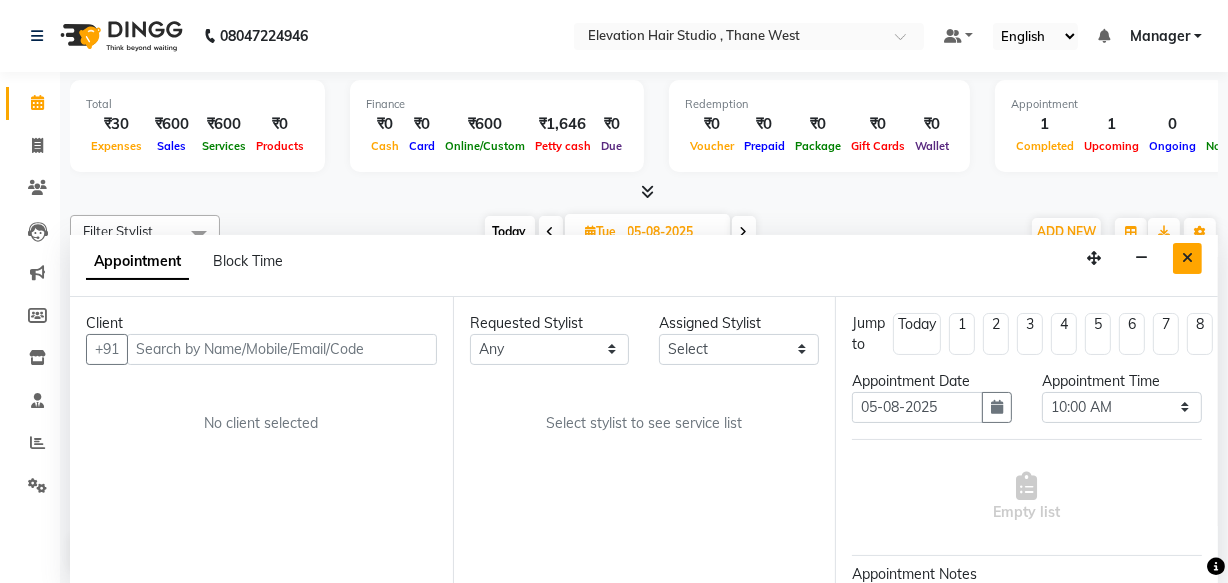 click at bounding box center (1187, 258) 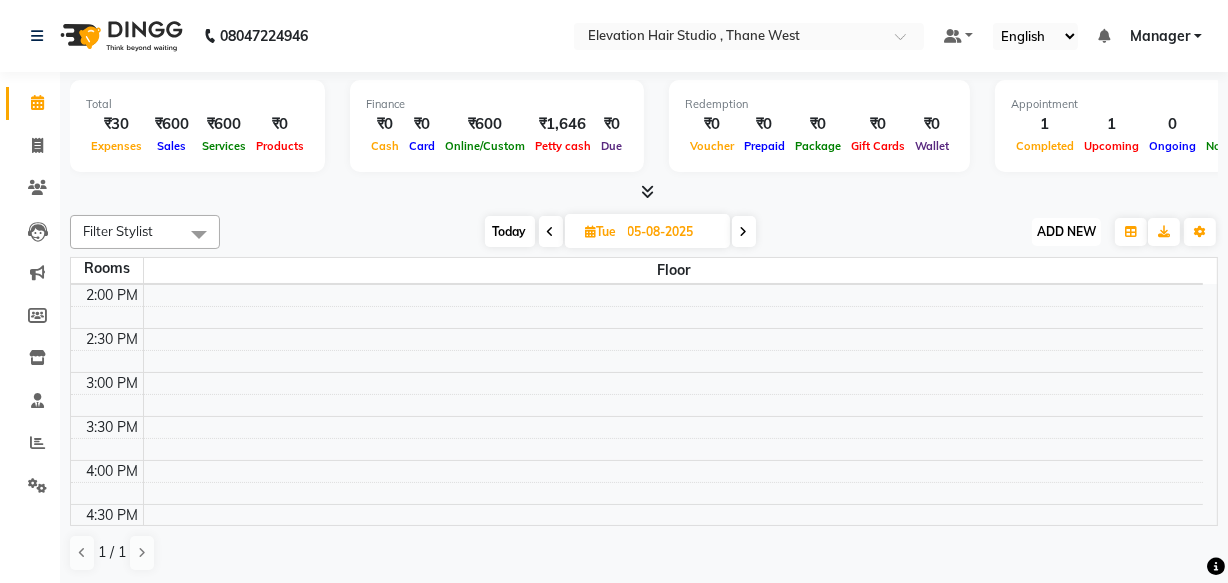 click on "ADD NEW" at bounding box center (1066, 231) 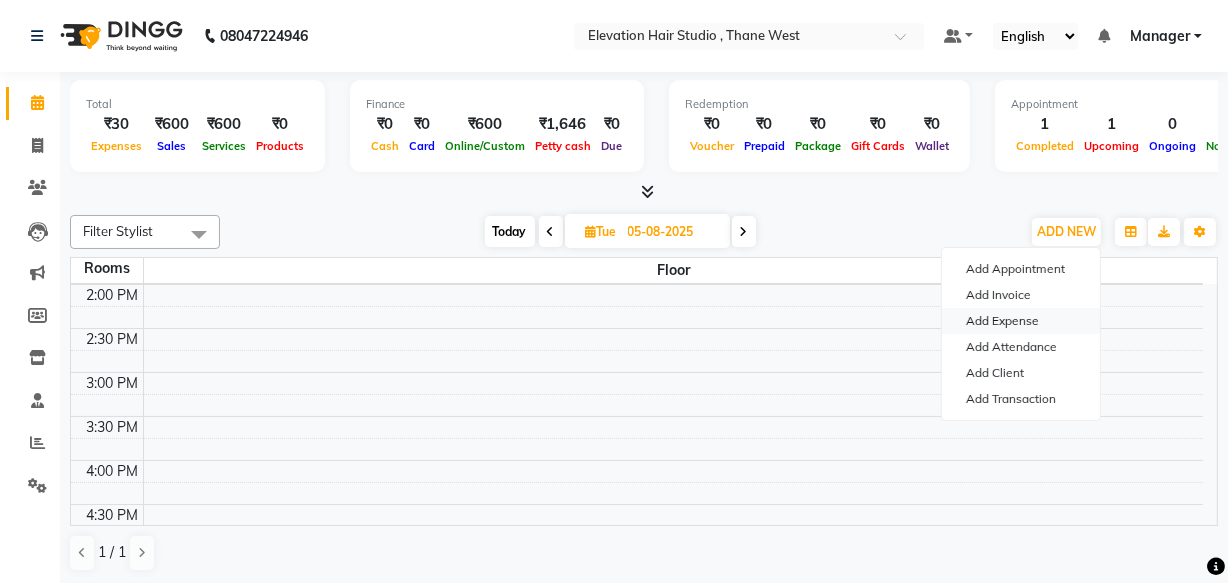 click on "Add Expense" at bounding box center (1021, 321) 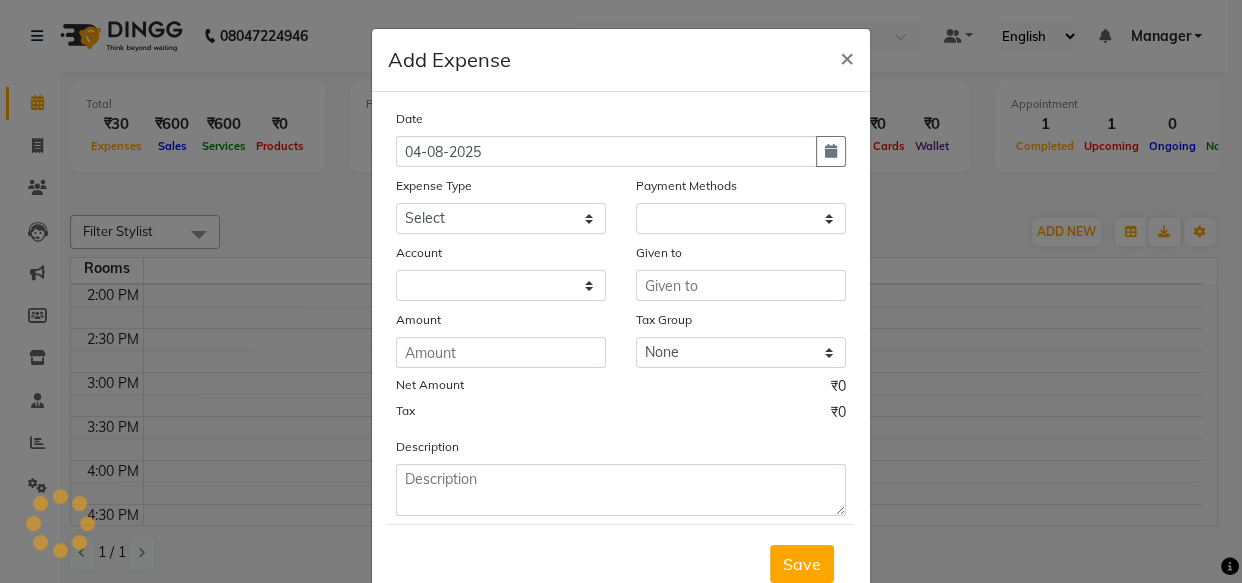 select on "1" 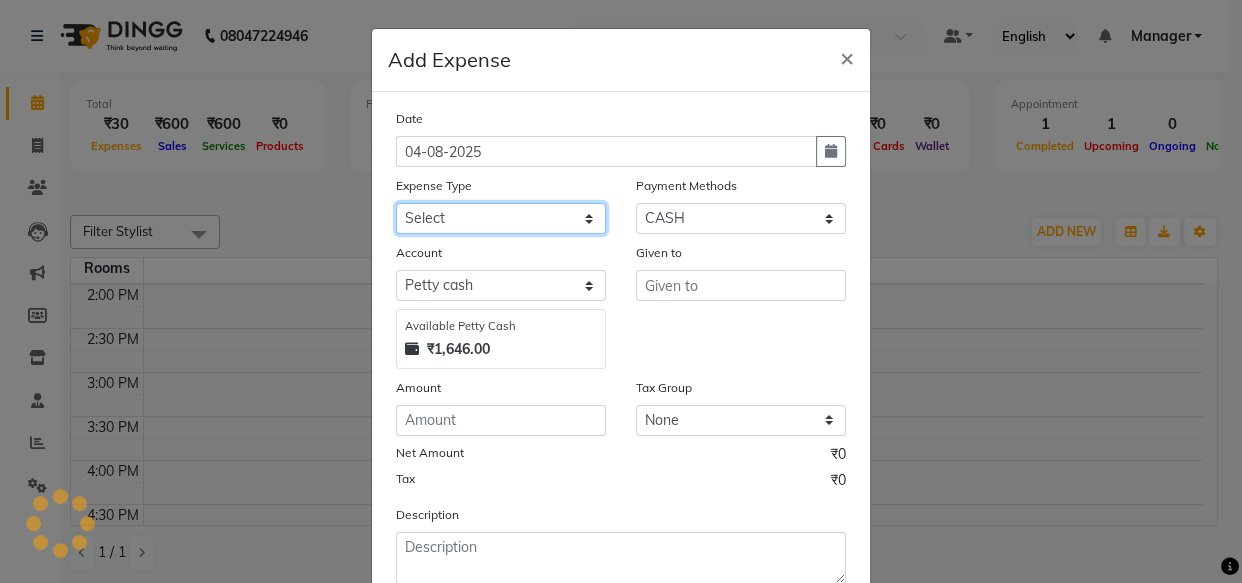 click on "Select AC Adrak Advance Salary agarbatti anees Appron asmoul advance salary Bank charges Car maintenance  CARPENTER Cash Deposited to bank Cash Handed over to Owner cellphone Client Snacks Clinical charges coffee conditioner courier diliptip dustbinplatebottle Equipment extrastuff fridge Fuel glue Govt fee greaser hairpatch hardware Incentive Insurance International purchase israil key lead light bill Loan Repayment Maintenance Marketing medicine milk Miscellaneous MRA ola Other paddlebrush PAINTER Pantry plumber Product product recharge rehman Rent Salary salary salary sandwich shampoo Staff Snacks sugar TAPE Tax Tea & Refreshment tissue towel trolly Utilities velocity VIDEO water web side WEFAST wireboard xerox" 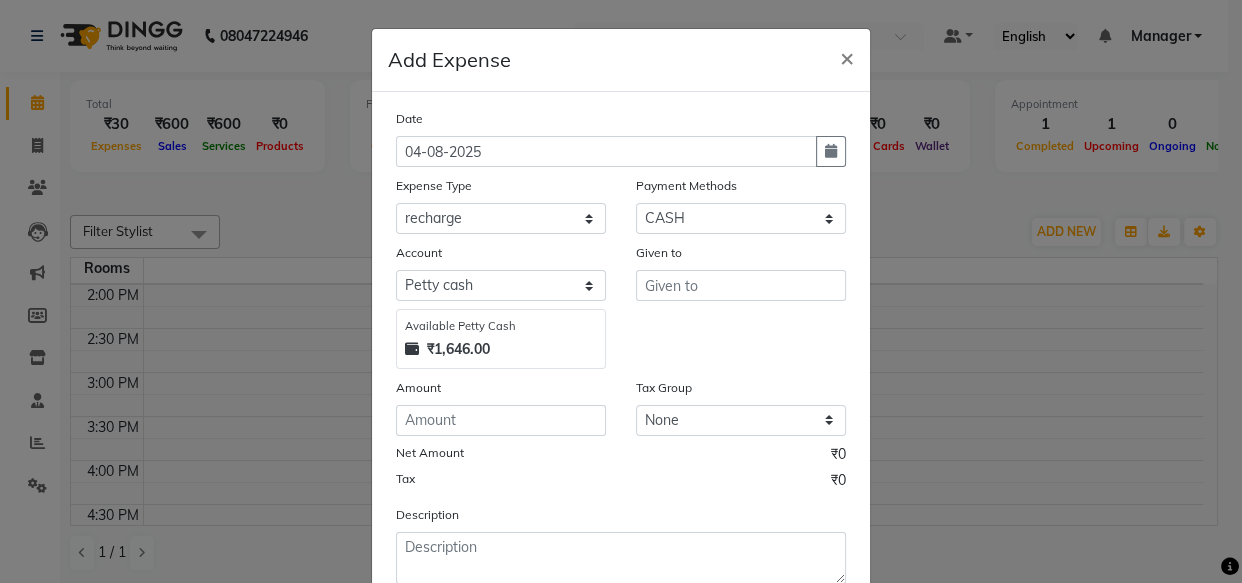 drag, startPoint x: 702, startPoint y: 356, endPoint x: 690, endPoint y: 368, distance: 16.970562 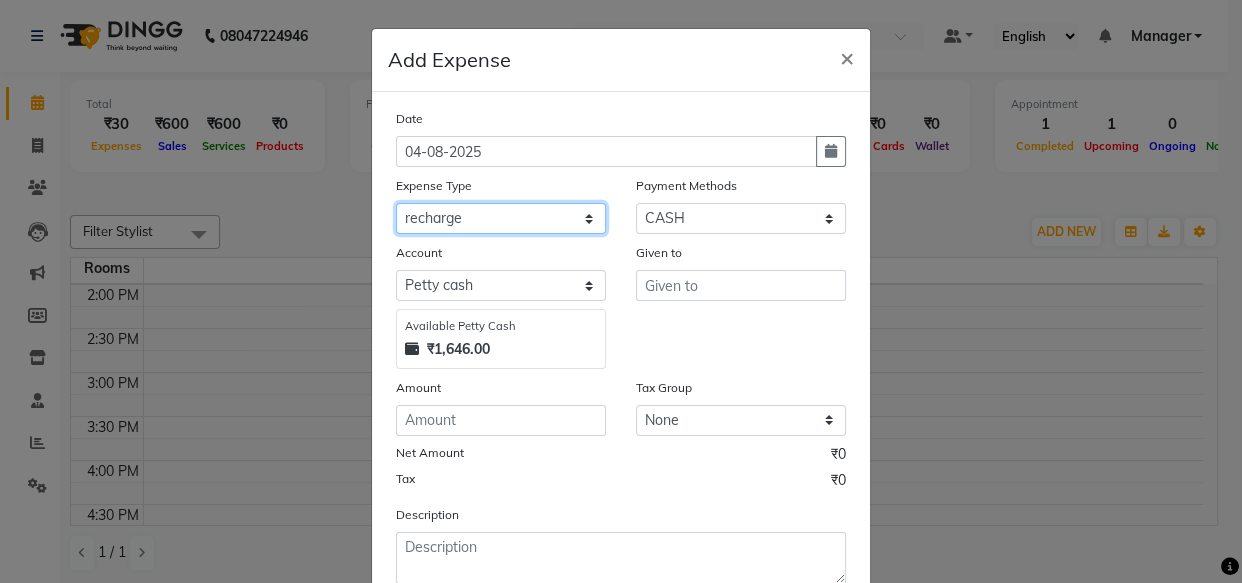 click on "Select AC Adrak Advance Salary agarbatti anees Appron asmoul advance salary Bank charges Car maintenance  CARPENTER Cash Deposited to bank Cash Handed over to Owner cellphone Client Snacks Clinical charges coffee conditioner courier diliptip dustbinplatebottle Equipment extrastuff fridge Fuel glue Govt fee greaser hairpatch hardware Incentive Insurance International purchase israil key lead light bill Loan Repayment Maintenance Marketing medicine milk Miscellaneous MRA ola Other paddlebrush PAINTER Pantry plumber Product product recharge rehman Rent Salary salary salary sandwich shampoo Staff Snacks sugar TAPE Tax Tea & Refreshment tissue towel trolly Utilities velocity VIDEO water web side WEFAST wireboard xerox" 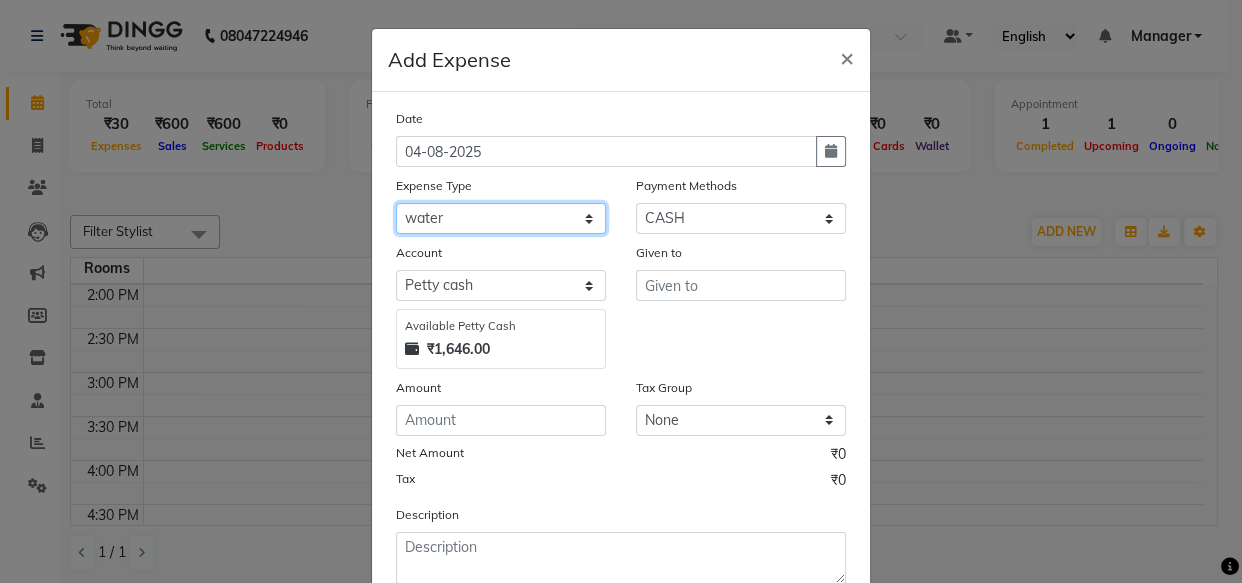 click on "Select AC Adrak Advance Salary agarbatti anees Appron asmoul advance salary Bank charges Car maintenance  CARPENTER Cash Deposited to bank Cash Handed over to Owner cellphone Client Snacks Clinical charges coffee conditioner courier diliptip dustbinplatebottle Equipment extrastuff fridge Fuel glue Govt fee greaser hairpatch hardware Incentive Insurance International purchase israil key lead light bill Loan Repayment Maintenance Marketing medicine milk Miscellaneous MRA ola Other paddlebrush PAINTER Pantry plumber Product product recharge rehman Rent Salary salary salary sandwich shampoo Staff Snacks sugar TAPE Tax Tea & Refreshment tissue towel trolly Utilities velocity VIDEO water web side WEFAST wireboard xerox" 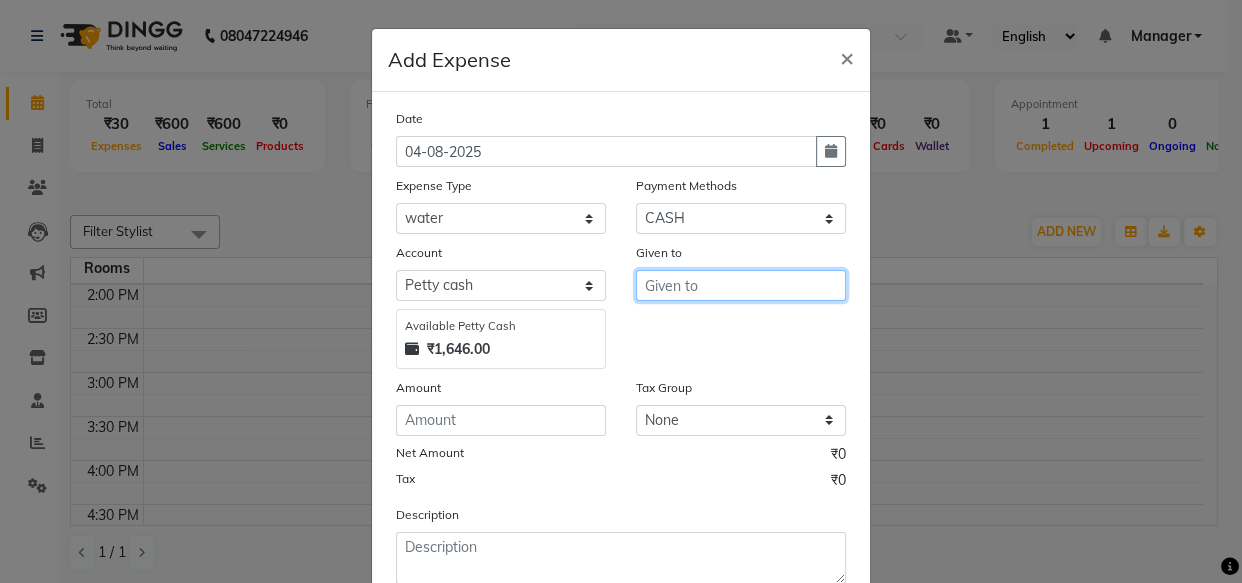 click at bounding box center [741, 285] 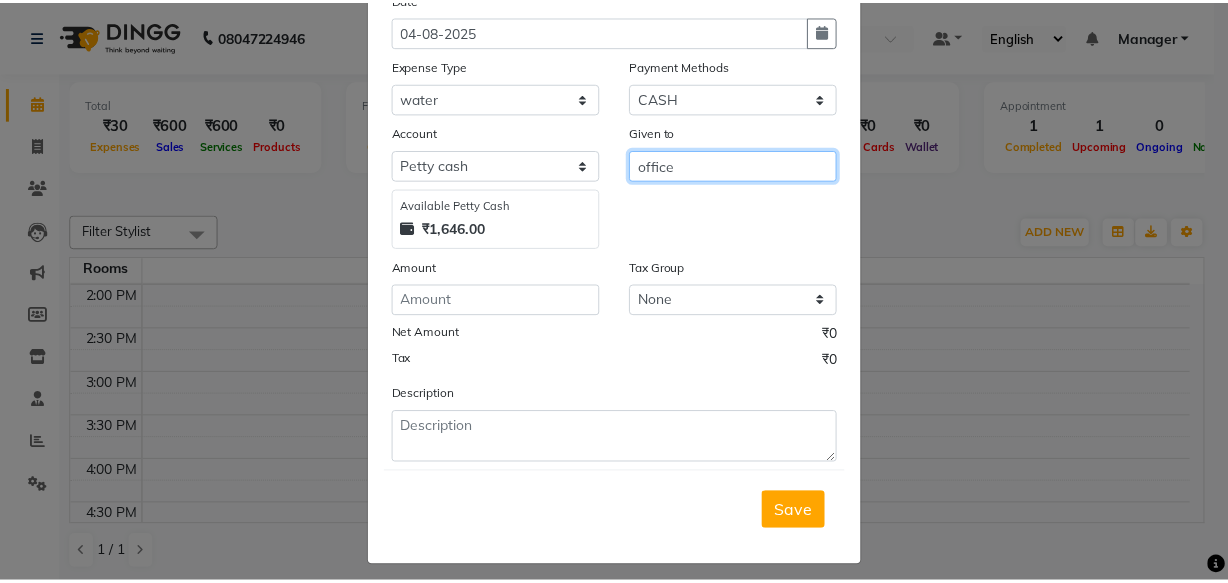 scroll, scrollTop: 135, scrollLeft: 0, axis: vertical 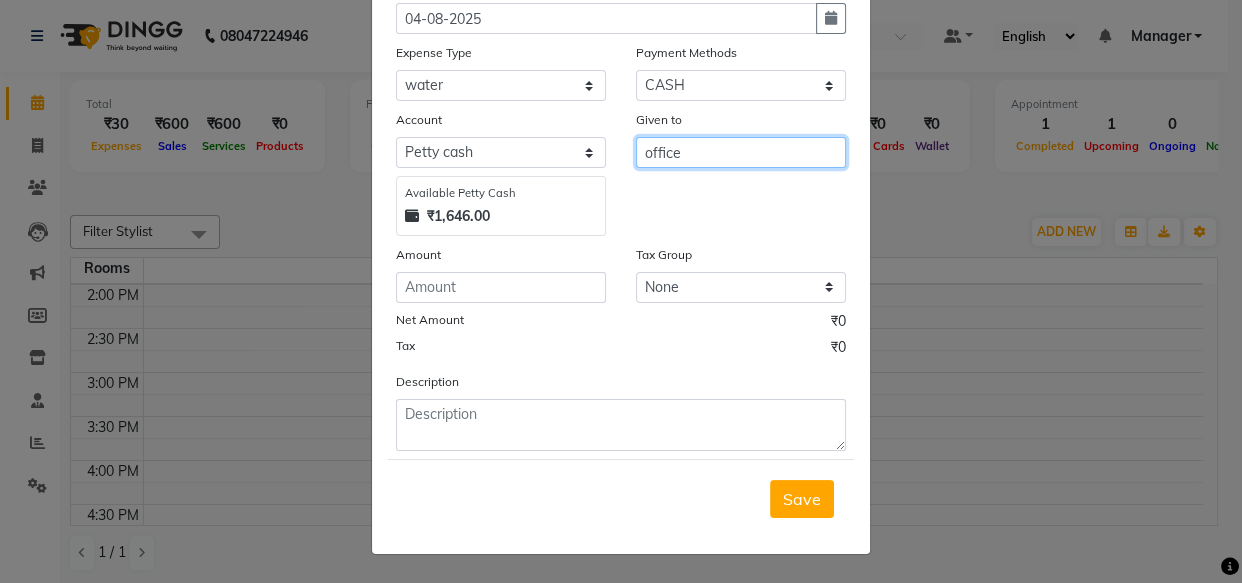 type on "office" 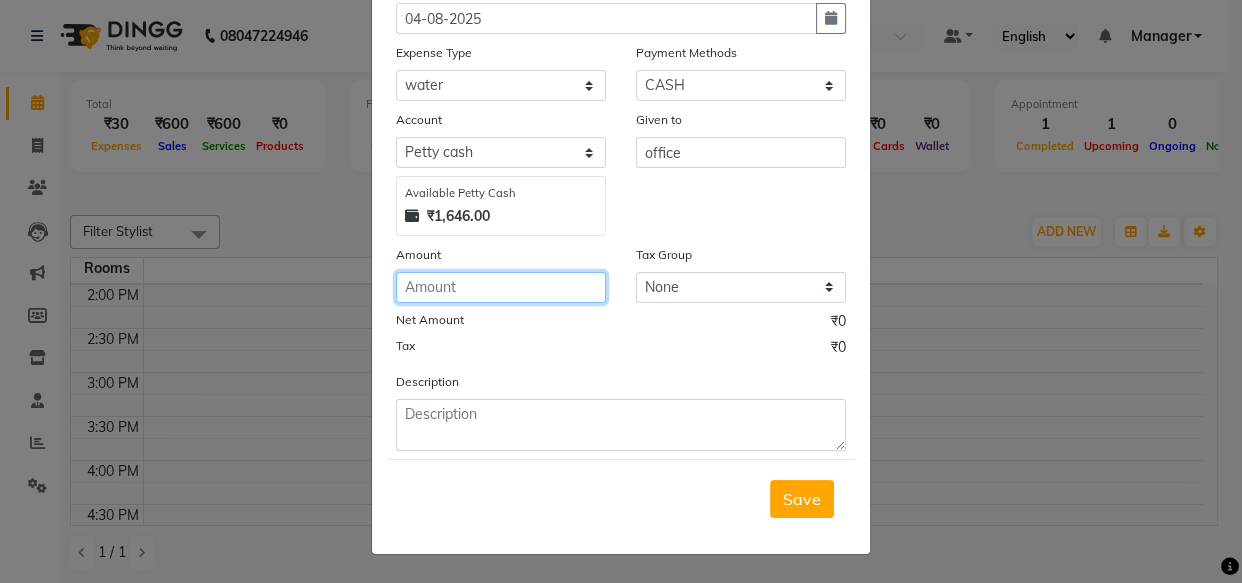 click 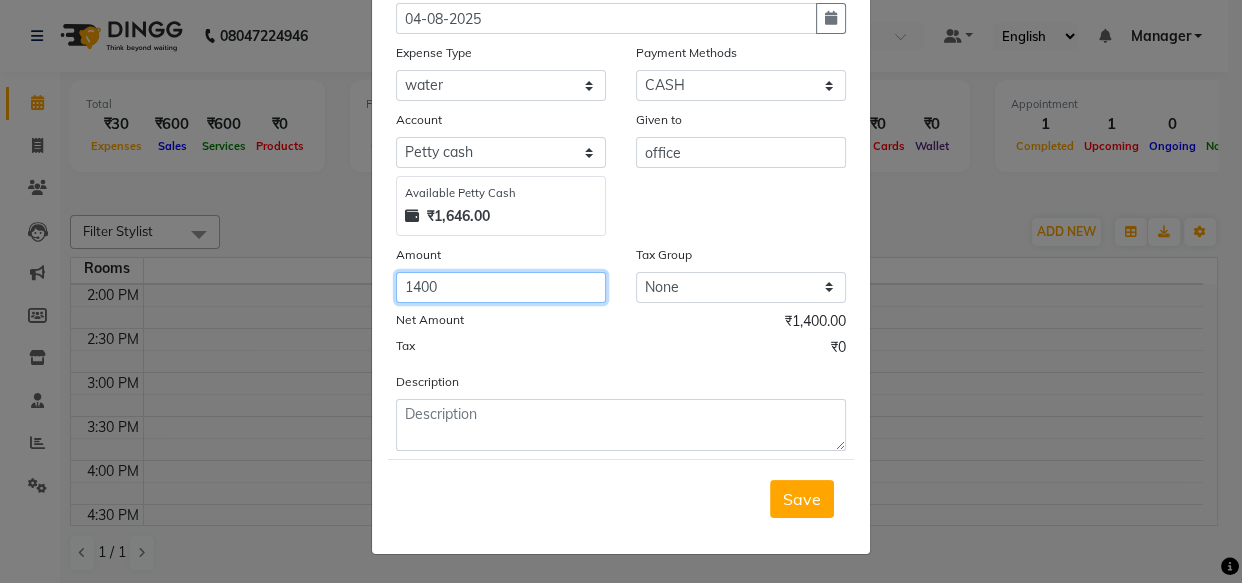 type on "1400" 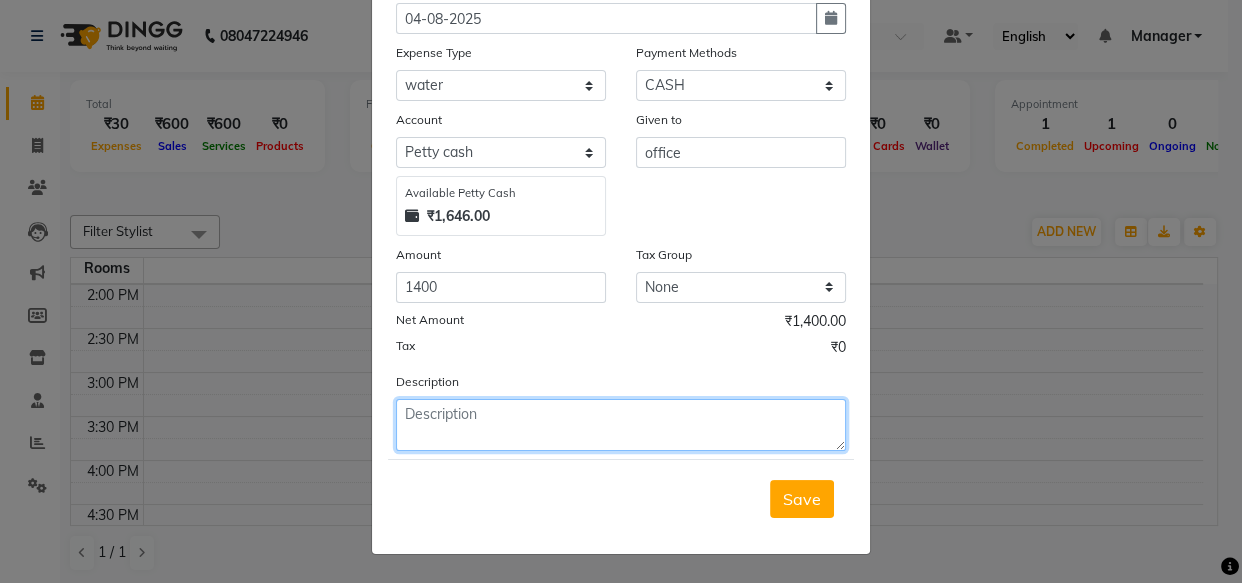 click 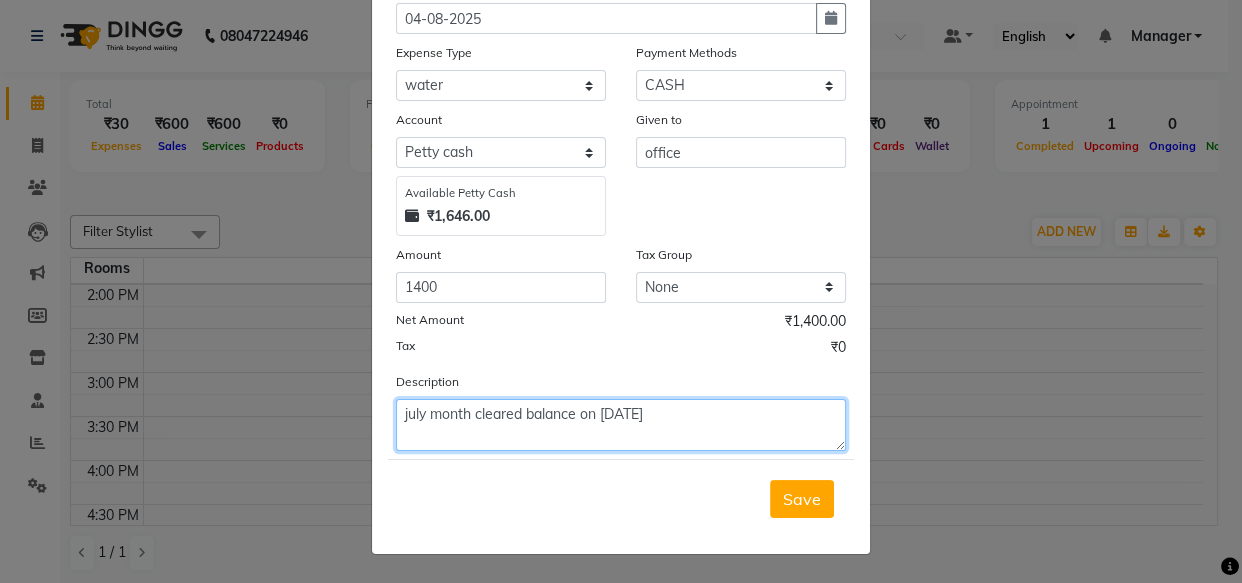 click on "july  month cleared balance on 4/8/25" 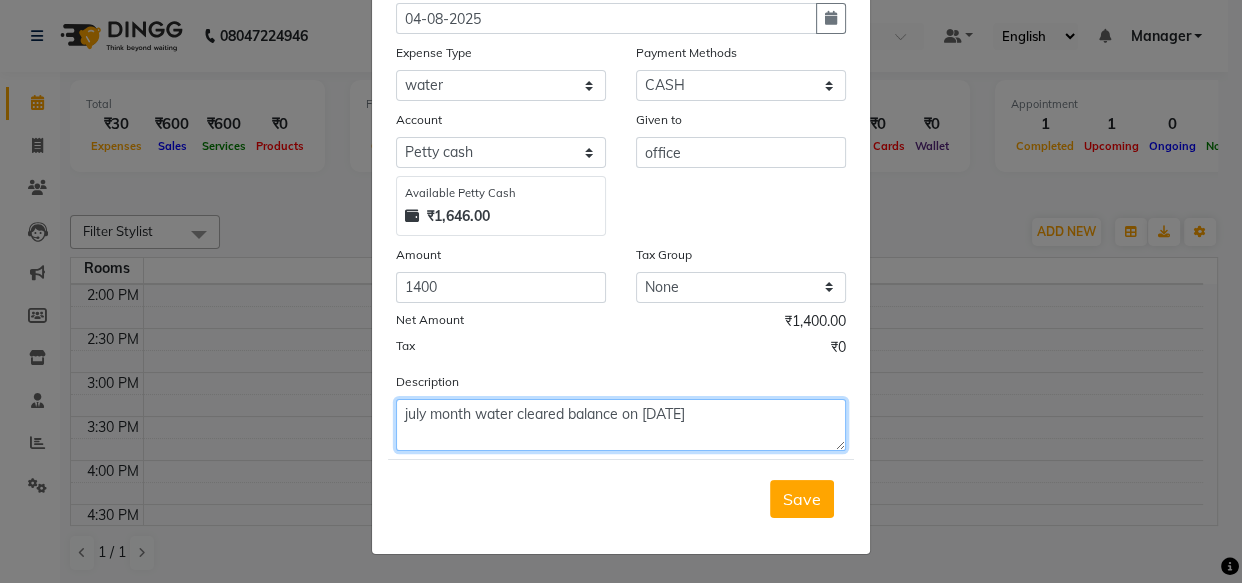 click on "july month  water cleared balance on 04/08/25" 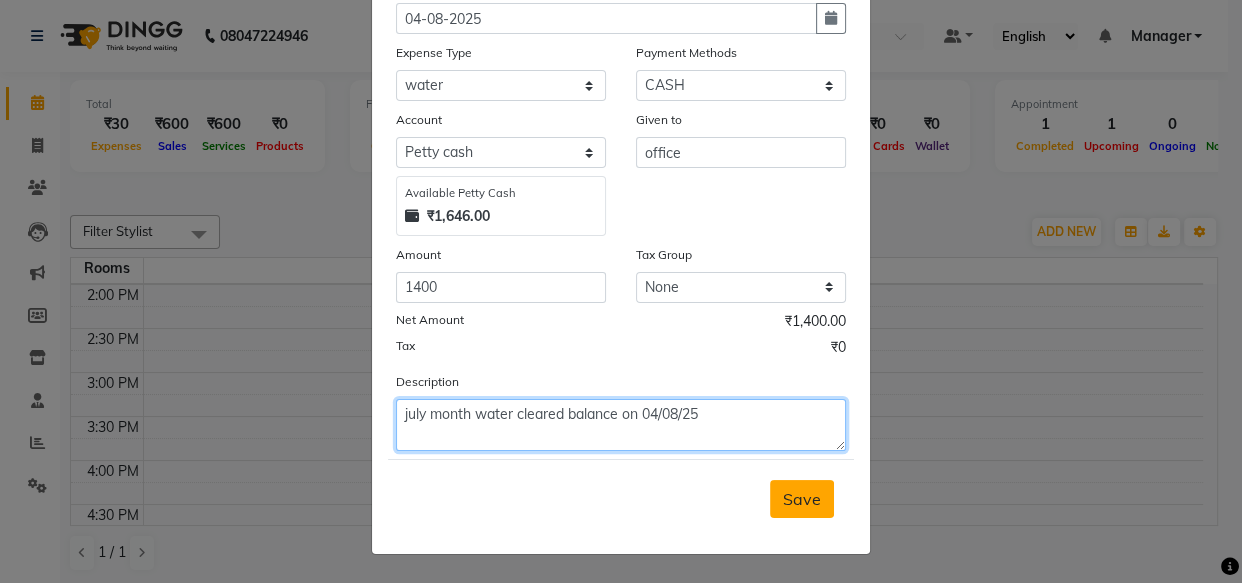 type on "july month water cleared balance on 04/08/25" 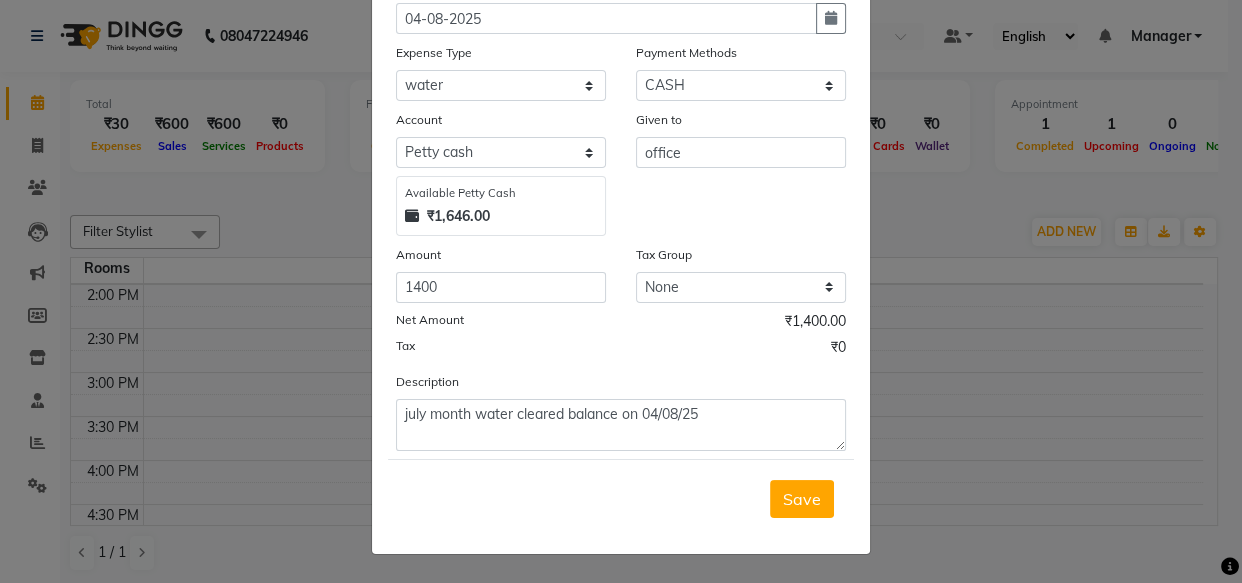 click on "Save" at bounding box center (802, 499) 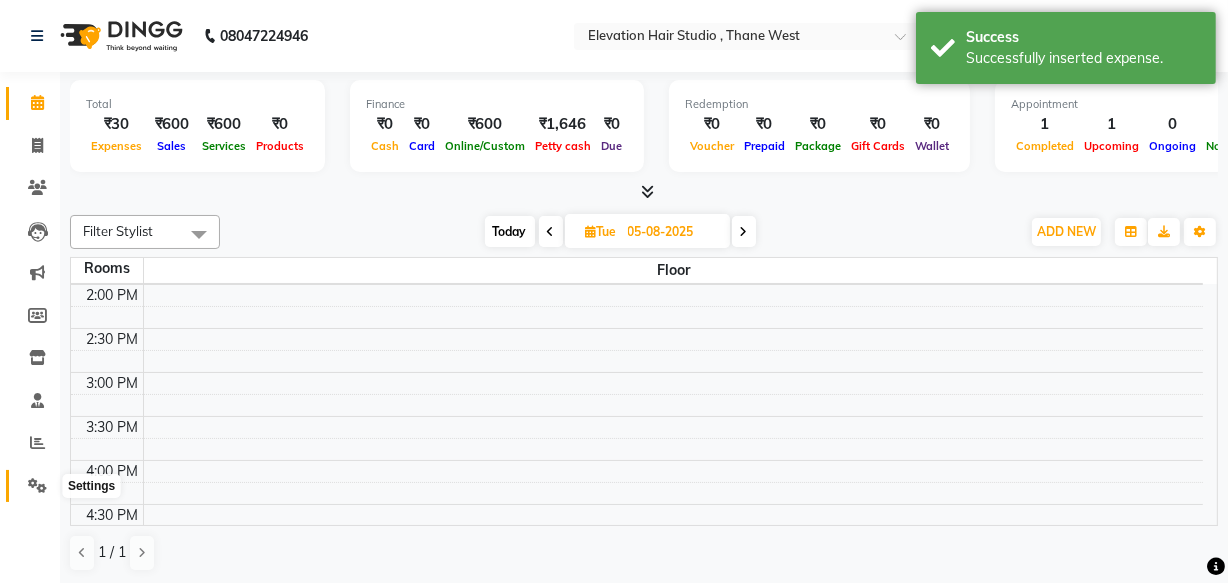 click 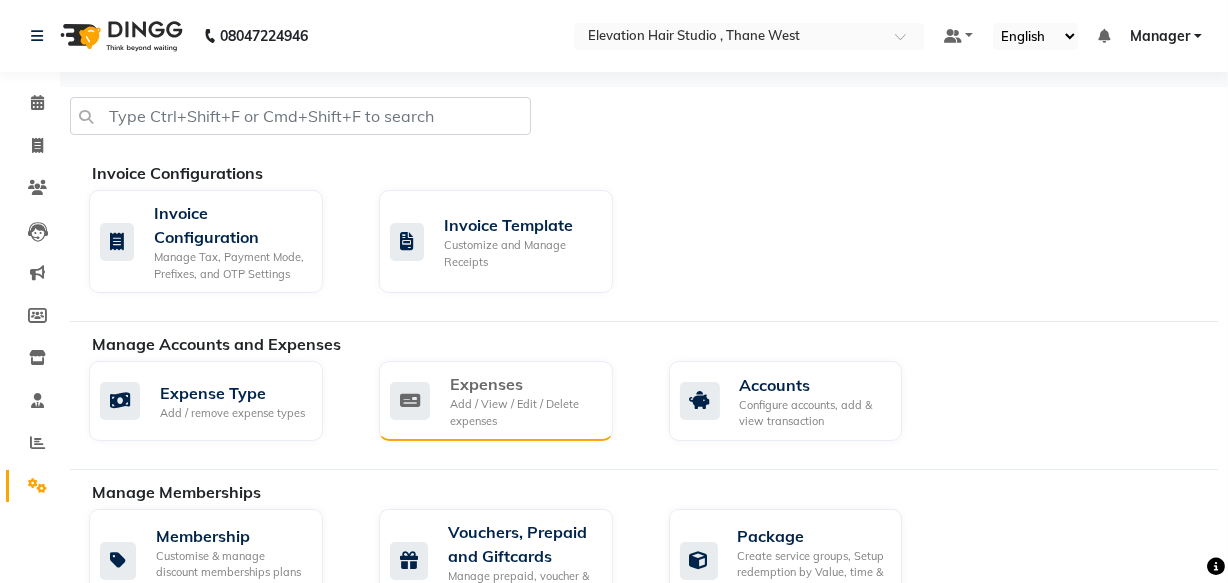 click on "Add / View / Edit / Delete expenses" 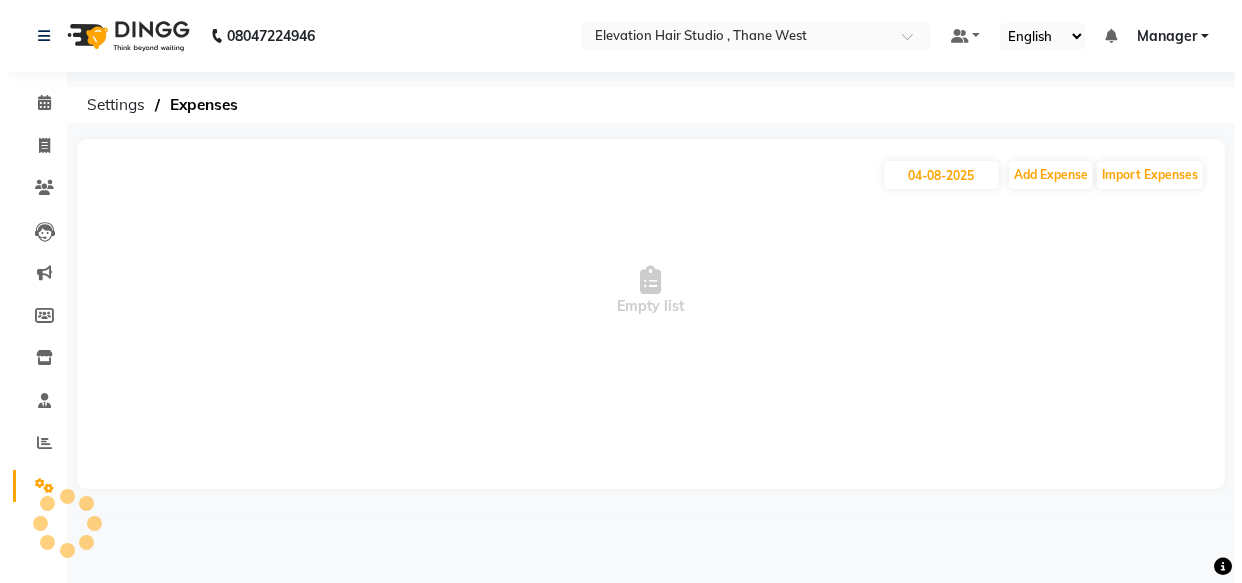 scroll, scrollTop: 0, scrollLeft: 0, axis: both 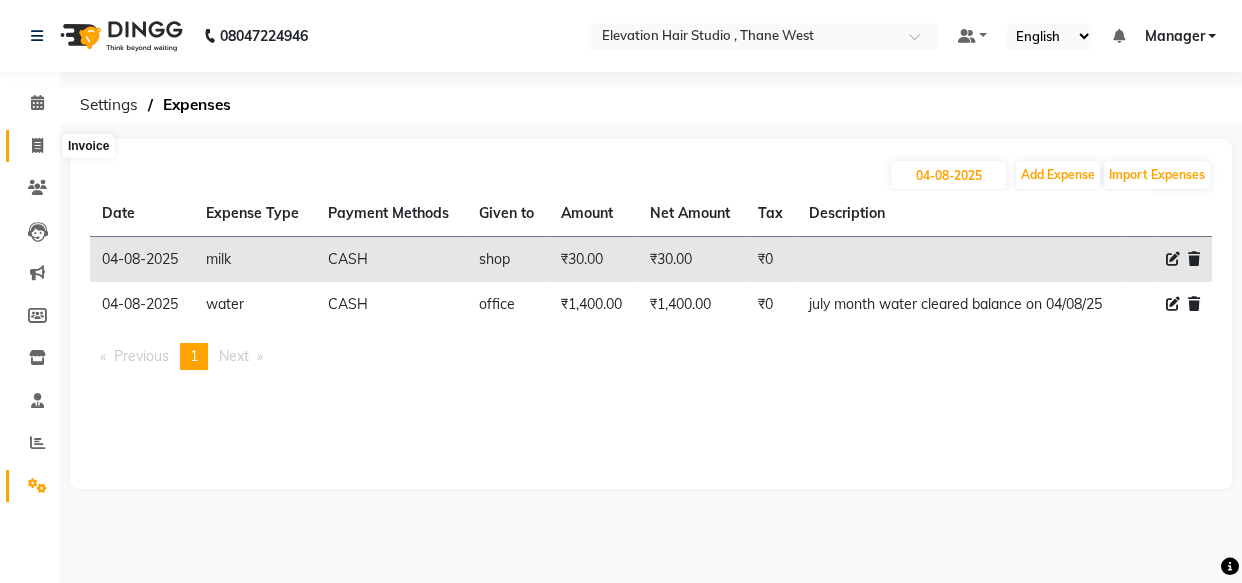 click 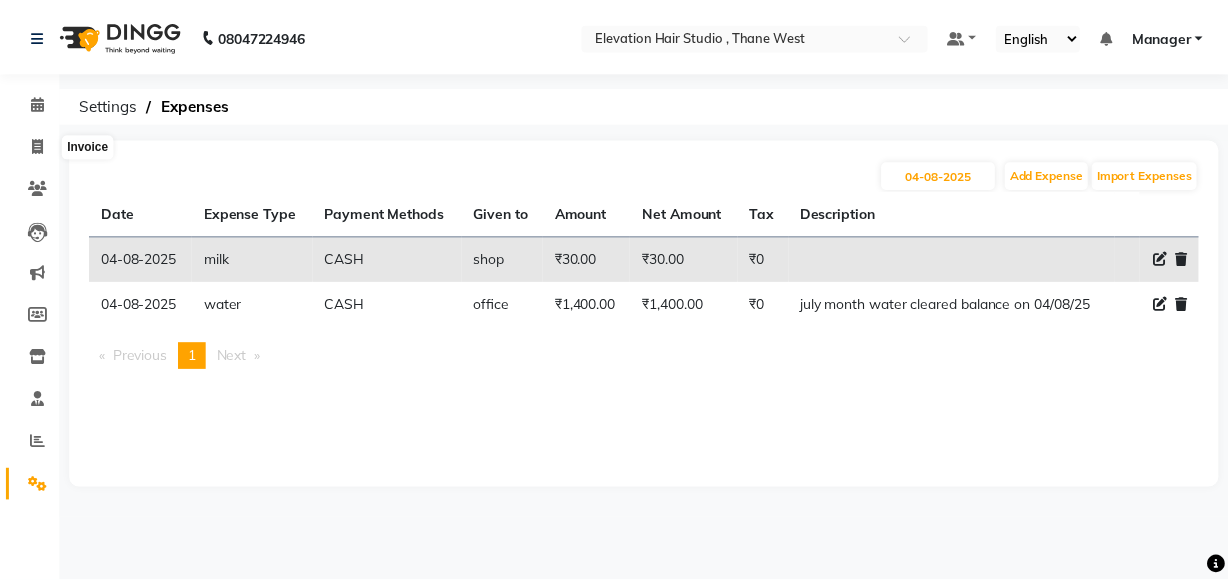 scroll, scrollTop: 19, scrollLeft: 0, axis: vertical 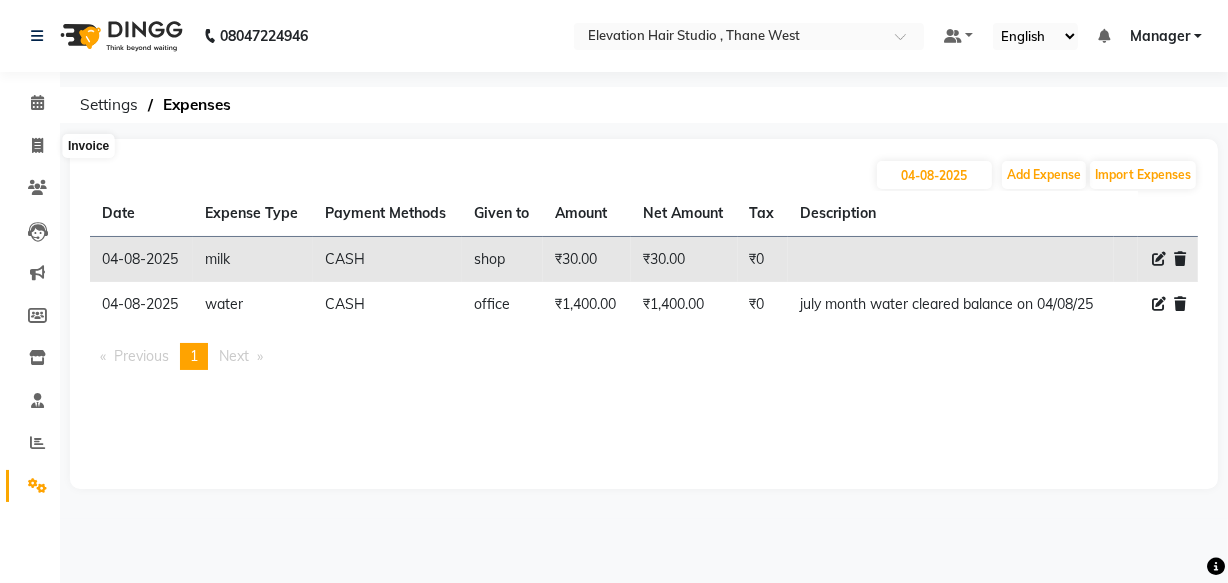 select on "6886" 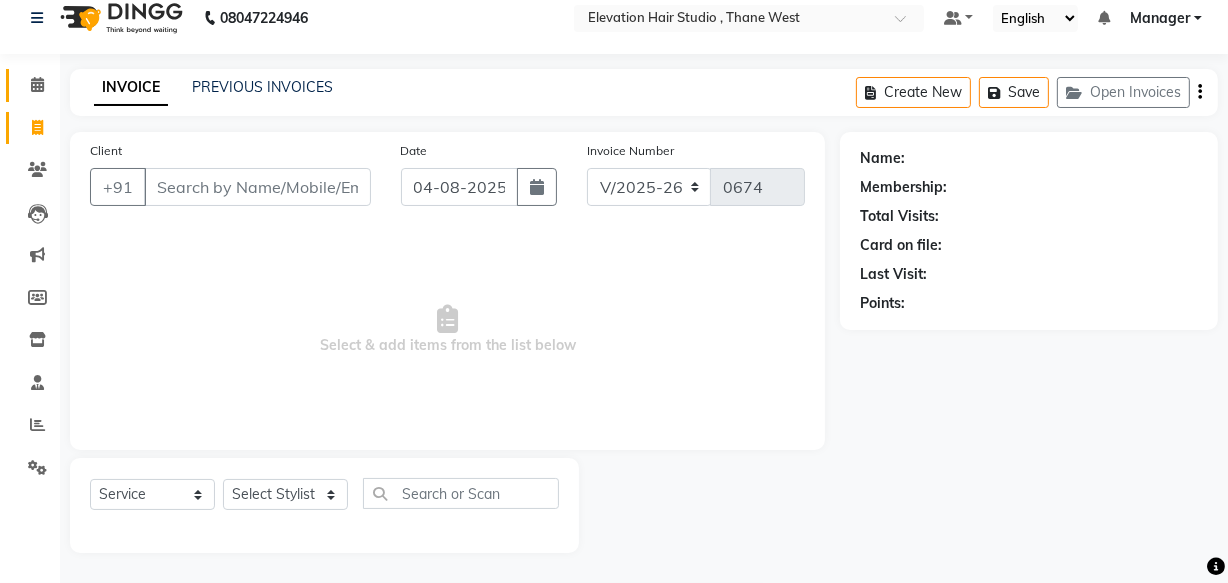 click 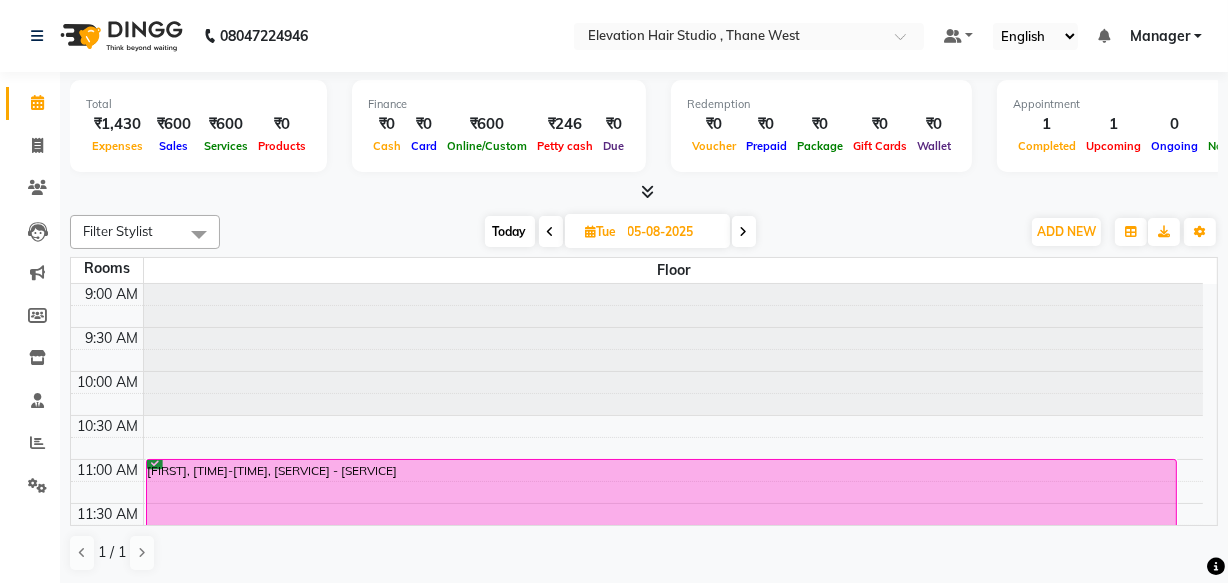 scroll, scrollTop: 0, scrollLeft: 0, axis: both 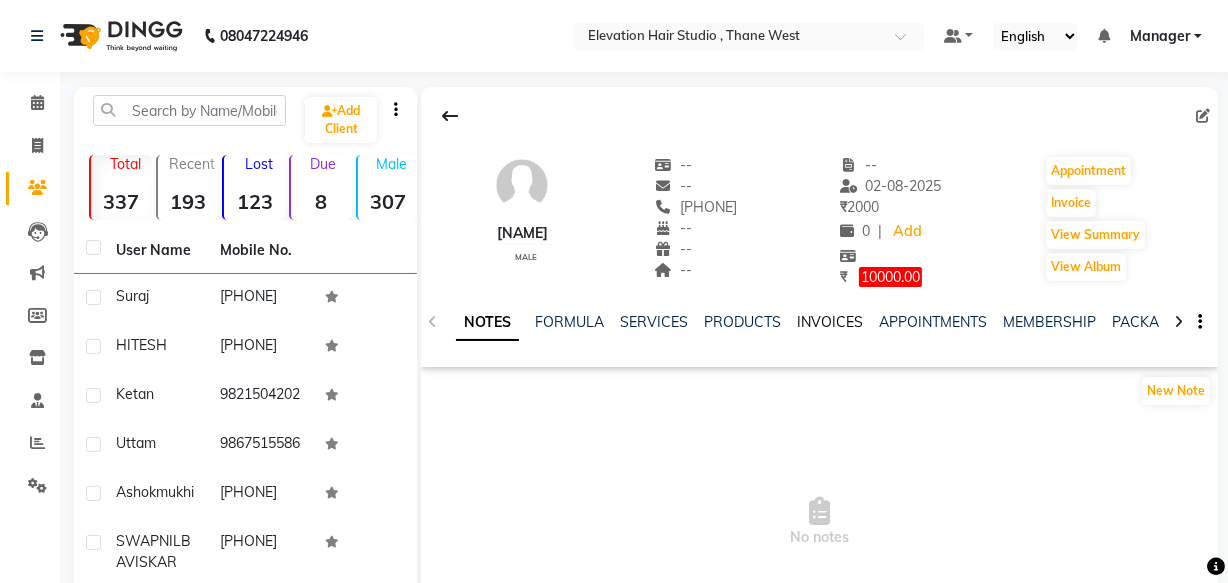 click on "INVOICES" 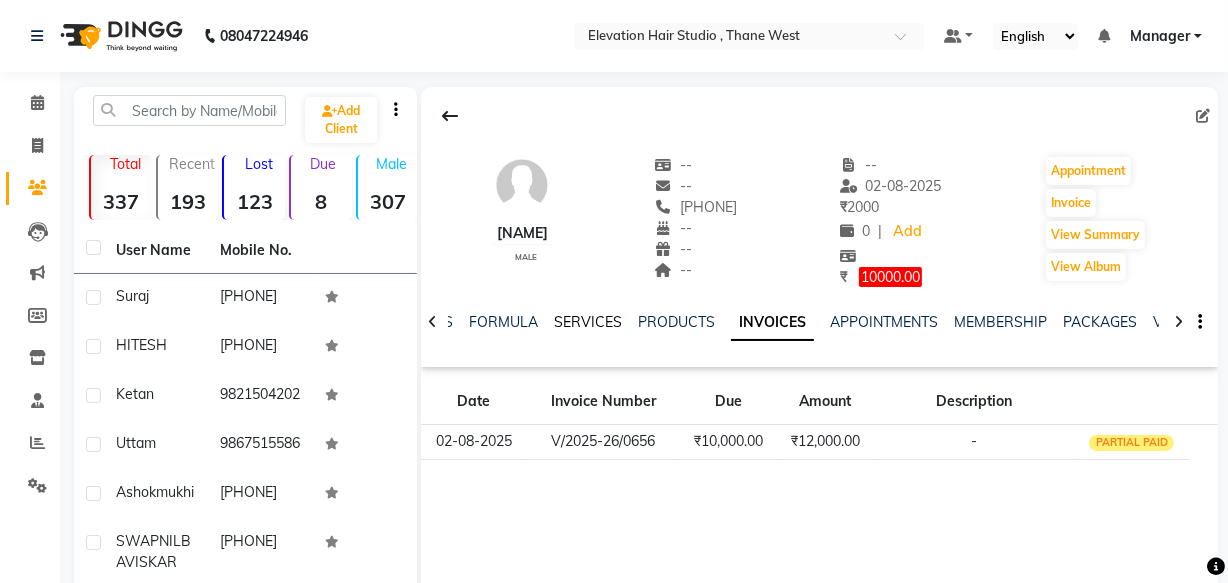 click on "SERVICES" 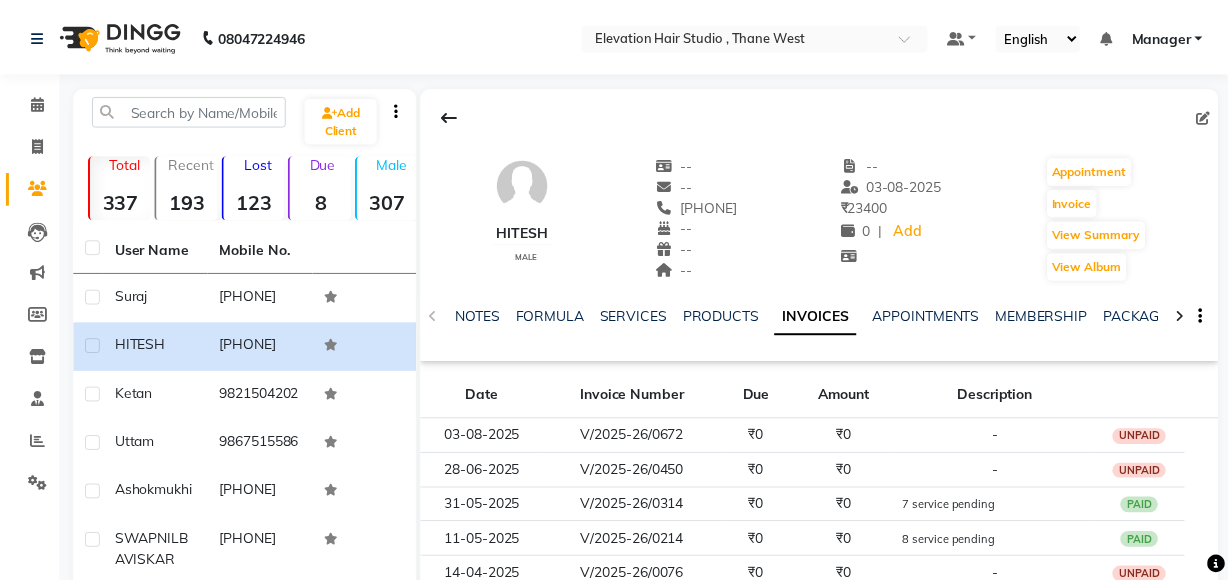scroll, scrollTop: 0, scrollLeft: 0, axis: both 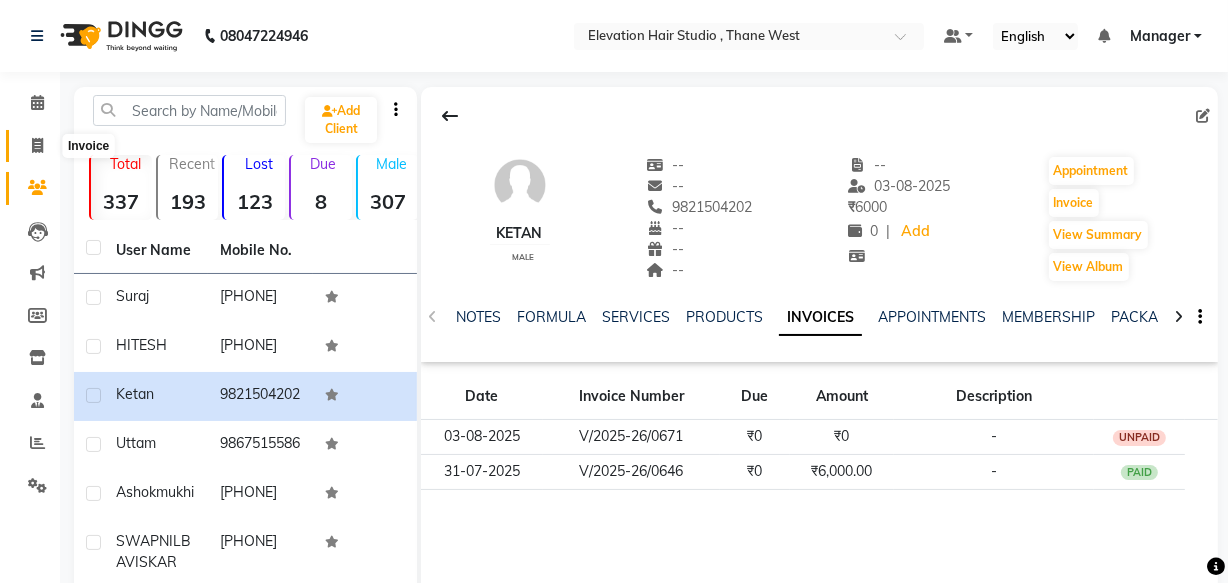 click 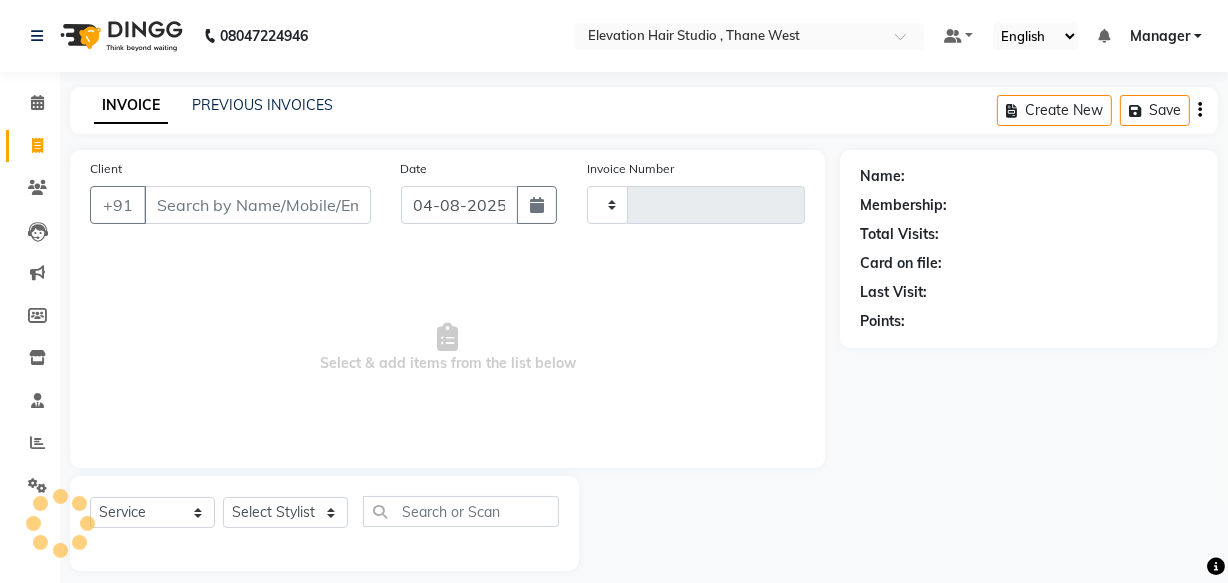 type on "0673" 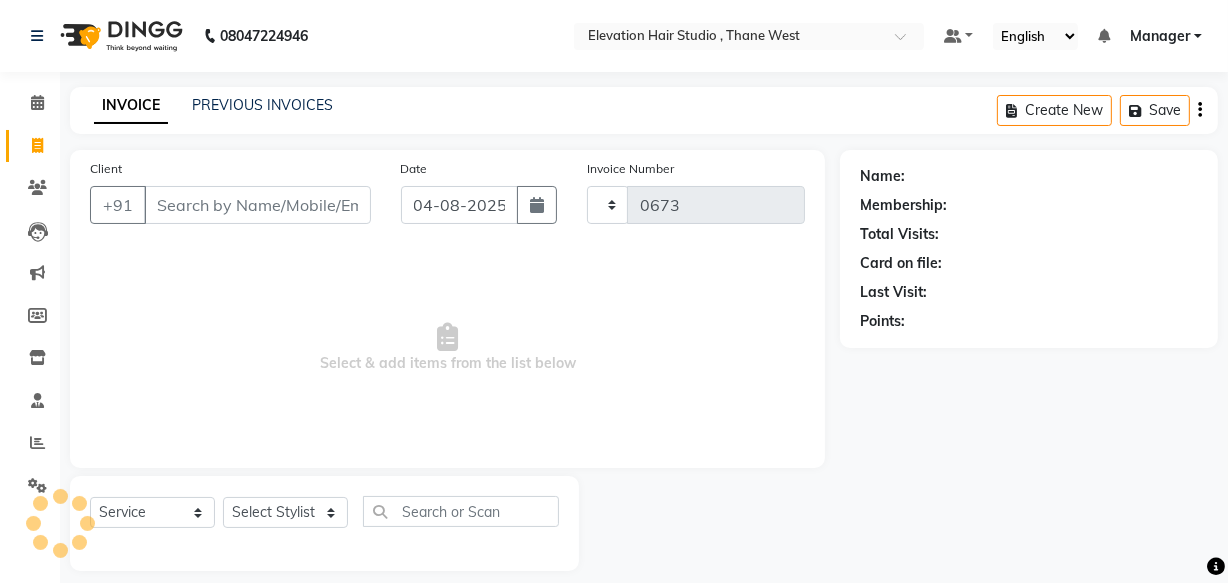 scroll, scrollTop: 19, scrollLeft: 0, axis: vertical 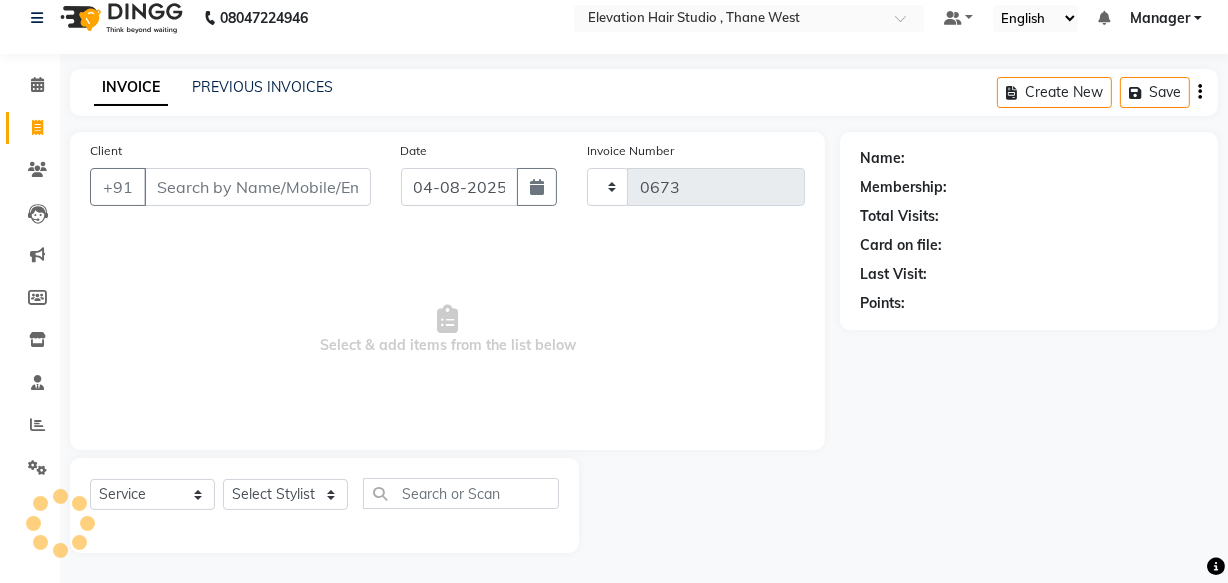 select on "6886" 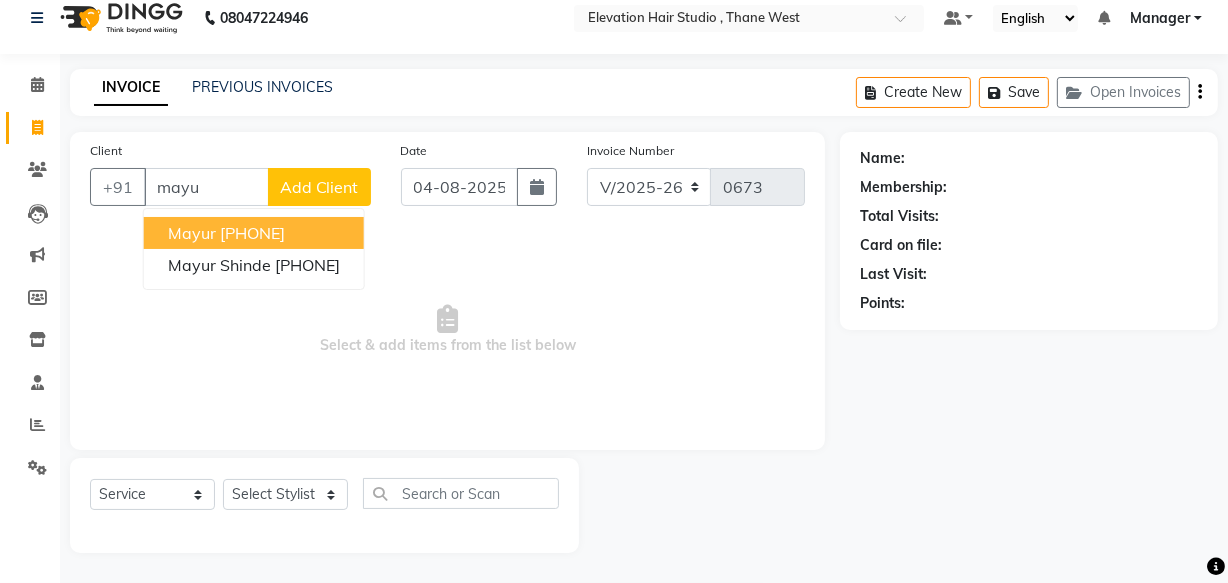click on "[FIRST] [PHONE]" at bounding box center (254, 233) 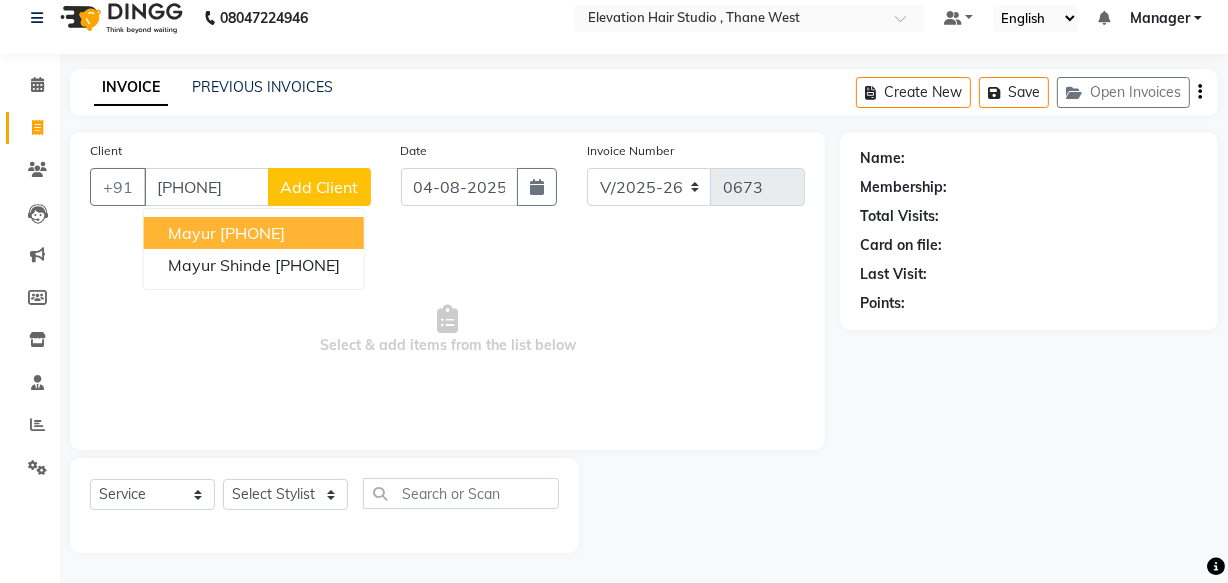 type on "[PHONE]" 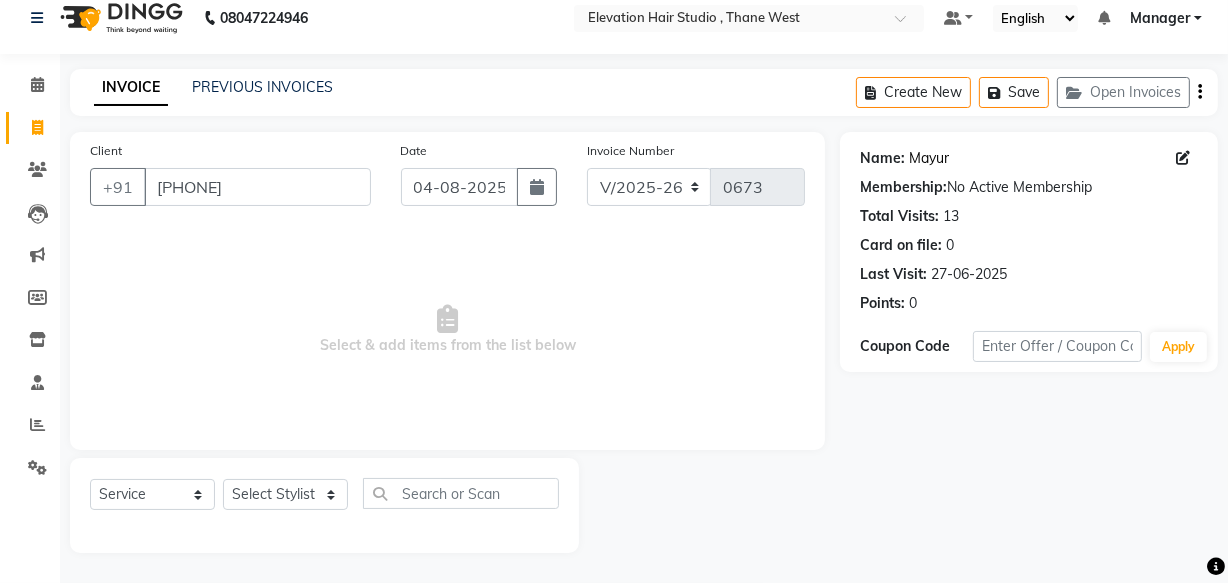 click on "Mayur" 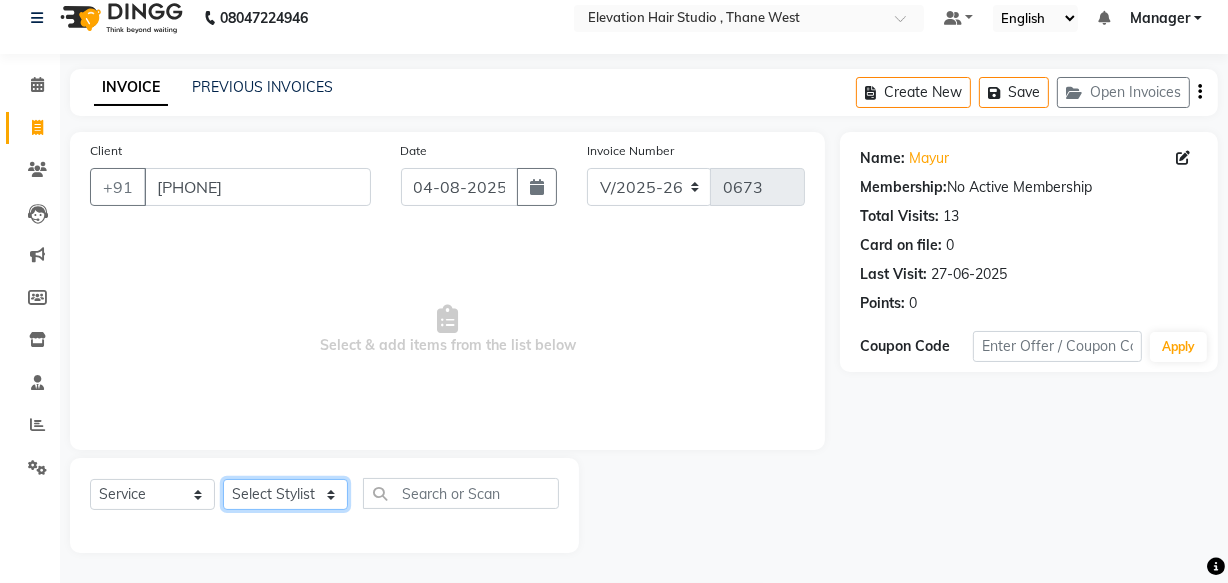 click on "Select Stylist Anish shaikh Dilip Manager mehboob  PARVEEN sahil  SAKSHI sameer Sanjay Sarfaraz" 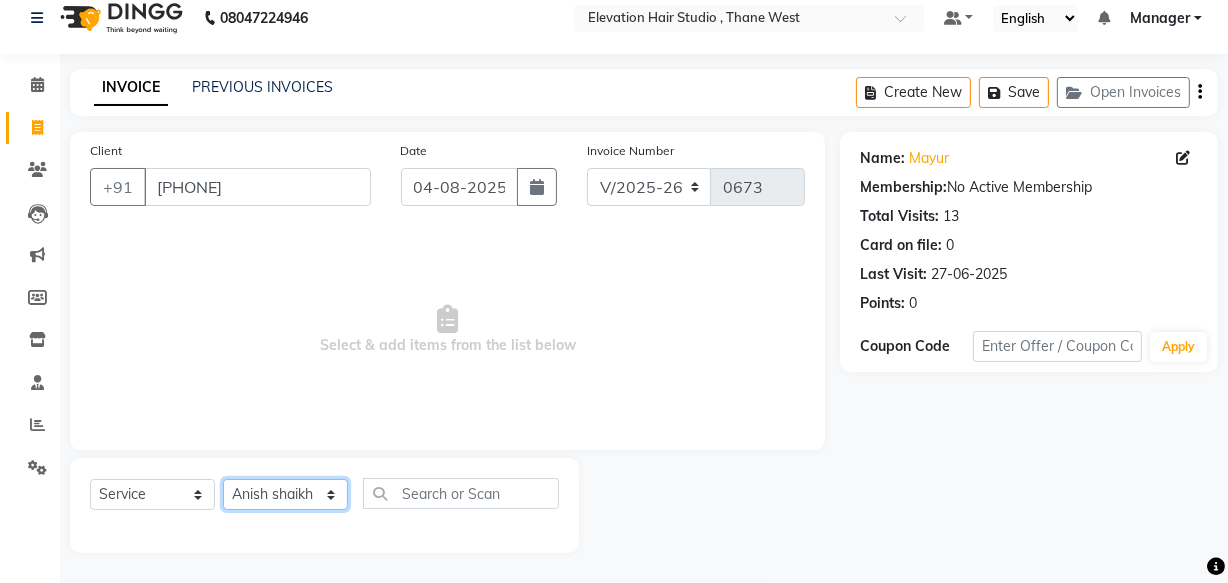 click on "Select Stylist Anish shaikh Dilip Manager mehboob  PARVEEN sahil  SAKSHI sameer Sanjay Sarfaraz" 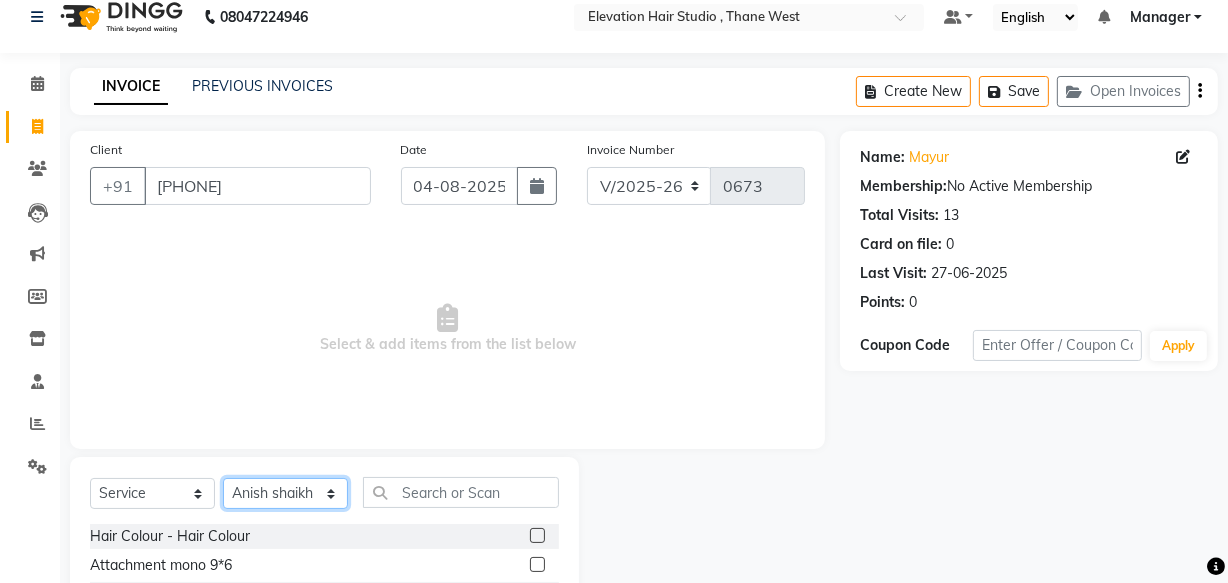 click on "Select Stylist Anish shaikh Dilip Manager mehboob  PARVEEN sahil  SAKSHI sameer Sanjay Sarfaraz" 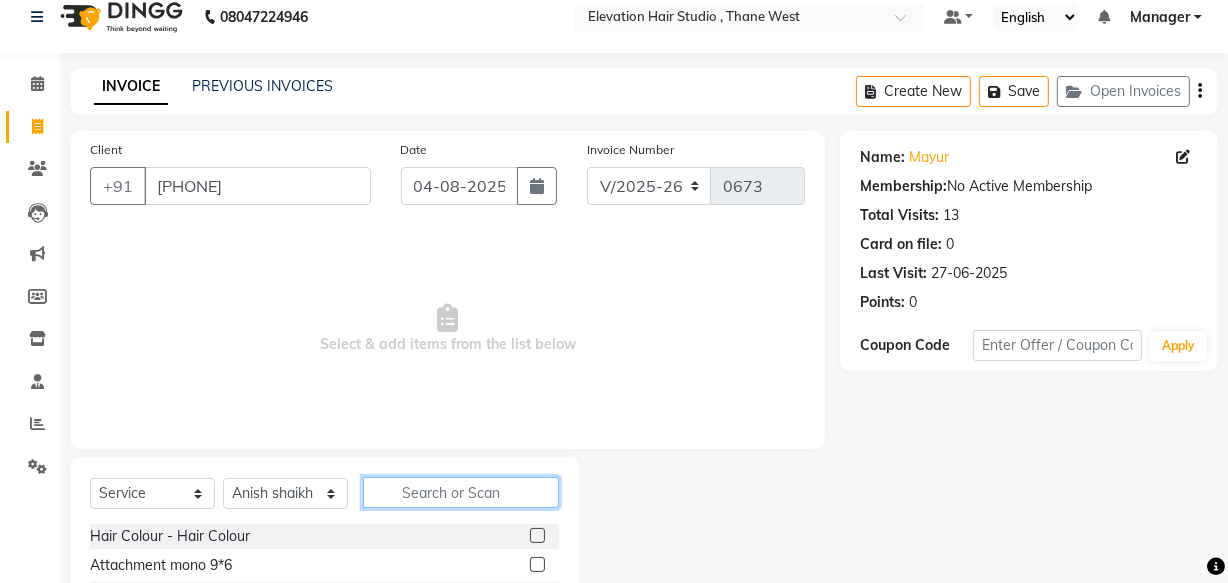 click 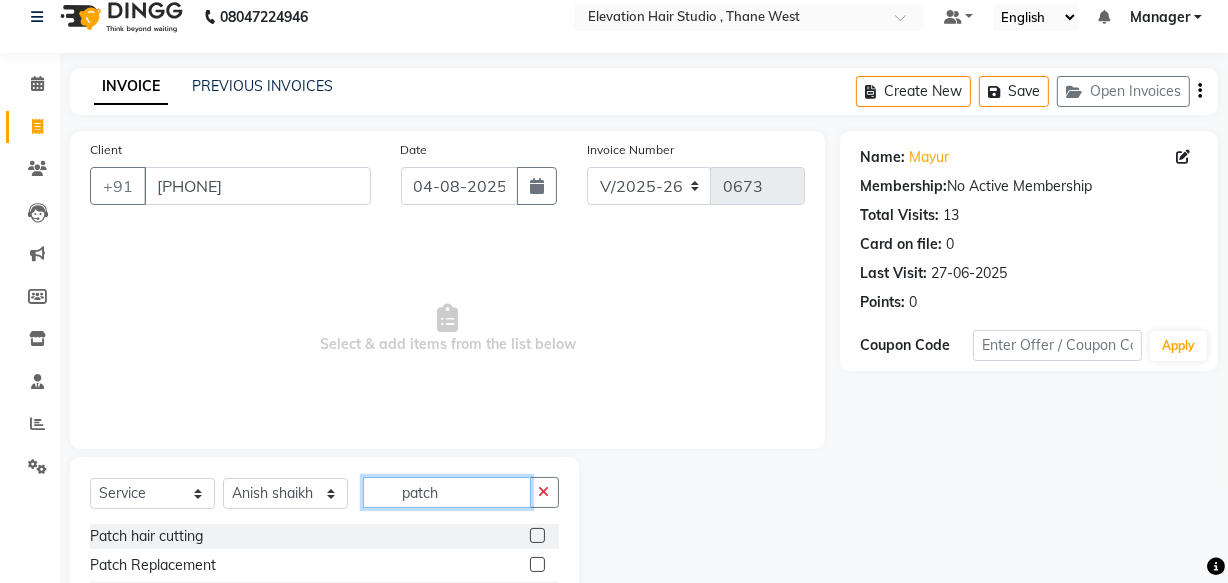 scroll, scrollTop: 110, scrollLeft: 0, axis: vertical 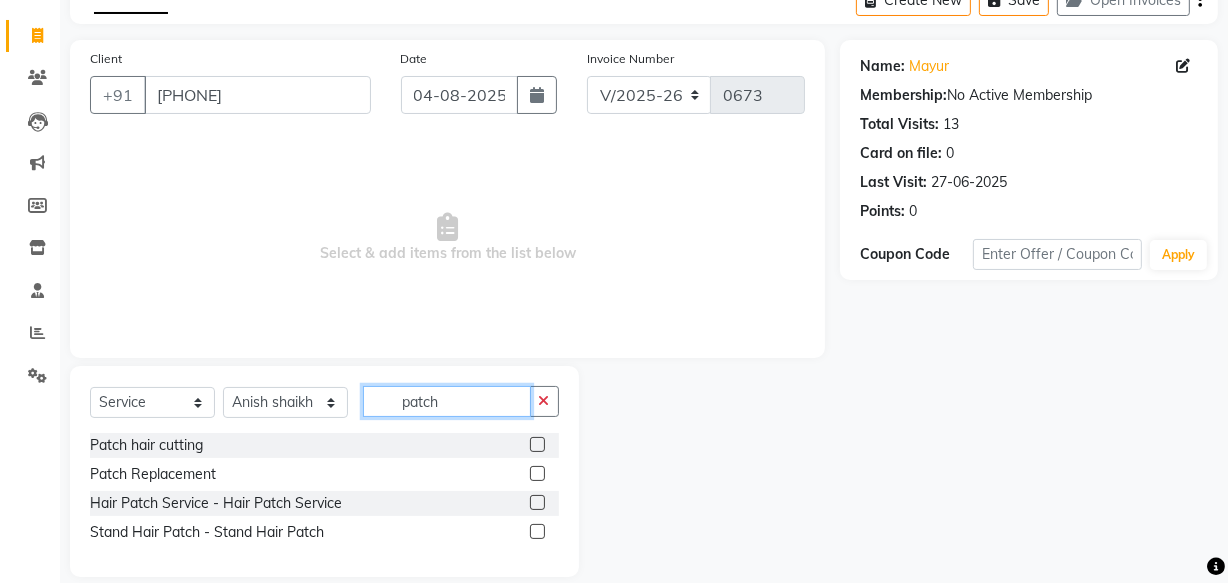 type on "patch" 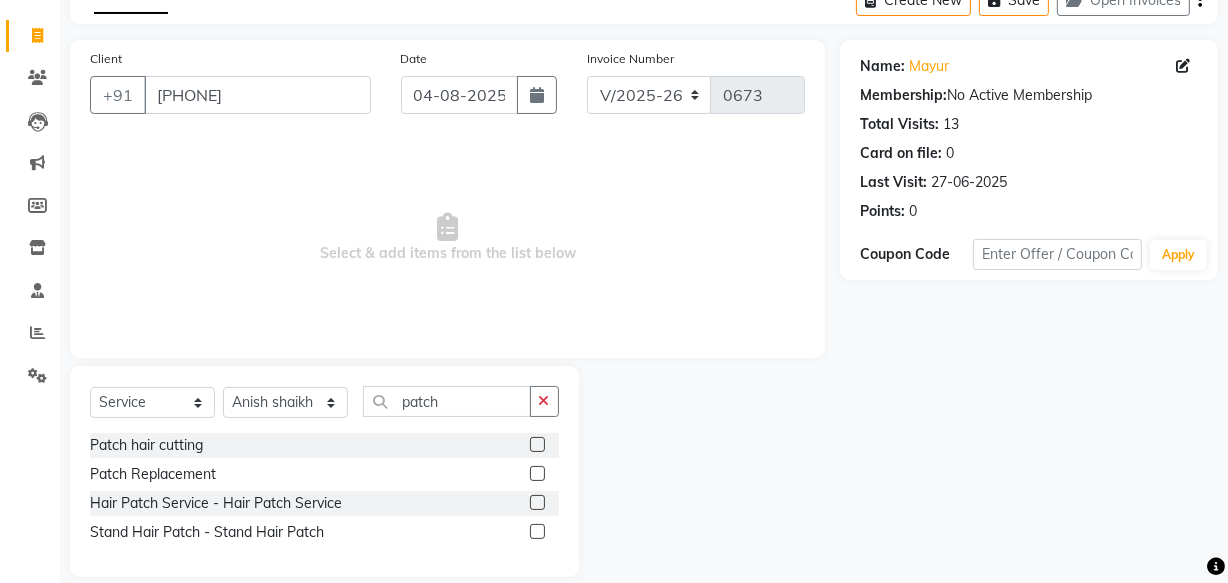 click 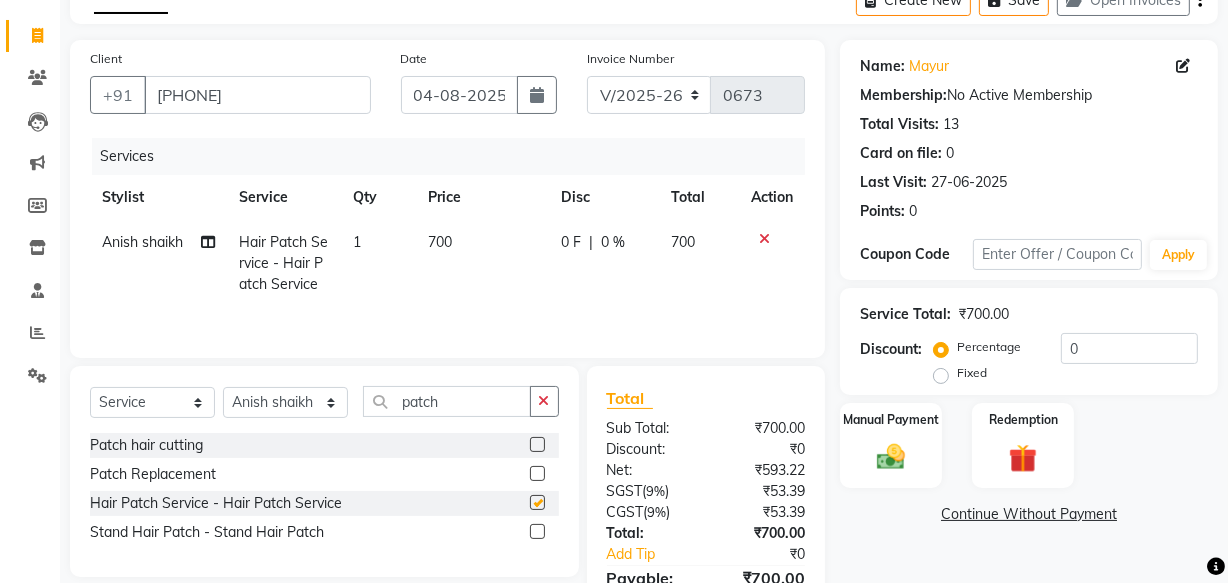 checkbox on "false" 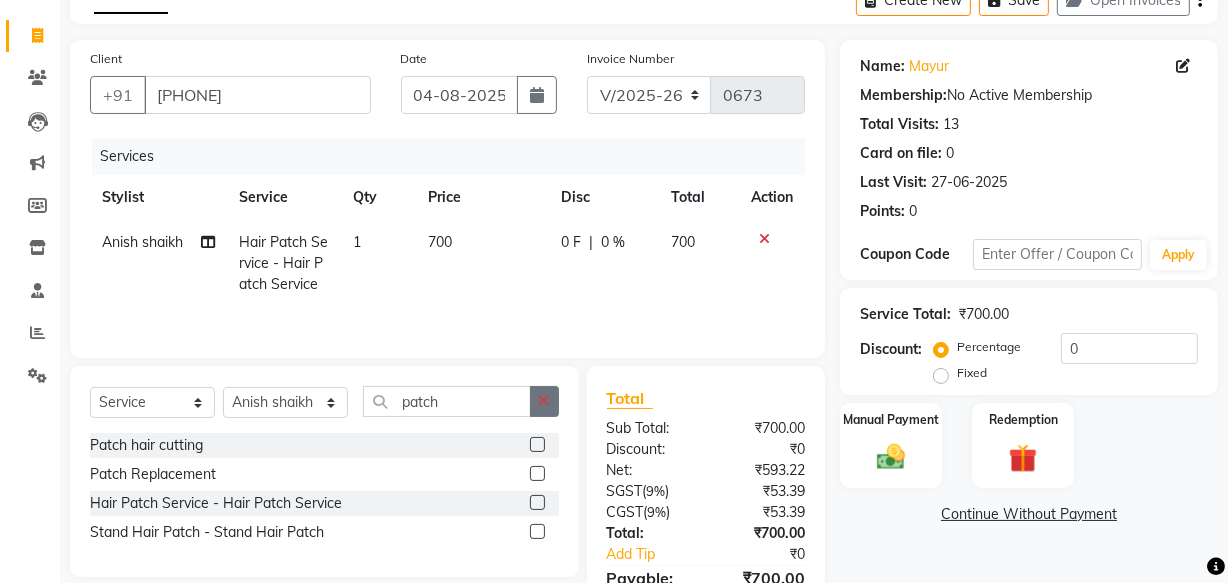 click 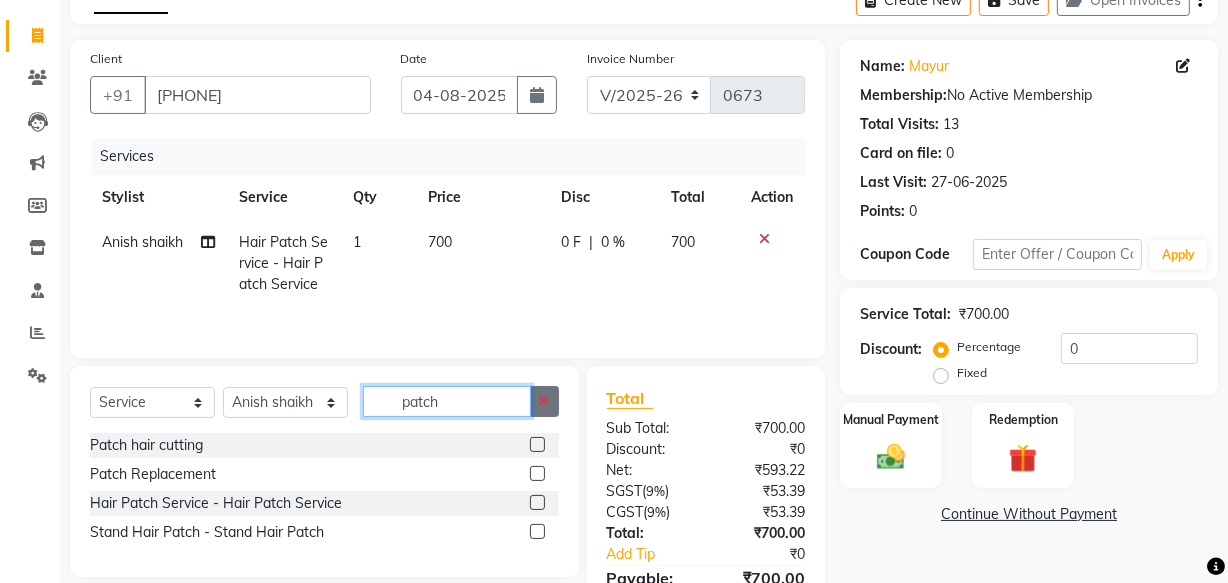 type 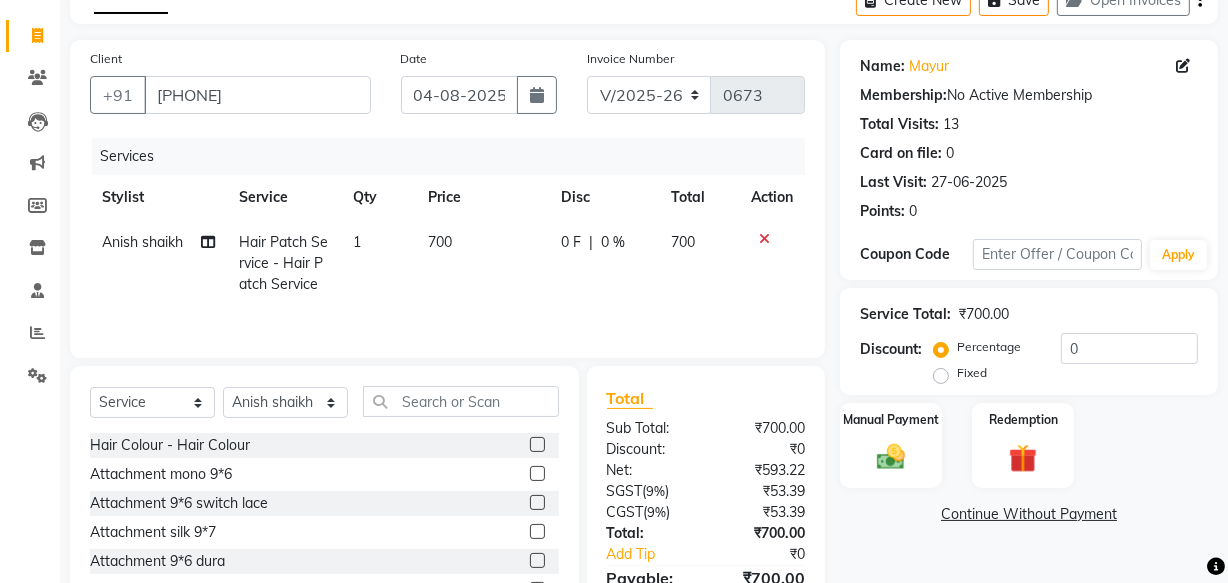 click 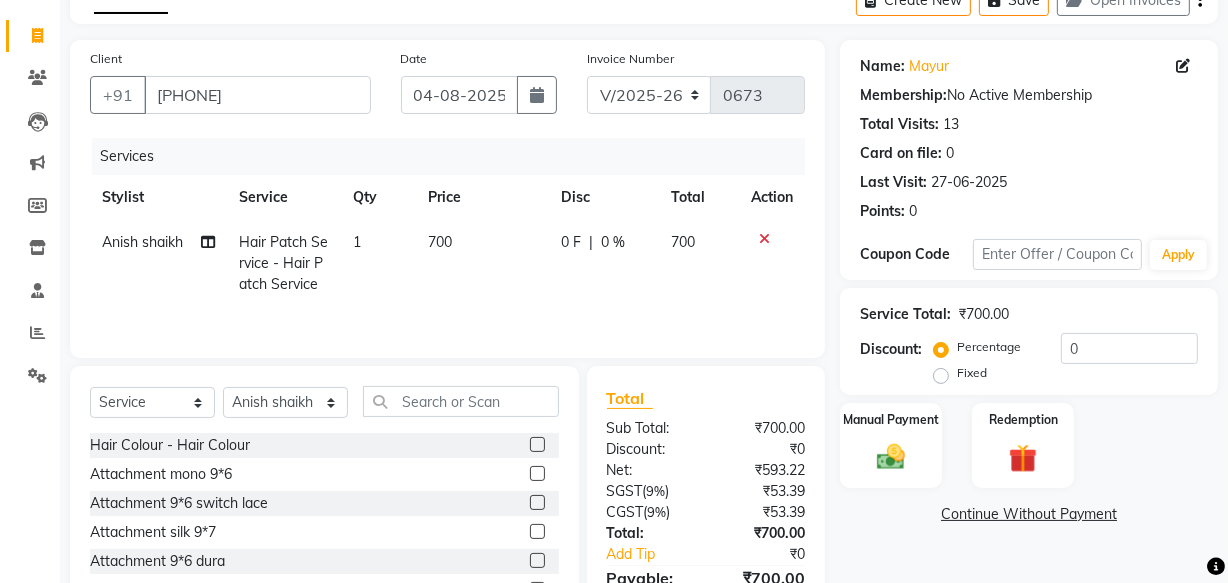 click 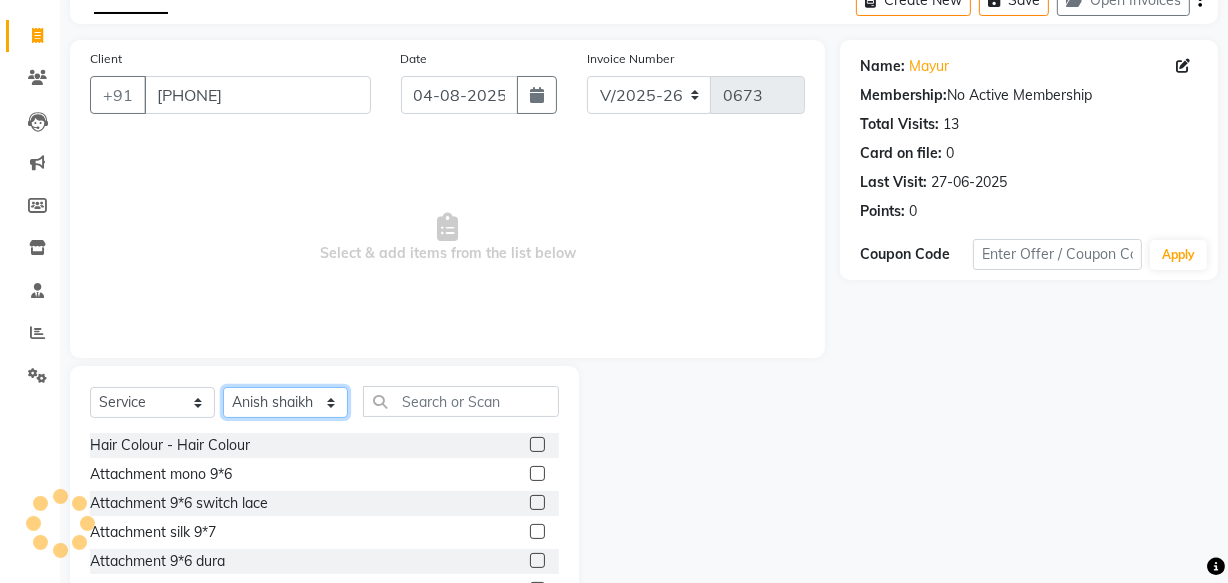 click on "Select Stylist Anish shaikh Dilip Manager mehboob  PARVEEN sahil  SAKSHI sameer Sanjay Sarfaraz" 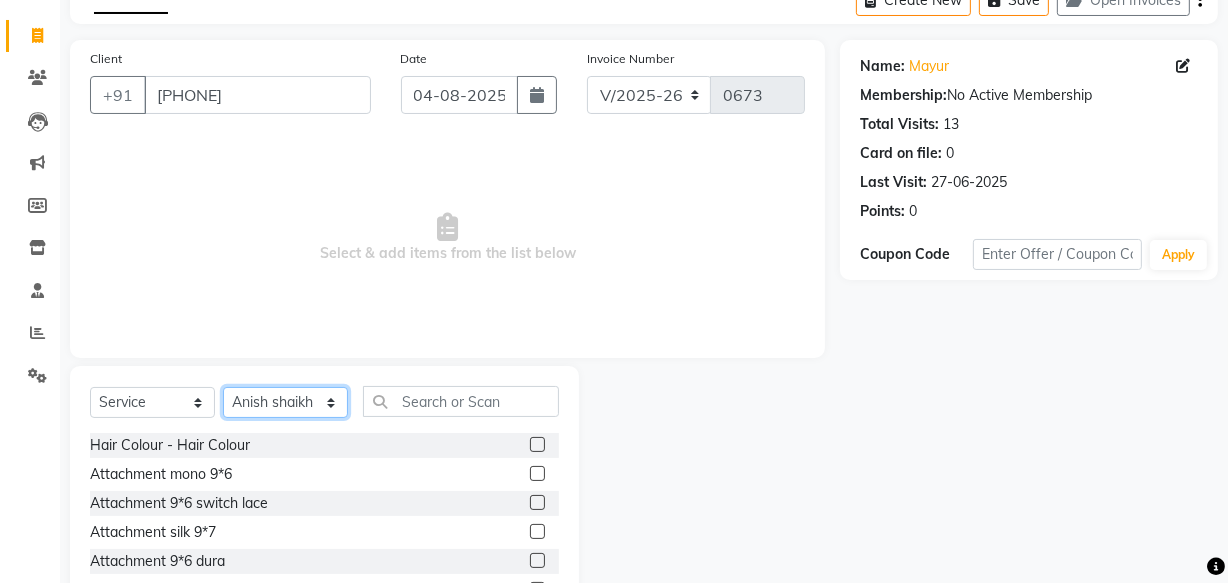 select 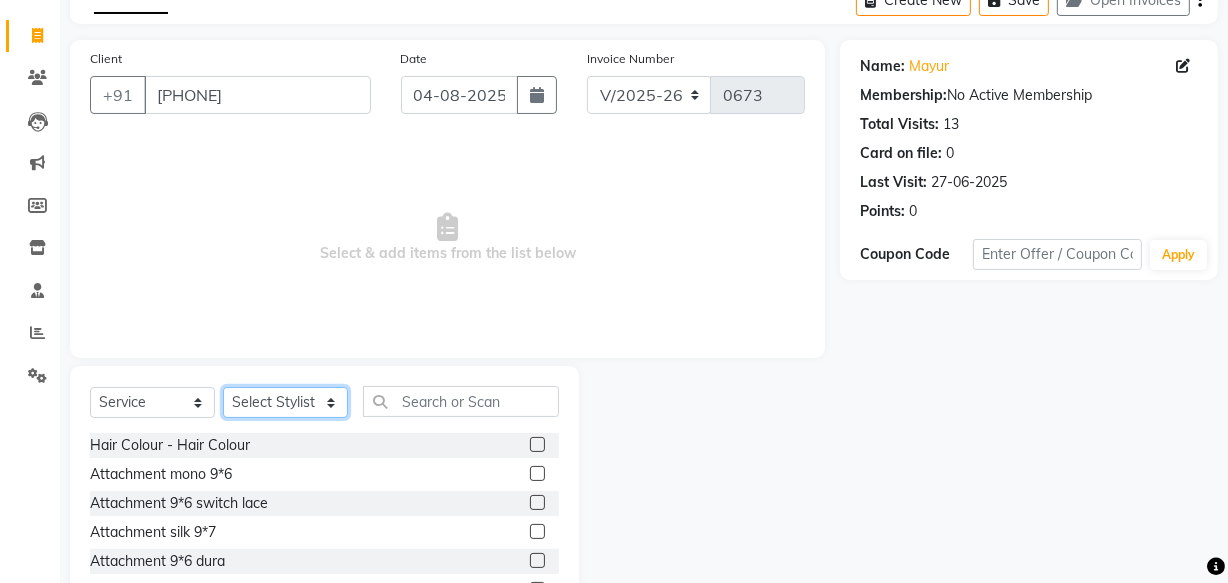 click on "Select Stylist Anish shaikh Dilip Manager mehboob  PARVEEN sahil  SAKSHI sameer Sanjay Sarfaraz" 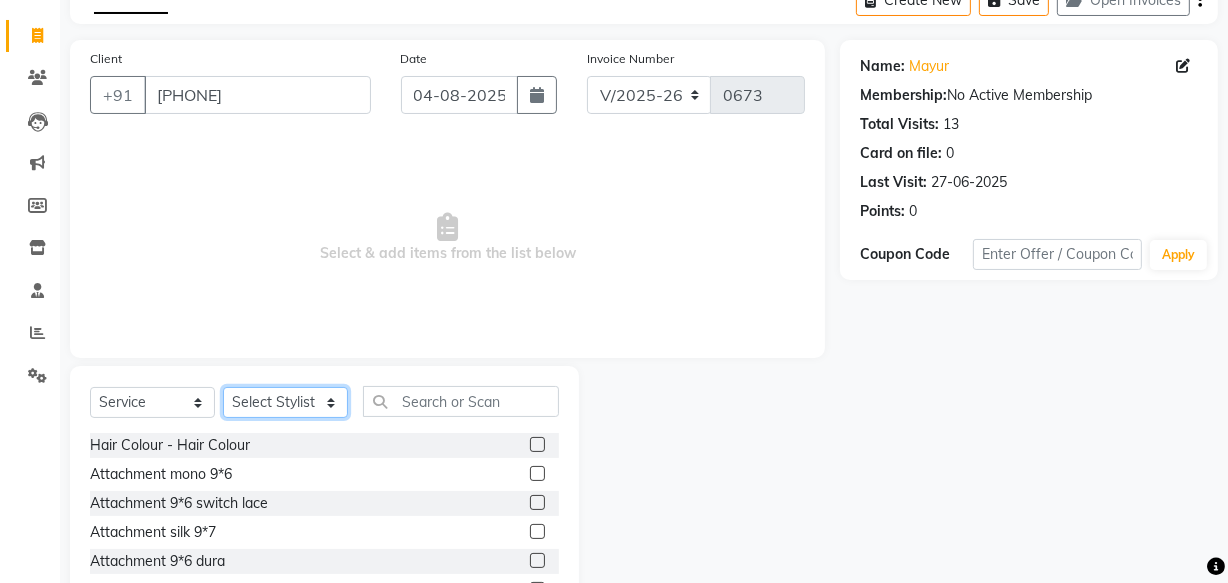 scroll, scrollTop: 19, scrollLeft: 0, axis: vertical 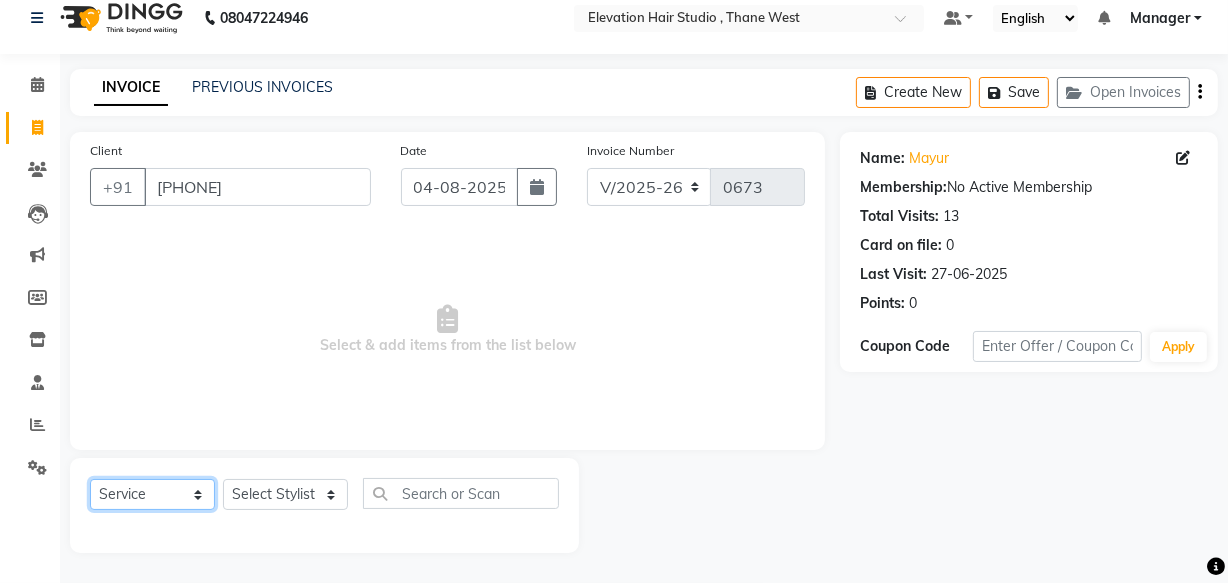 click on "Select  Service  Product  Membership  Package Voucher Prepaid Gift Card" 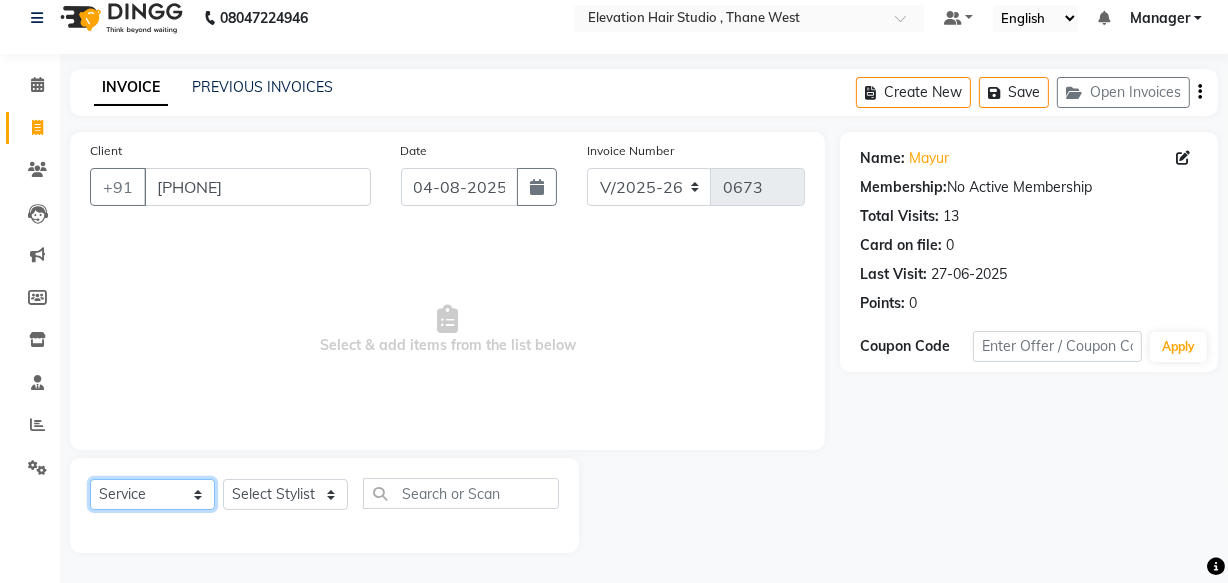 select on "product" 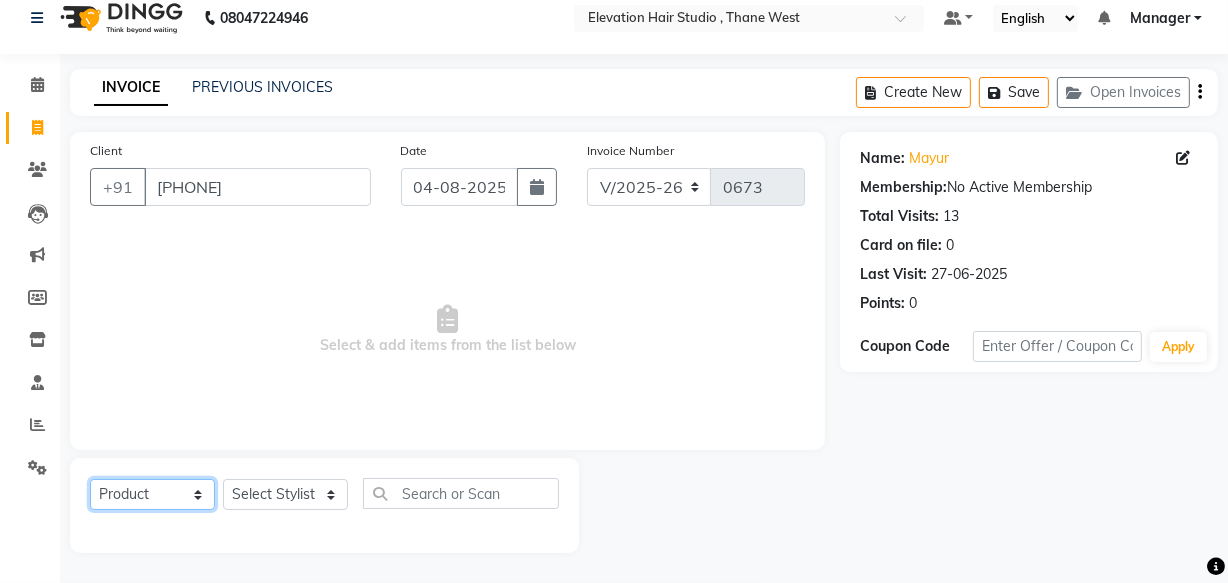 click on "Select  Service  Product  Membership  Package Voucher Prepaid Gift Card" 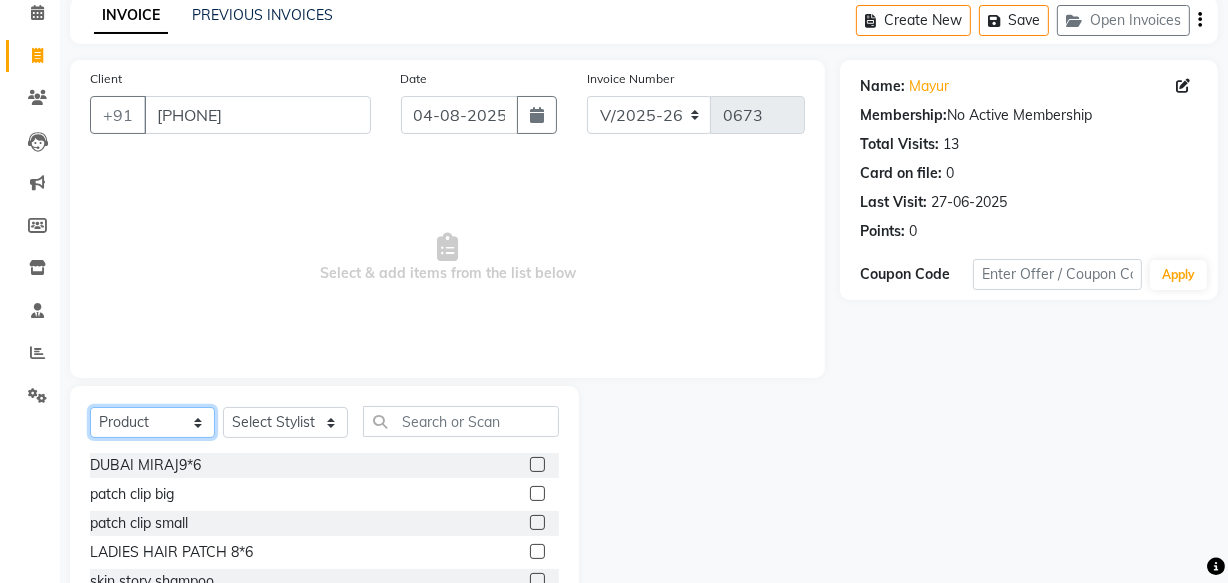scroll, scrollTop: 110, scrollLeft: 0, axis: vertical 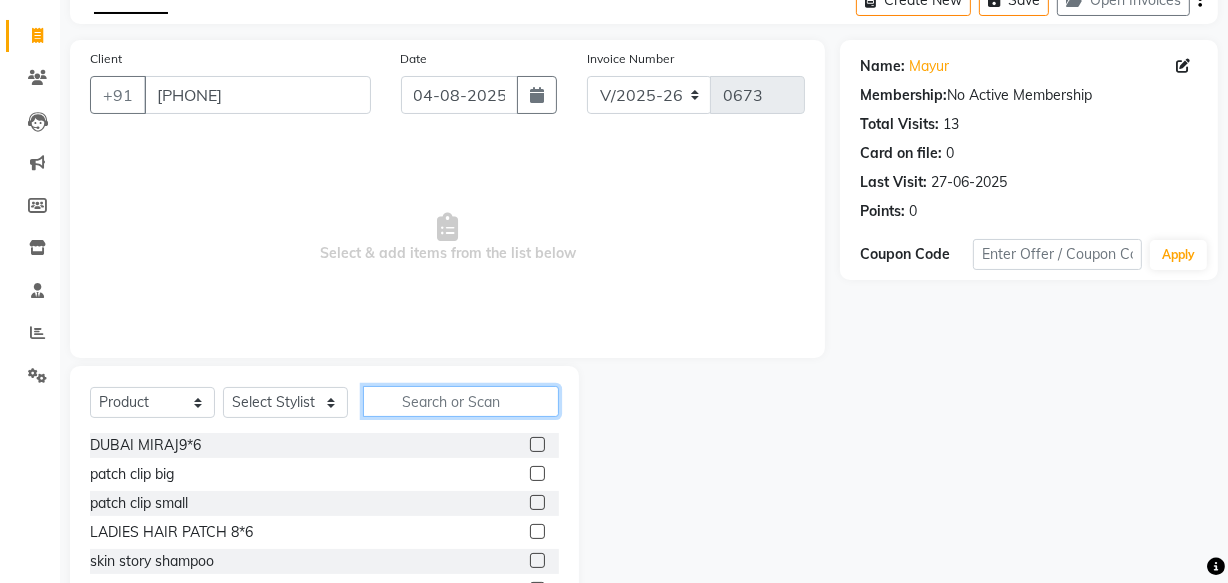 click 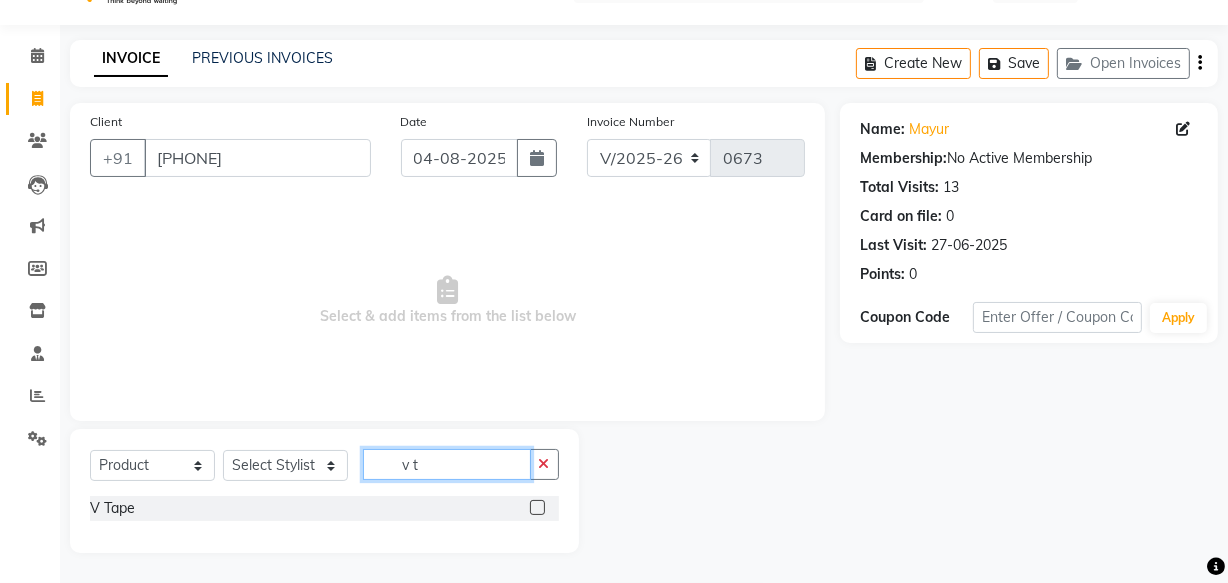 scroll, scrollTop: 48, scrollLeft: 0, axis: vertical 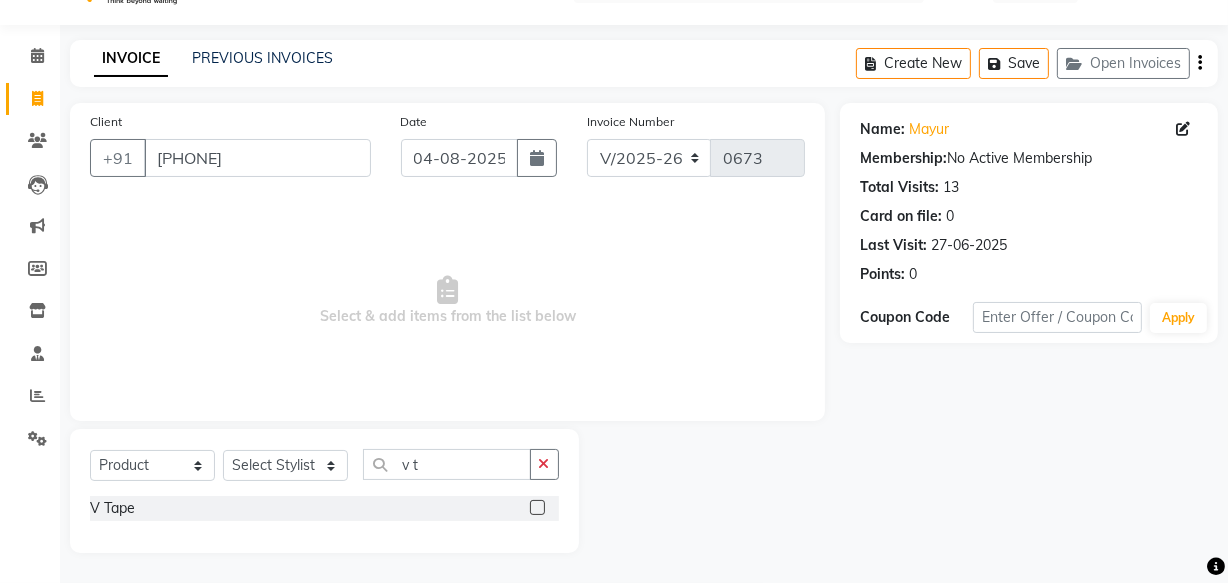 drag, startPoint x: 508, startPoint y: 495, endPoint x: 501, endPoint y: 511, distance: 17.464249 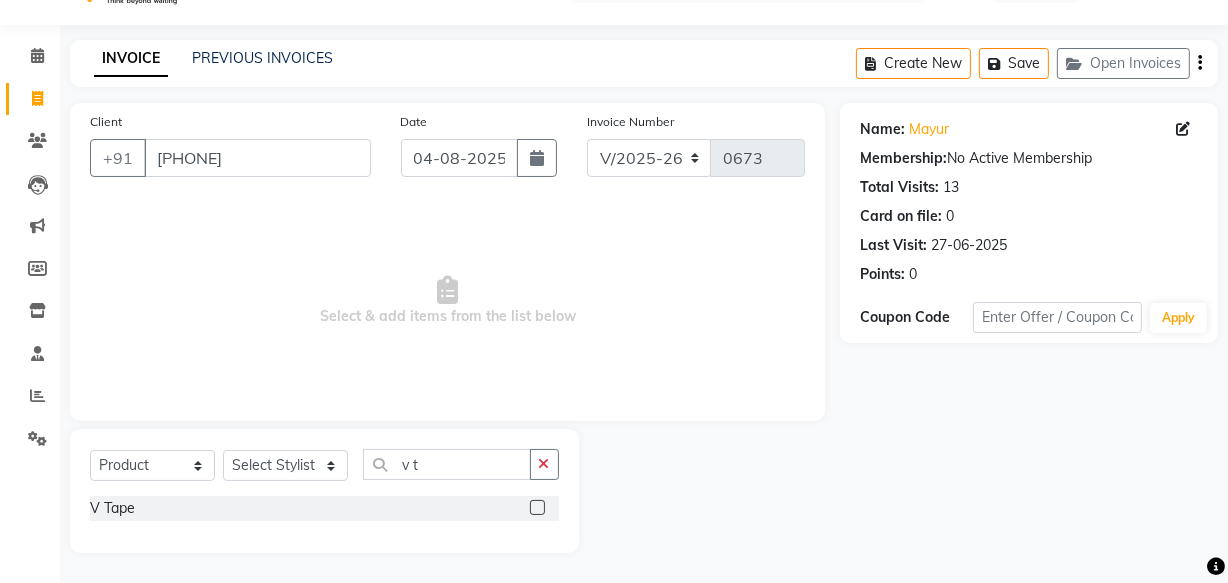 click 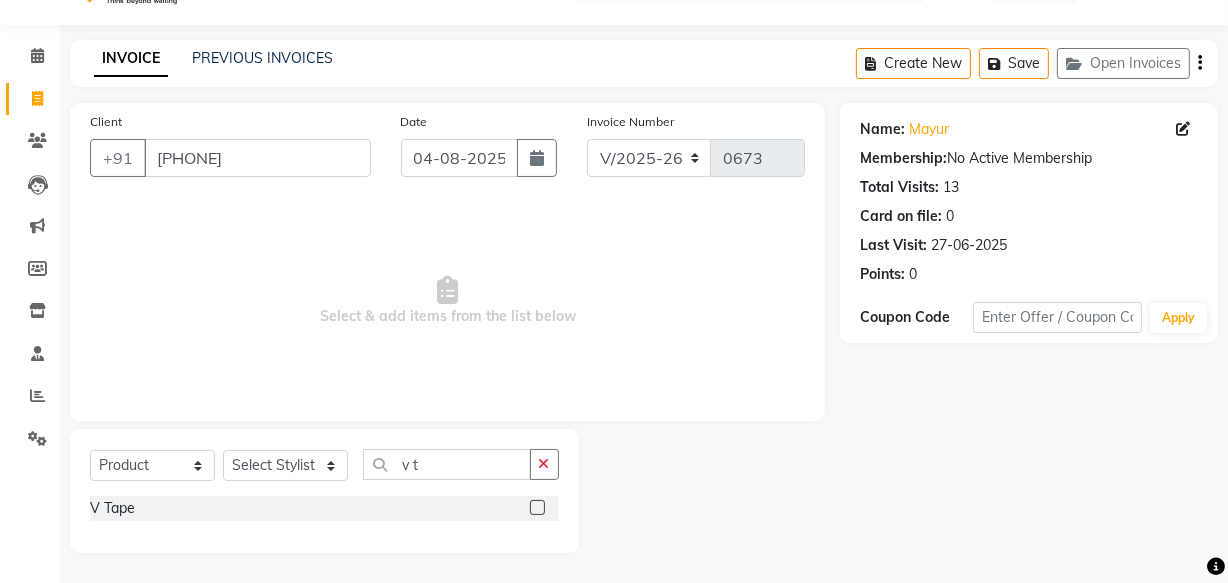 click at bounding box center (536, 508) 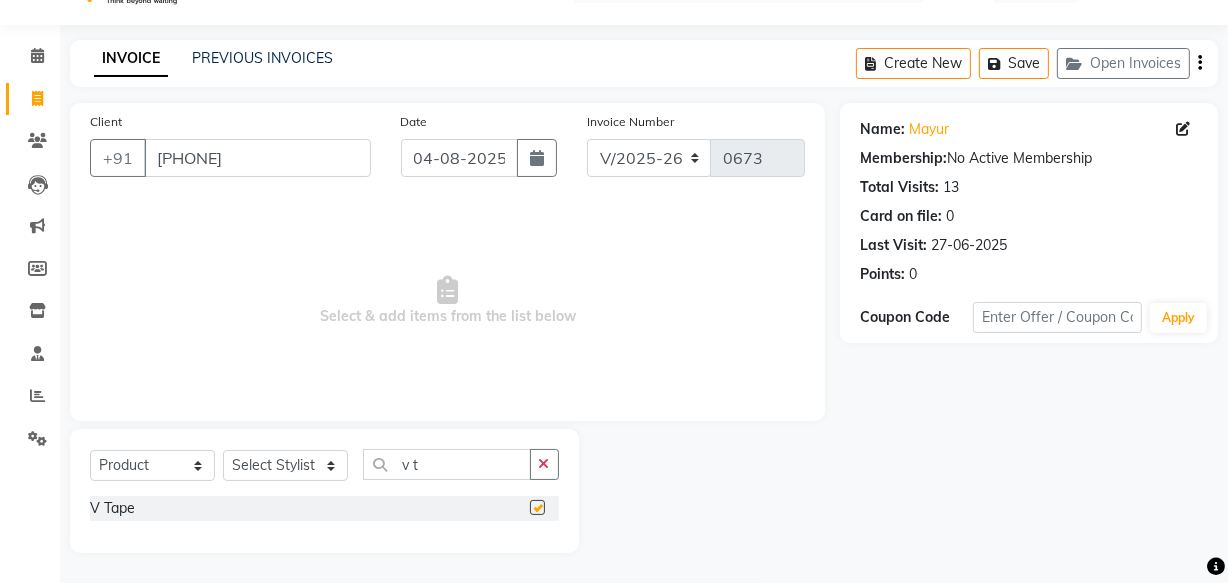 checkbox on "false" 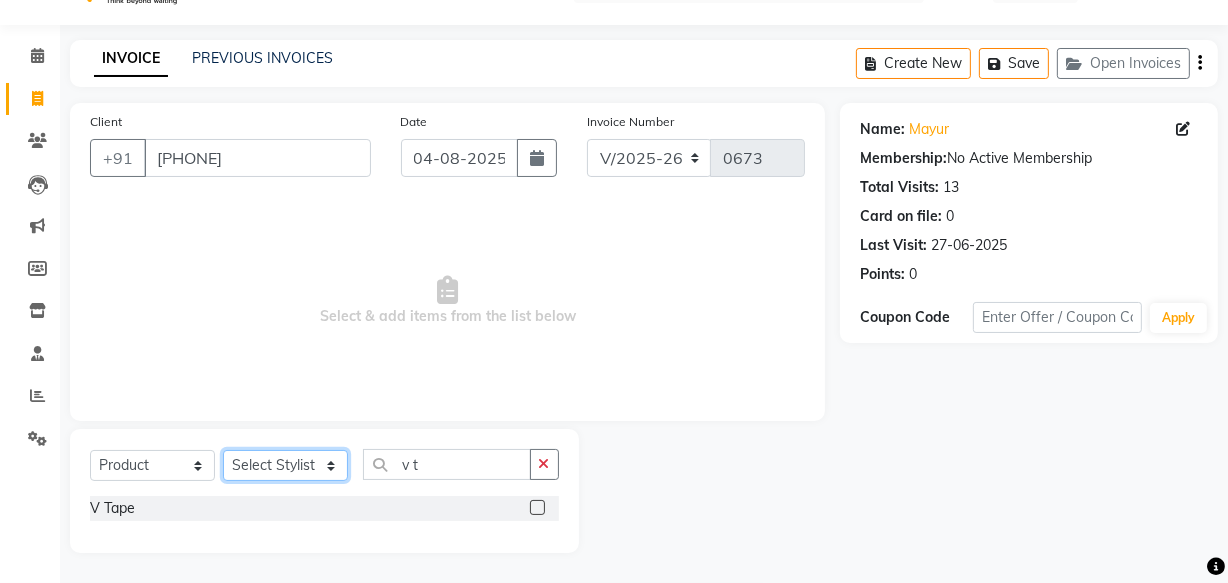 click on "Select Stylist Anish shaikh Dilip Manager mehboob  PARVEEN sahil  SAKSHI sameer Sanjay Sarfaraz" 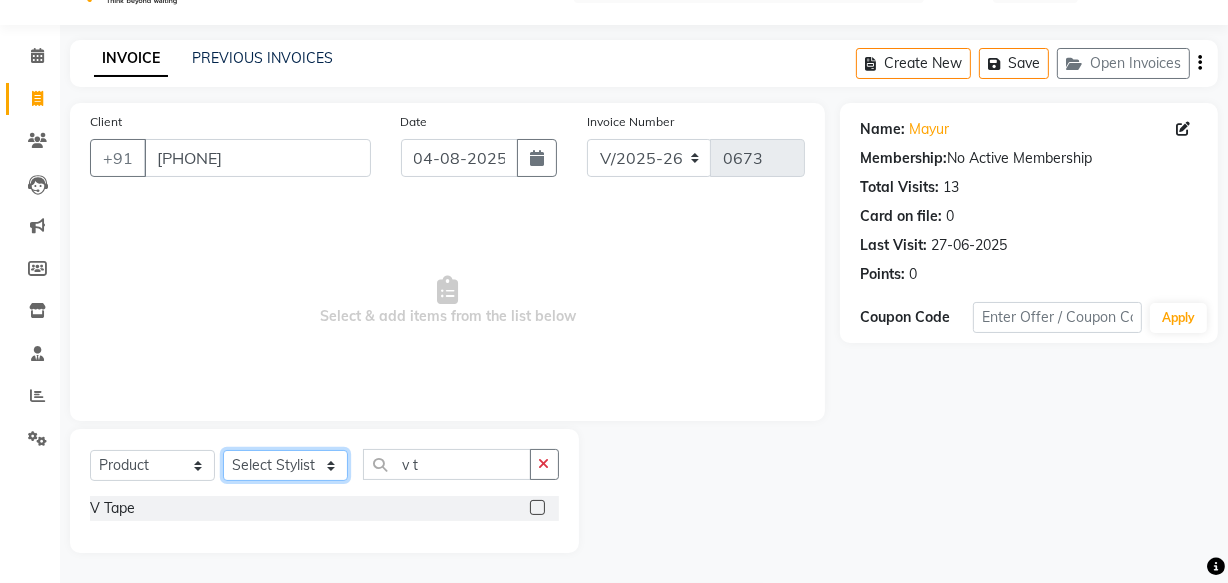 select on "54147" 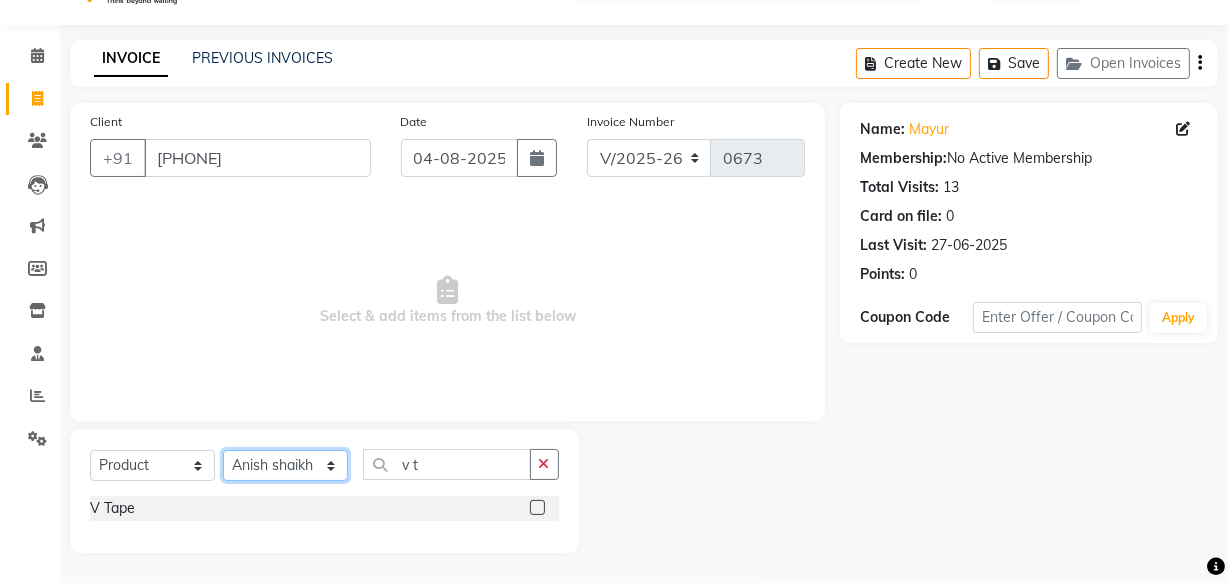 click on "Select Stylist Anish shaikh Dilip Manager mehboob  PARVEEN sahil  SAKSHI sameer Sanjay Sarfaraz" 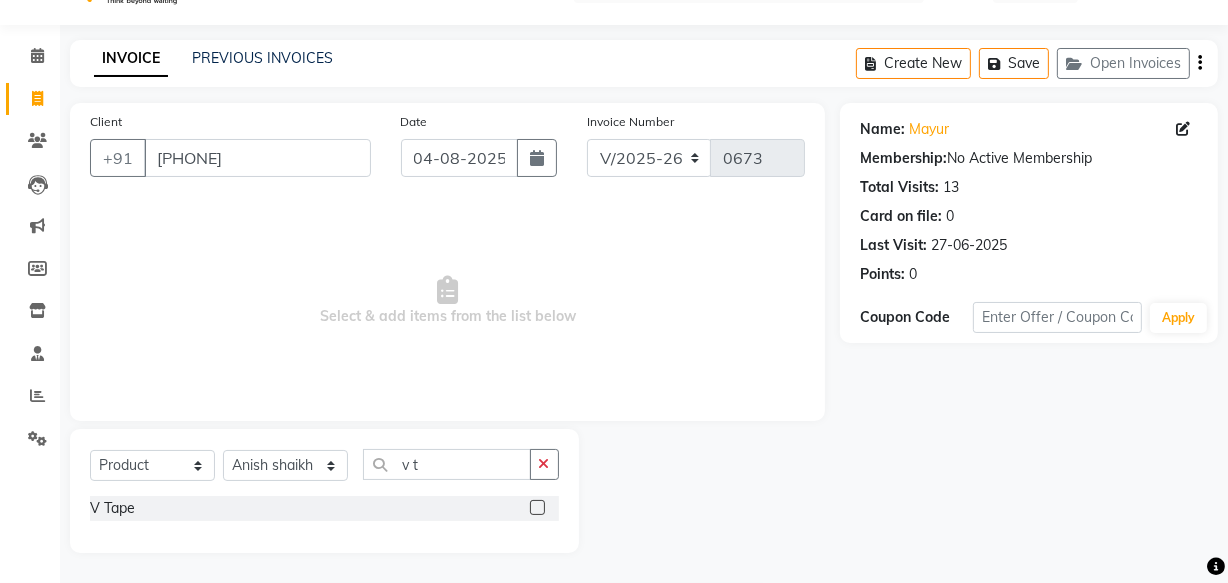 click 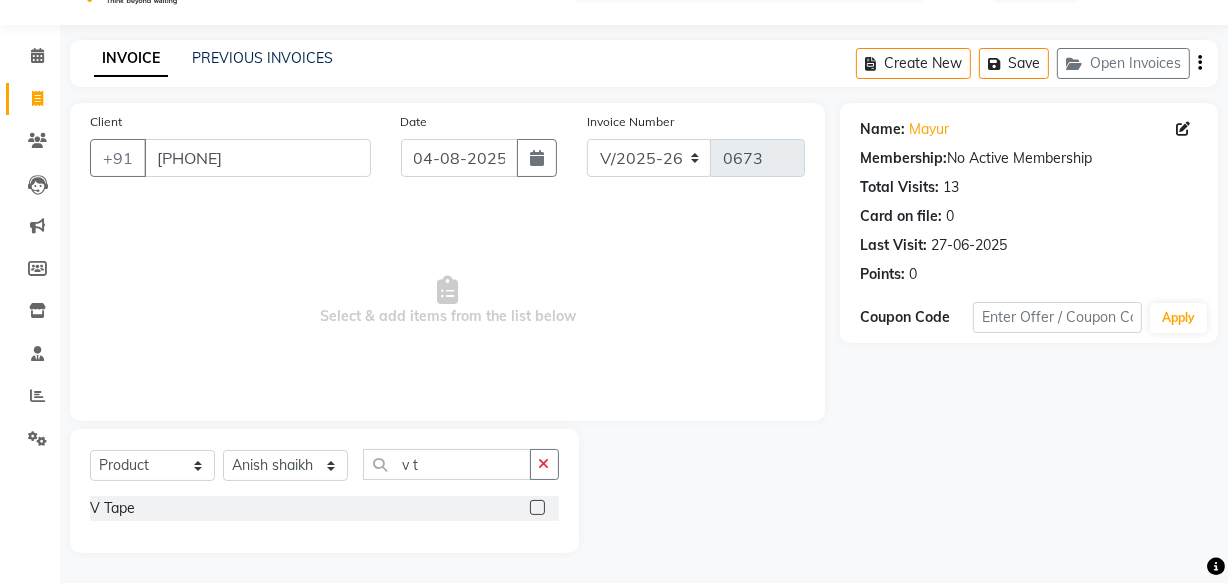 click at bounding box center (536, 508) 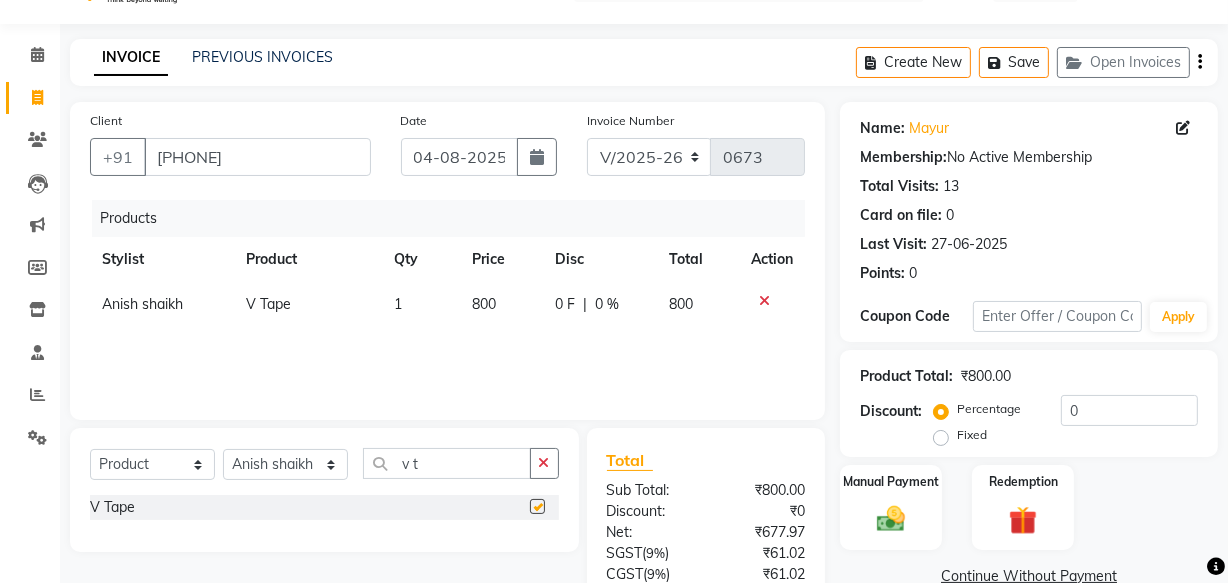 checkbox on "false" 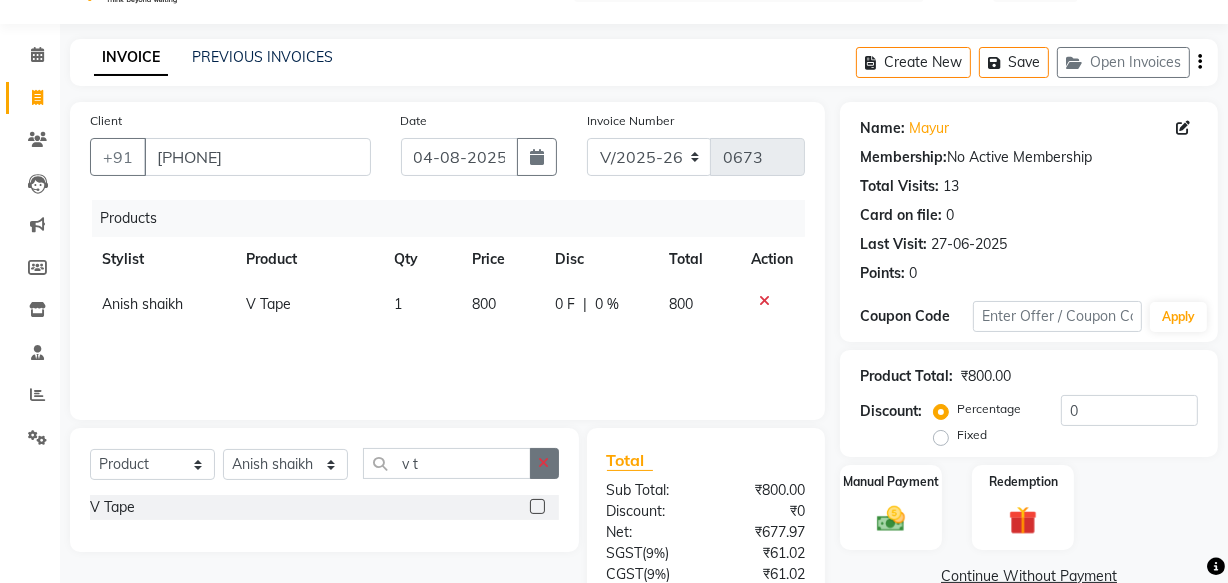 click 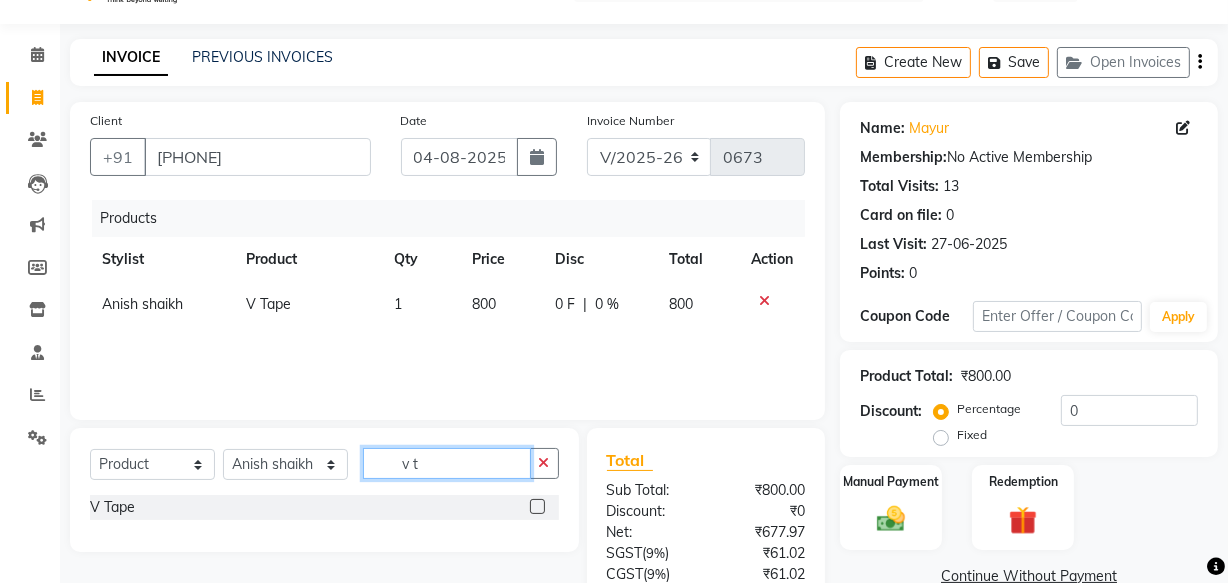 type 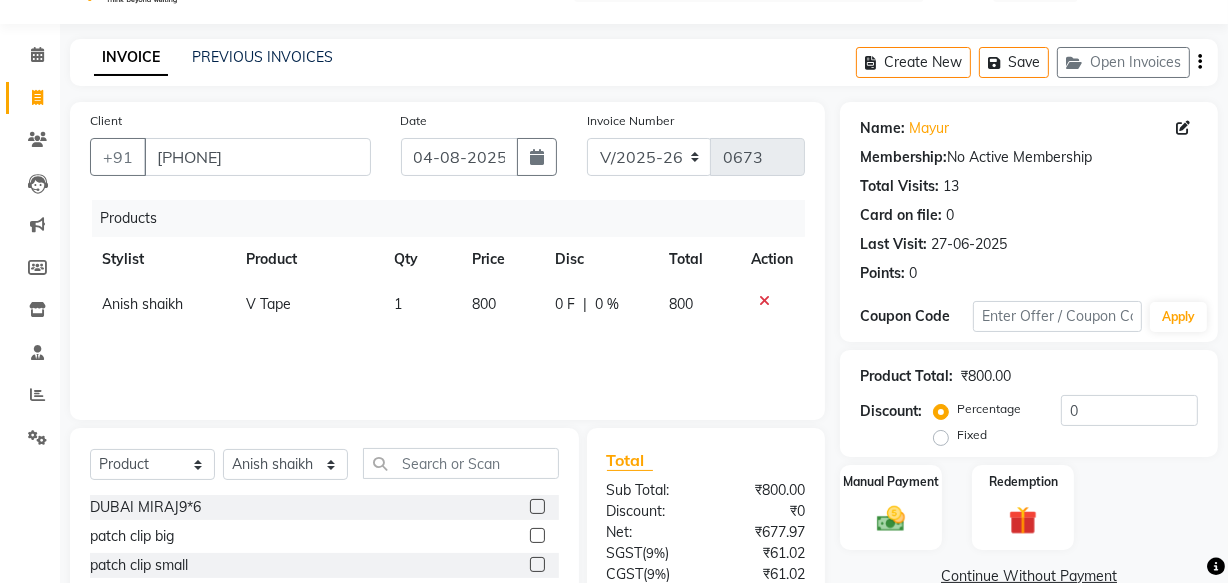 drag, startPoint x: 321, startPoint y: 441, endPoint x: 305, endPoint y: 453, distance: 20 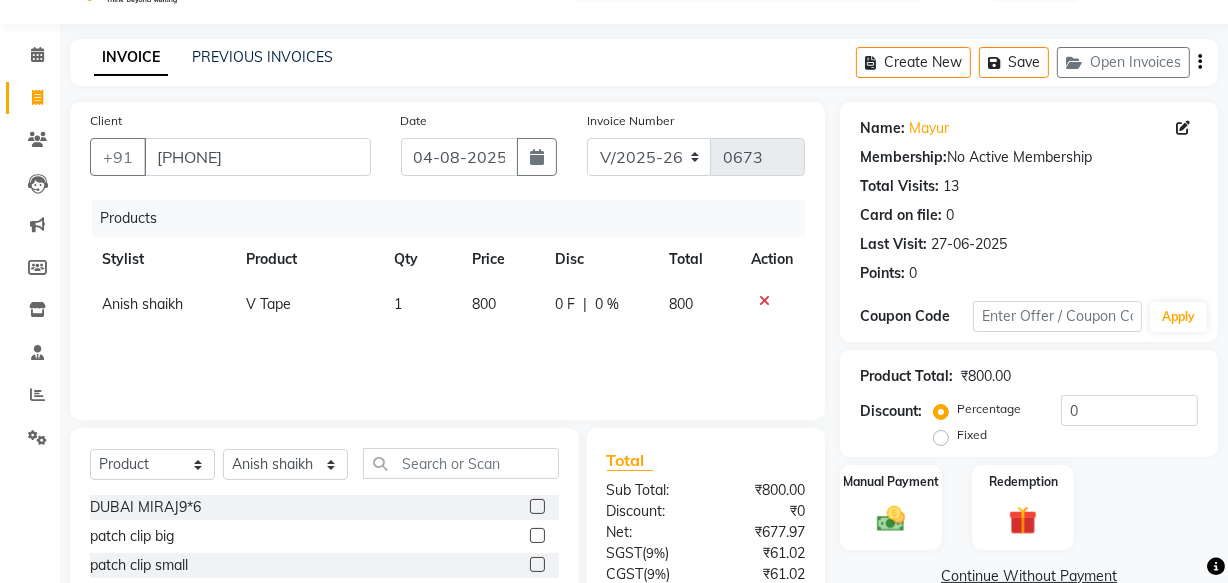 click on "Select  Service  Product  Membership  Package Voucher Prepaid Gift Card  Select Stylist Anish shaikh Dilip Manager mehboob  PARVEEN sahil  SAKSHI sameer Sanjay Sarfaraz  DUBAI MIRAJ9*6  patch clip big   patch clip small  LADIES HAIR PATCH 8*6  skin story shampoo   skin story conditioner   APOLLO 8*6  APOLLO 9*7  miraj 9*7  GOLDEN HAIR MONO 8*6  ARYANVEDA SERUM GREEN  German tape roll  DUBAI HAIR MONO 8*6  mono 10*8  GOLDEN HAIR MONO 9*6  DUBAI HAIR MONO 9*6  GOLDEN HAIR 9*7  MONO 7*5  DUBAI HAIR MONO 9*7  FRONT LACE 8*6  DUBAI MIRAJ 9*7  MIRAJ LADIES PATCH 8*6  AH MONO 8*6  DUBAI MIRAJ 8*6  FRONT LACE 9*7  APOLLO 9*6  SILK 9*6  APOLLO 10*7  FINE R MONO 8*6  5*5 MONO   V Tape  miraj 7*5  FRONT LACE 9*6  AUSTREILAN  yubaris hair serum  8*6 basic patch   9*6 basic patch   9*7 basic patch  transparent tape  POLY 8*6  ARYANVEDA GOLDEN SERUM  LACE HOLD GLUE" 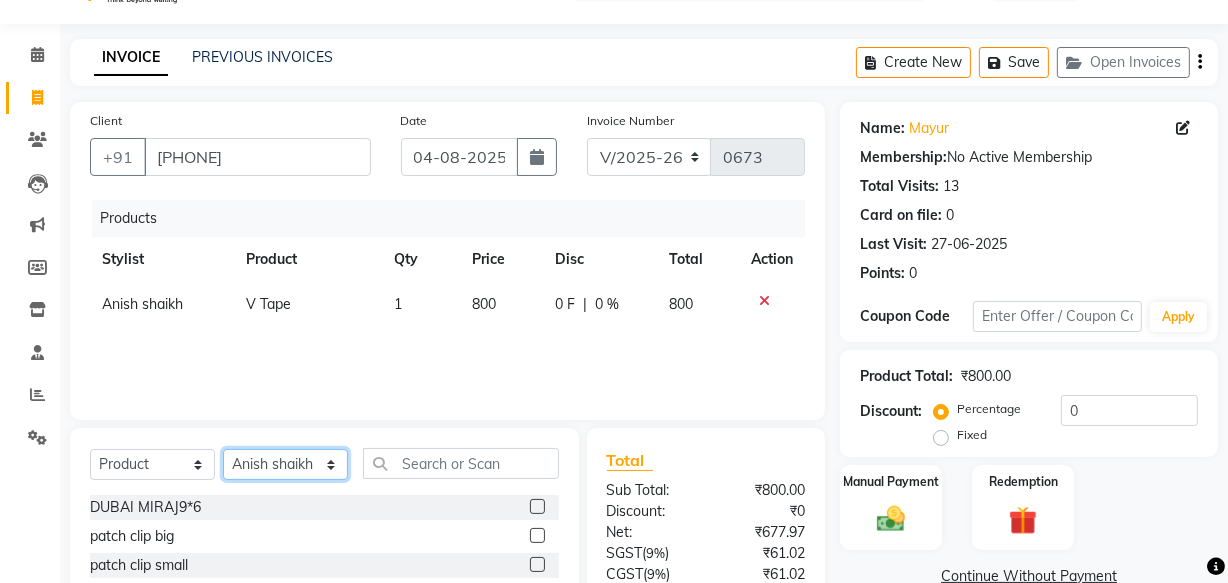 click on "Select Stylist Anish shaikh Dilip Manager mehboob  PARVEEN sahil  SAKSHI sameer Sanjay Sarfaraz" 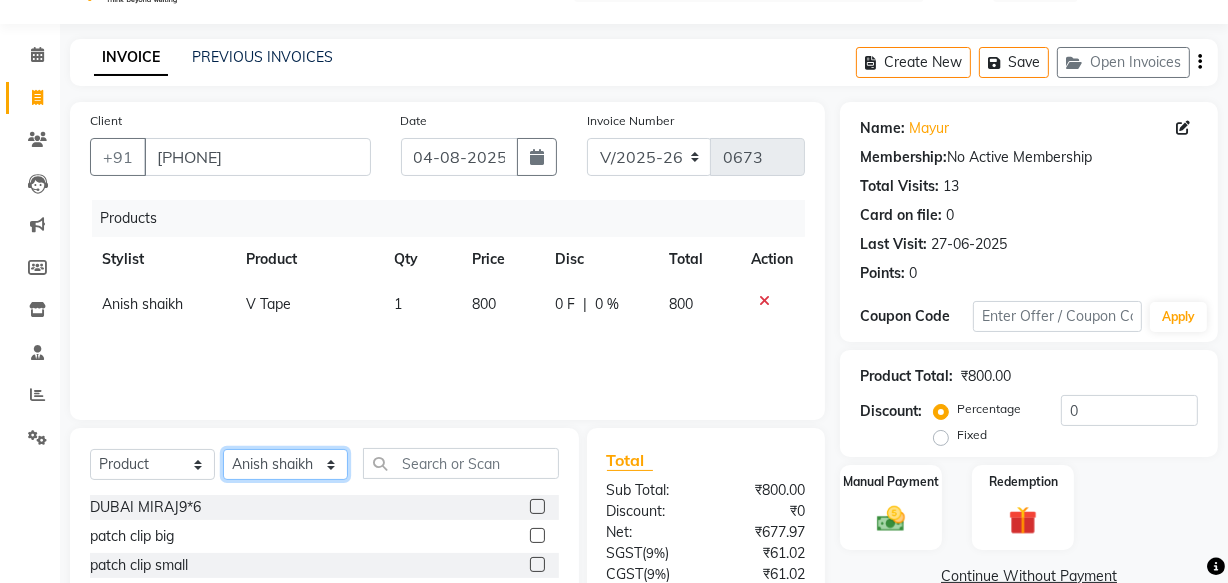 select 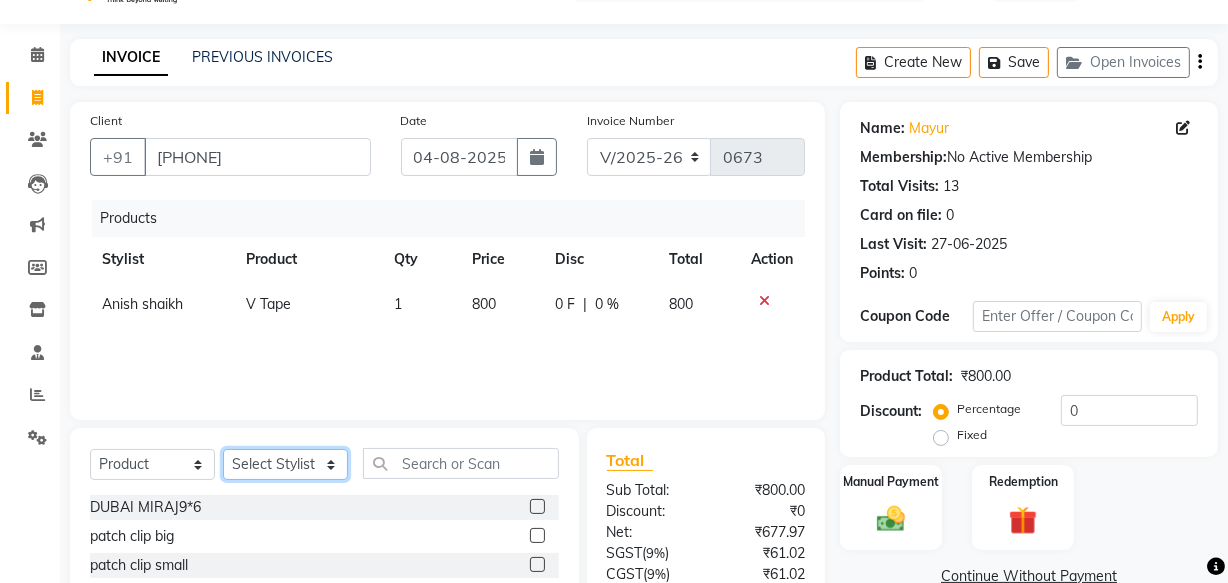 click on "Select Stylist Anish shaikh Dilip Manager mehboob  PARVEEN sahil  SAKSHI sameer Sanjay Sarfaraz" 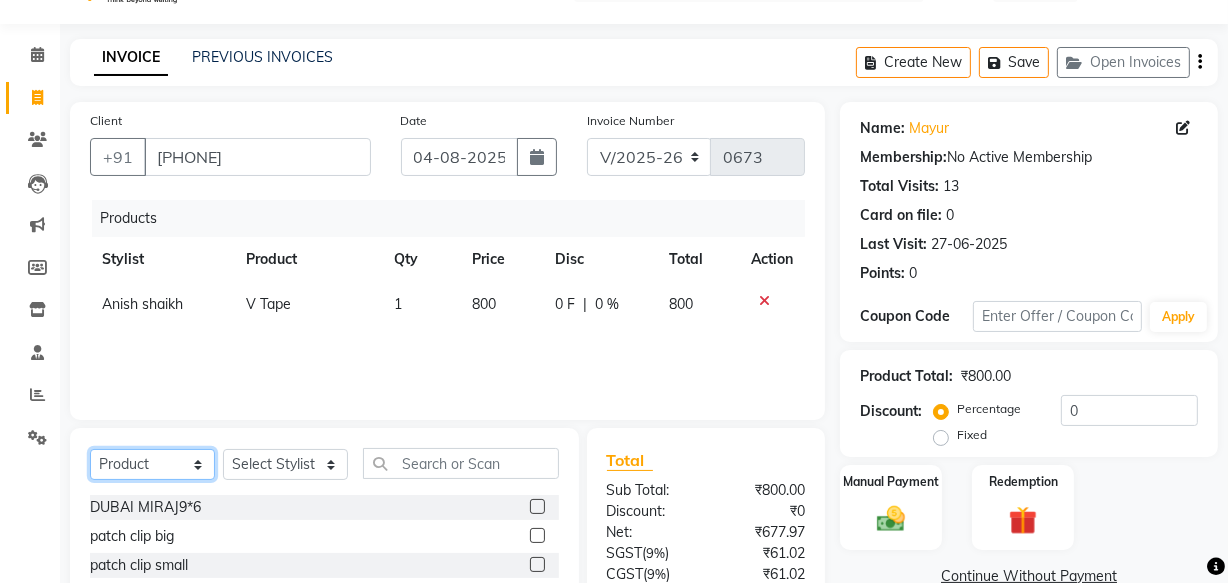 click on "Select  Service  Product  Membership  Package Voucher Prepaid Gift Card" 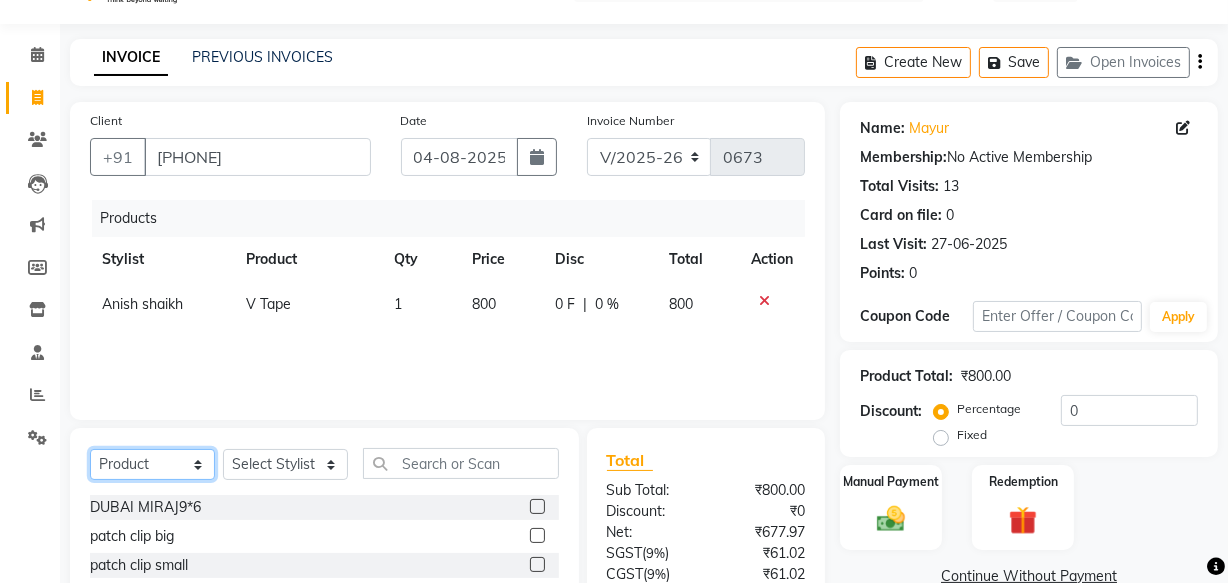 select on "service" 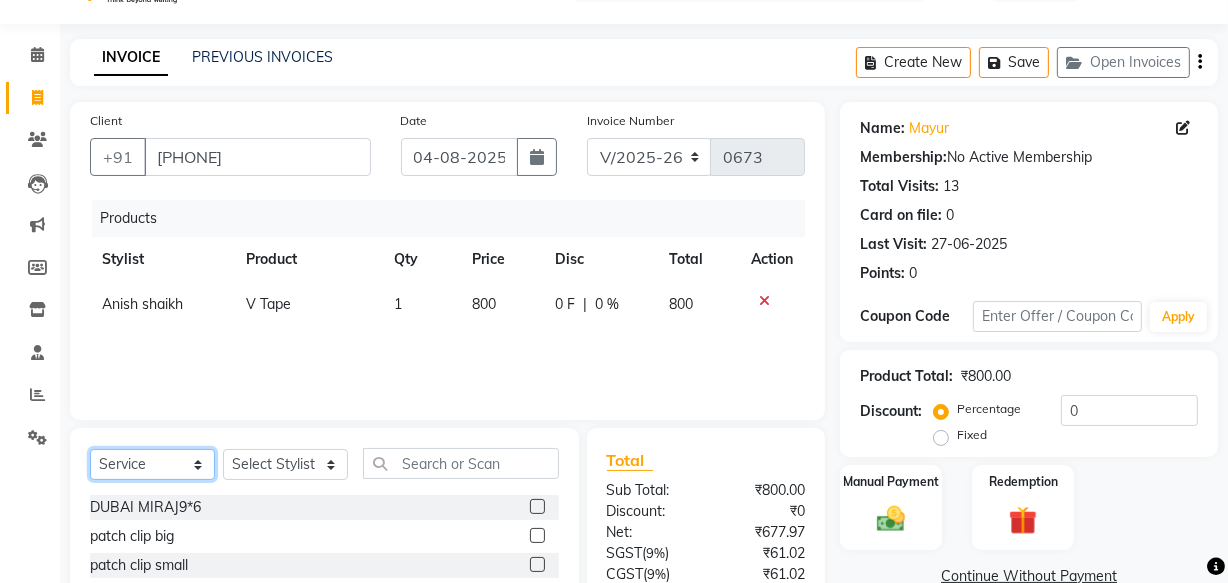 click on "Select  Service  Product  Membership  Package Voucher Prepaid Gift Card" 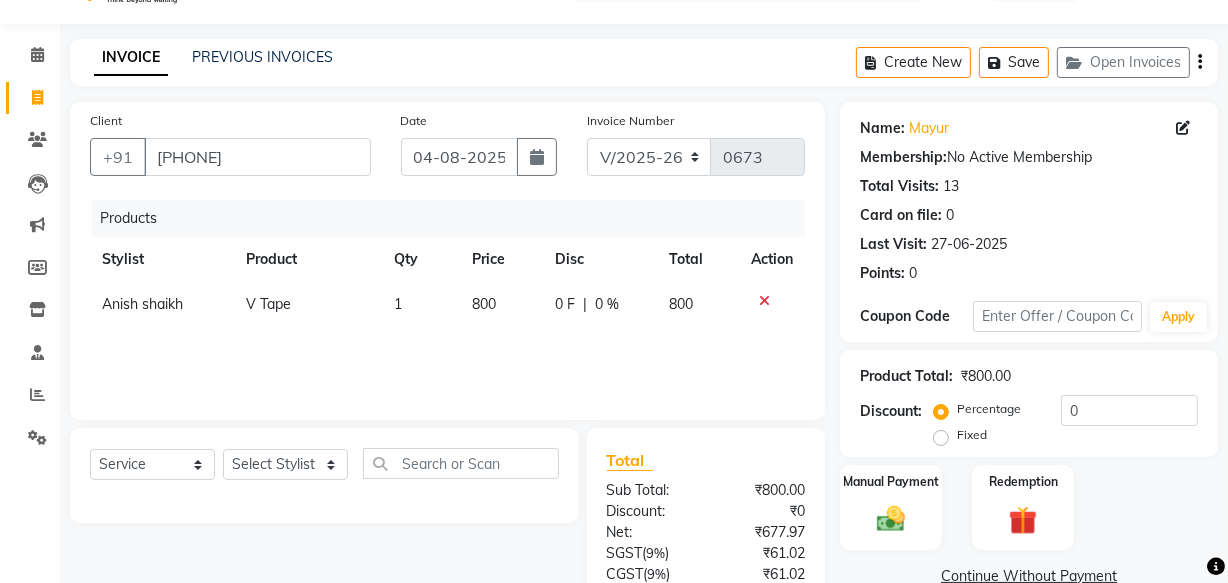 click 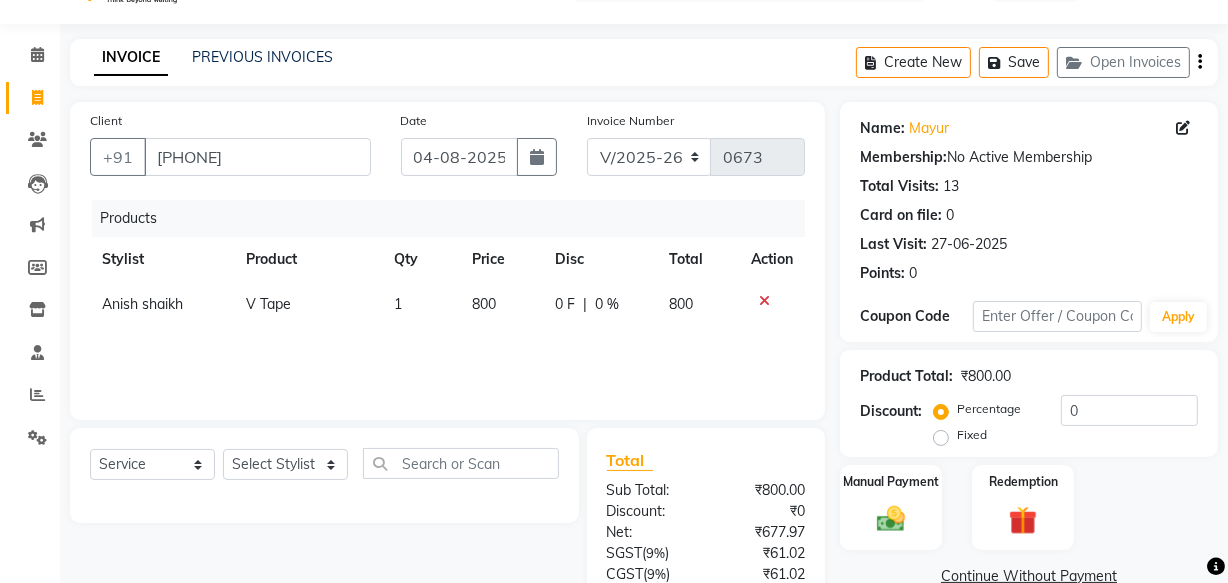 scroll, scrollTop: 19, scrollLeft: 0, axis: vertical 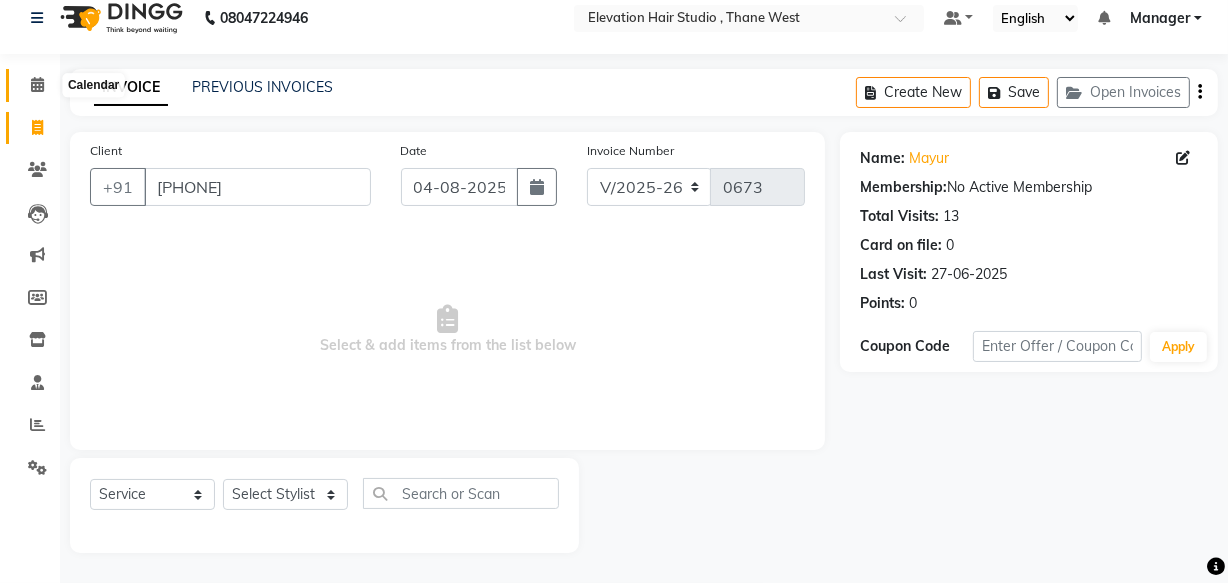 click 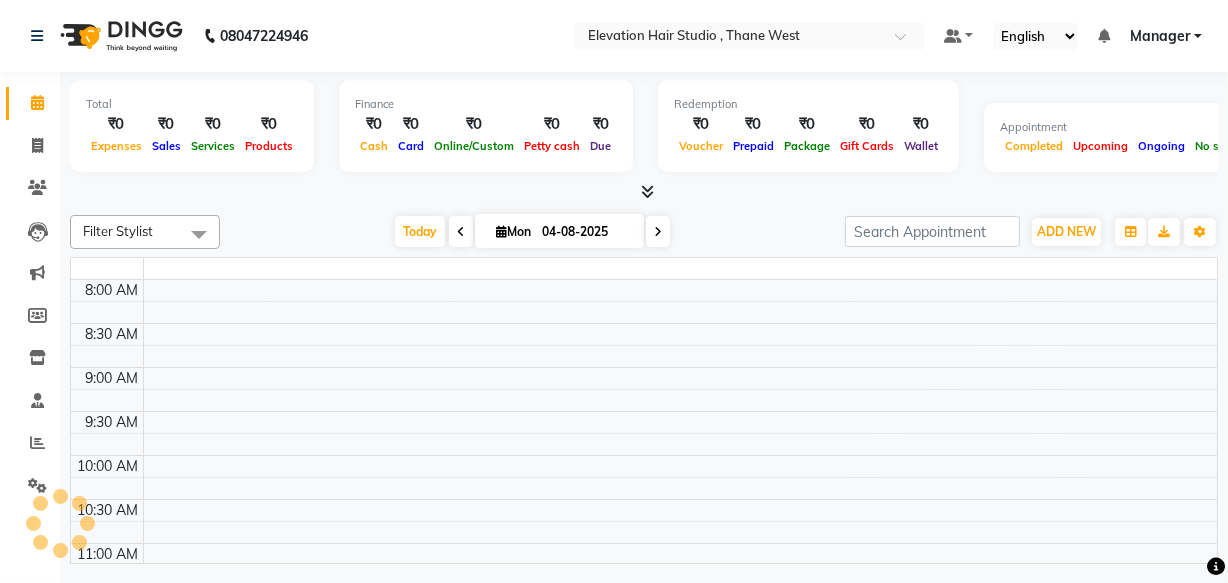 scroll, scrollTop: 0, scrollLeft: 0, axis: both 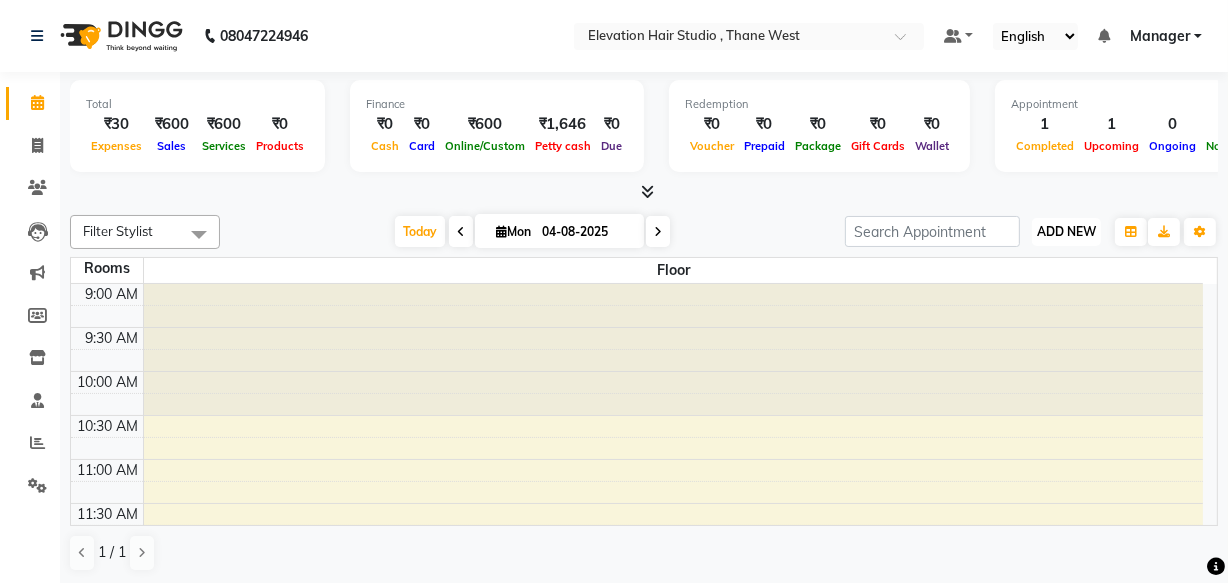 click on "ADD NEW" at bounding box center [1066, 231] 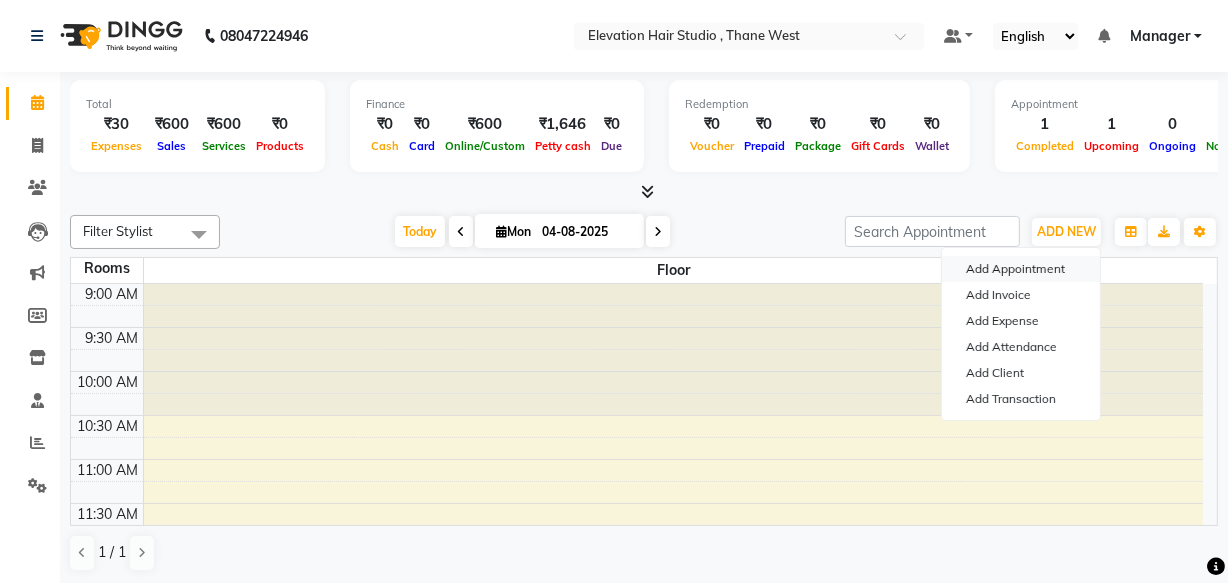 click on "Add Appointment" at bounding box center (1021, 269) 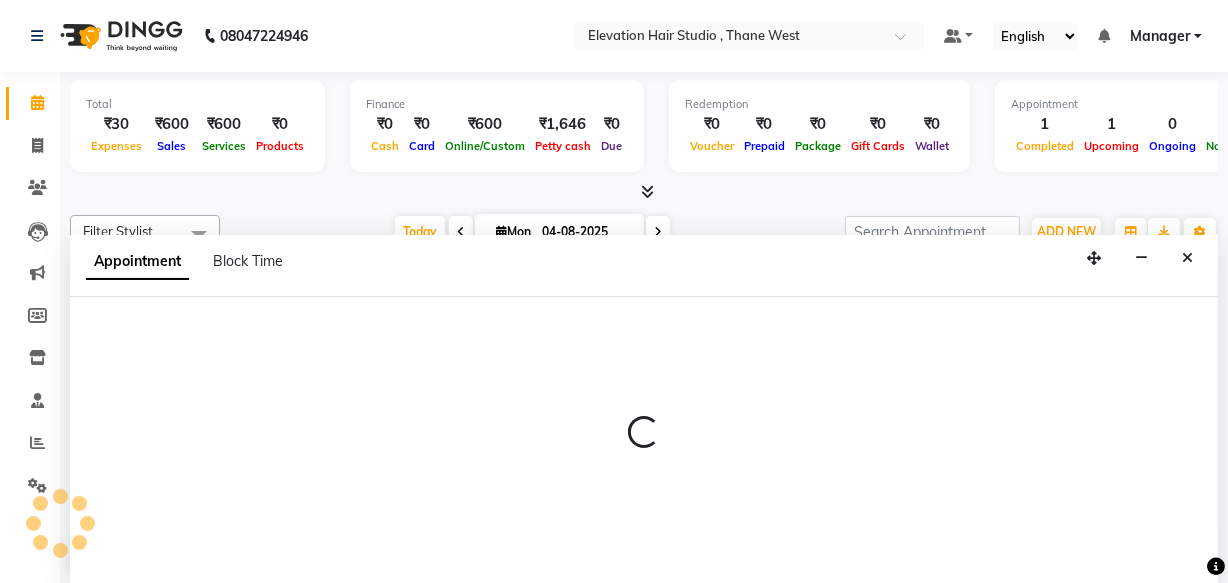 scroll, scrollTop: 0, scrollLeft: 0, axis: both 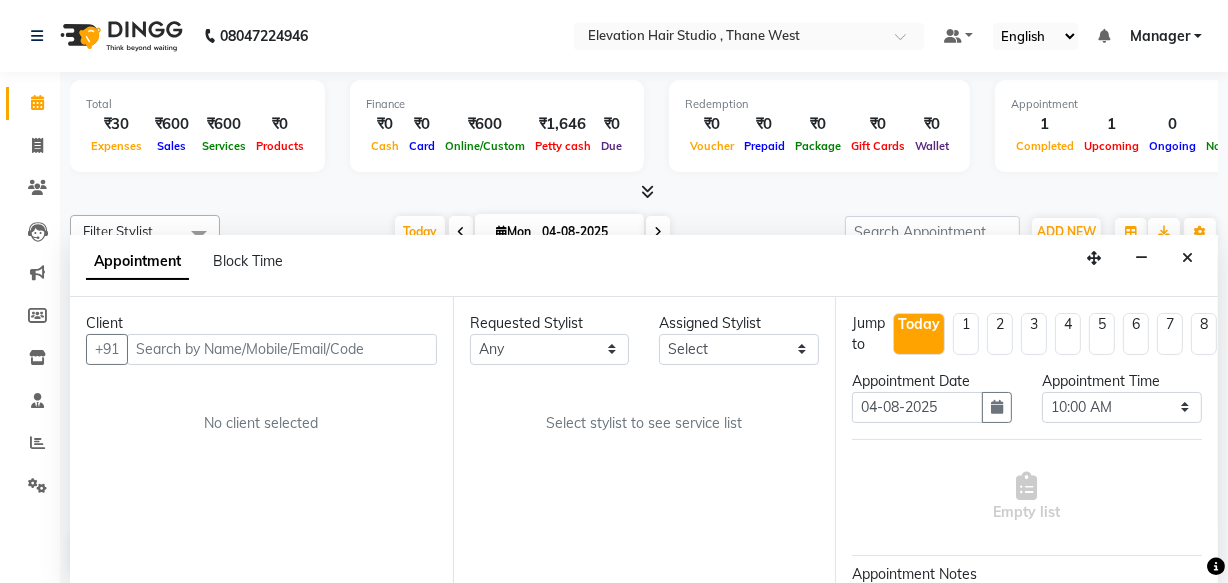 click at bounding box center (282, 349) 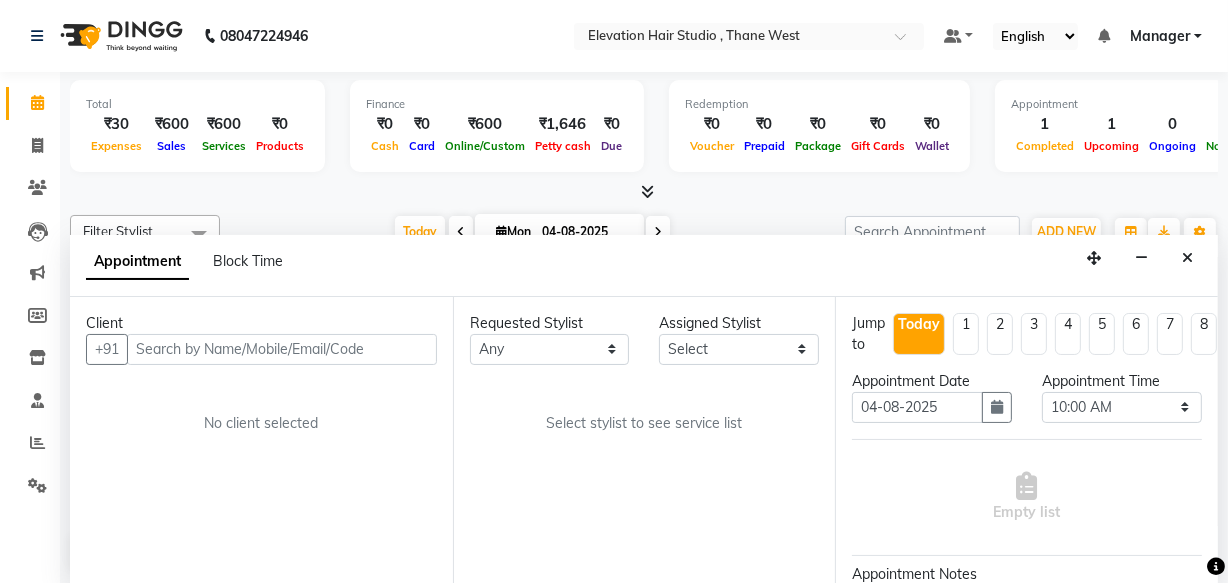 drag, startPoint x: 178, startPoint y: 346, endPoint x: 282, endPoint y: 331, distance: 105.076164 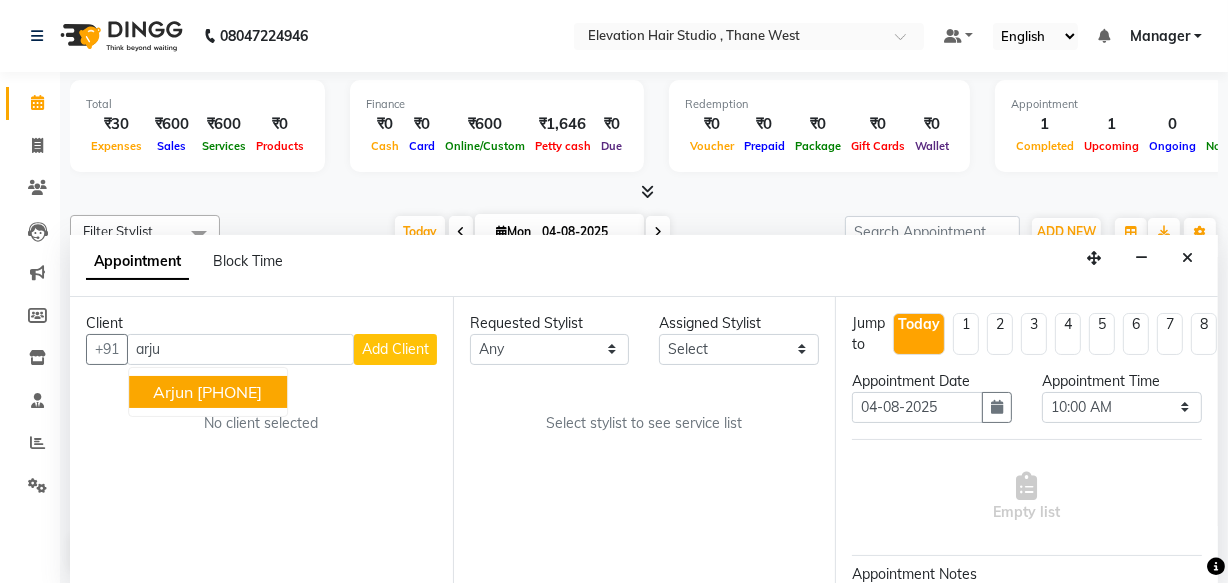 click on "7777053336" at bounding box center (229, 392) 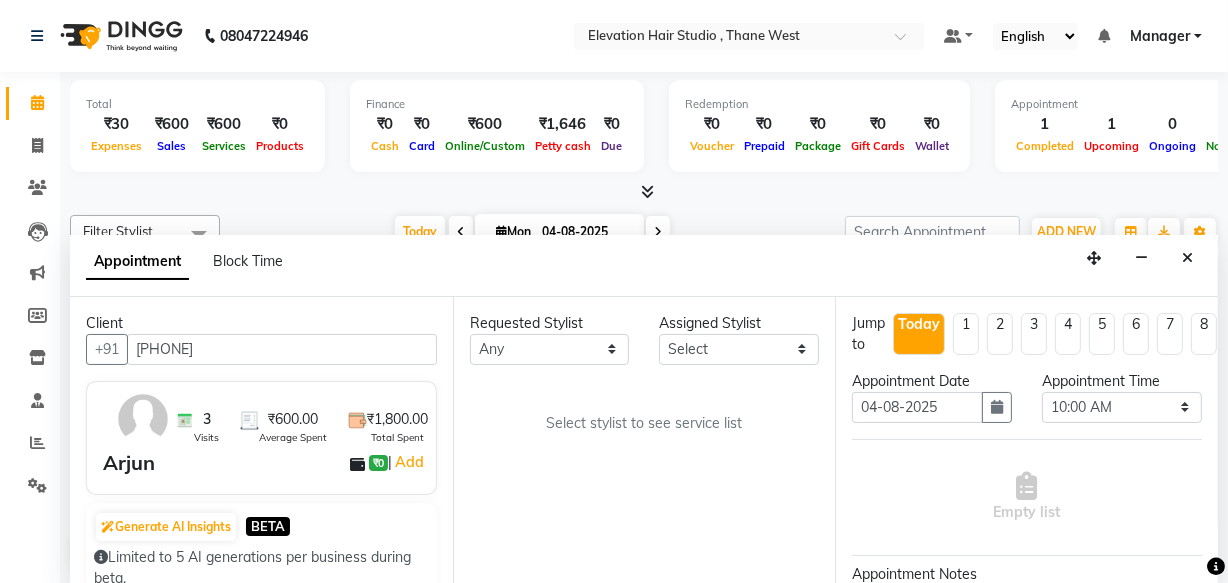 type on "7777053336" 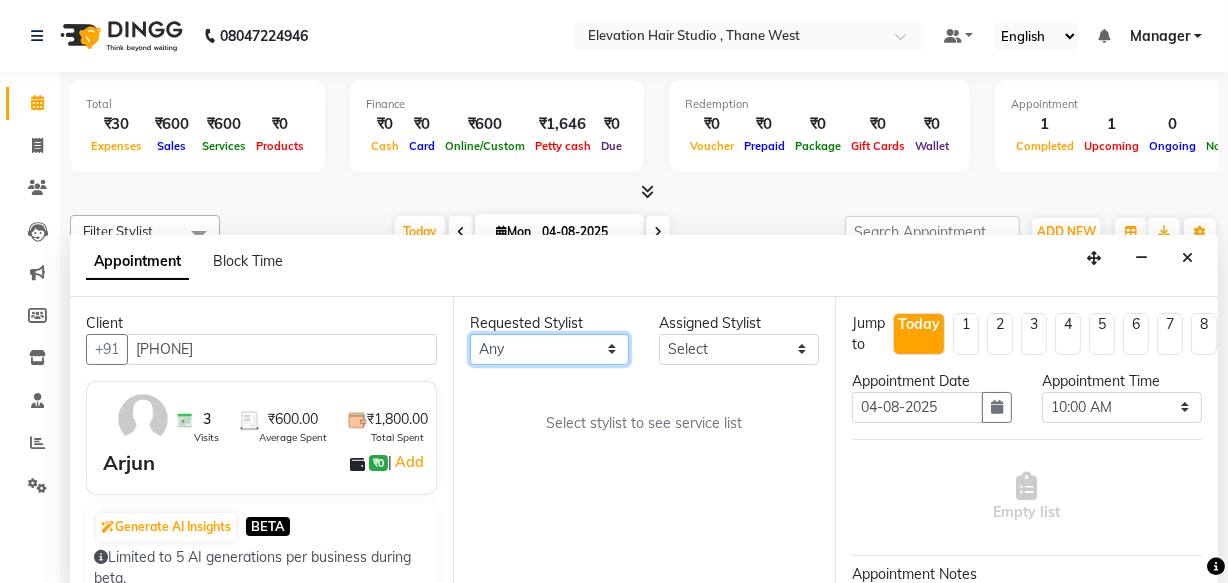 click on "Any Anish shaikh Dilip Manager mehboob  PARVEEN sahil  SAKSHI sameer Sanjay Sarfaraz" at bounding box center [550, 349] 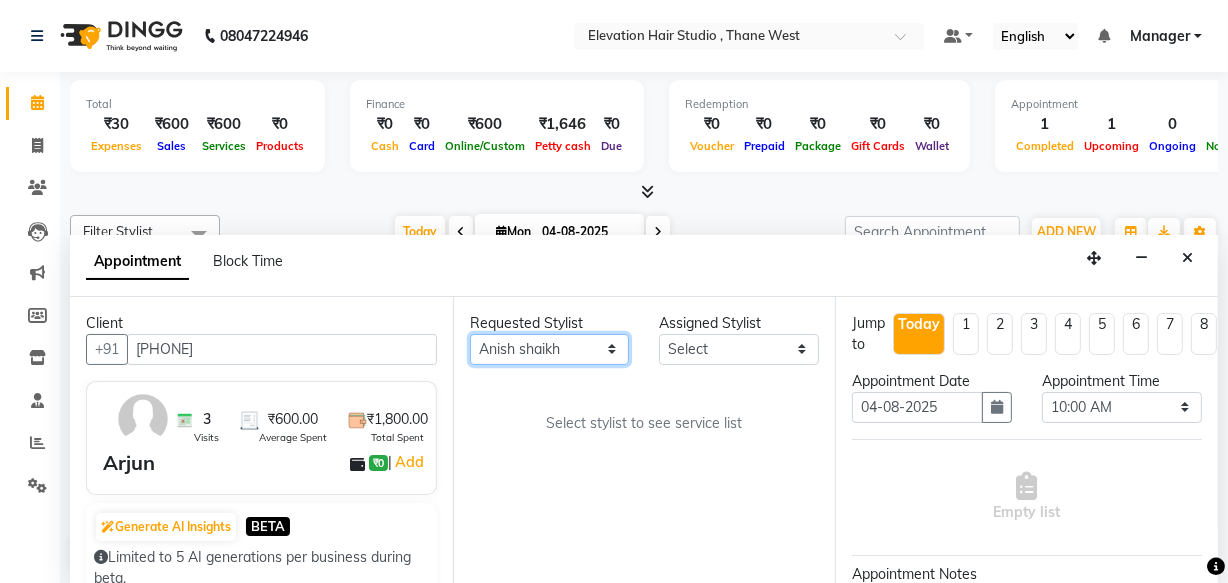 click on "Any Anish shaikh Dilip Manager mehboob  PARVEEN sahil  SAKSHI sameer Sanjay Sarfaraz" at bounding box center (550, 349) 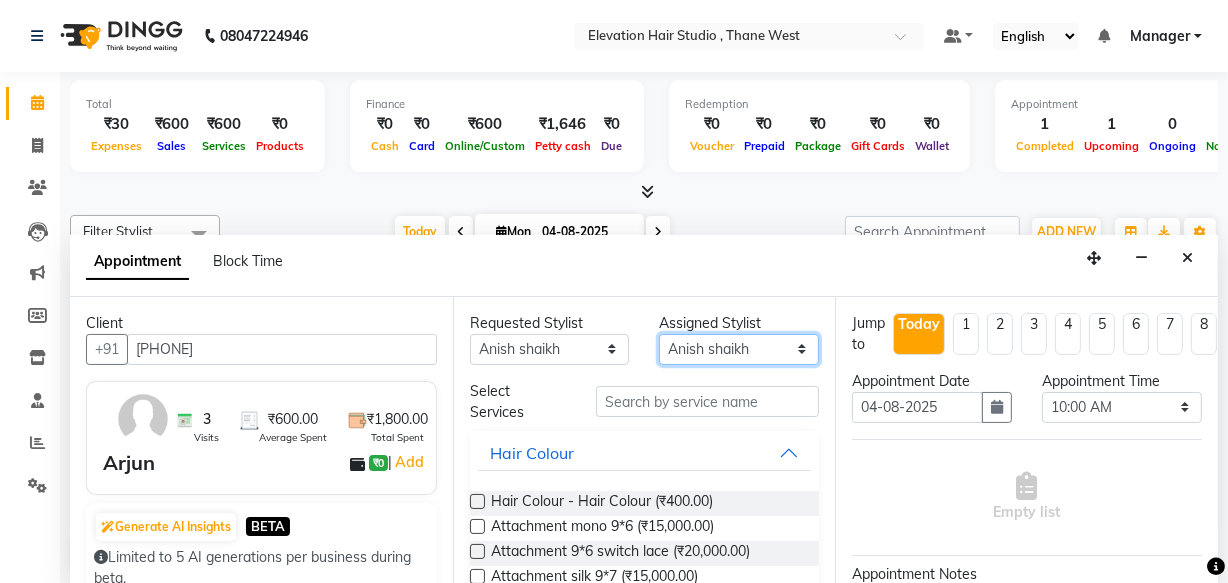 click on "Select Anish shaikh Dilip Manager mehboob  PARVEEN sahil  SAKSHI sameer Sanjay Sarfaraz" at bounding box center [739, 349] 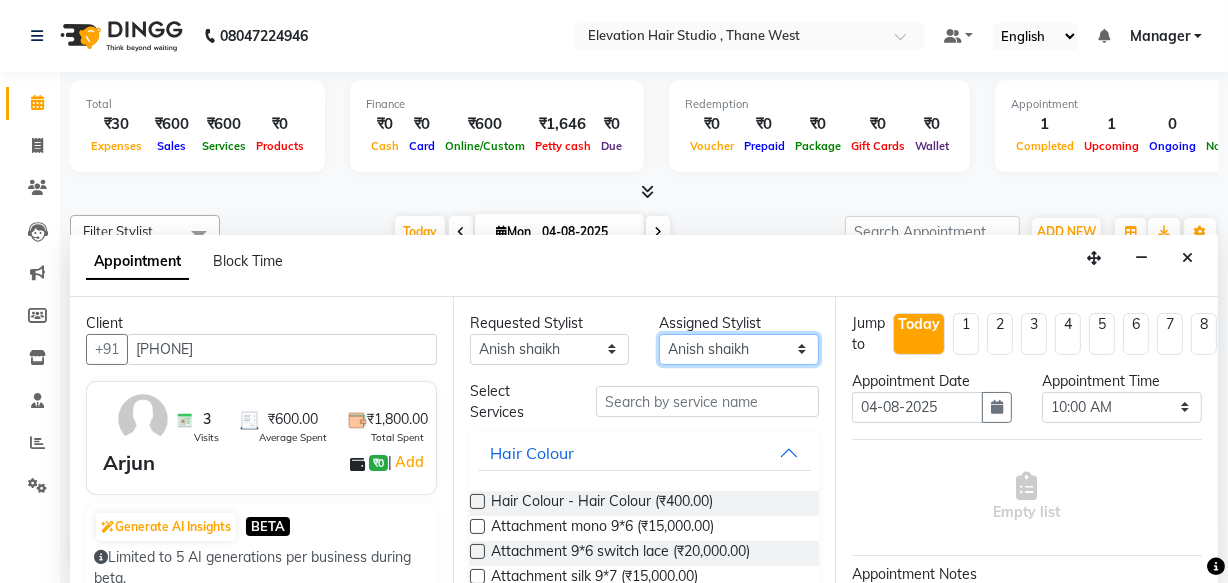 click on "Select Anish shaikh Dilip Manager mehboob  PARVEEN sahil  SAKSHI sameer Sanjay Sarfaraz" at bounding box center (739, 349) 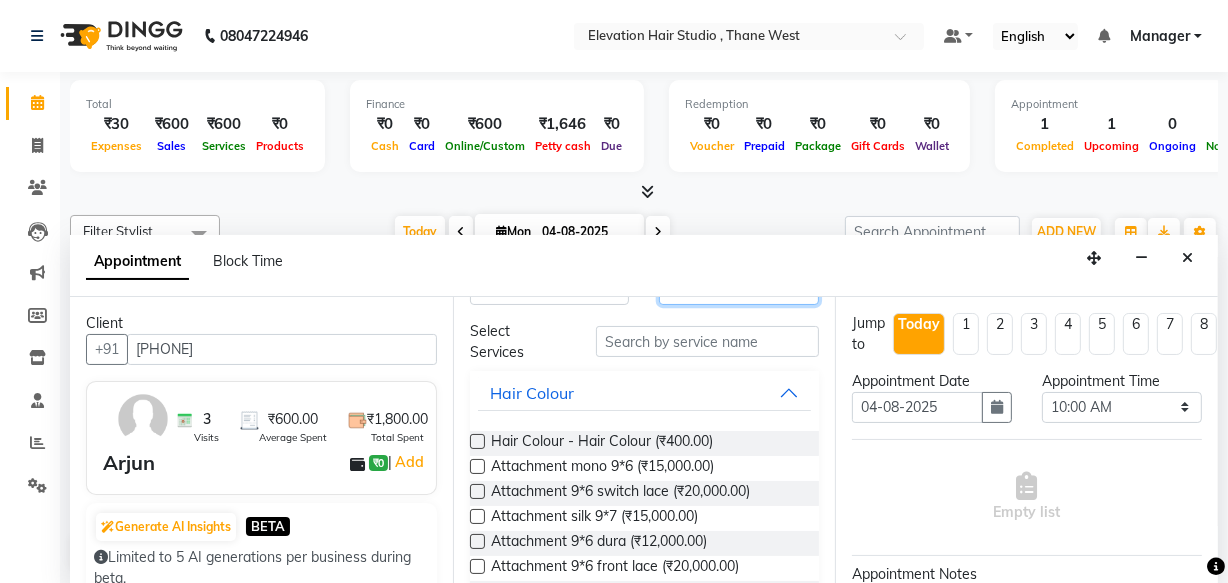 scroll, scrollTop: 0, scrollLeft: 0, axis: both 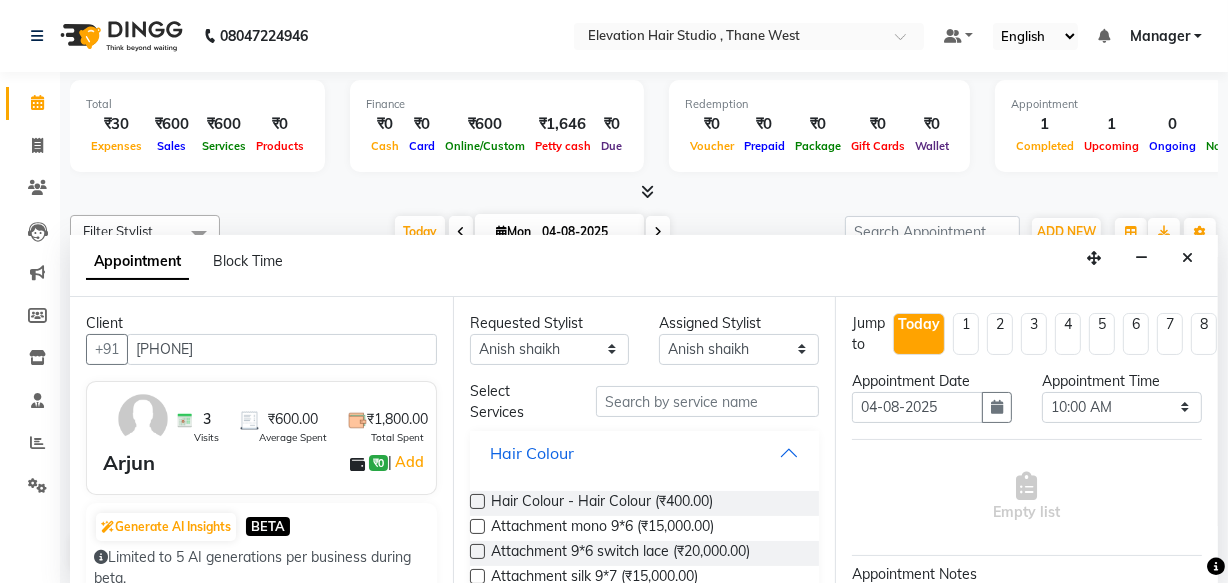 click on "Hair Colour" at bounding box center [645, 453] 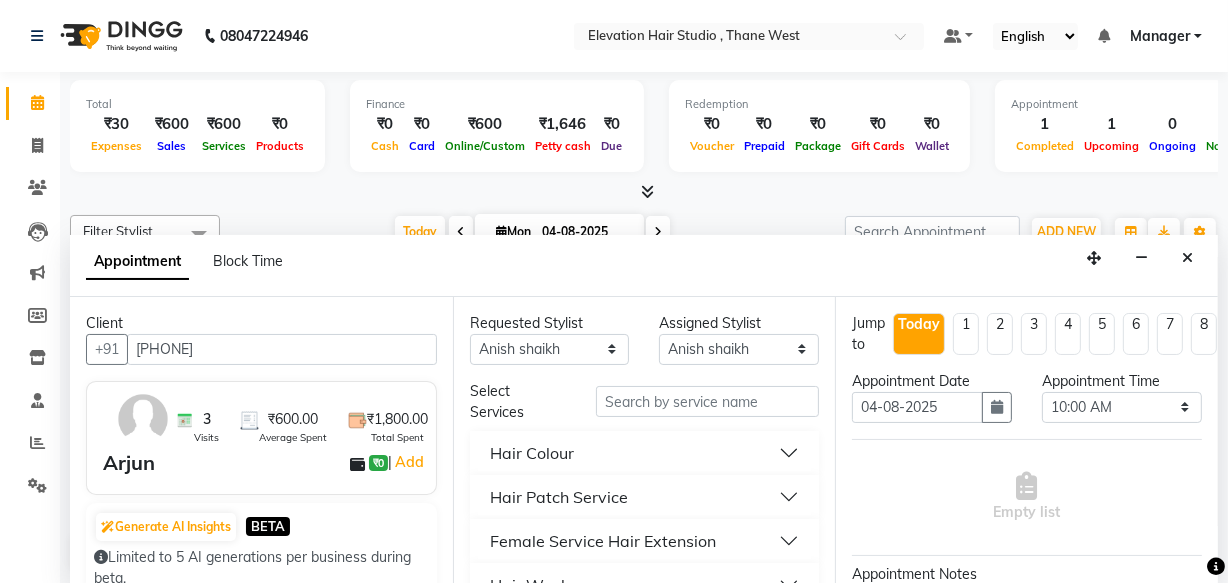 click on "Hair Patch Service" at bounding box center (645, 497) 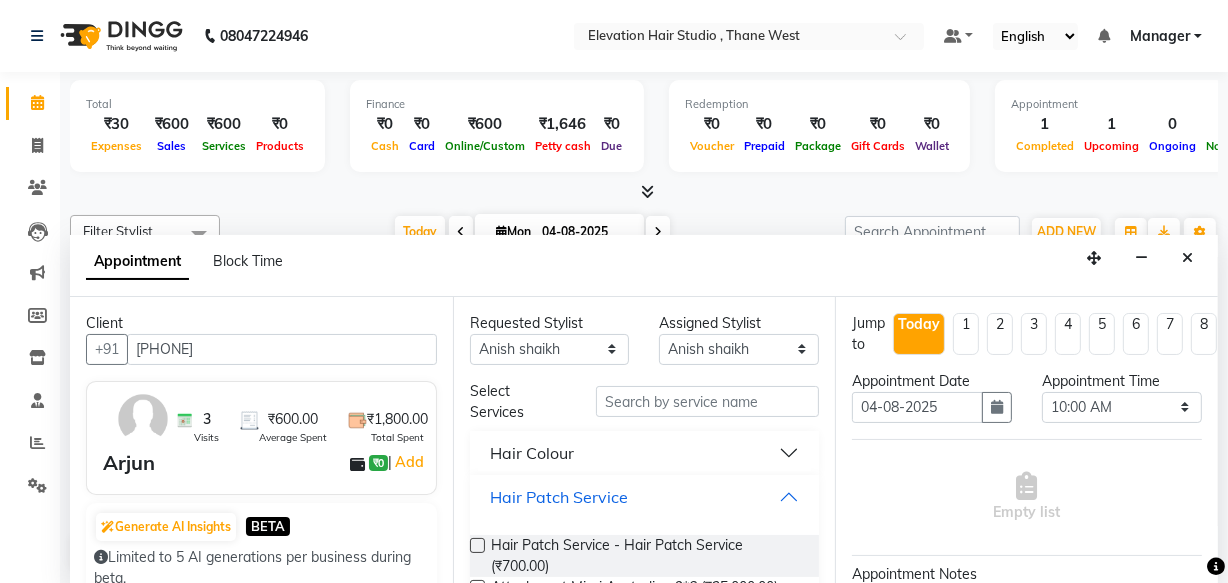 scroll, scrollTop: 0, scrollLeft: 0, axis: both 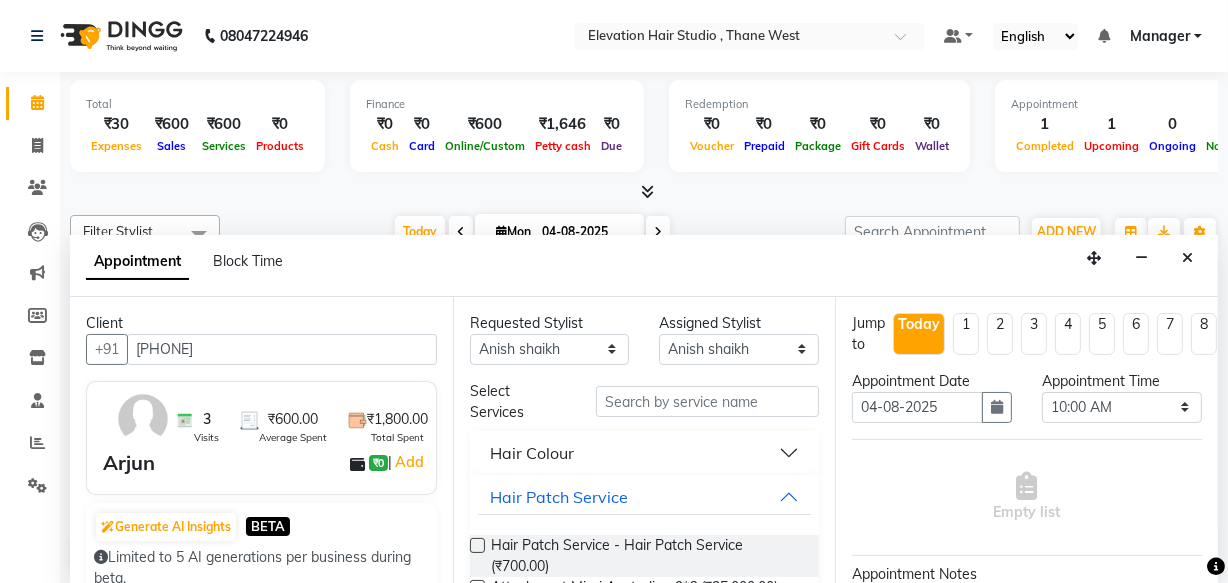 click at bounding box center [477, 545] 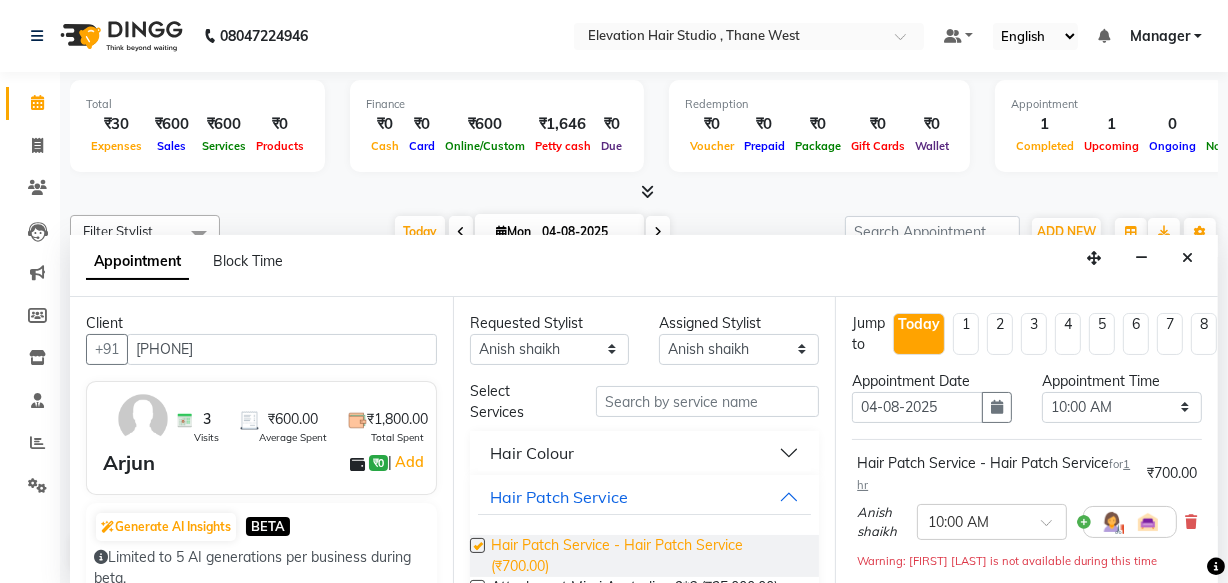 checkbox on "false" 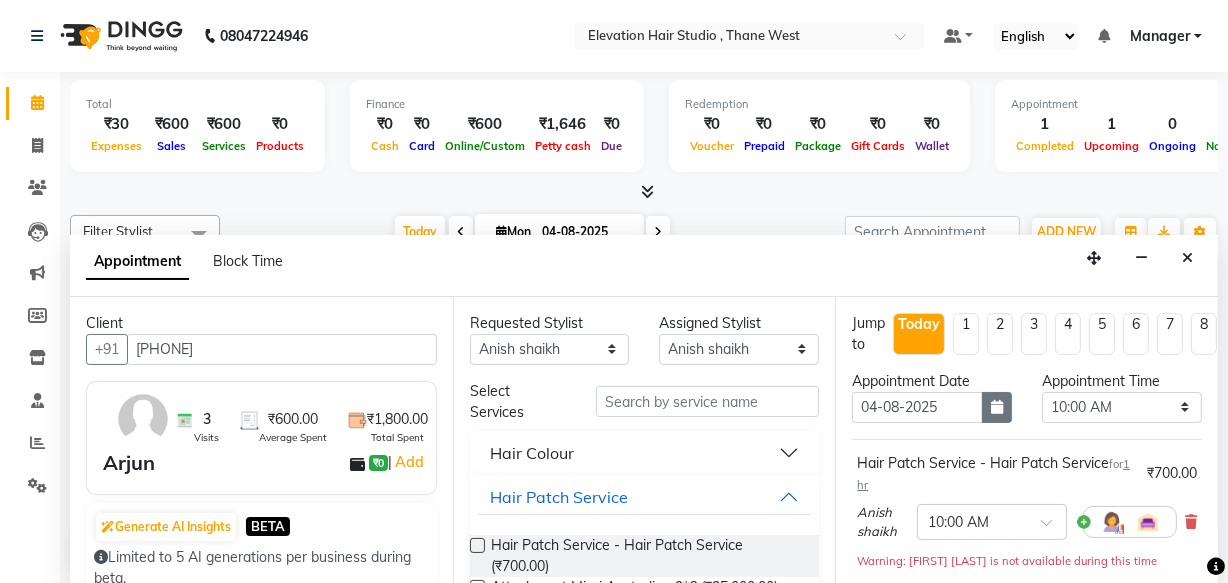 click at bounding box center (997, 407) 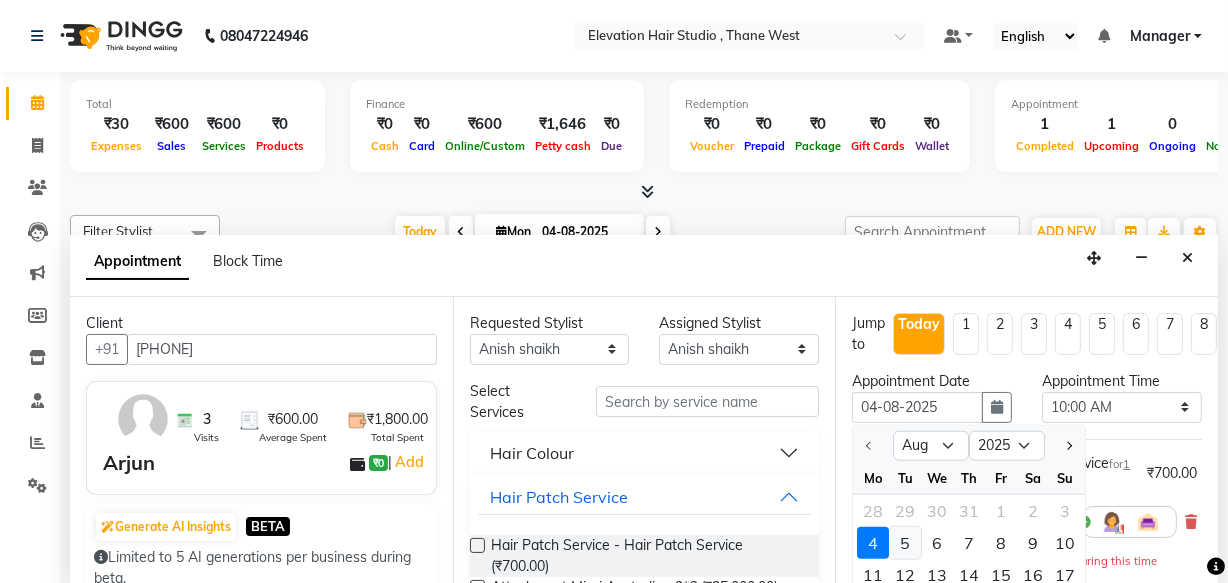 click on "5" at bounding box center (905, 543) 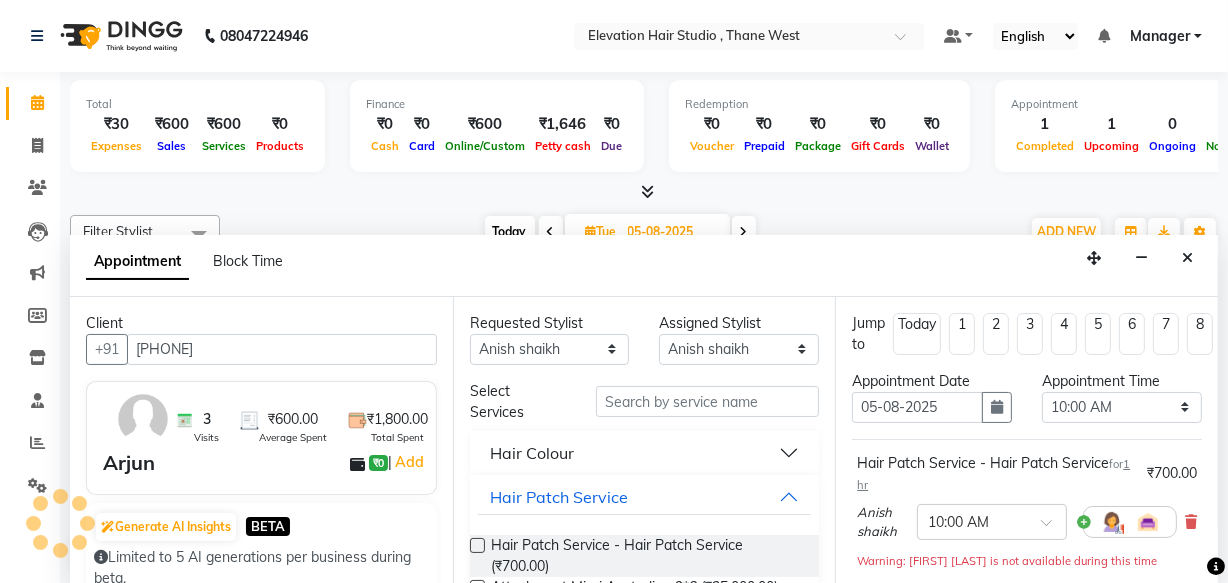 scroll, scrollTop: 351, scrollLeft: 0, axis: vertical 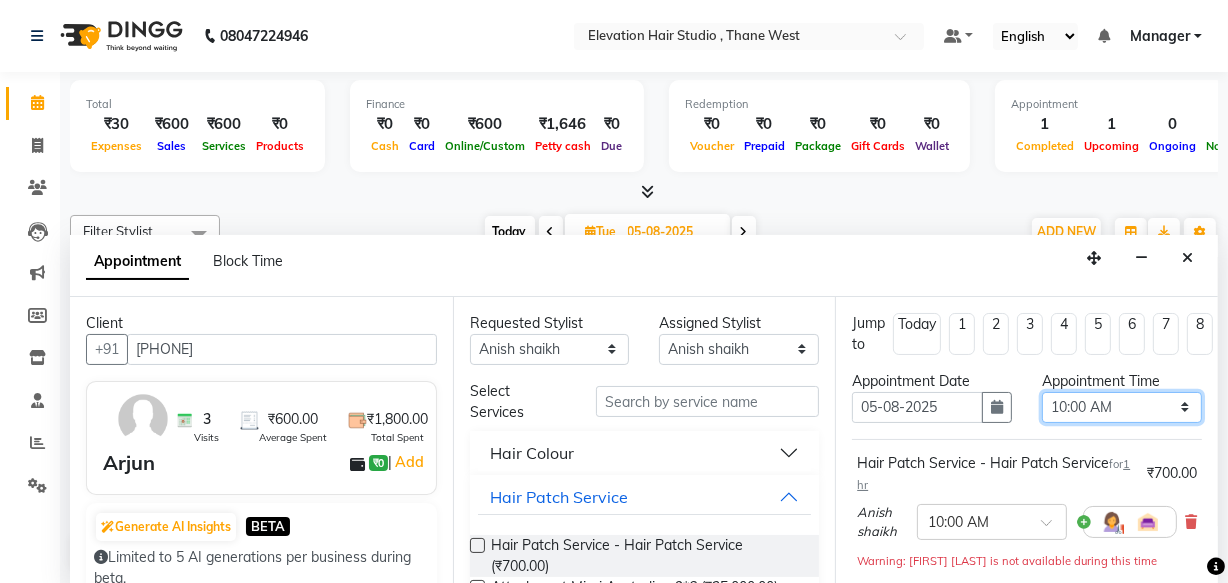 click on "Select 10:00 AM 10:15 AM 10:30 AM 10:45 AM 11:00 AM 11:15 AM 11:30 AM 11:45 AM 12:00 PM 12:15 PM 12:30 PM 12:45 PM 01:00 PM 01:15 PM 01:30 PM 01:45 PM 02:00 PM 02:15 PM 02:30 PM 02:45 PM 03:00 PM 03:15 PM 03:30 PM 03:45 PM 04:00 PM 04:15 PM 04:30 PM 04:45 PM 05:00 PM 05:15 PM 05:30 PM 05:45 PM 06:00 PM 06:15 PM 06:30 PM 06:45 PM 07:00 PM 07:15 PM 07:30 PM 07:45 PM 08:00 PM 08:15 PM 08:30 PM" at bounding box center [1122, 407] 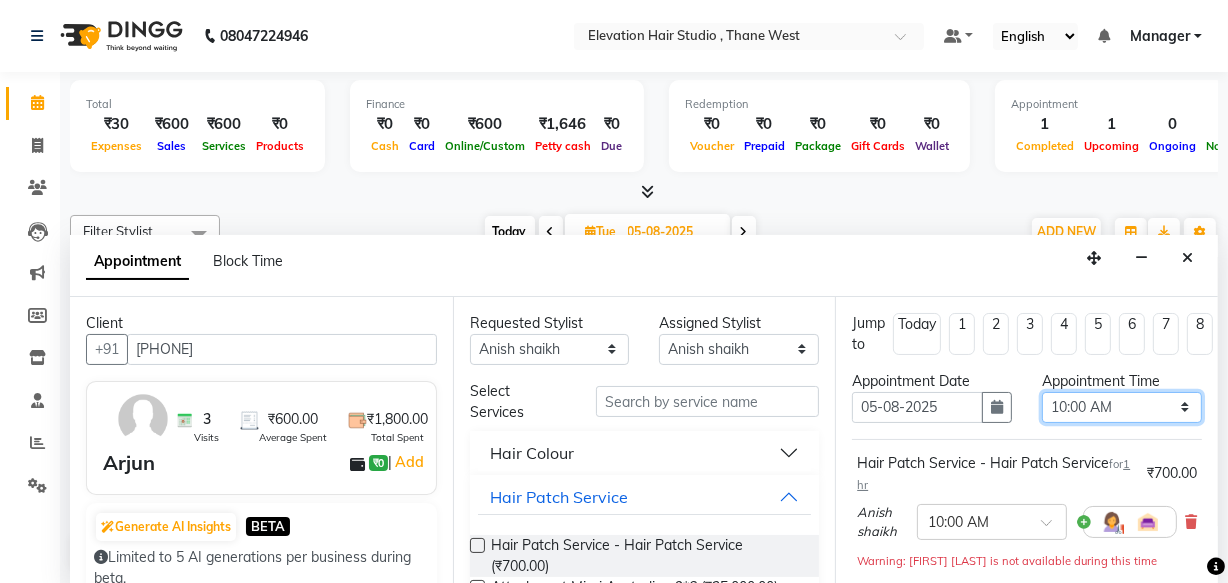 select on "660" 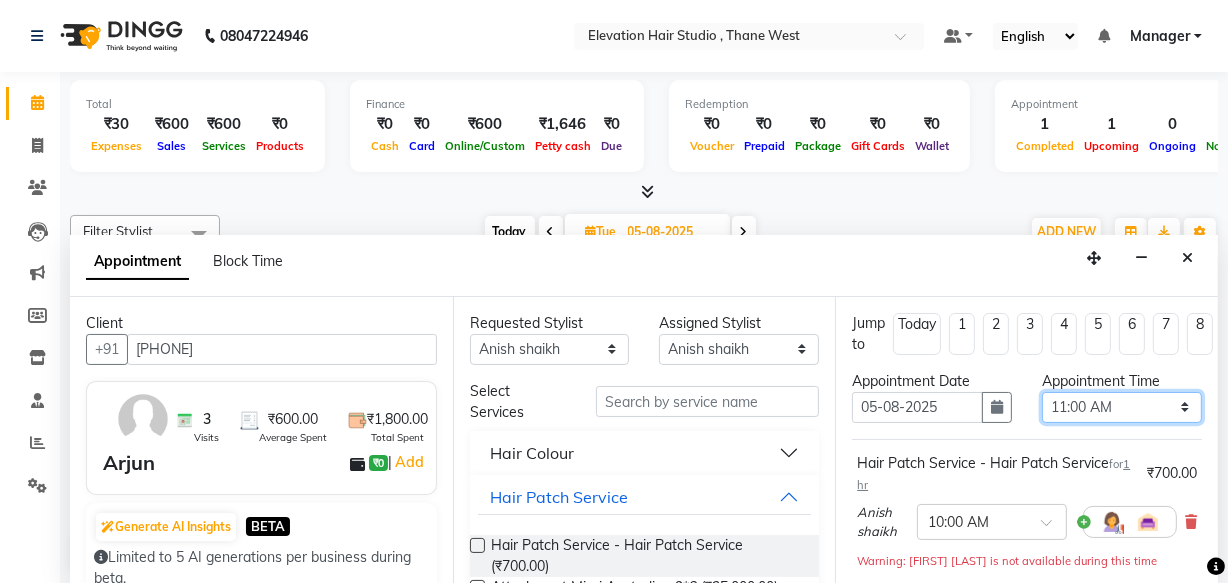 click on "Select 10:00 AM 10:15 AM 10:30 AM 10:45 AM 11:00 AM 11:15 AM 11:30 AM 11:45 AM 12:00 PM 12:15 PM 12:30 PM 12:45 PM 01:00 PM 01:15 PM 01:30 PM 01:45 PM 02:00 PM 02:15 PM 02:30 PM 02:45 PM 03:00 PM 03:15 PM 03:30 PM 03:45 PM 04:00 PM 04:15 PM 04:30 PM 04:45 PM 05:00 PM 05:15 PM 05:30 PM 05:45 PM 06:00 PM 06:15 PM 06:30 PM 06:45 PM 07:00 PM 07:15 PM 07:30 PM 07:45 PM 08:00 PM 08:15 PM 08:30 PM" at bounding box center [1122, 407] 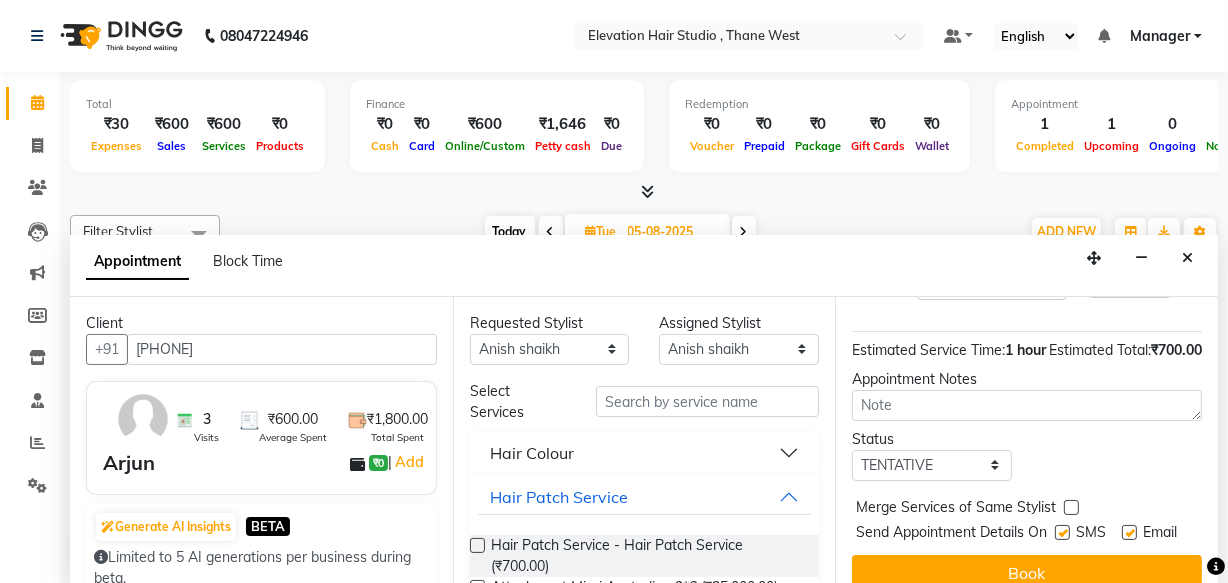 scroll, scrollTop: 272, scrollLeft: 0, axis: vertical 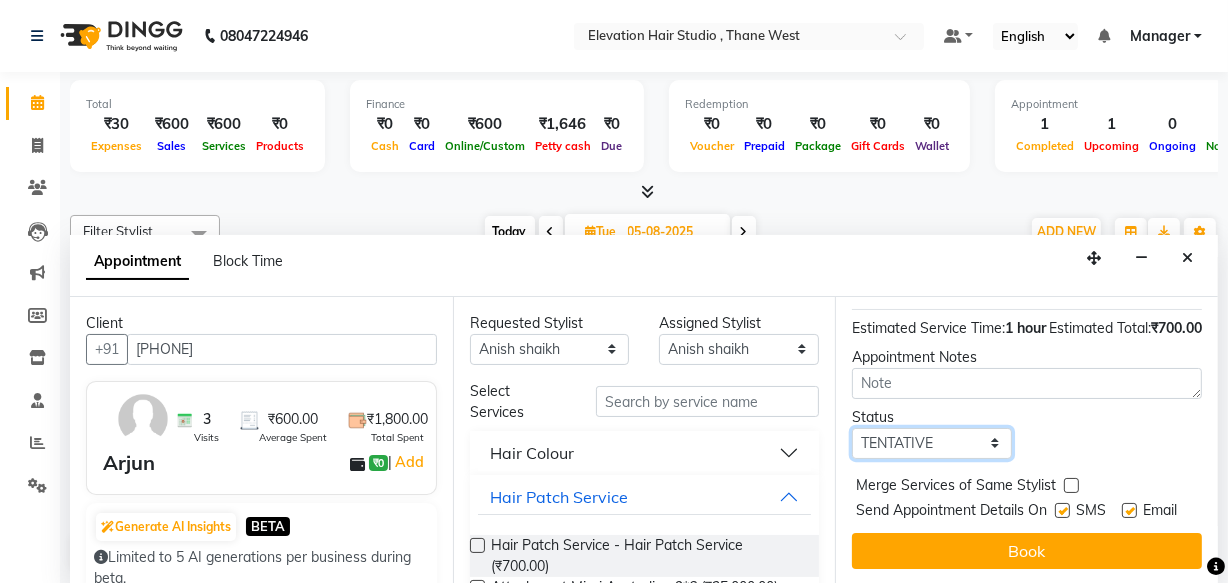 click on "Select TENTATIVE CONFIRM UPCOMING" at bounding box center (932, 443) 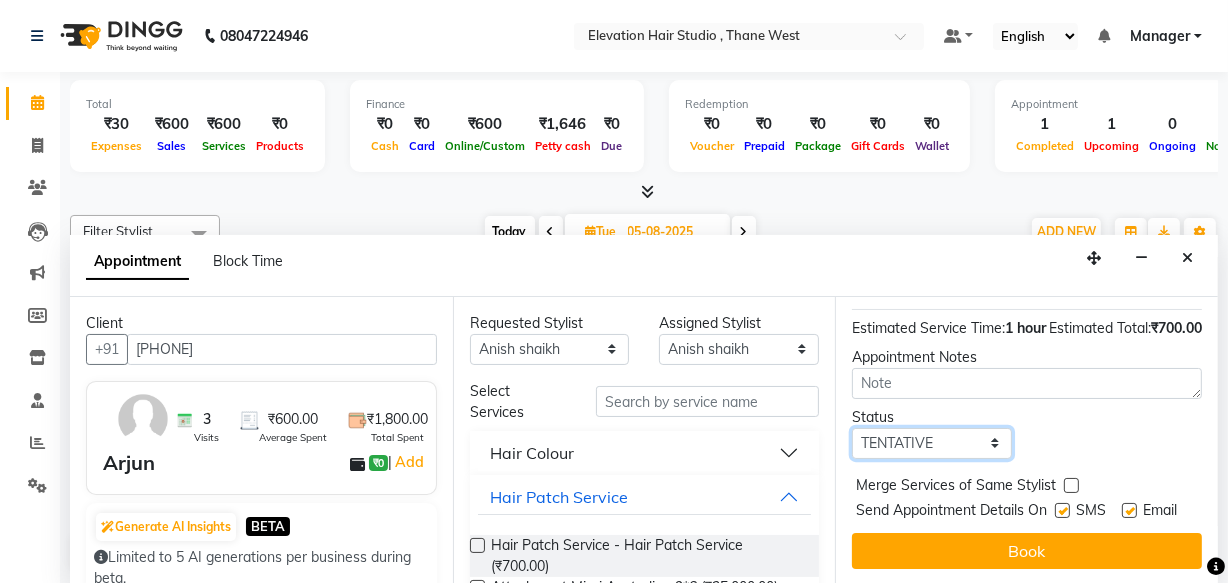 select on "confirm booking" 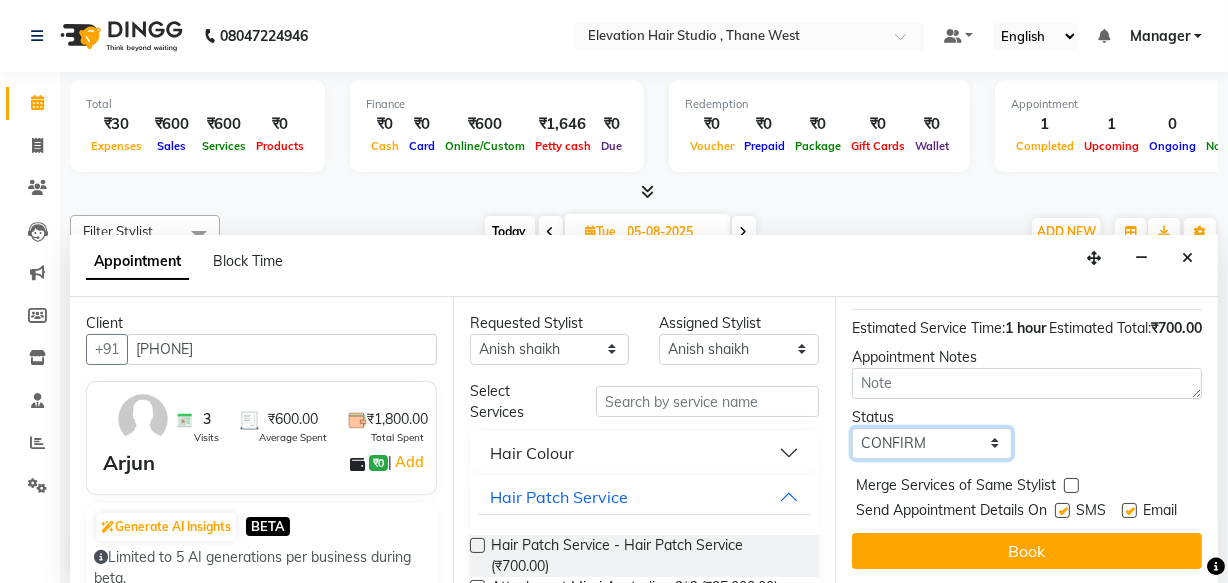 click on "Select TENTATIVE CONFIRM UPCOMING" at bounding box center [932, 443] 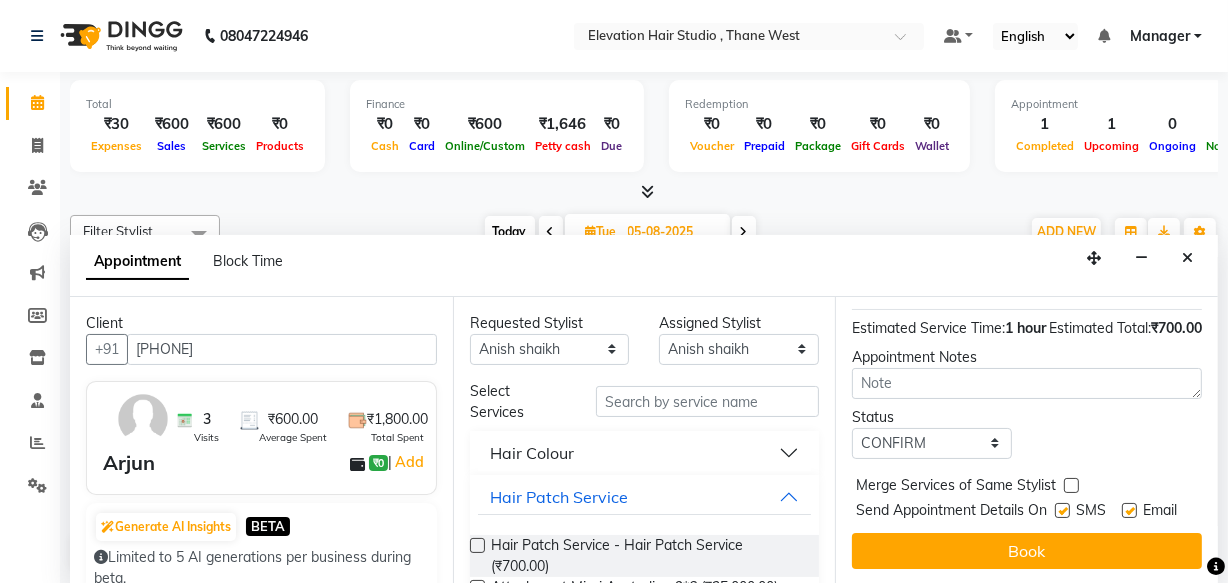click at bounding box center (1062, 510) 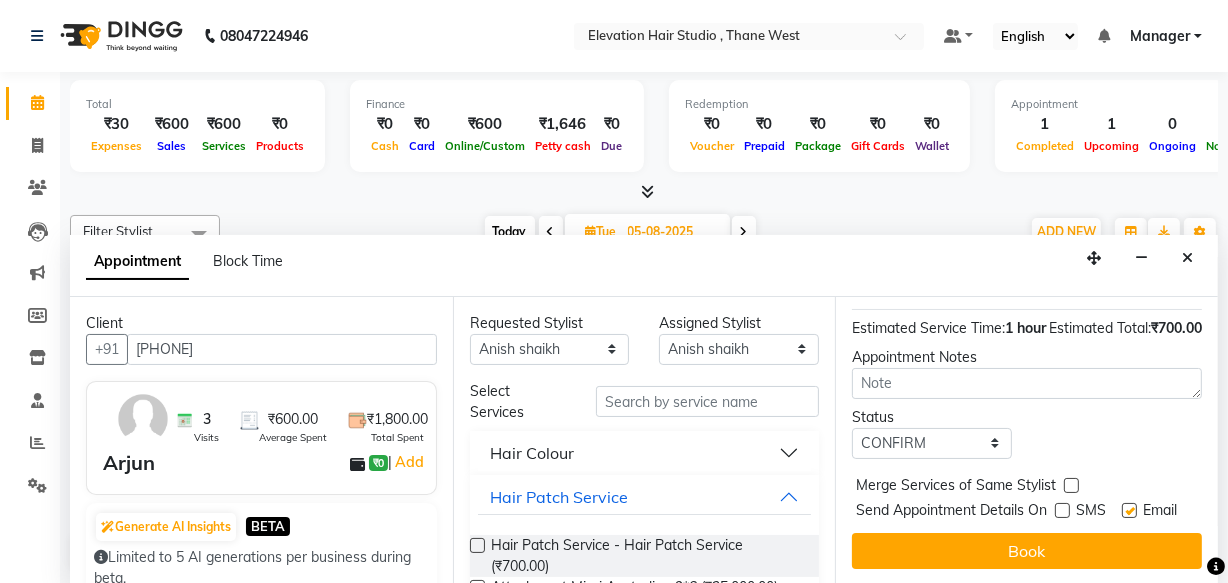 click at bounding box center [1129, 510] 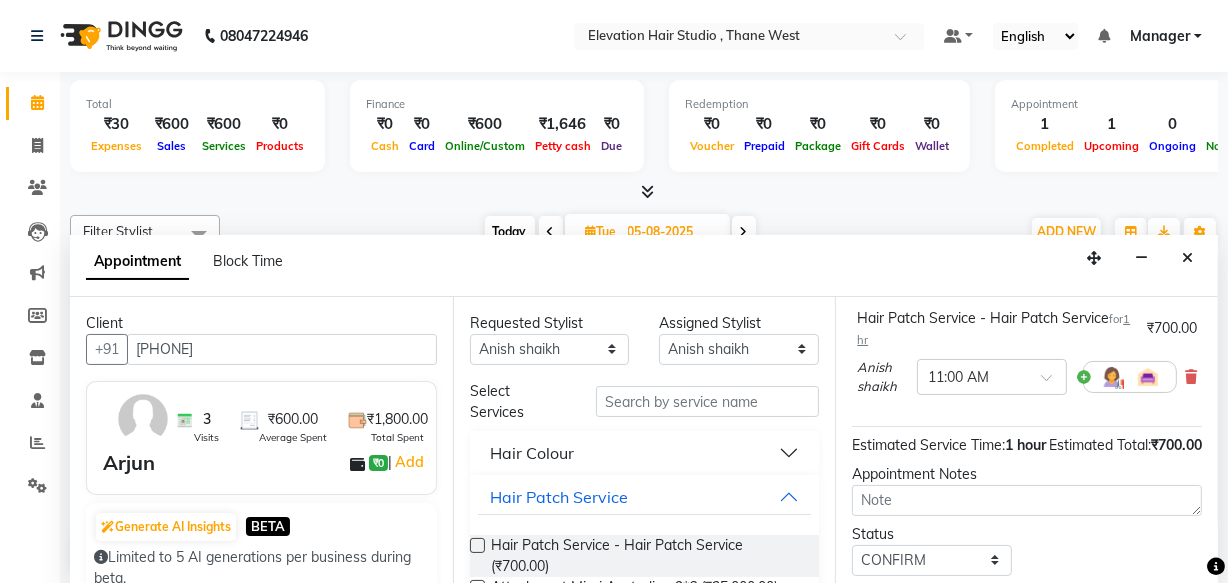 scroll, scrollTop: 313, scrollLeft: 0, axis: vertical 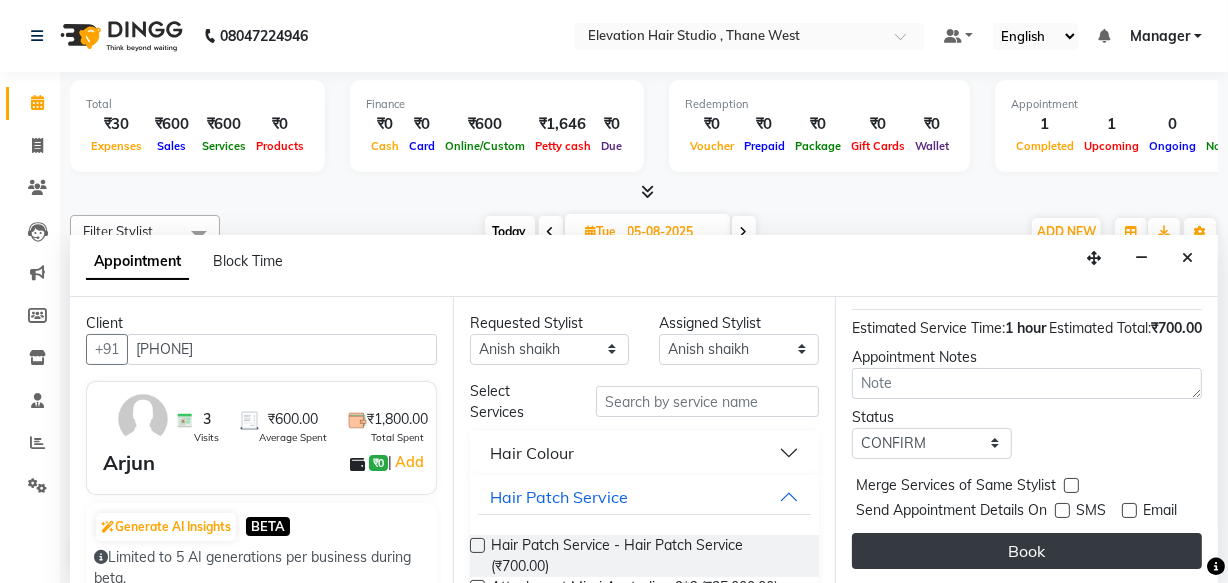 click on "Jump to Today 1 2 3 4 5 6 7 8 Weeks Appointment Date 05-08-2025 Appointment Time Select 10:00 AM 10:15 AM 10:30 AM 10:45 AM 11:00 AM 11:15 AM 11:30 AM 11:45 AM 12:00 PM 12:15 PM 12:30 PM 12:45 PM 01:00 PM 01:15 PM 01:30 PM 01:45 PM 02:00 PM 02:15 PM 02:30 PM 02:45 PM 03:00 PM 03:15 PM 03:30 PM 03:45 PM 04:00 PM 04:15 PM 04:30 PM 04:45 PM 05:00 PM 05:15 PM 05:30 PM 05:45 PM 06:00 PM 06:15 PM 06:30 PM 06:45 PM 07:00 PM 07:15 PM 07:30 PM 07:45 PM 08:00 PM 08:15 PM 08:30 PM Hair Patch Service - Hair Patch Service   for  1 hr ₹700.00 Anish shaikh × 11:00 AM Estimated Service Time:  1 hour Estimated Total:  ₹700.00 Appointment Notes Status Select TENTATIVE CONFIRM UPCOMING Merge Services of Same Stylist Send Appointment Details On SMS Email  Book" at bounding box center [1026, 441] 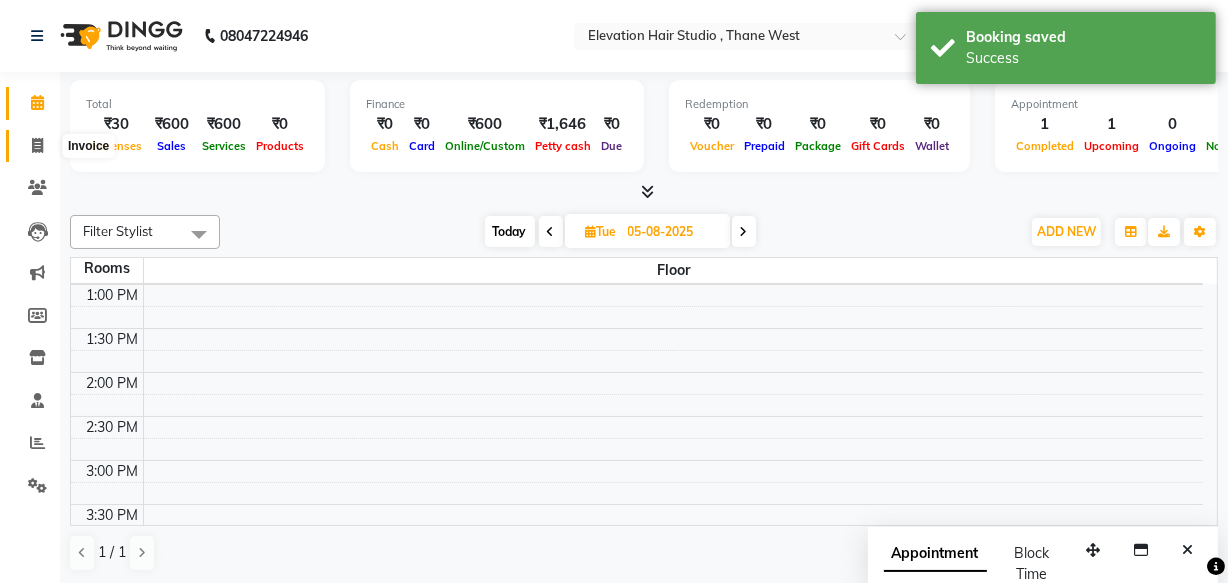 click 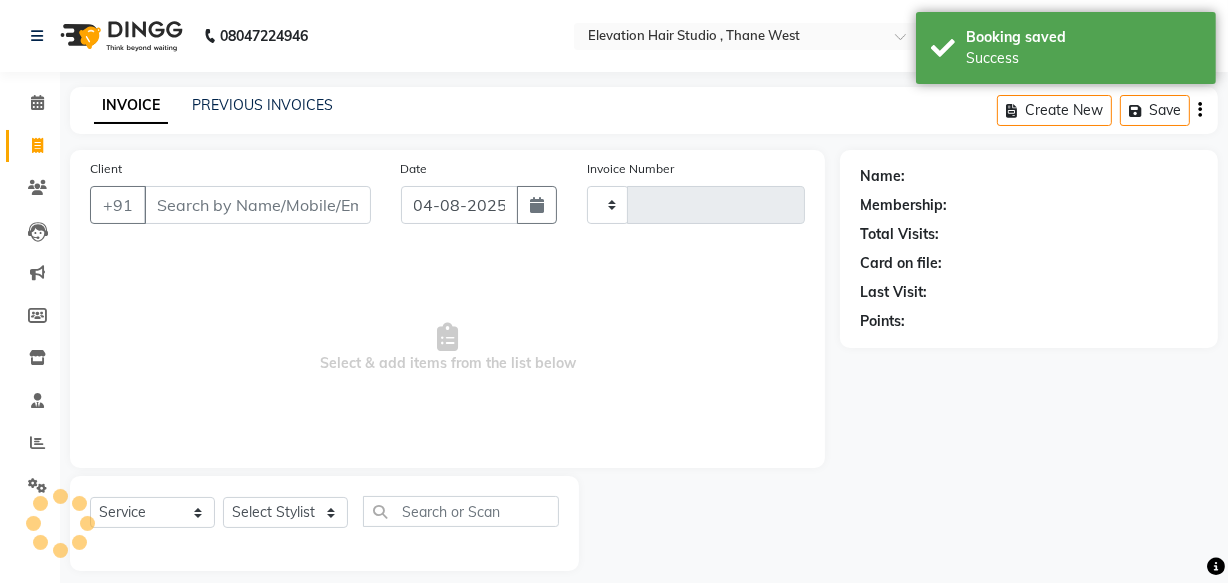 type on "0674" 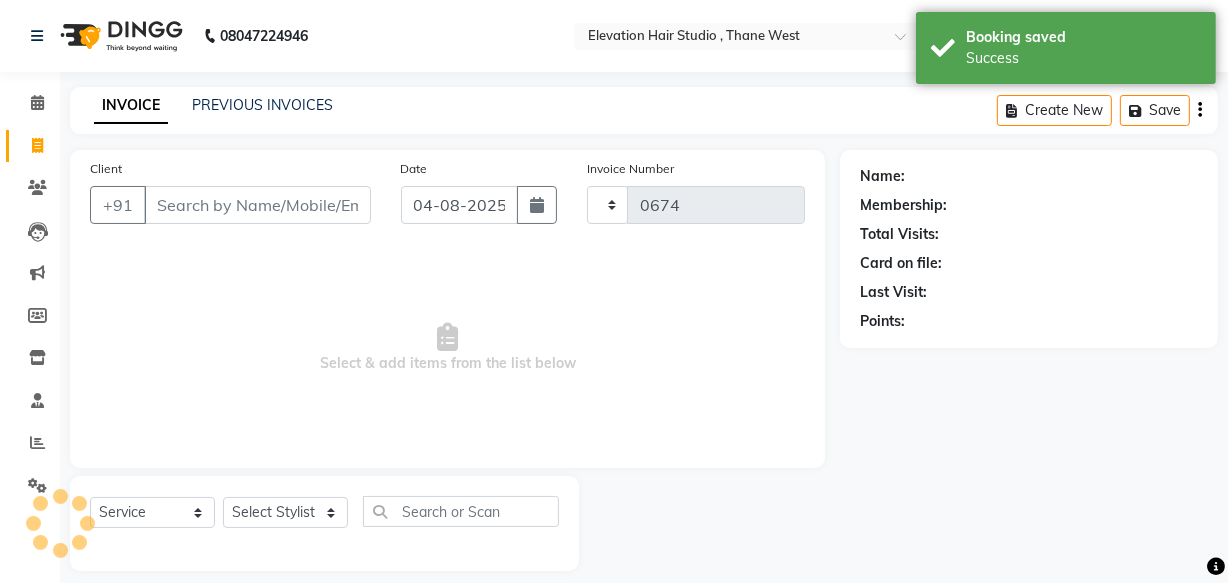 select on "6886" 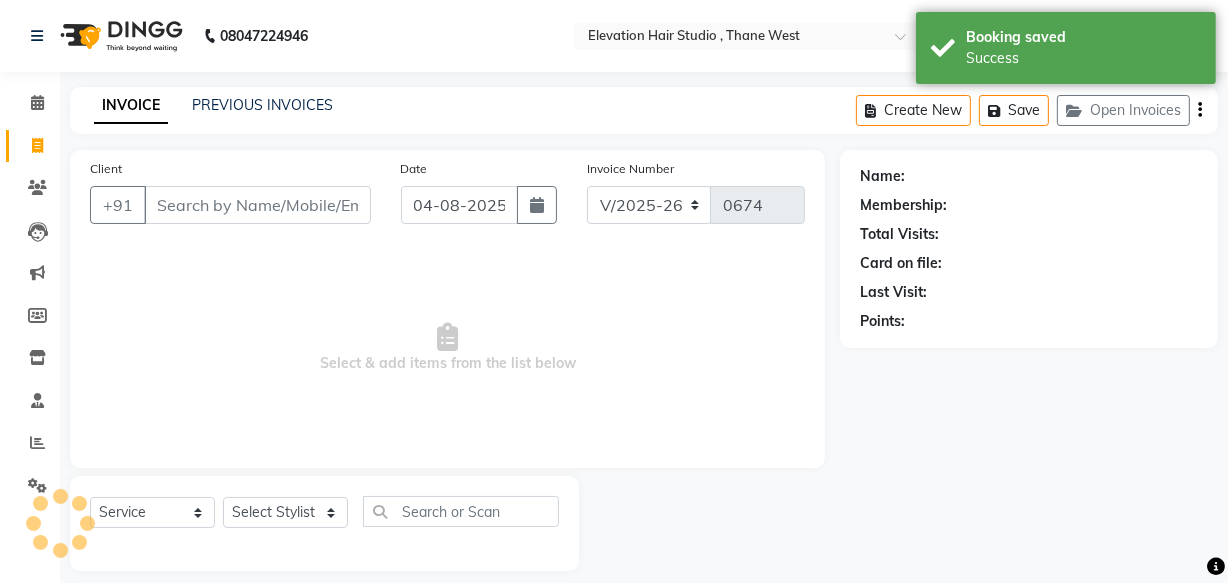 click on "Client" at bounding box center (257, 205) 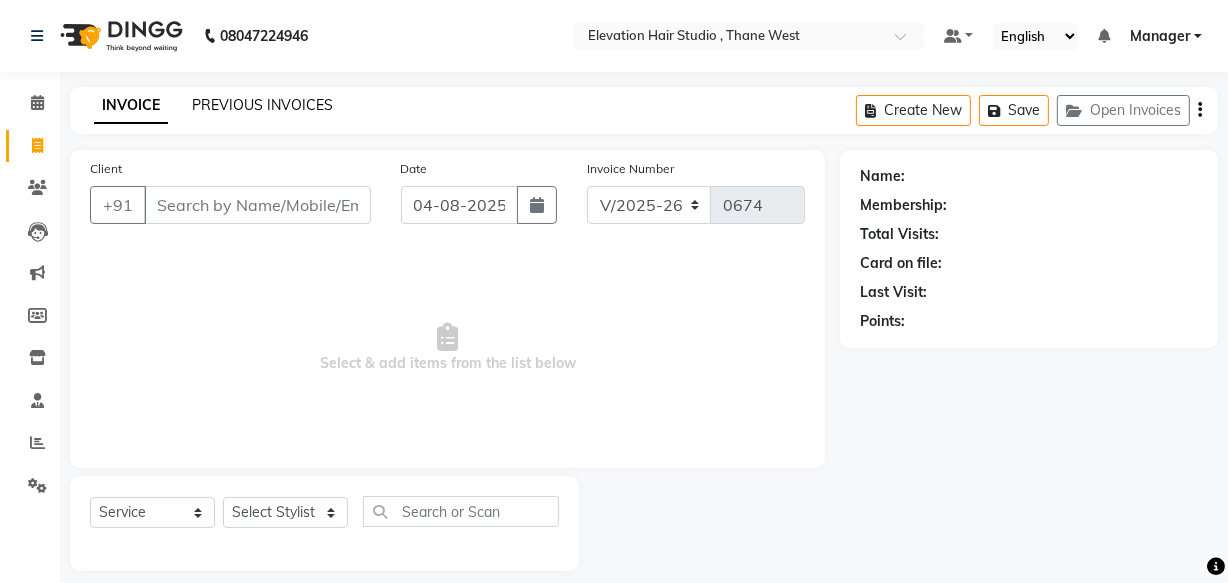 click on "PREVIOUS INVOICES" 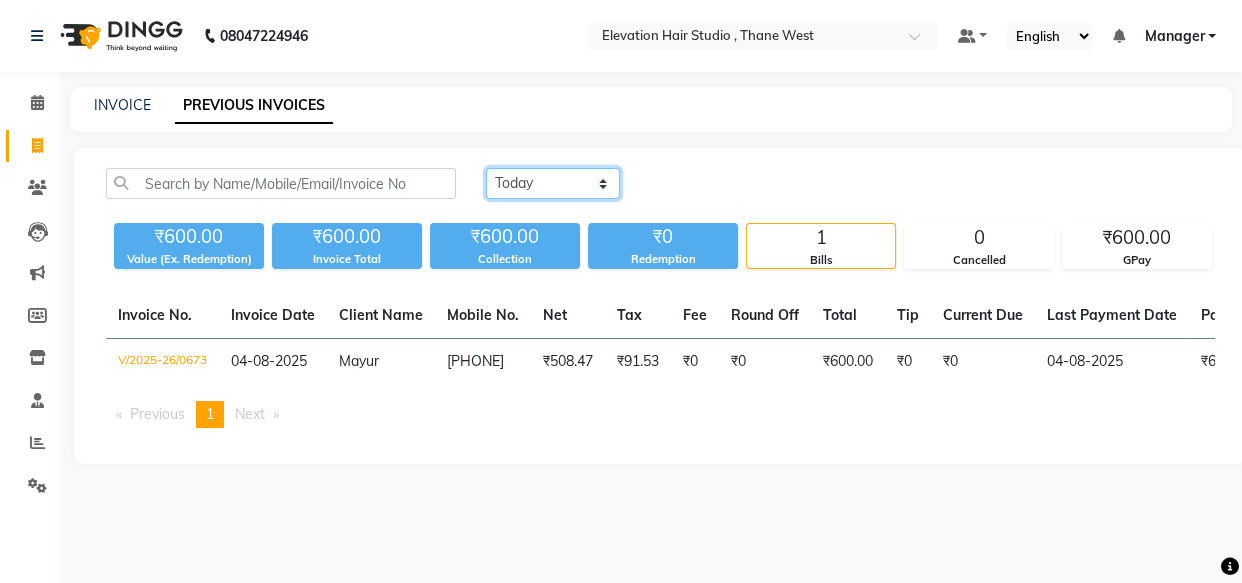 click on "Today Yesterday Custom Range" 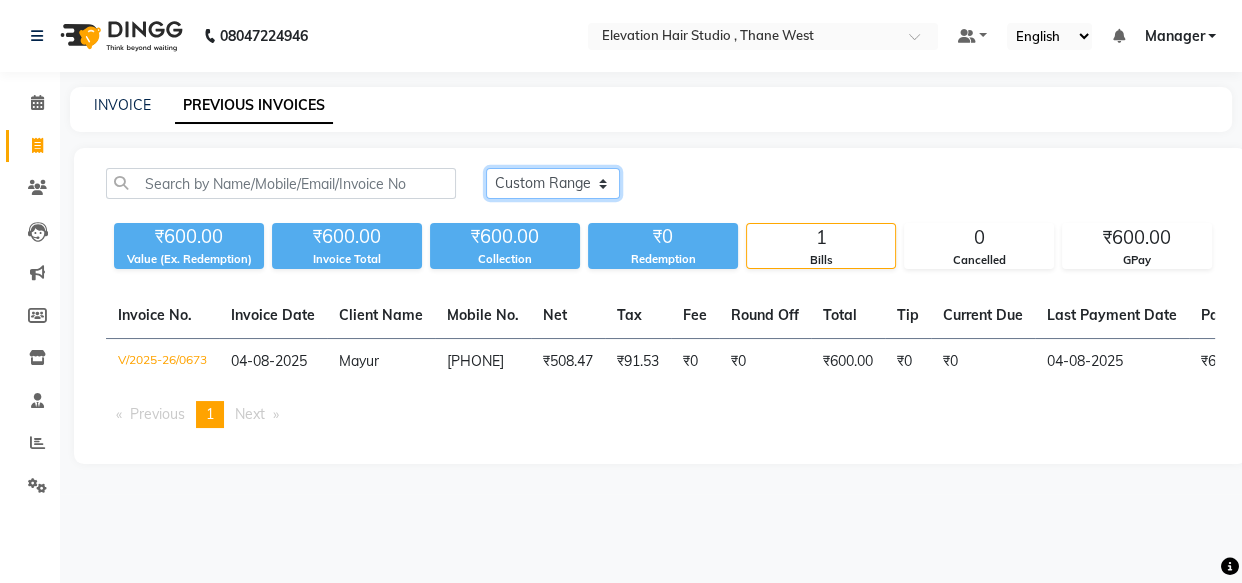 click on "Today Yesterday Custom Range" 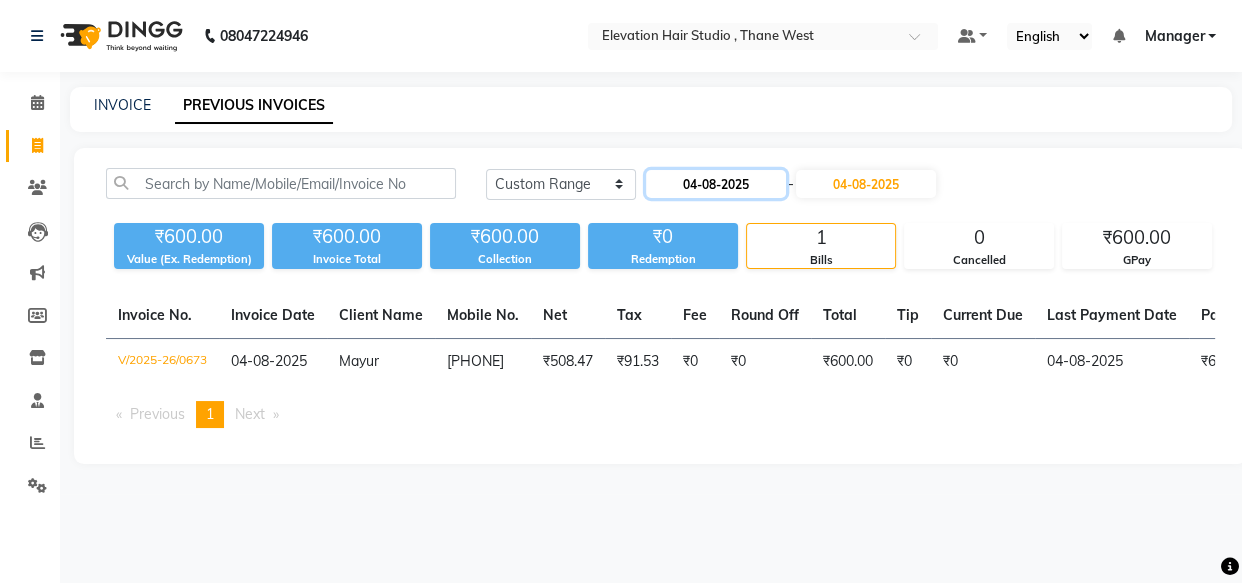 click on "04-08-2025" 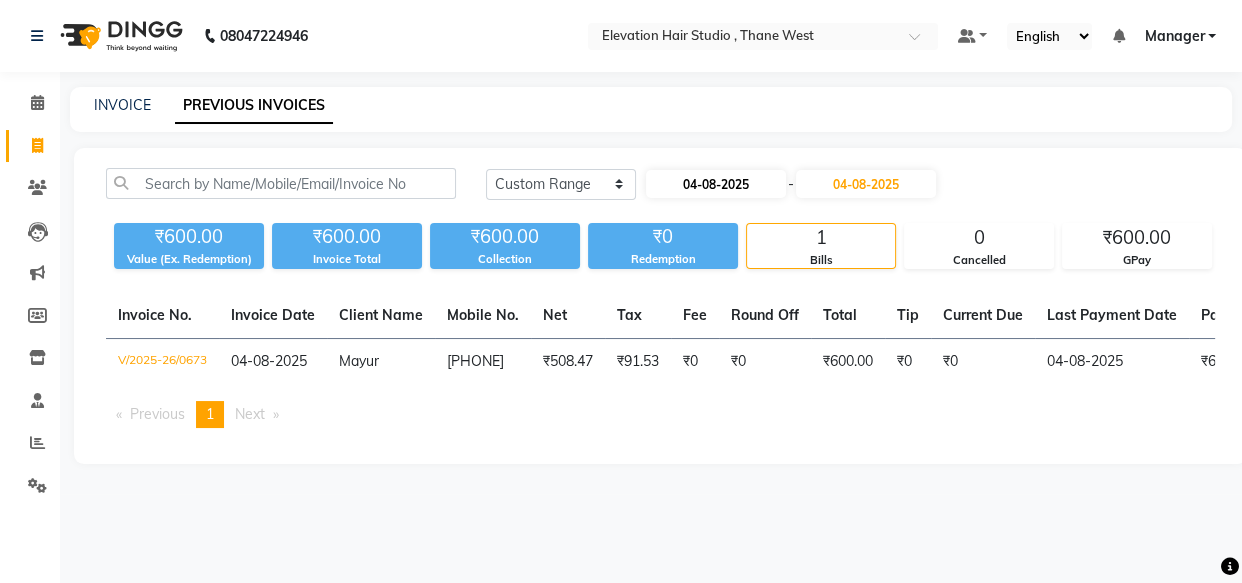 select on "8" 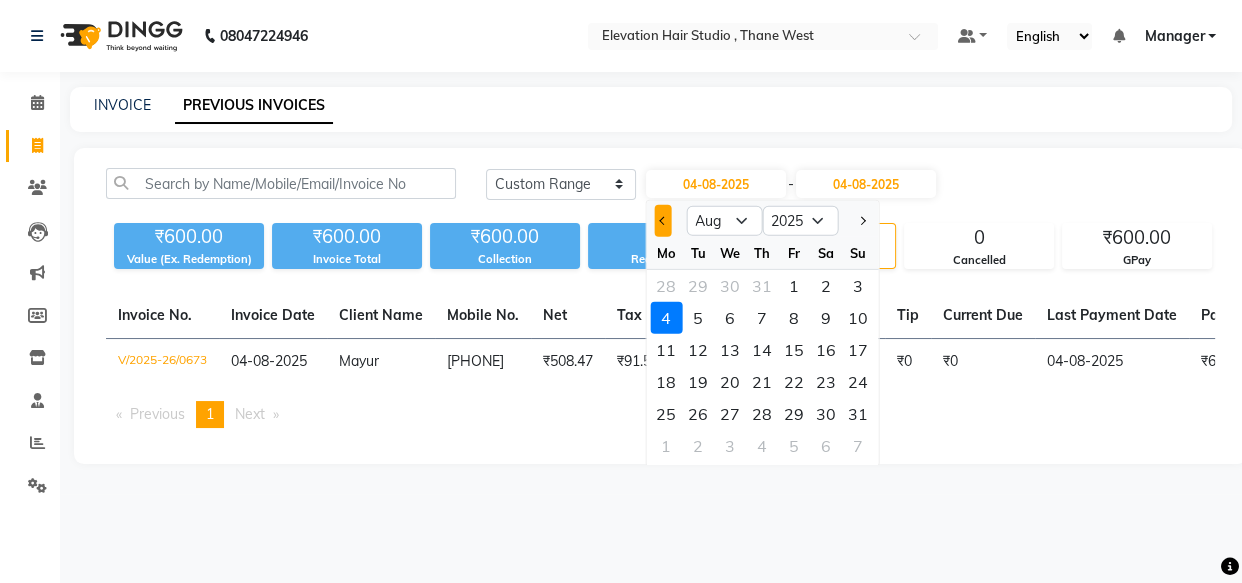 click 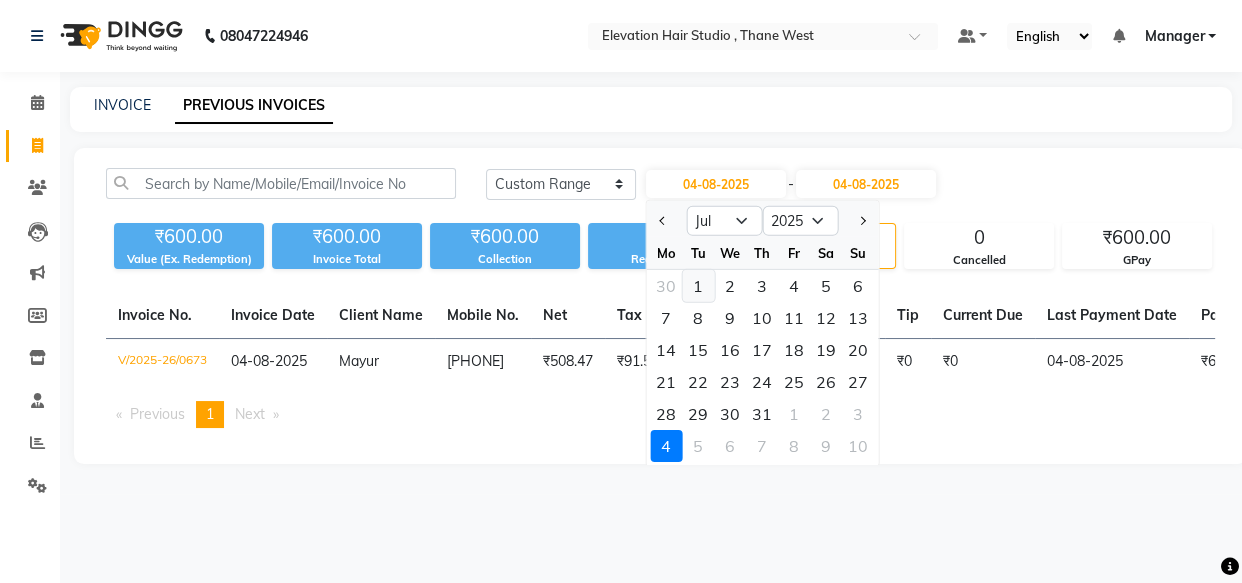 click on "1" 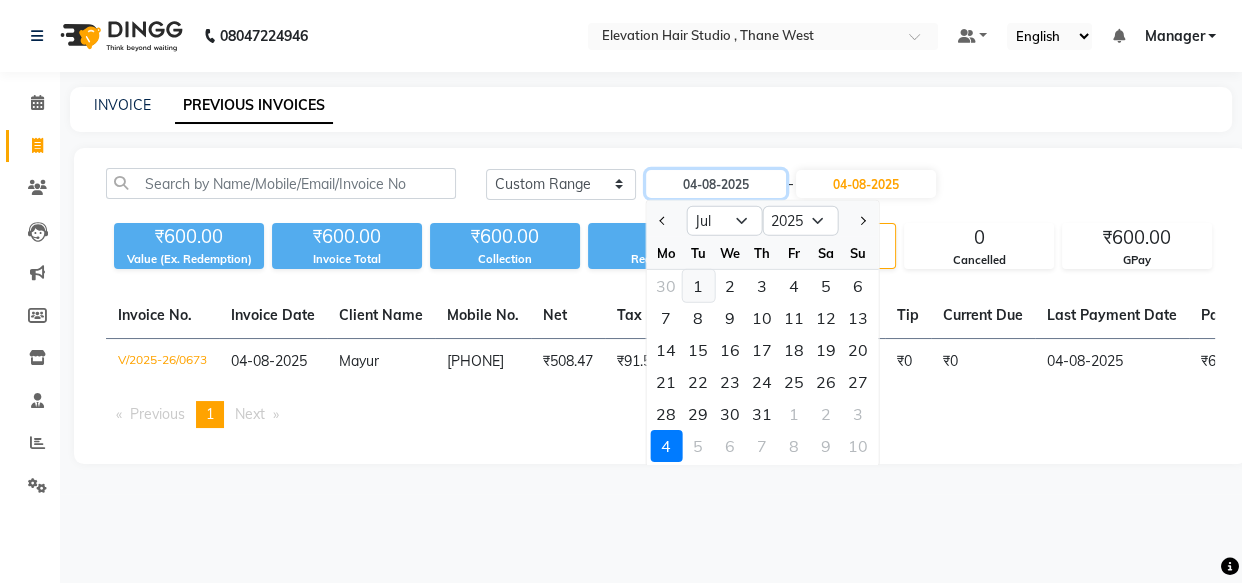 type on "01-07-2025" 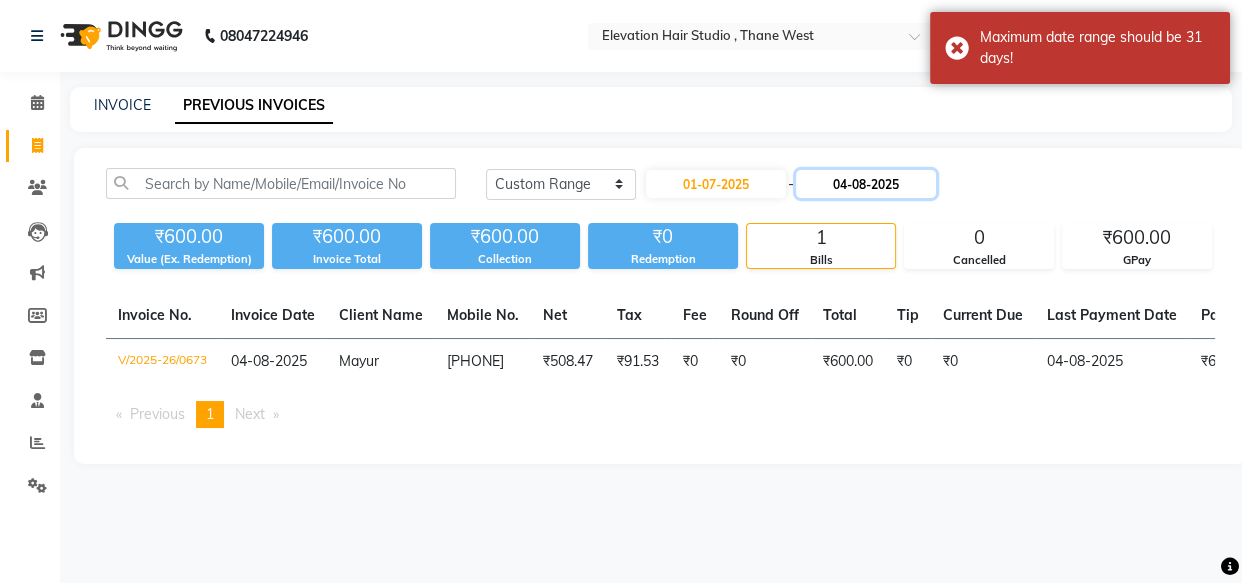 click on "04-08-2025" 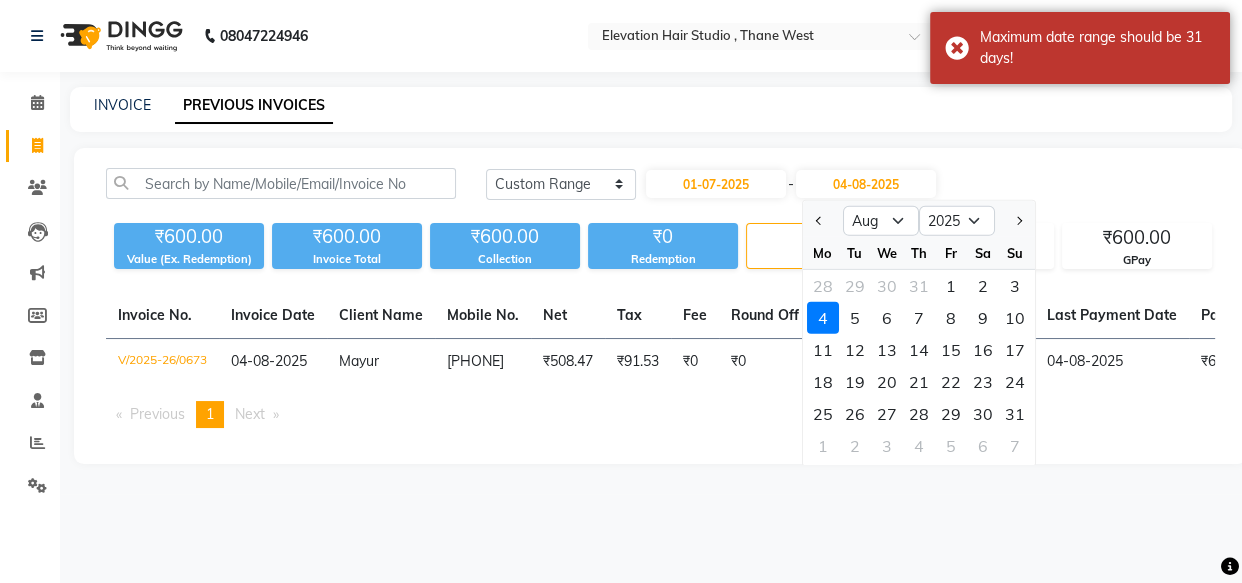 drag, startPoint x: 814, startPoint y: 210, endPoint x: 855, endPoint y: 242, distance: 52.009613 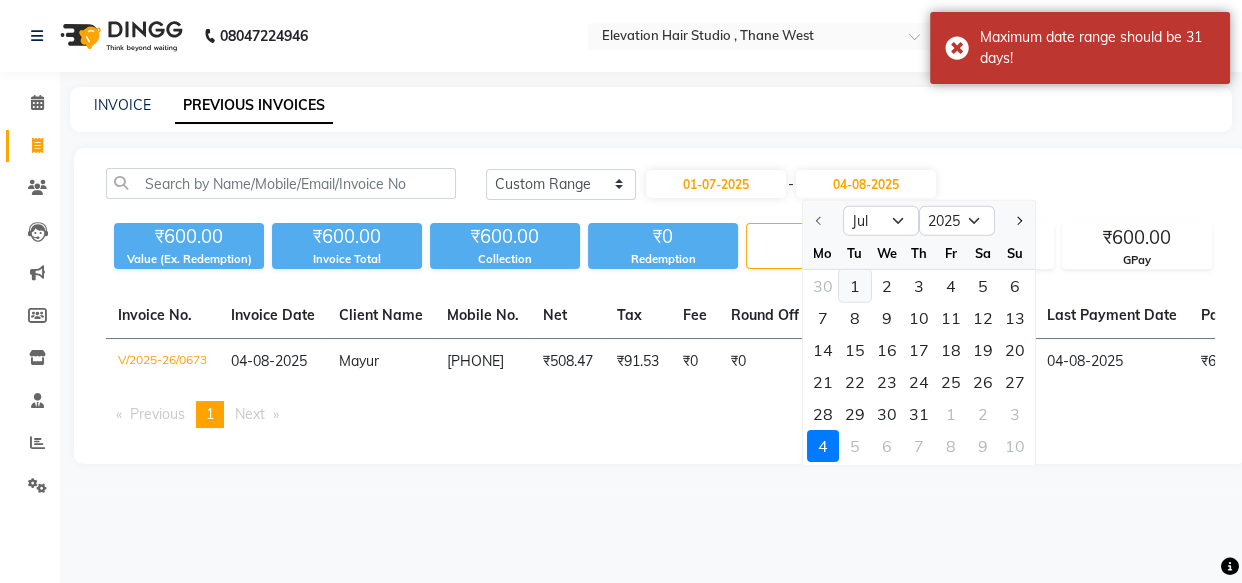 click on "1" 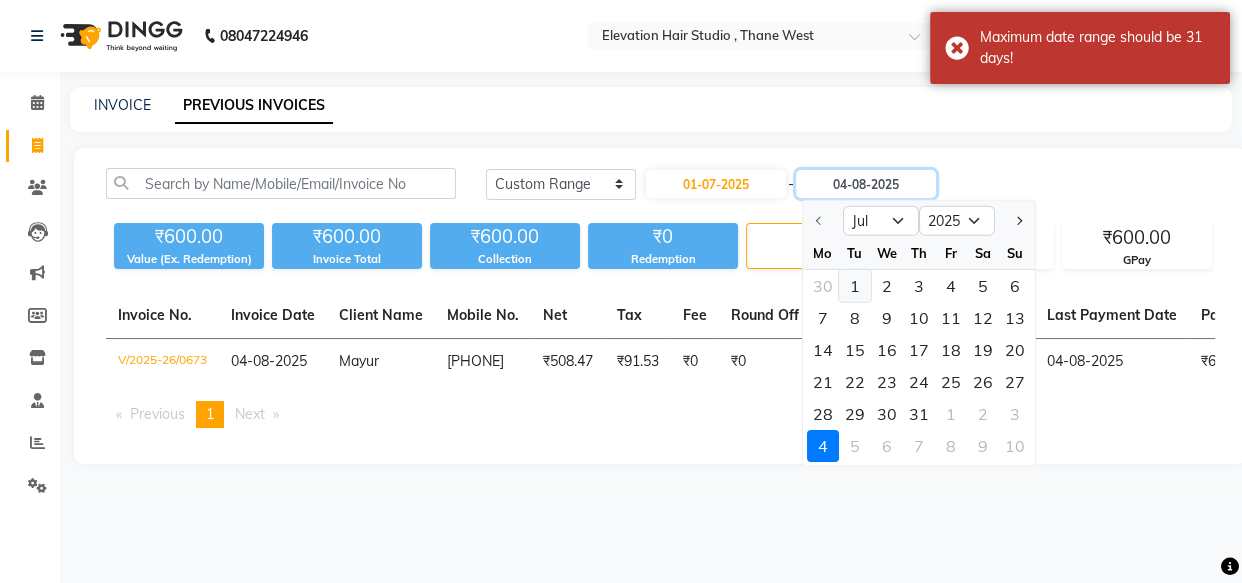 type on "01-07-2025" 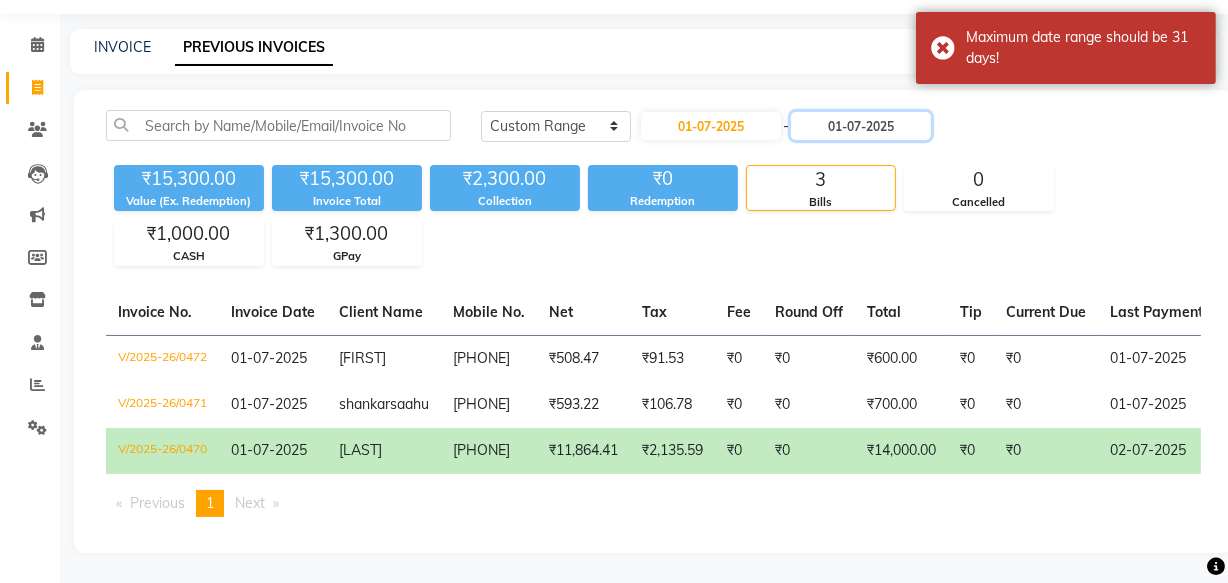 scroll, scrollTop: 90, scrollLeft: 0, axis: vertical 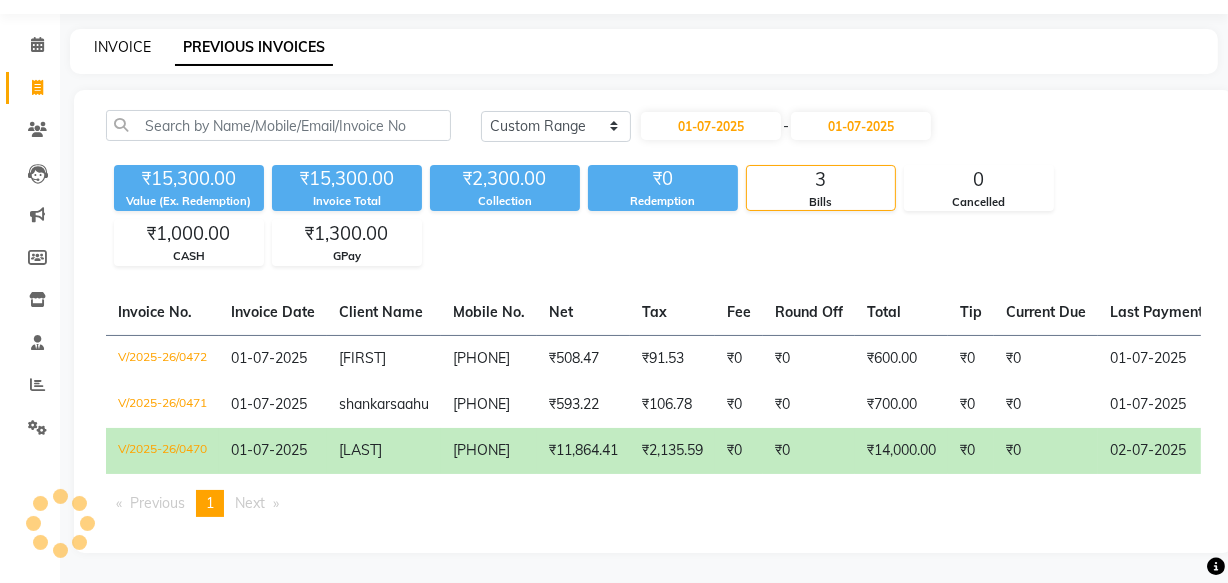 drag, startPoint x: 127, startPoint y: 20, endPoint x: 191, endPoint y: 66, distance: 78.81624 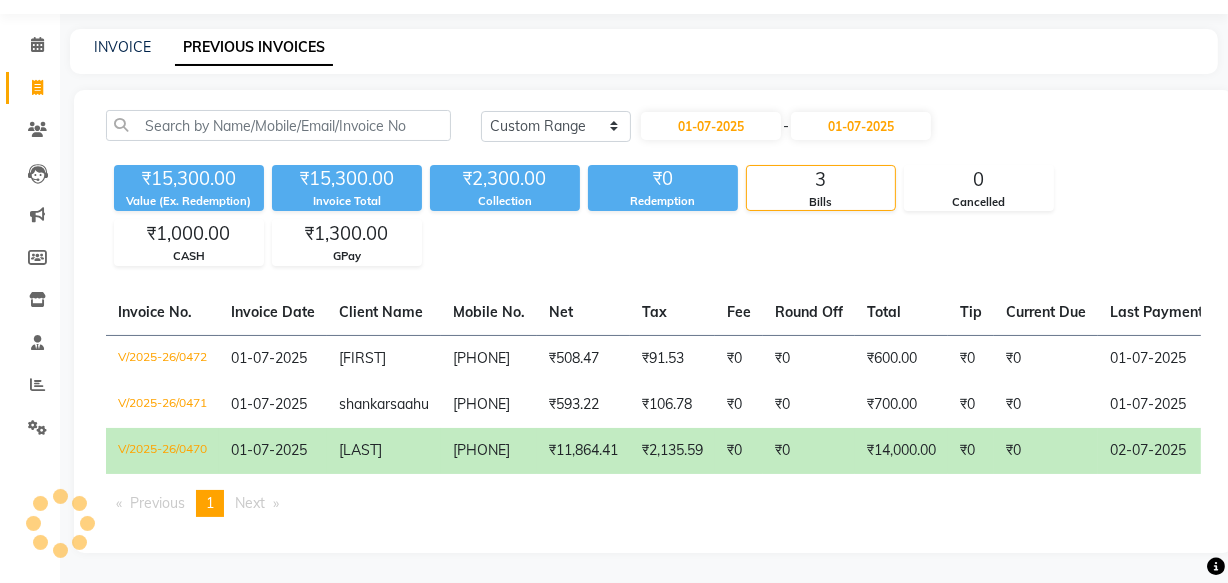 scroll, scrollTop: 19, scrollLeft: 0, axis: vertical 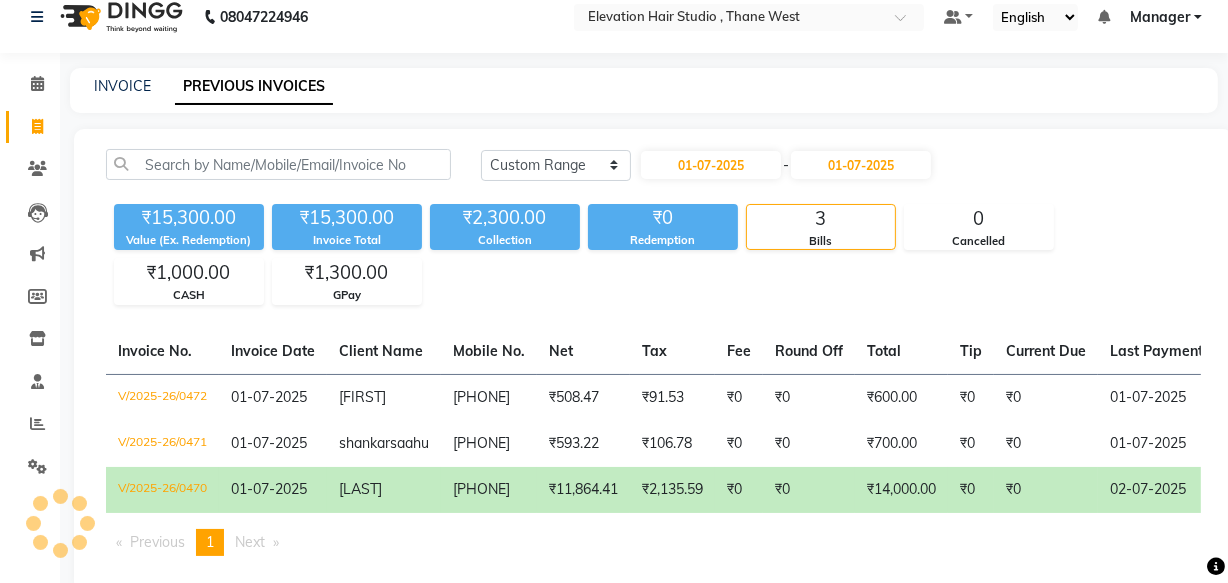 select on "6886" 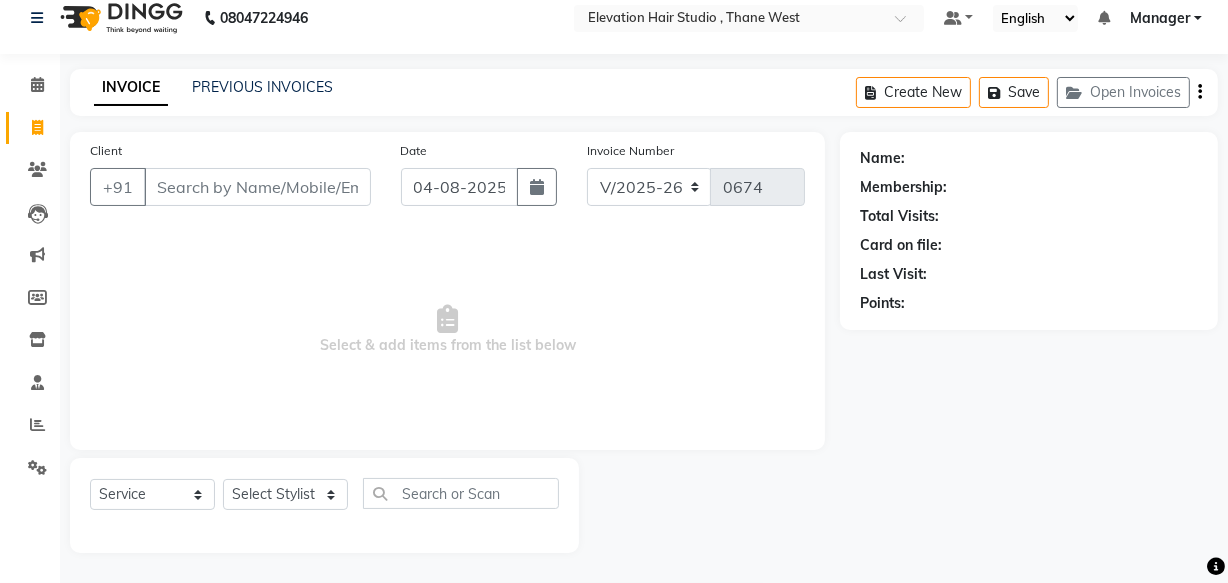 click on "Client" at bounding box center [257, 187] 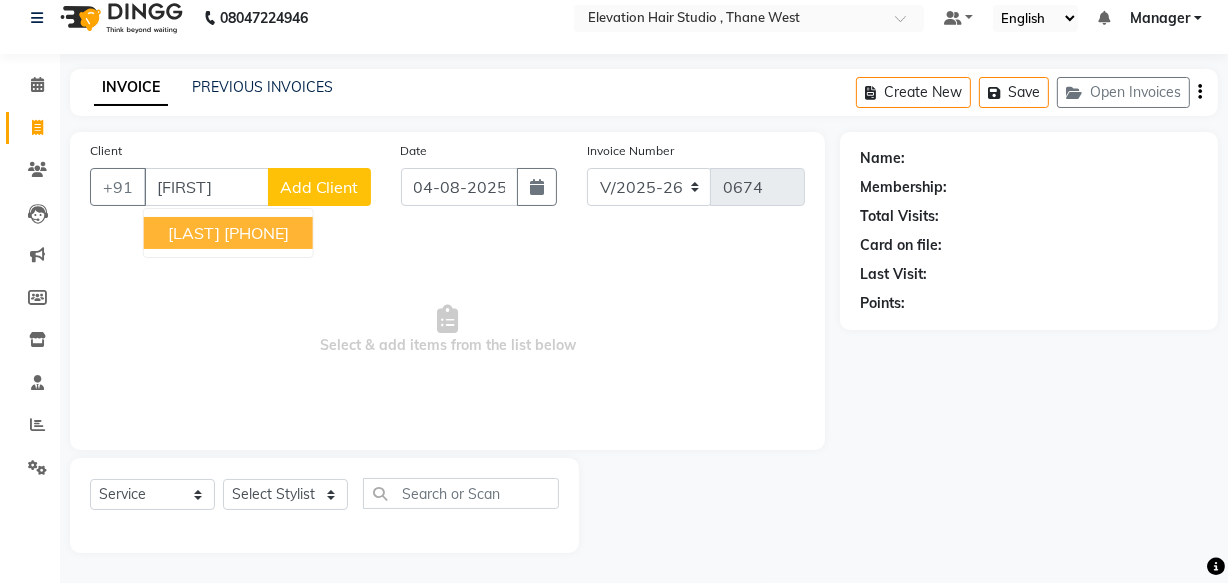 click on "9137272149" at bounding box center (256, 233) 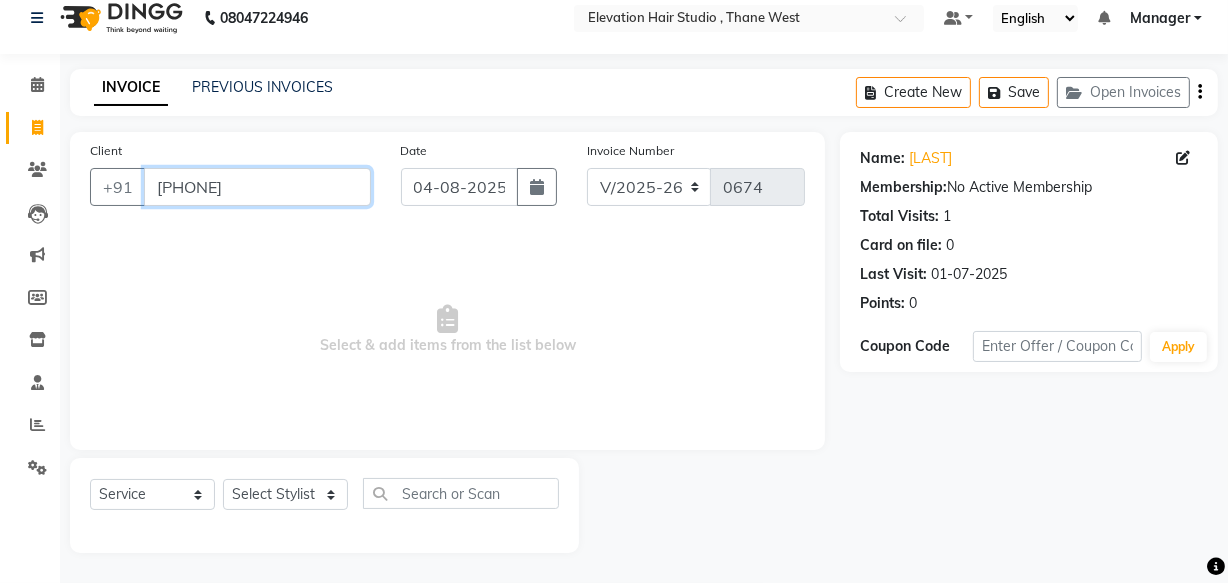 click on "9137272149" at bounding box center [257, 187] 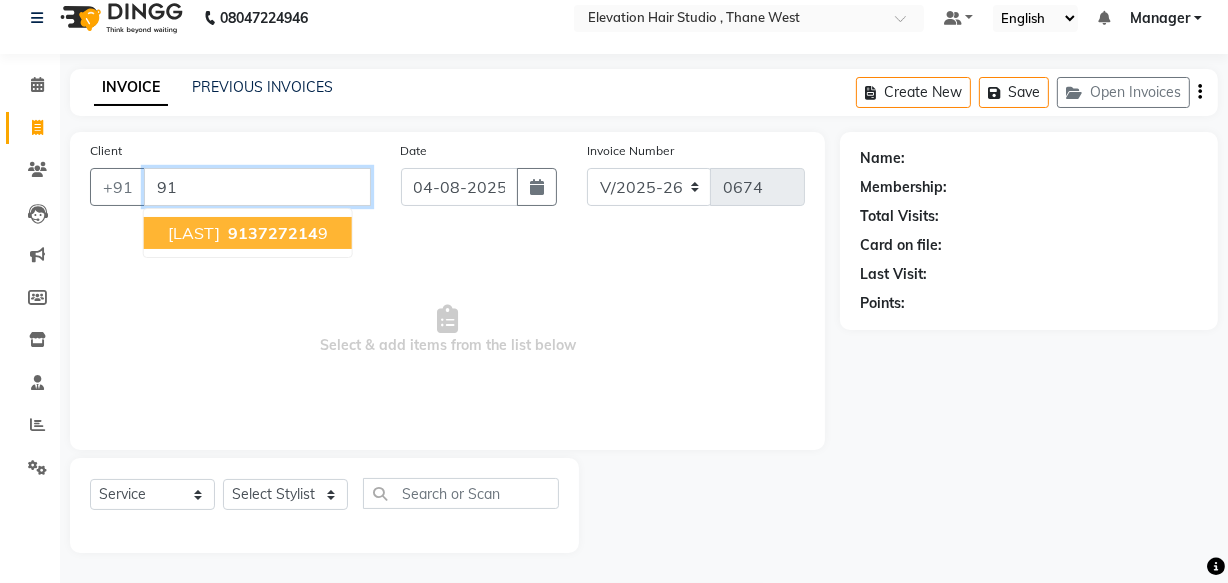 type on "9" 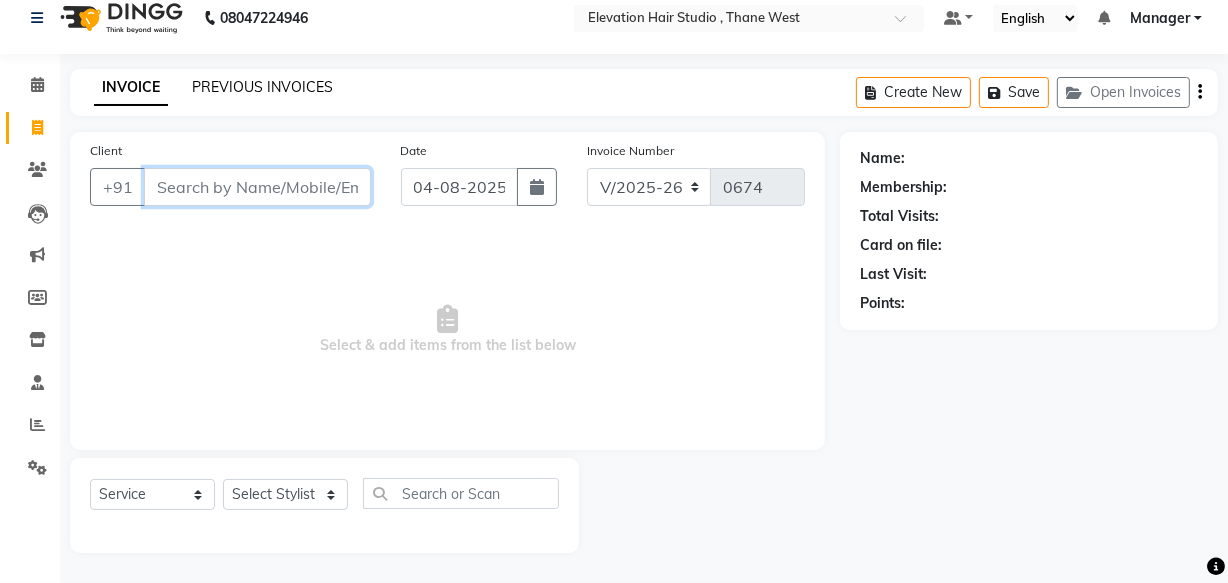 type 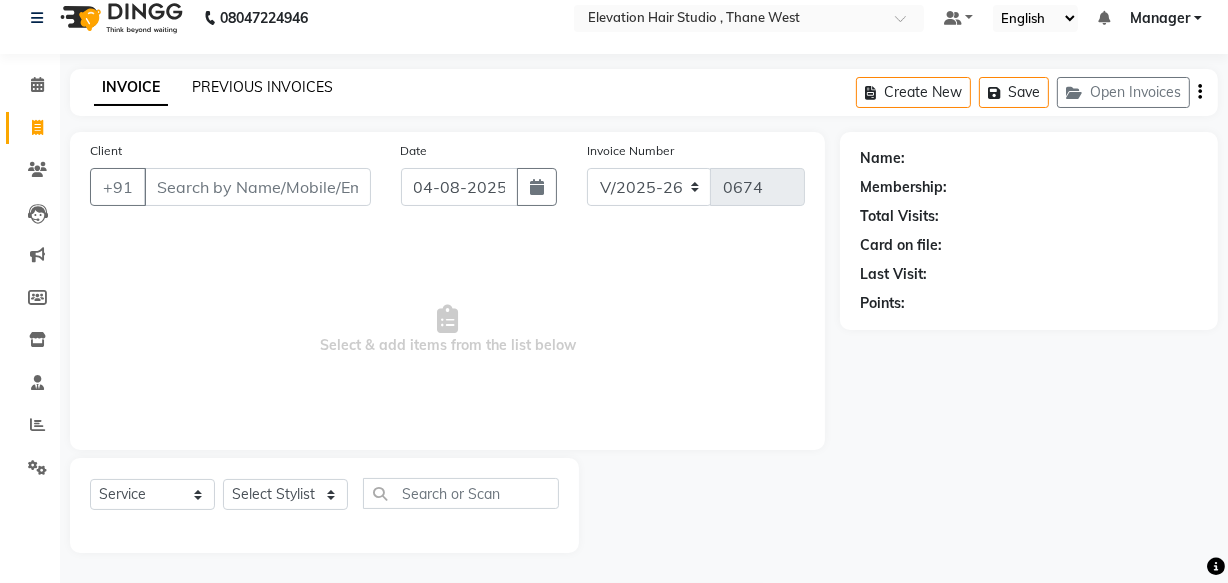 click on "PREVIOUS INVOICES" 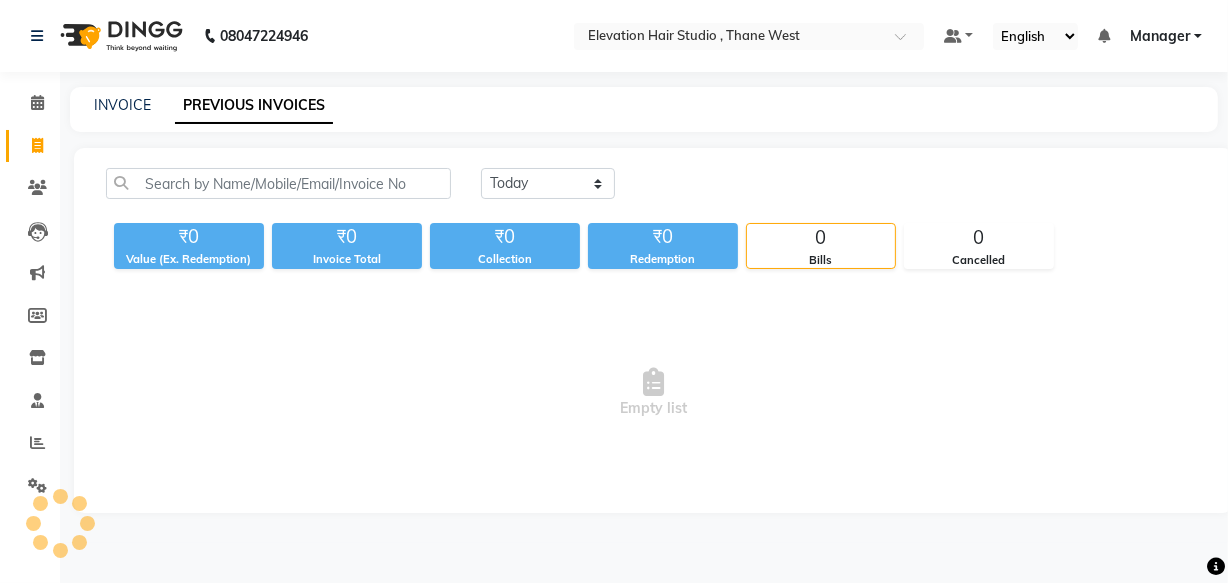 scroll, scrollTop: 0, scrollLeft: 0, axis: both 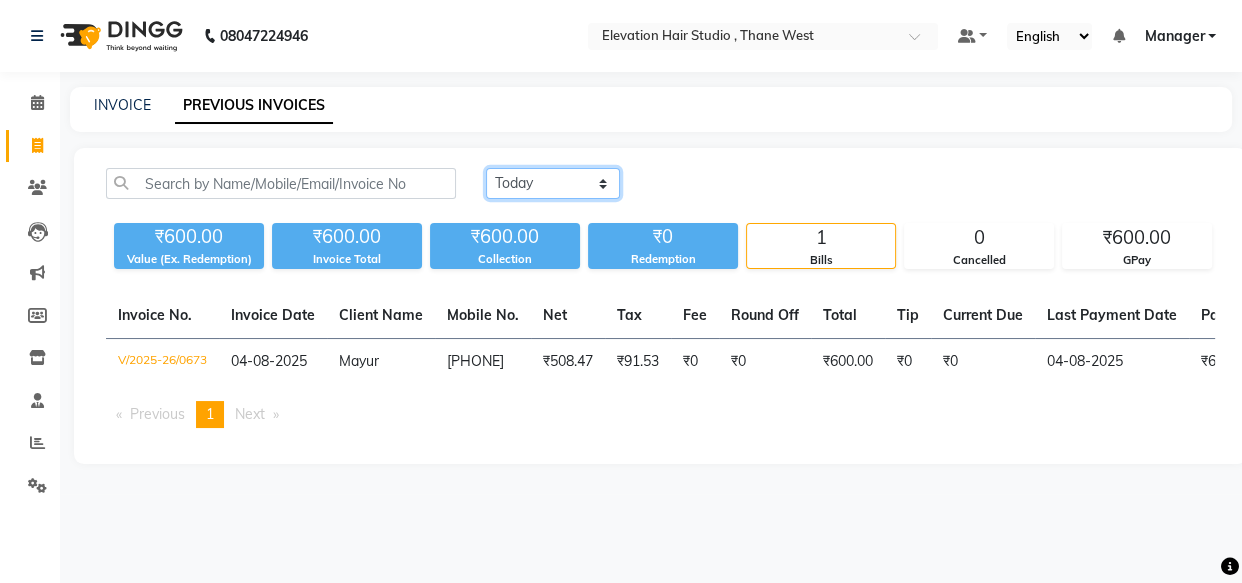 drag, startPoint x: 605, startPoint y: 179, endPoint x: 595, endPoint y: 193, distance: 17.20465 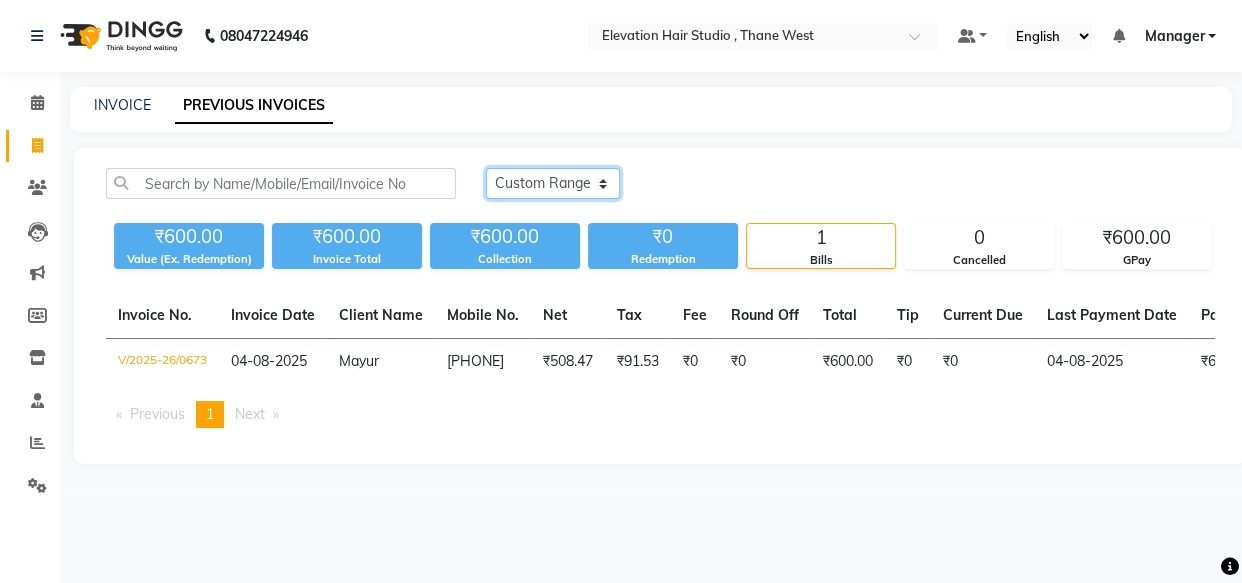 click on "Today Yesterday Custom Range" 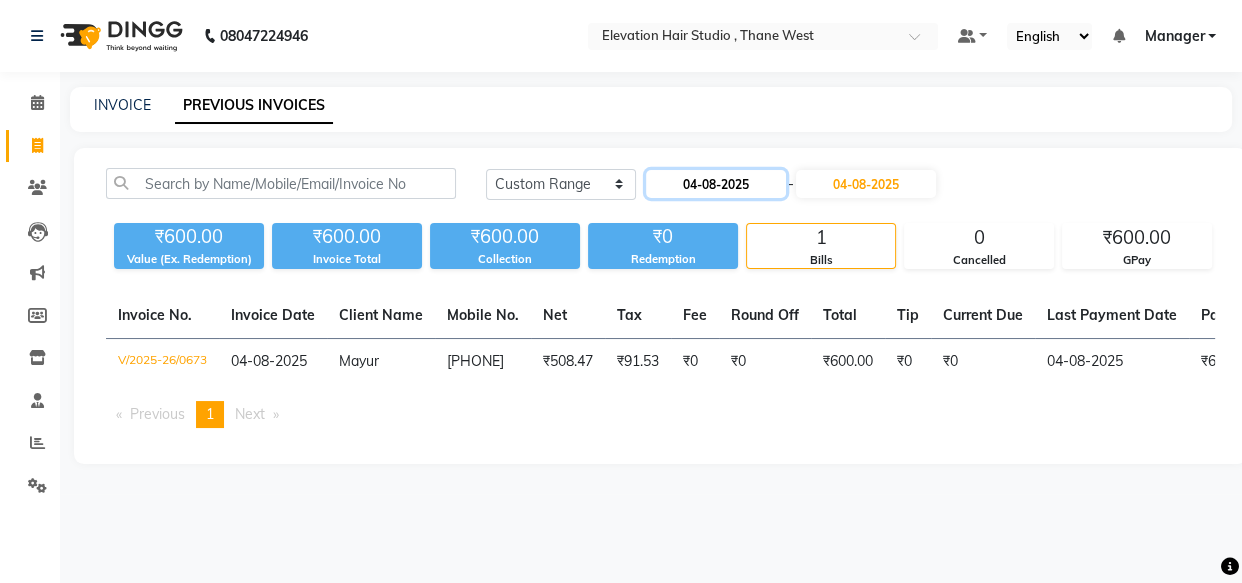 click on "04-08-2025" 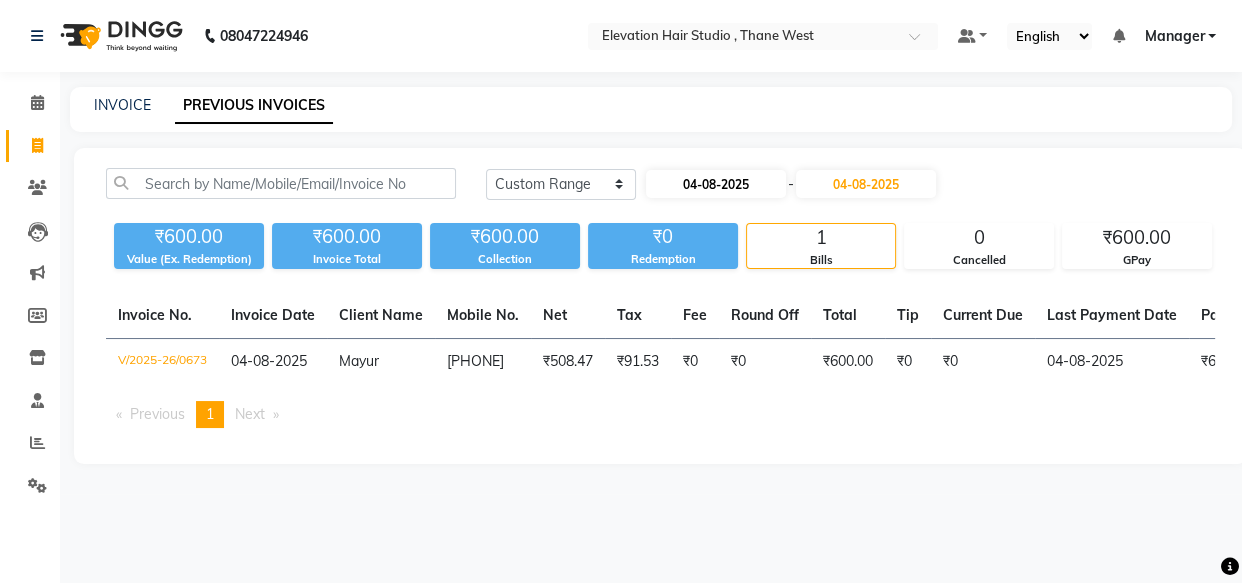 select on "8" 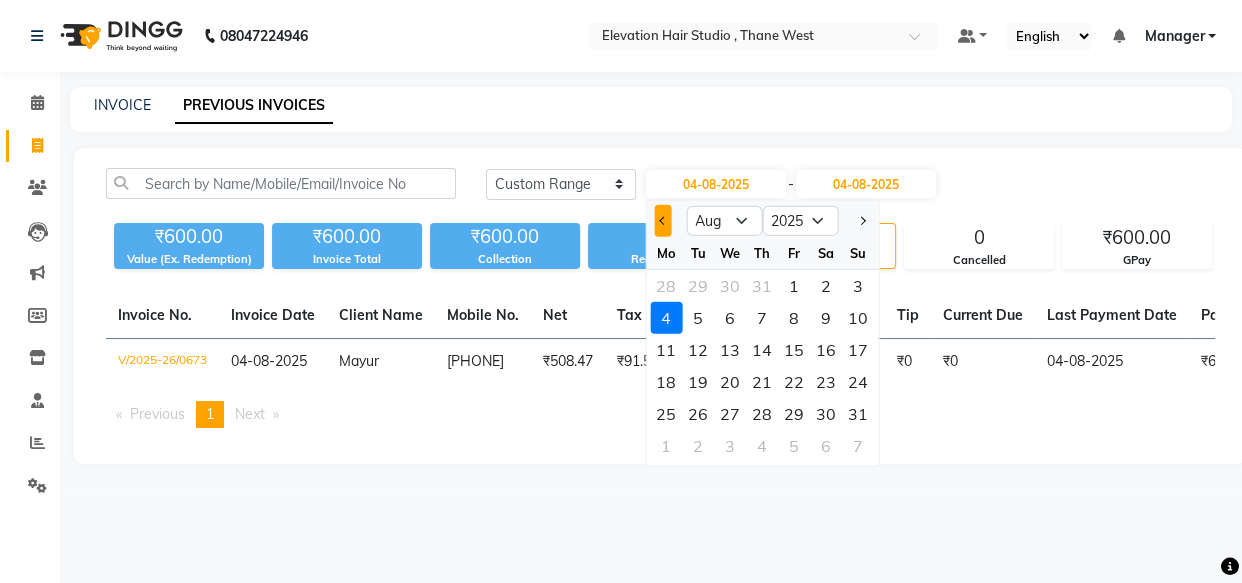 click 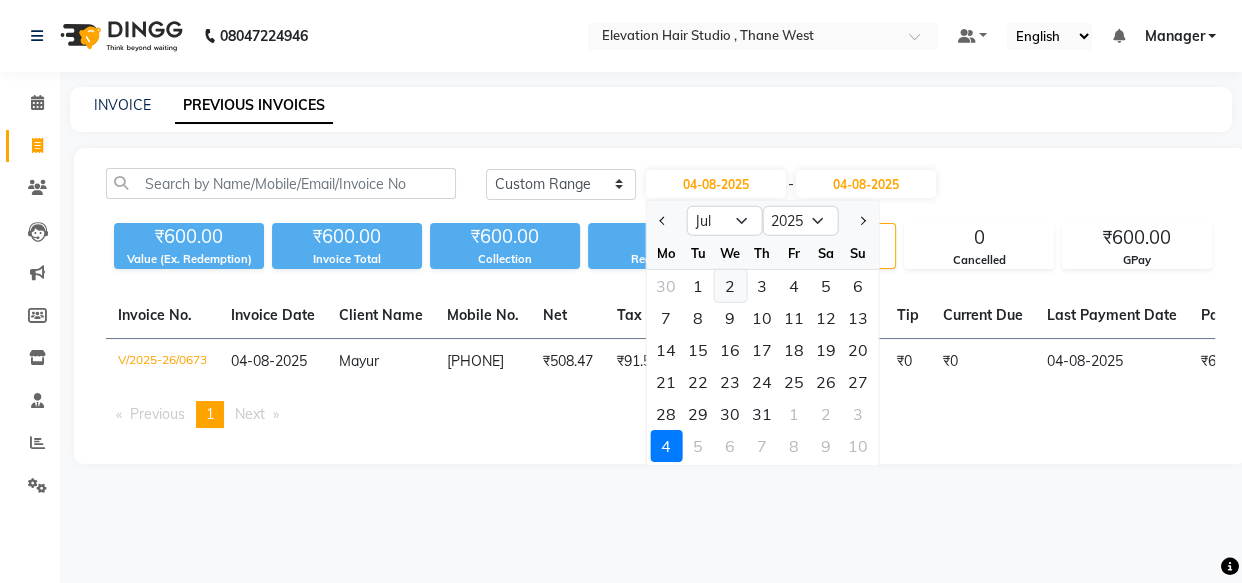 click on "2" 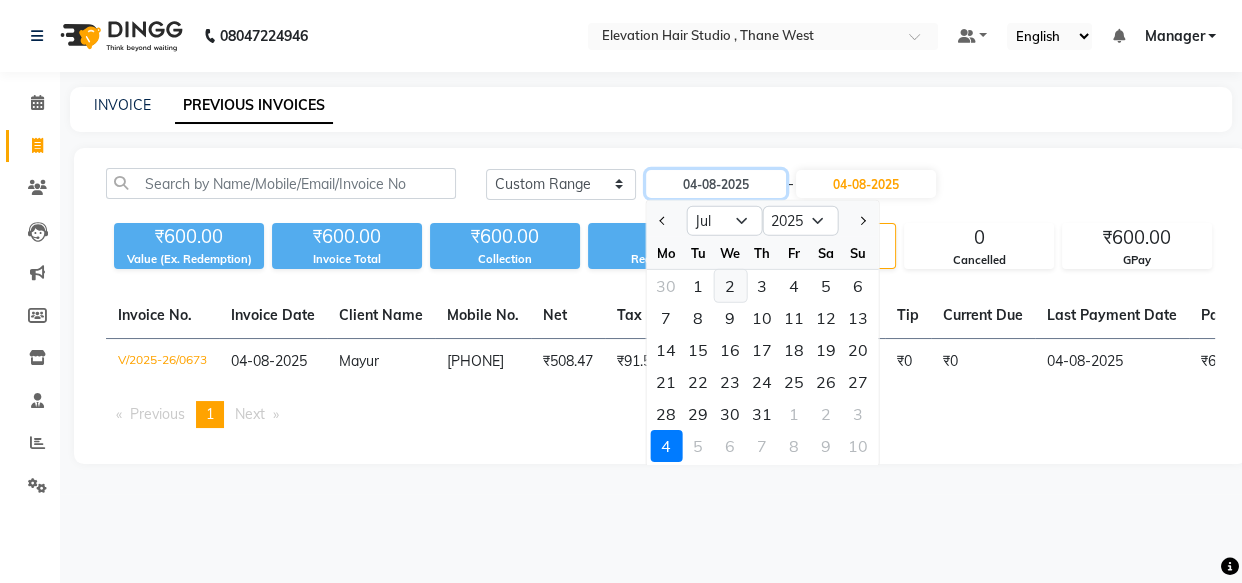 type on "02-07-2025" 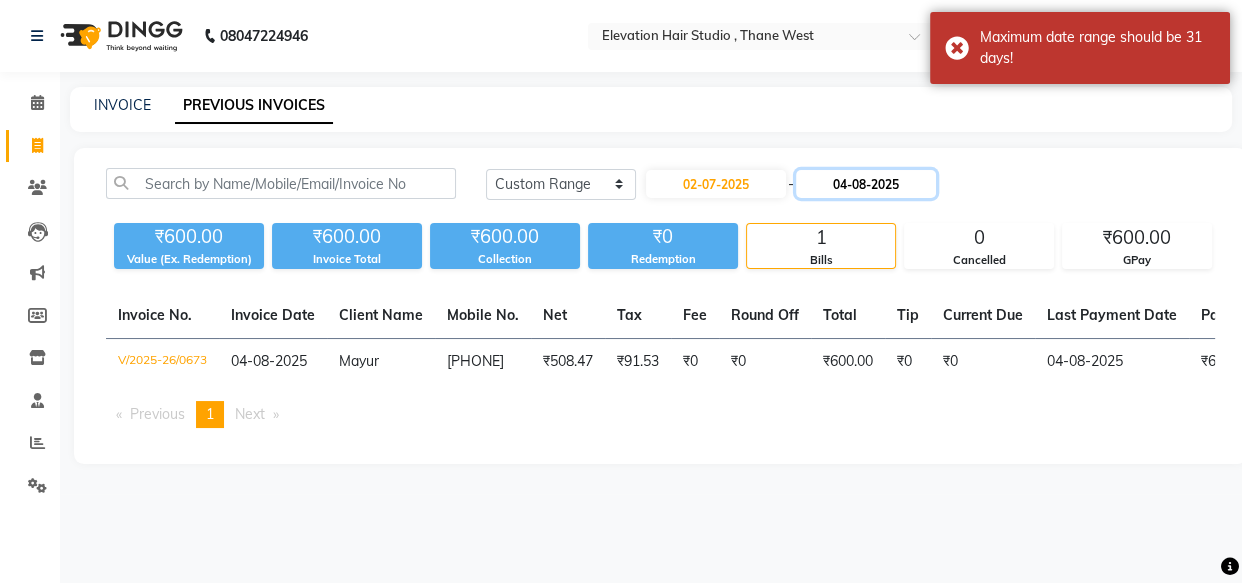 click on "04-08-2025" 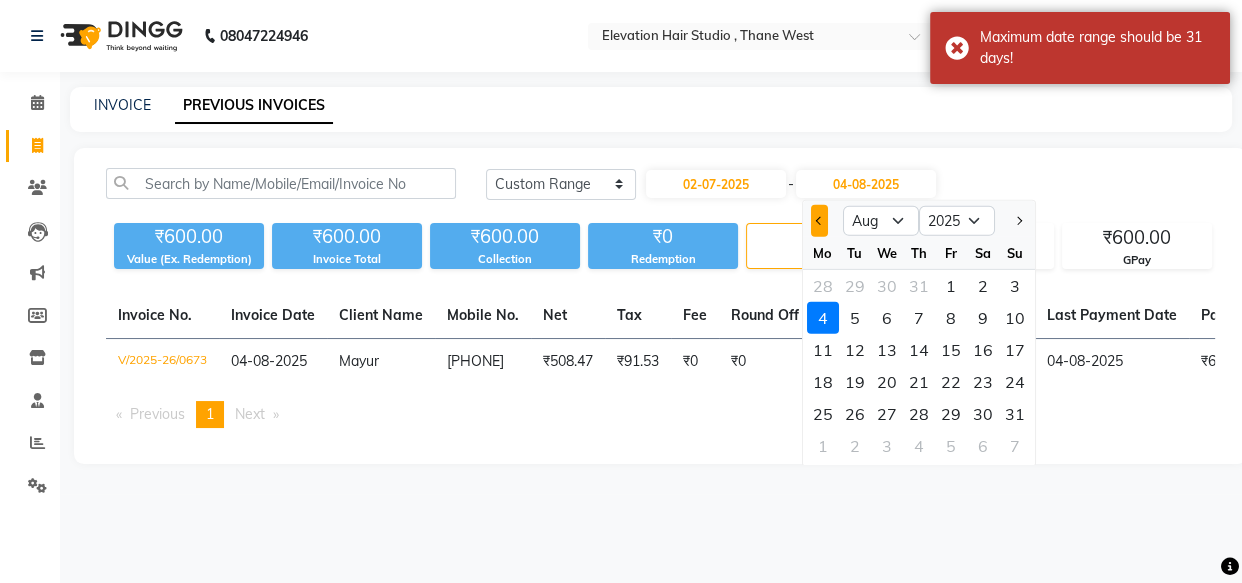 click 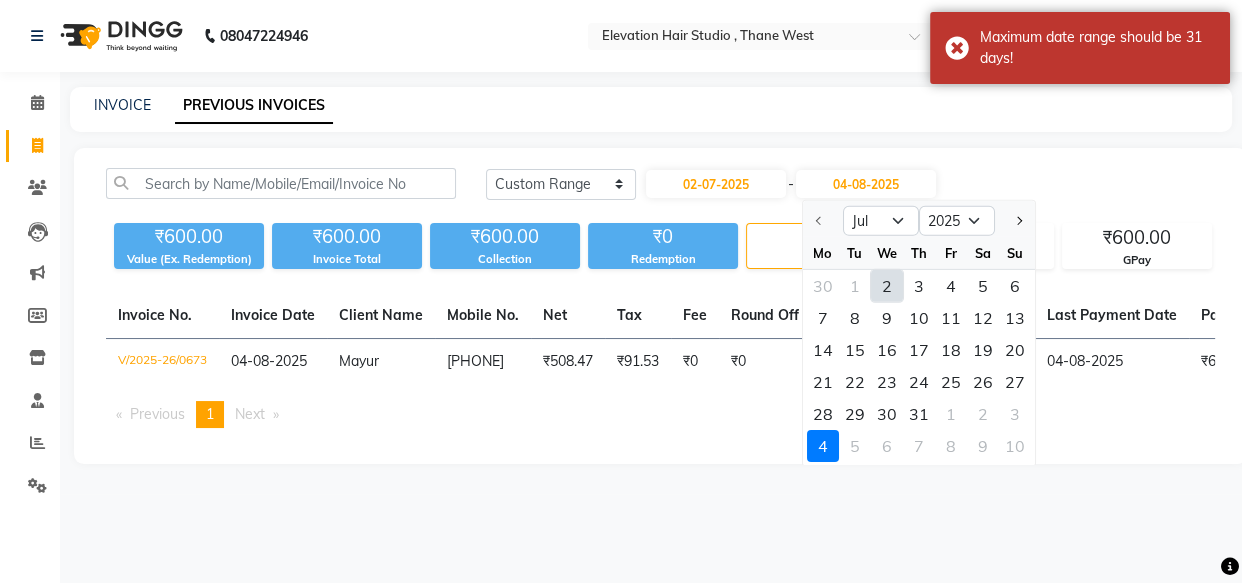 click on "2" 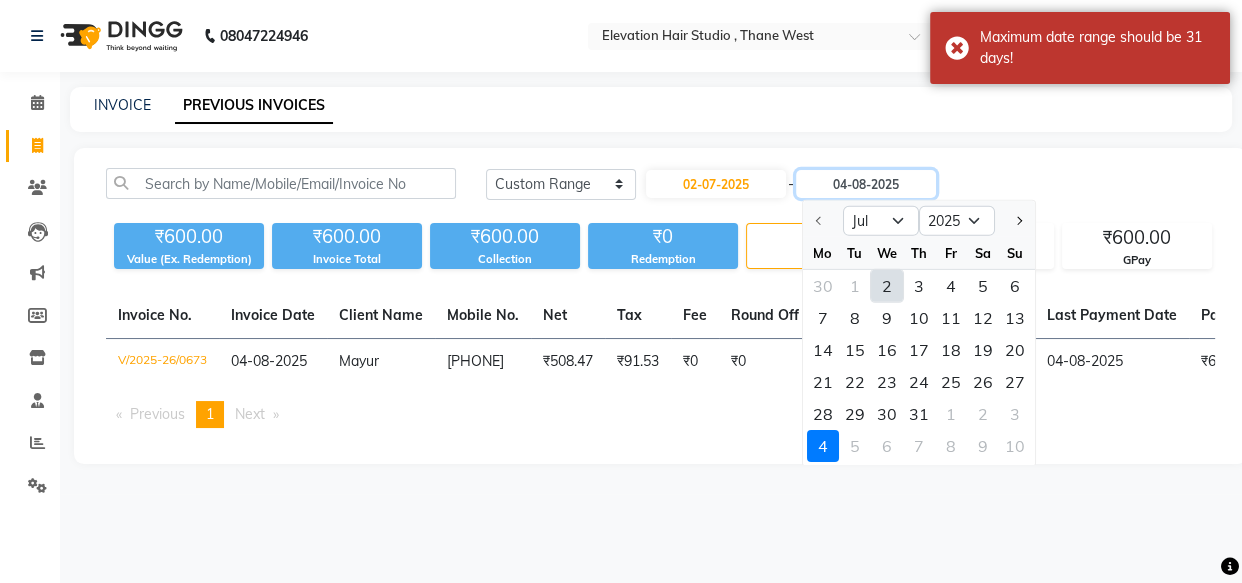 type on "02-07-2025" 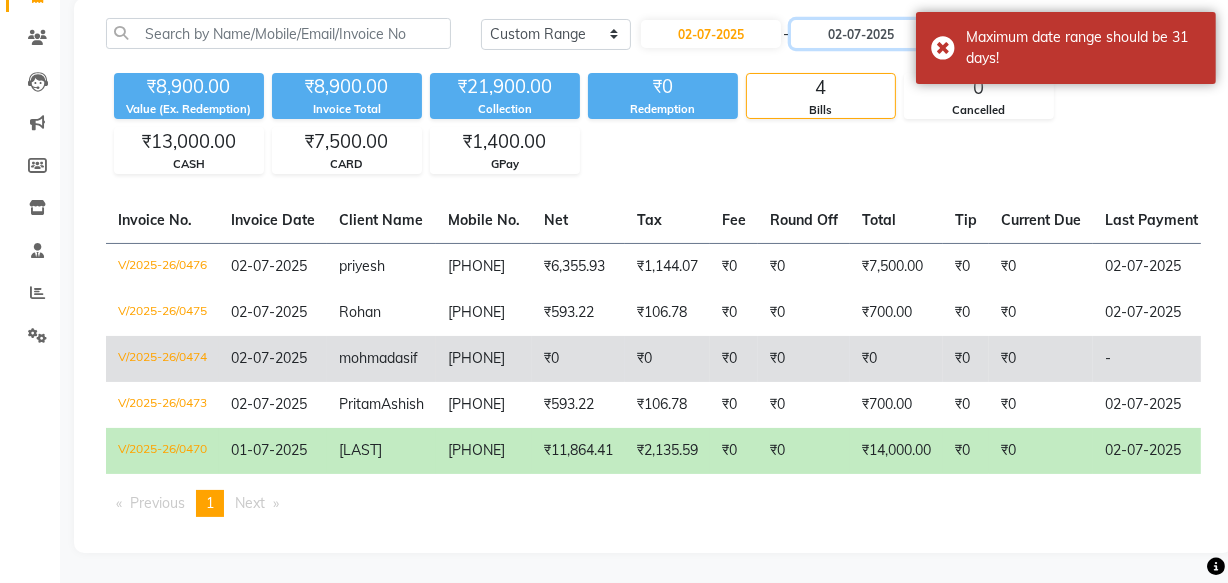 scroll, scrollTop: 203, scrollLeft: 0, axis: vertical 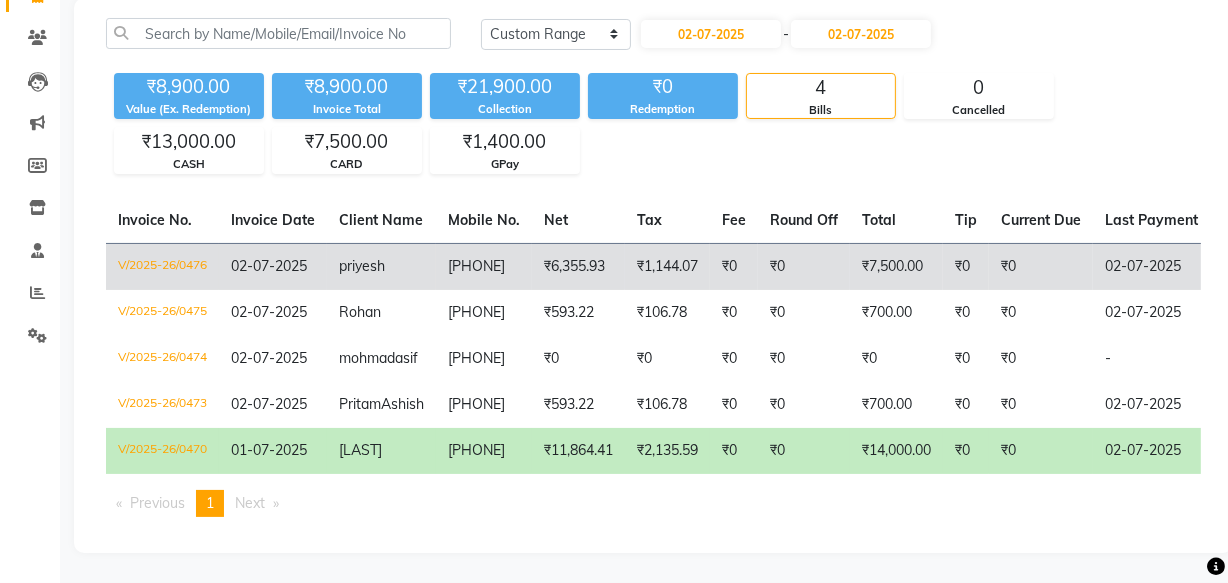 click on "7666983111" 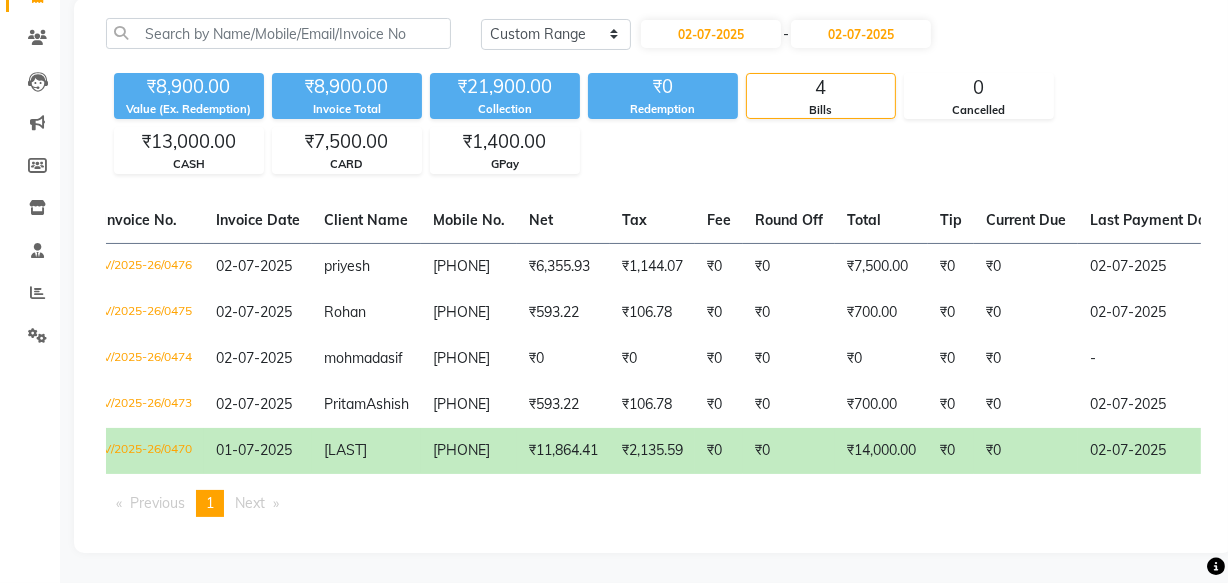 scroll, scrollTop: 0, scrollLeft: 0, axis: both 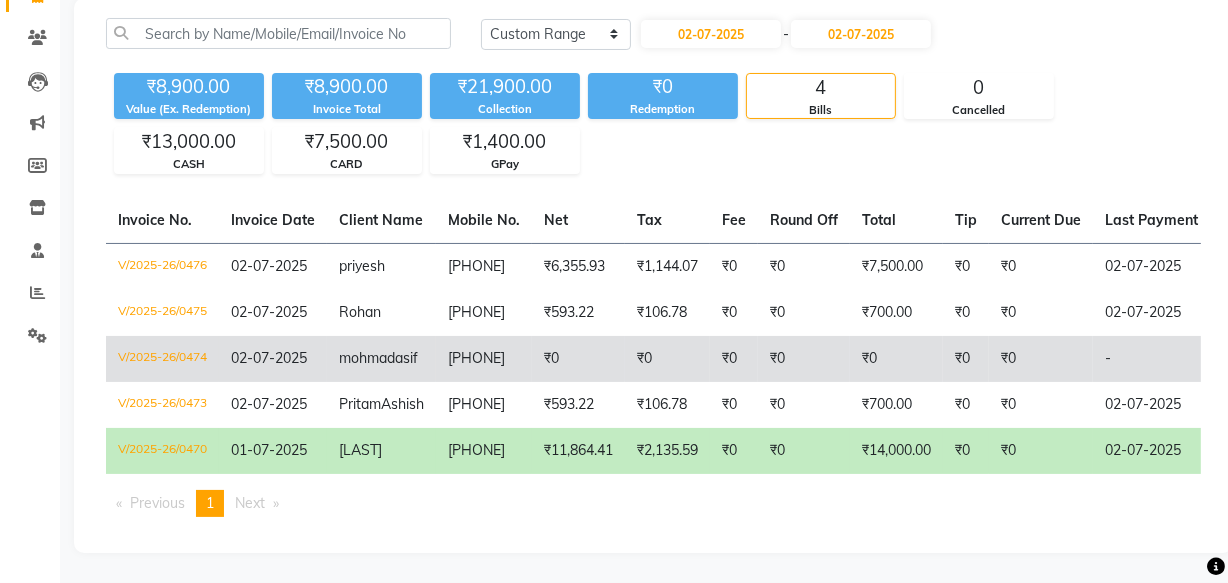 click on "8369818626" 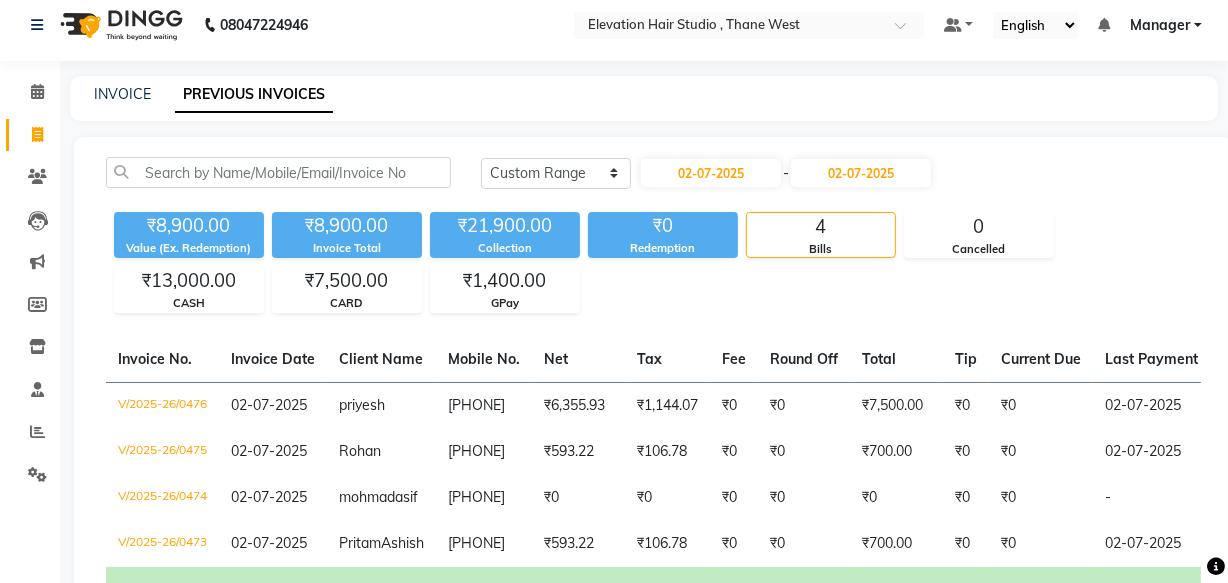 scroll, scrollTop: 0, scrollLeft: 0, axis: both 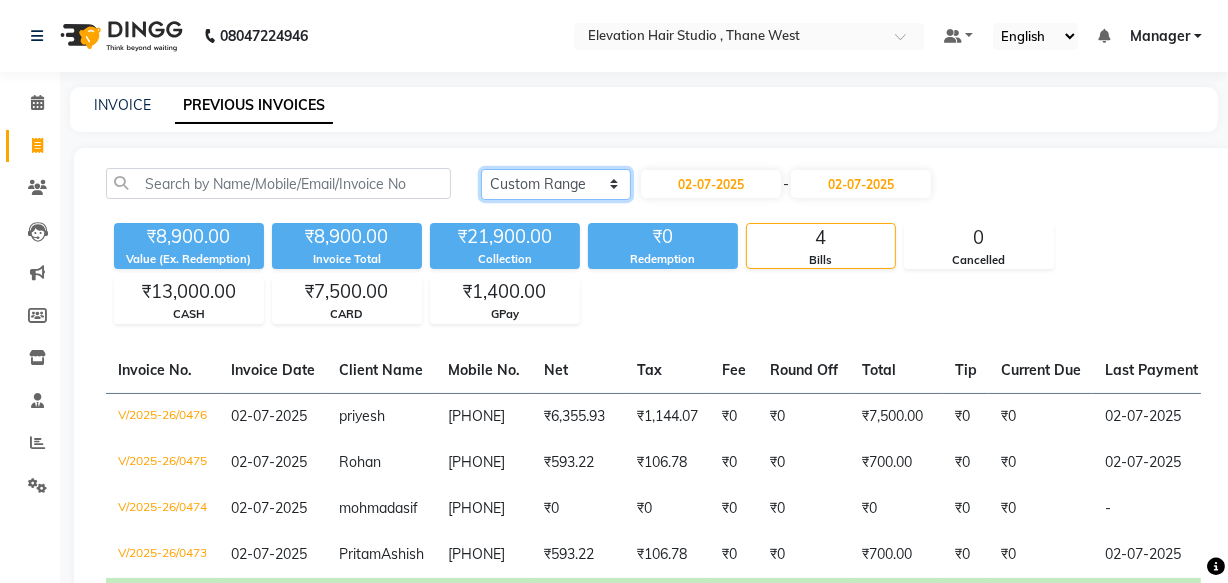 click on "Today Yesterday Custom Range" 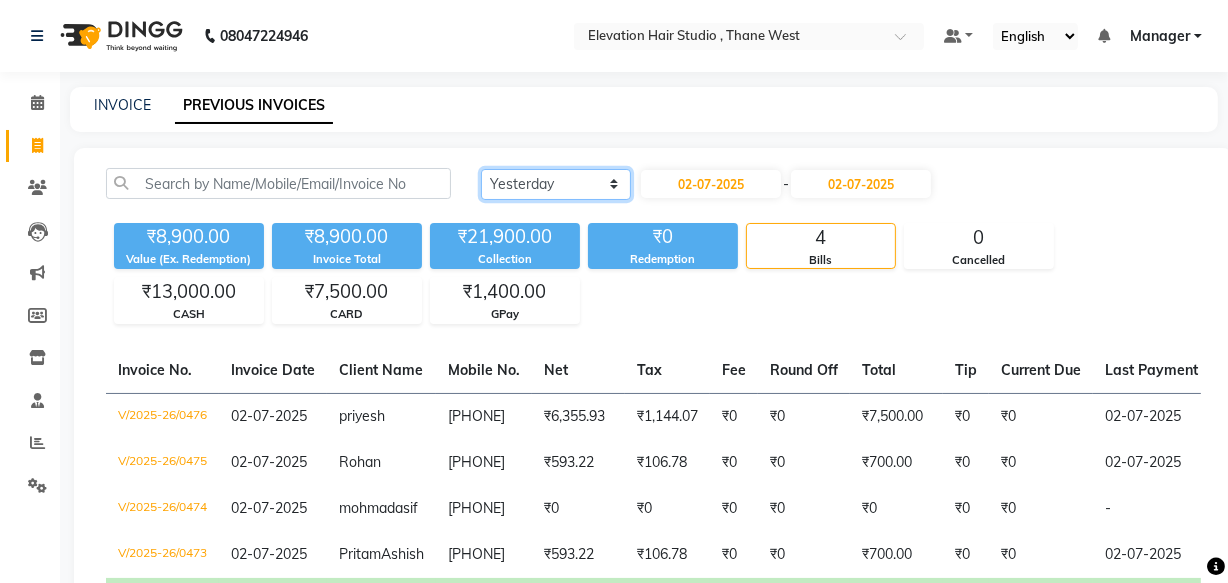 click on "Today Yesterday Custom Range" 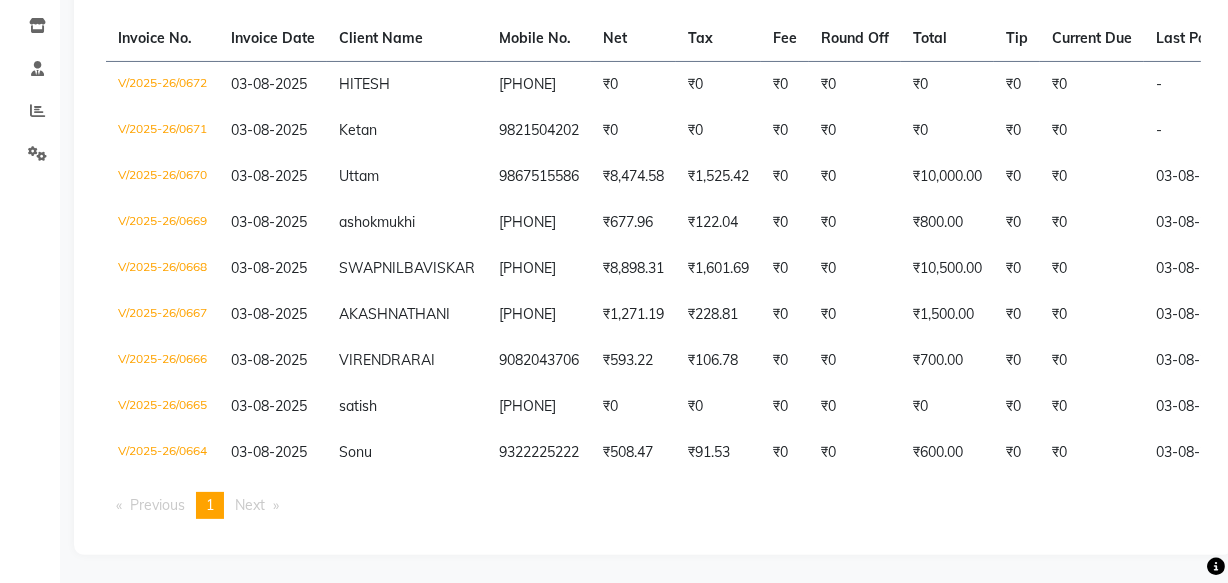 scroll, scrollTop: 363, scrollLeft: 0, axis: vertical 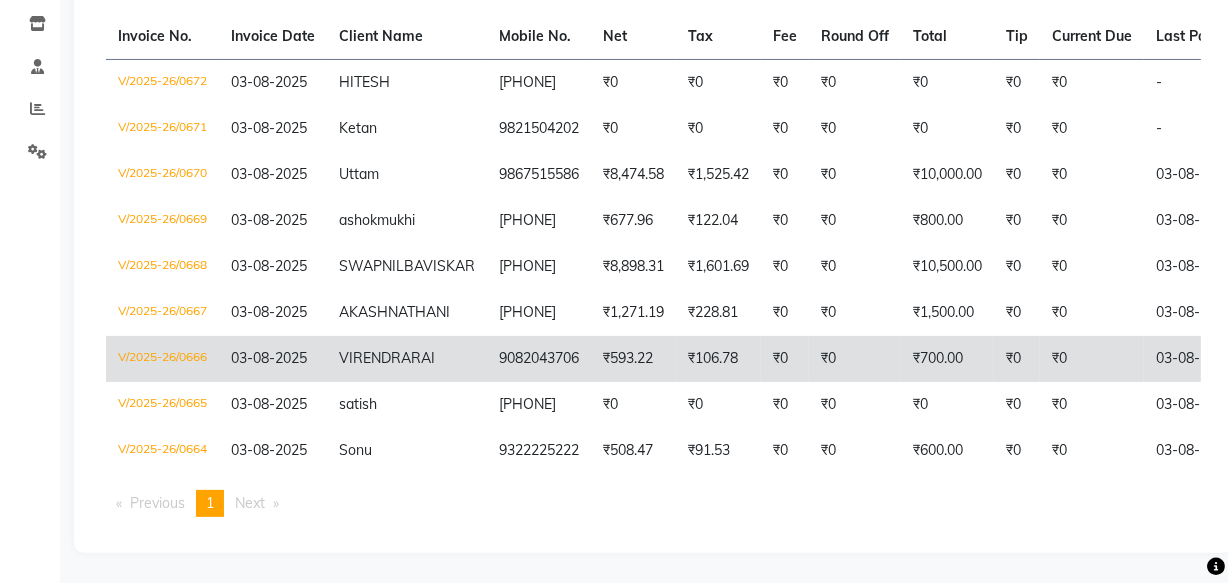 click on "₹0" 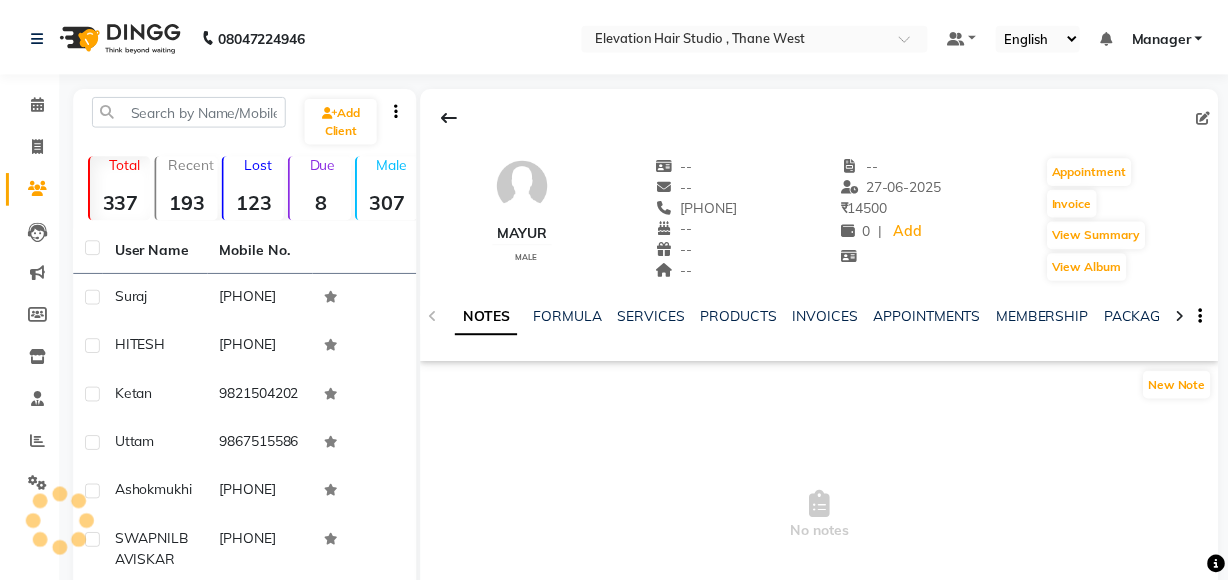 scroll, scrollTop: 0, scrollLeft: 0, axis: both 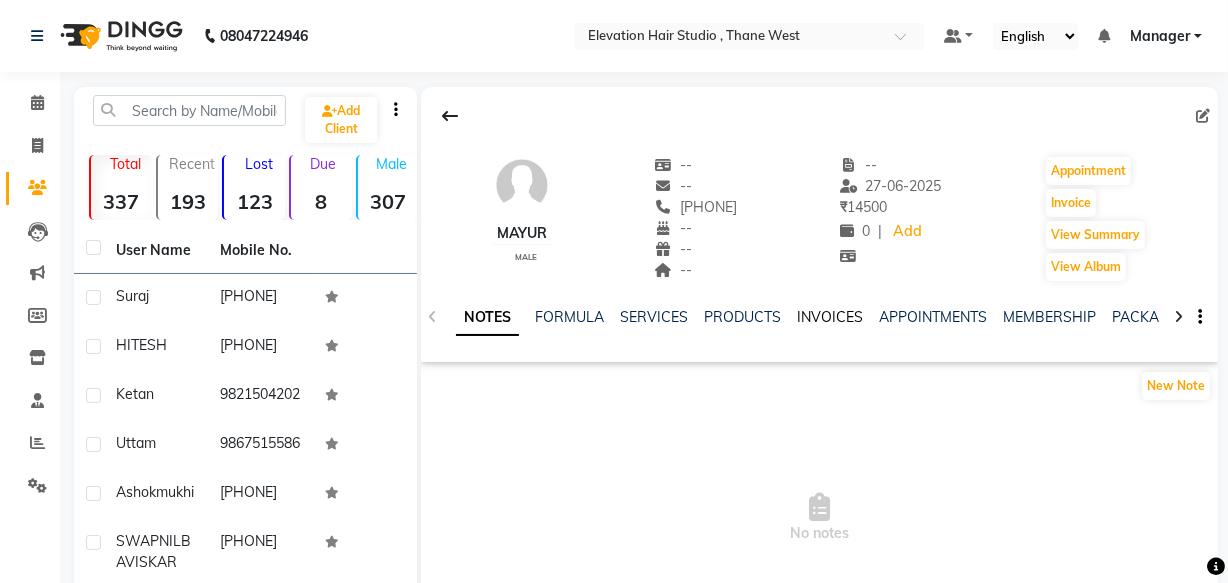 click on "INVOICES" 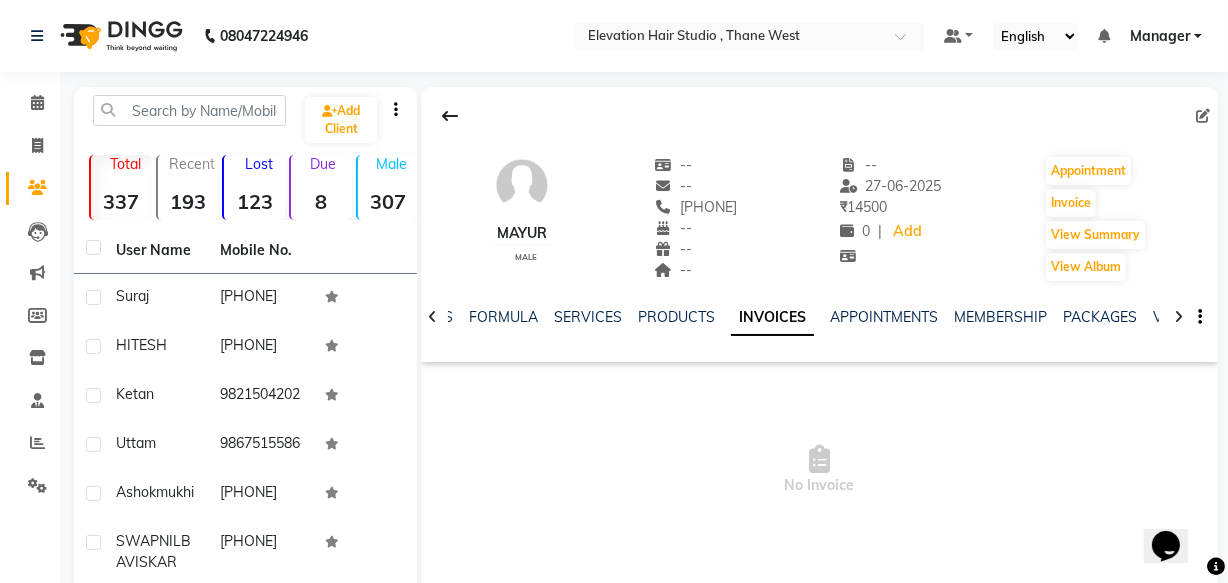 scroll, scrollTop: 0, scrollLeft: 0, axis: both 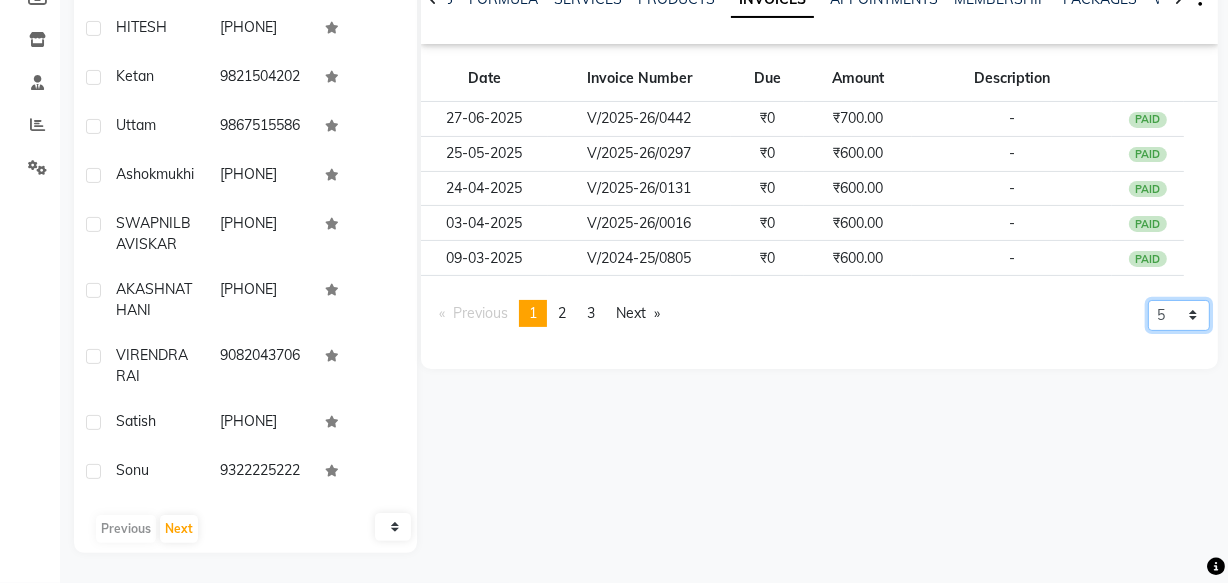 click on "5 10 50 100 500" 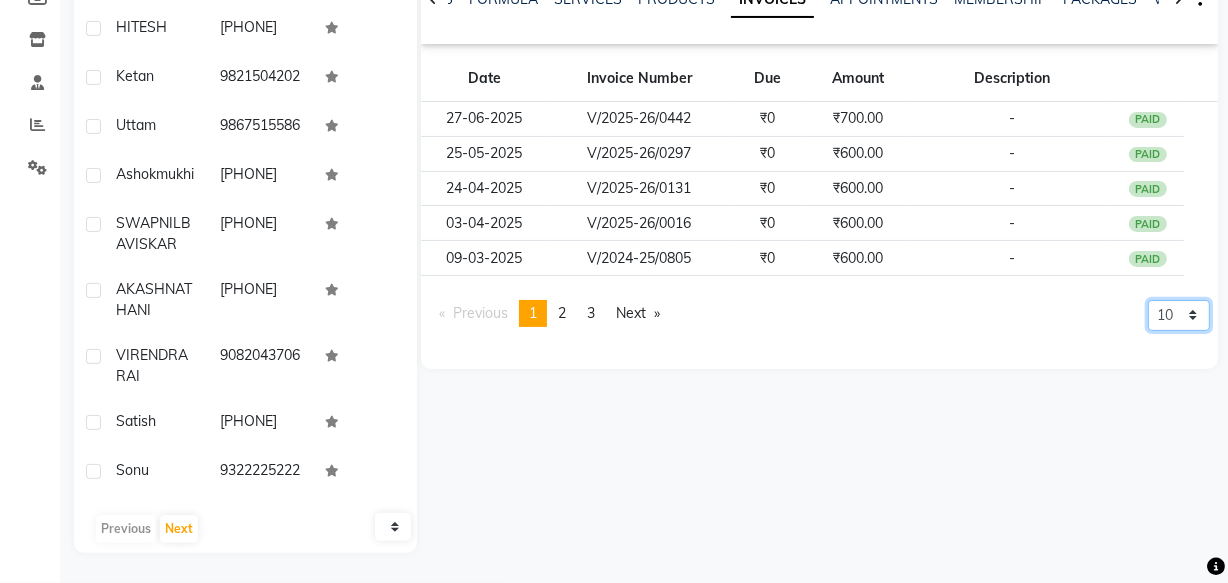 click on "5 10 50 100 500" 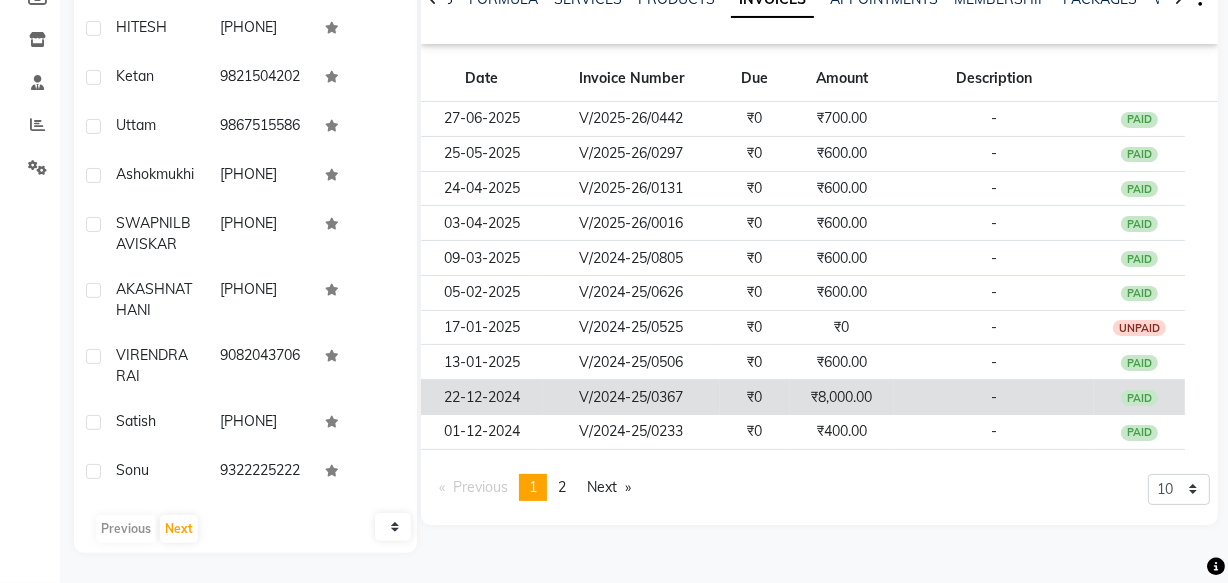click on "₹8,000.00" 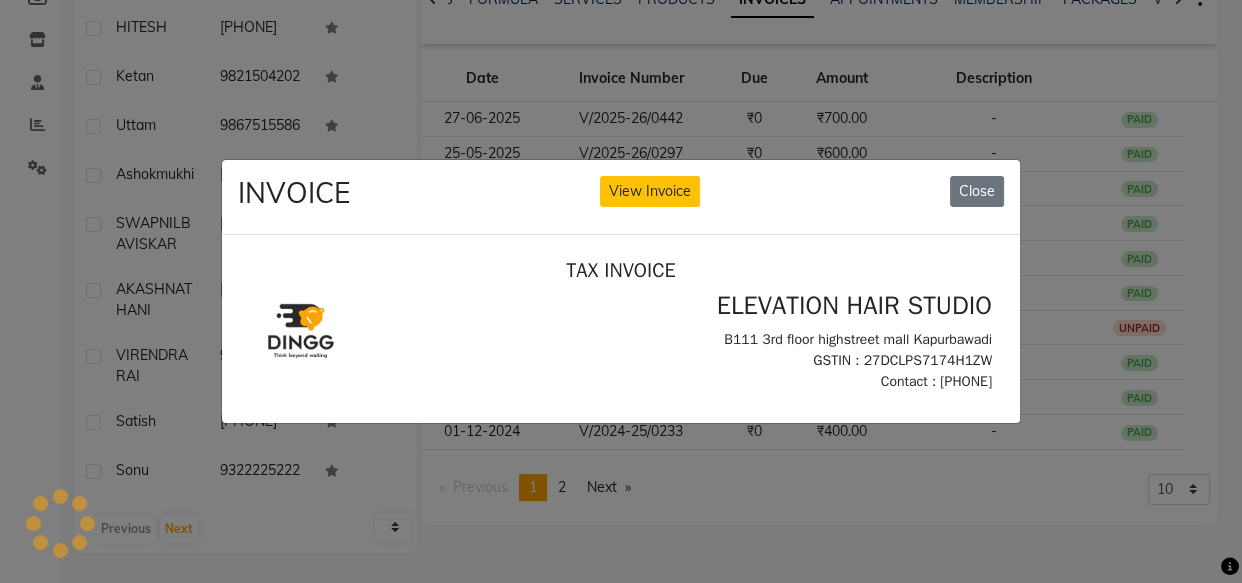 scroll, scrollTop: 0, scrollLeft: 0, axis: both 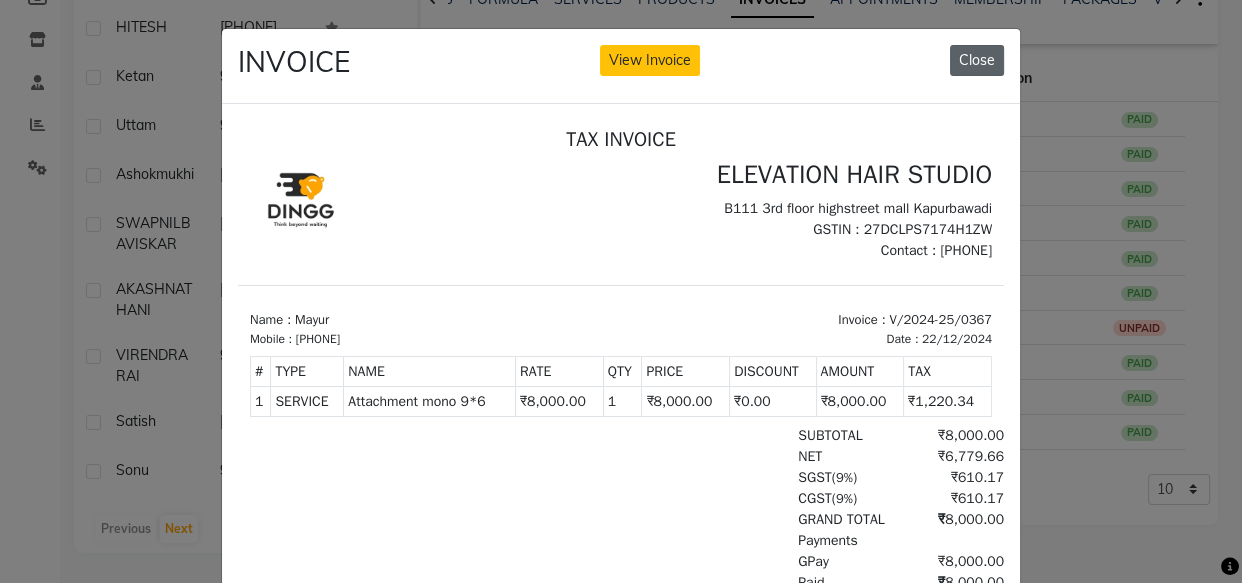 click on "Close" 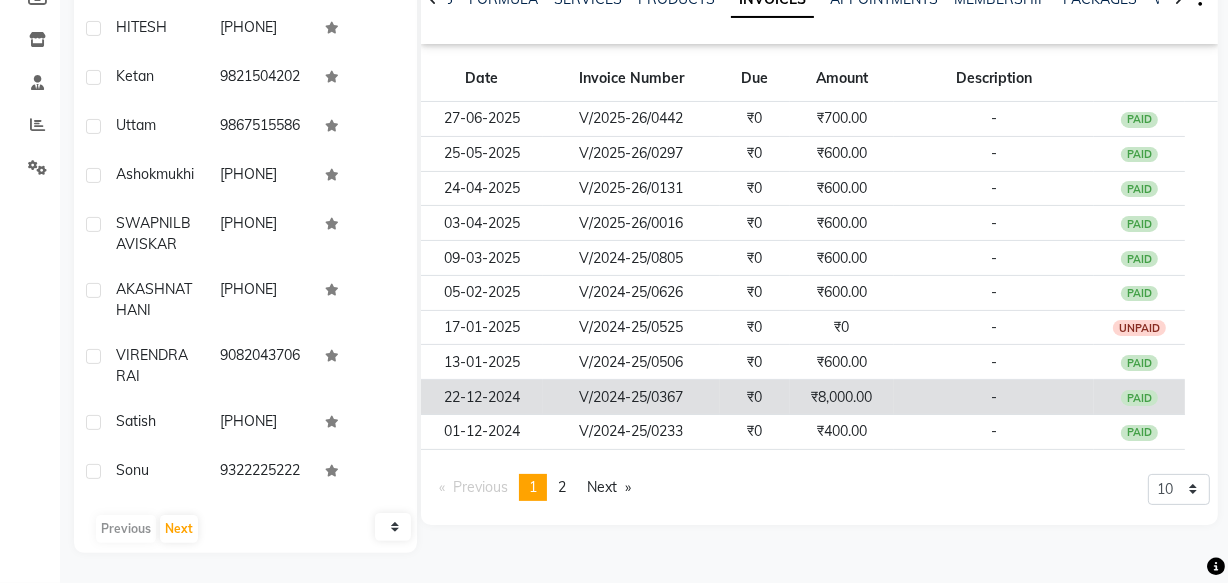 click on "V/2024-25/0367" 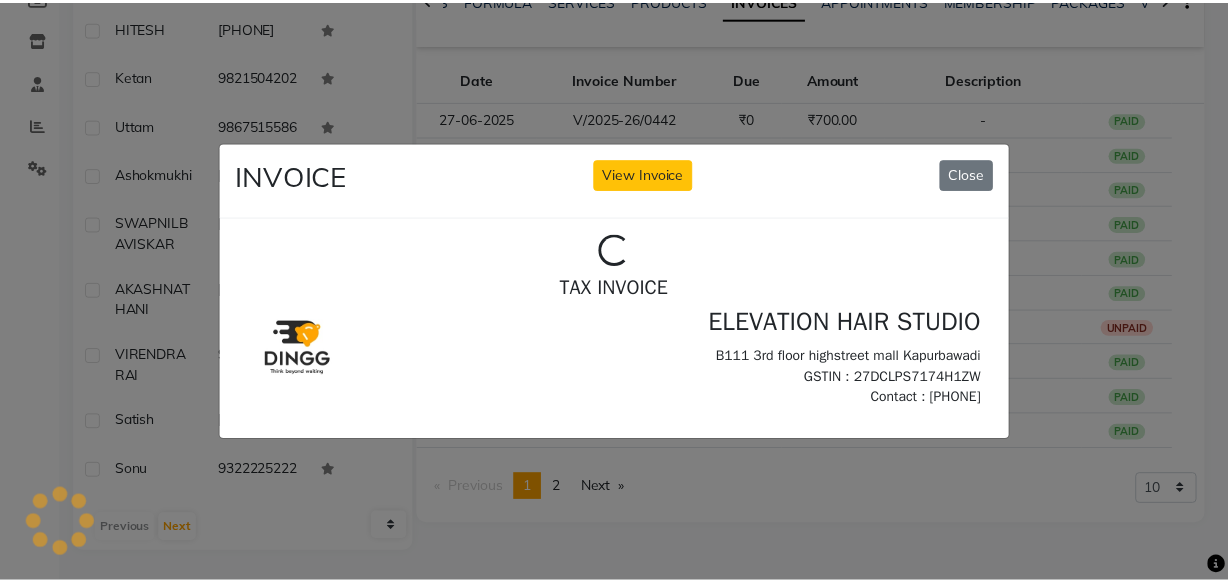 scroll, scrollTop: 0, scrollLeft: 0, axis: both 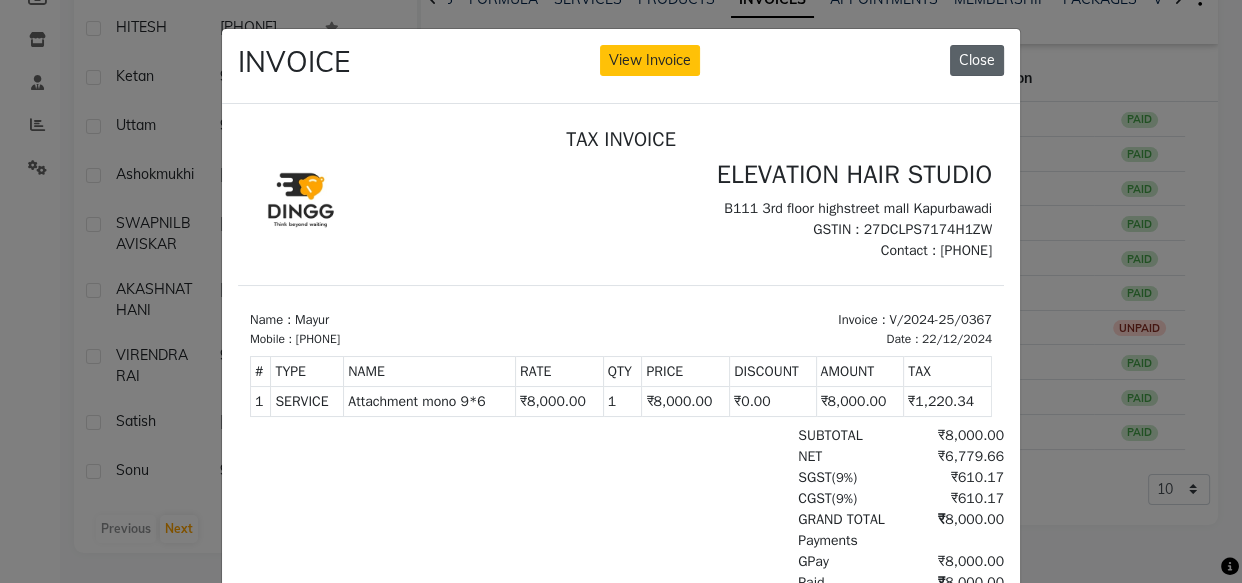 click on "Close" 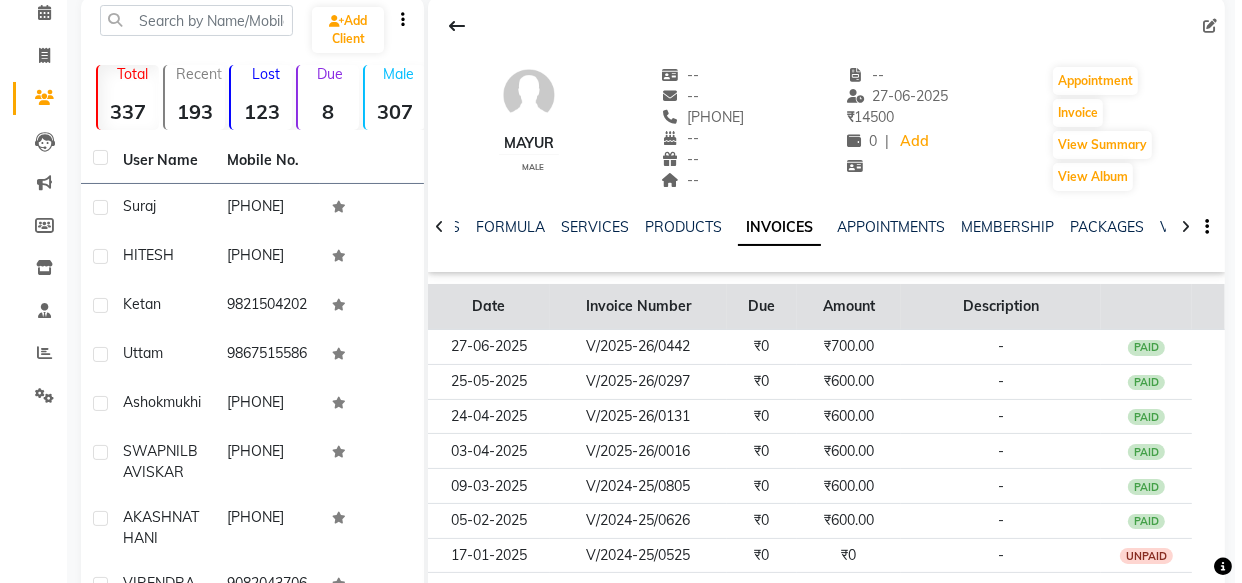 scroll, scrollTop: 87, scrollLeft: 0, axis: vertical 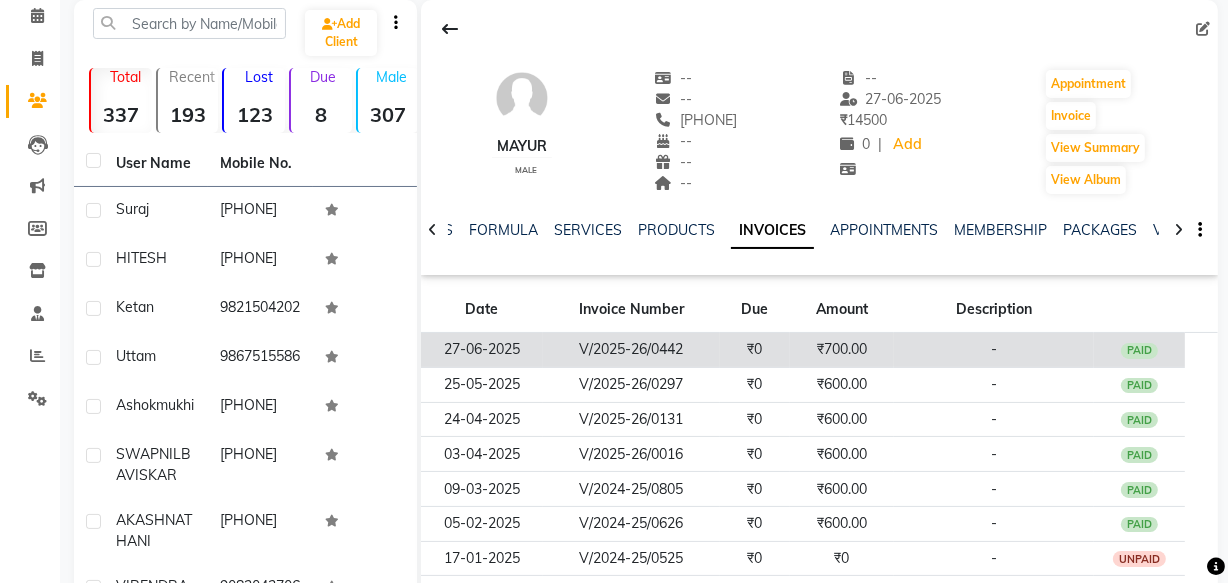 click on "₹700.00" 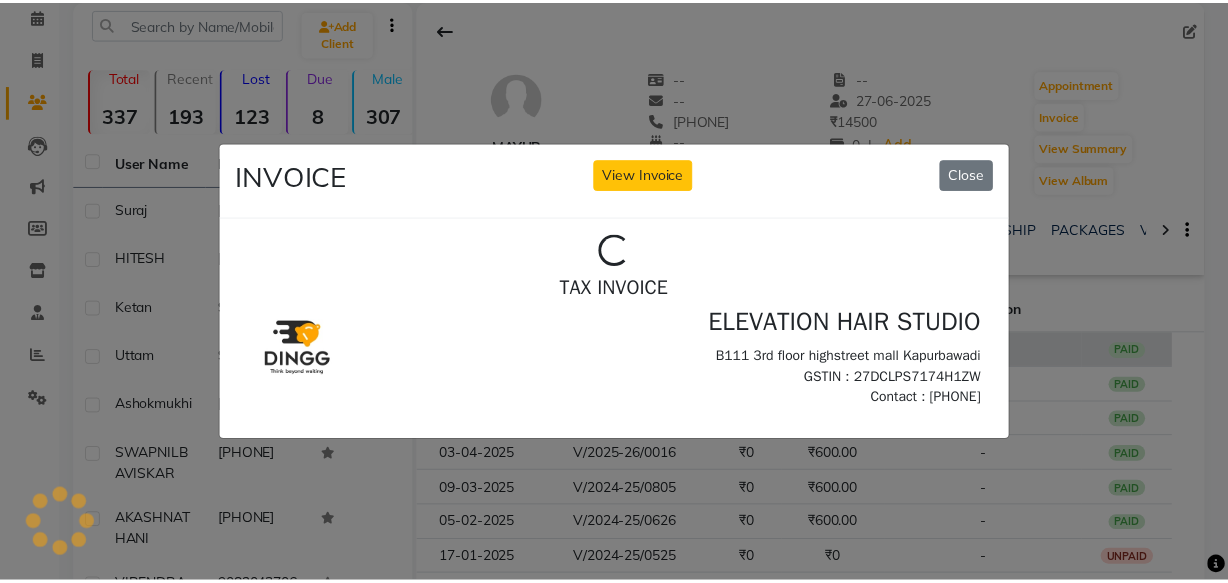 scroll, scrollTop: 0, scrollLeft: 0, axis: both 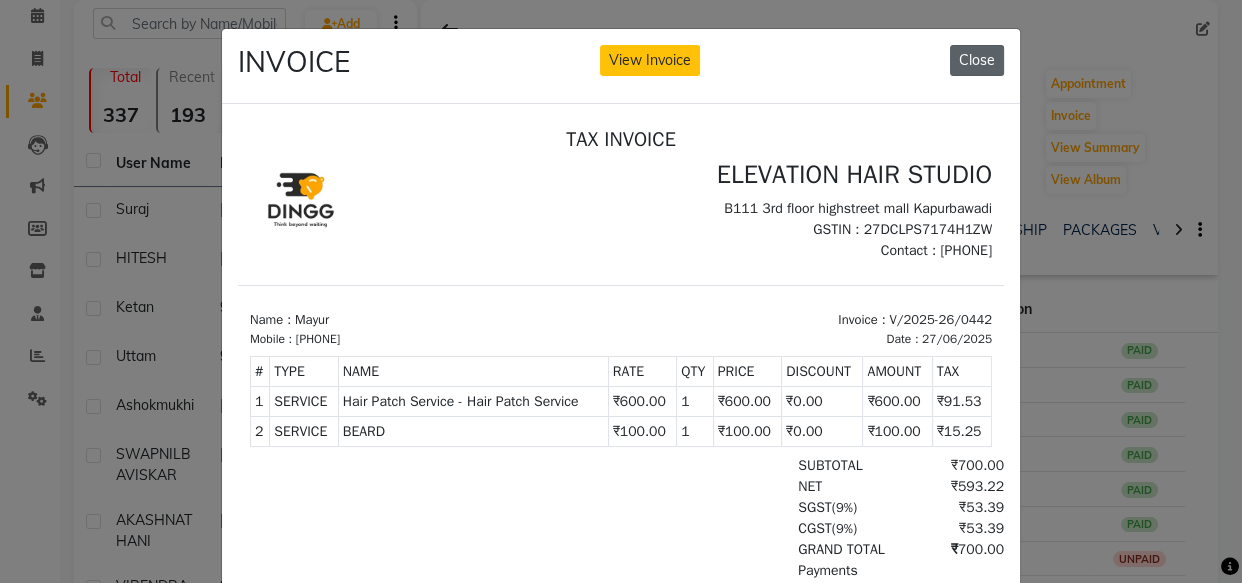 click on "Close" 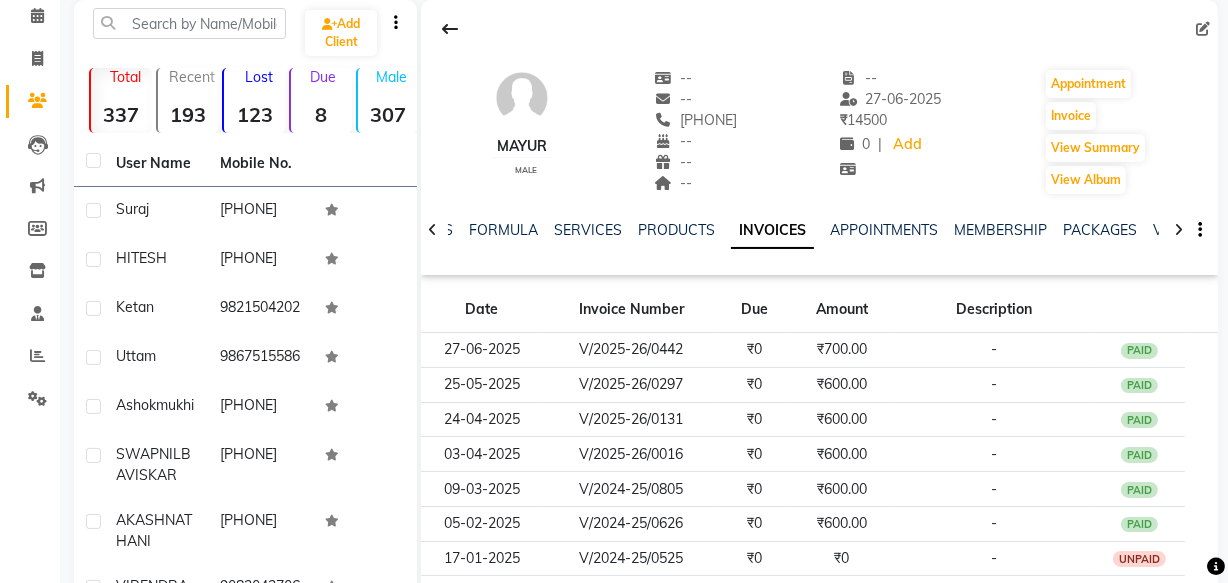 scroll, scrollTop: 0, scrollLeft: 0, axis: both 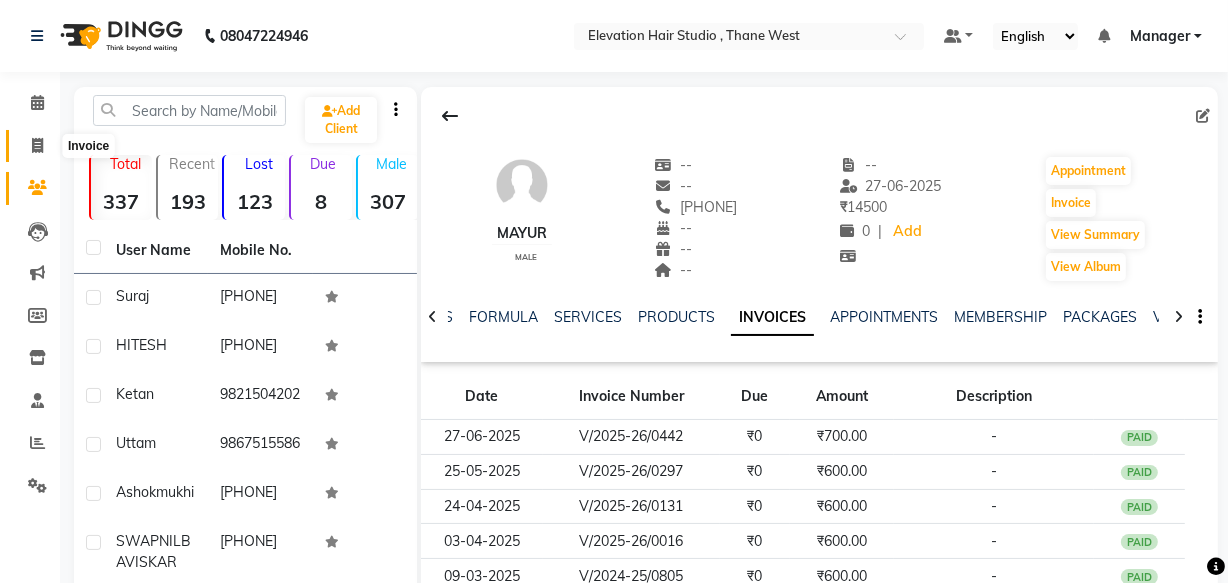 click 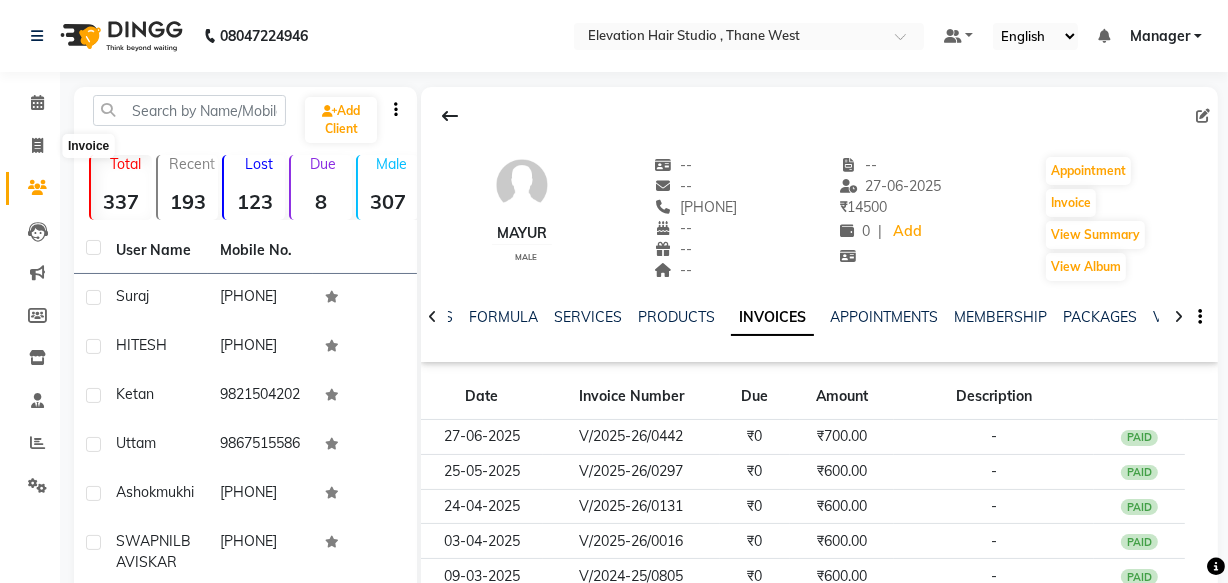 select on "service" 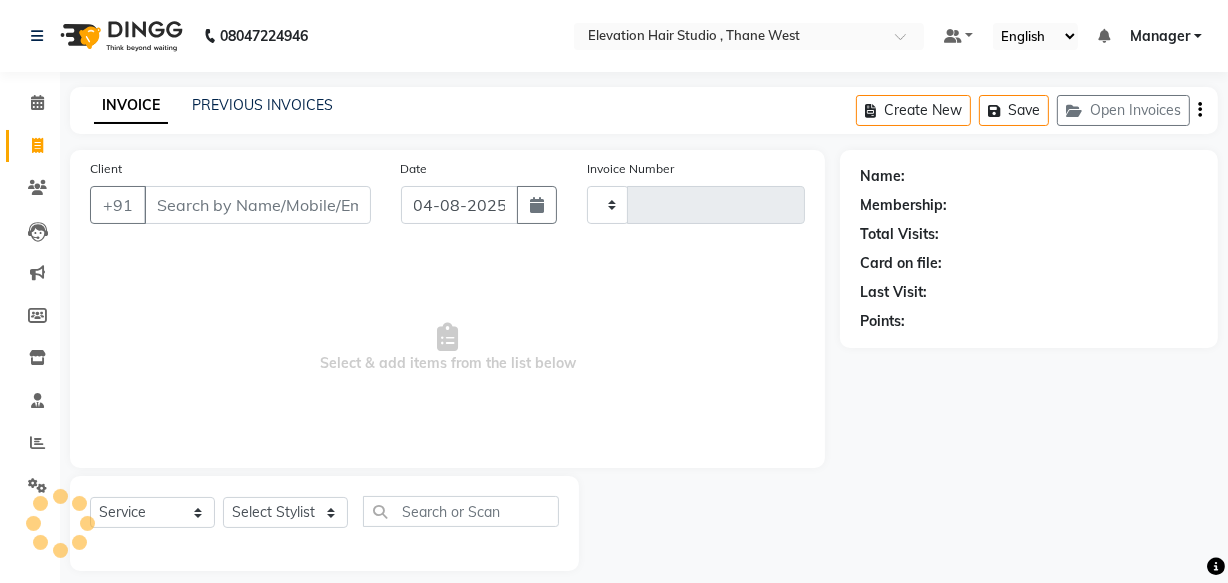 type on "0673" 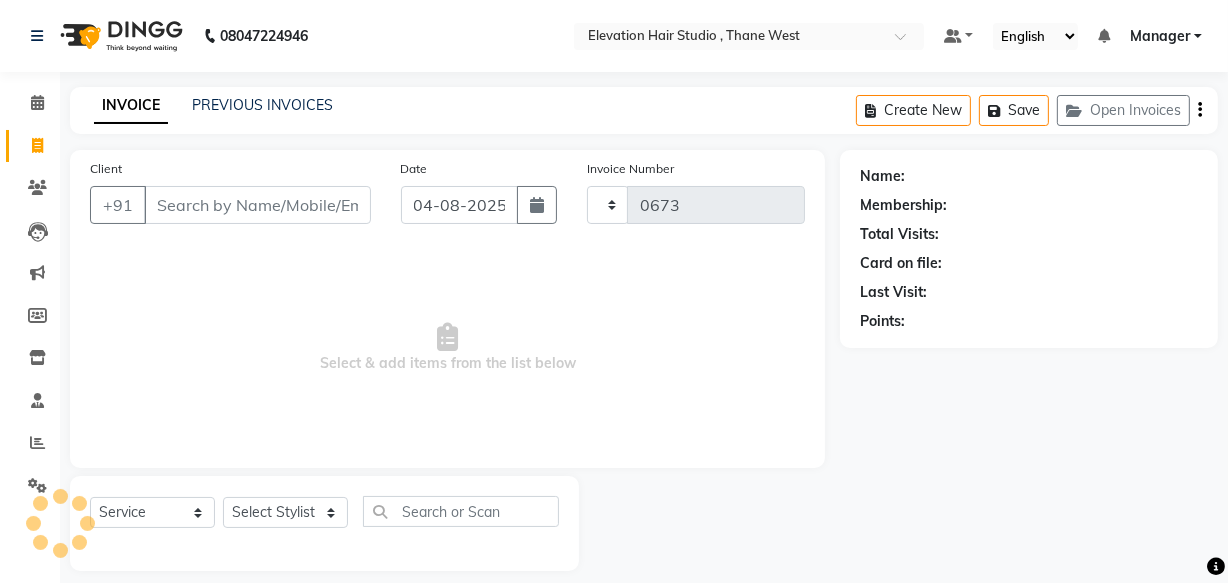 select on "6886" 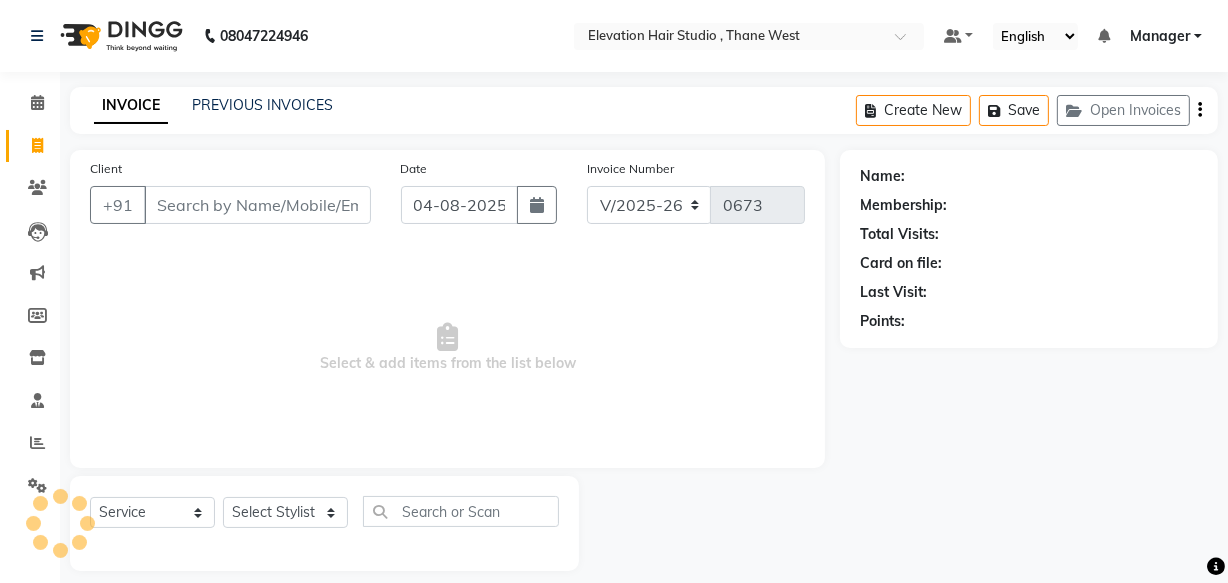 scroll, scrollTop: 19, scrollLeft: 0, axis: vertical 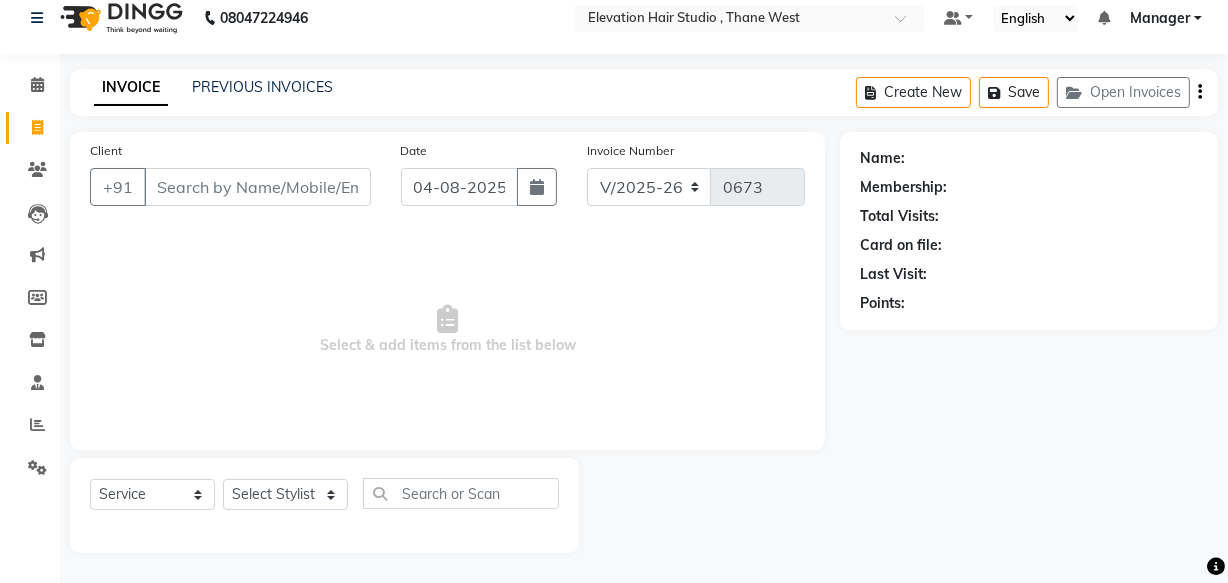 click on "Client" at bounding box center [257, 187] 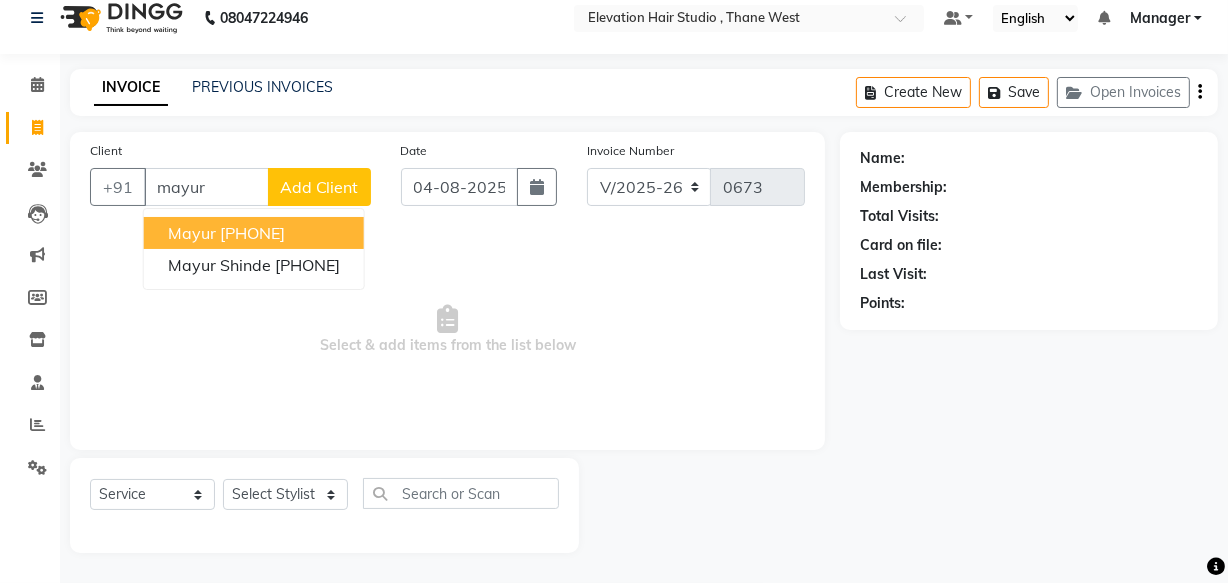 type on "mayur" 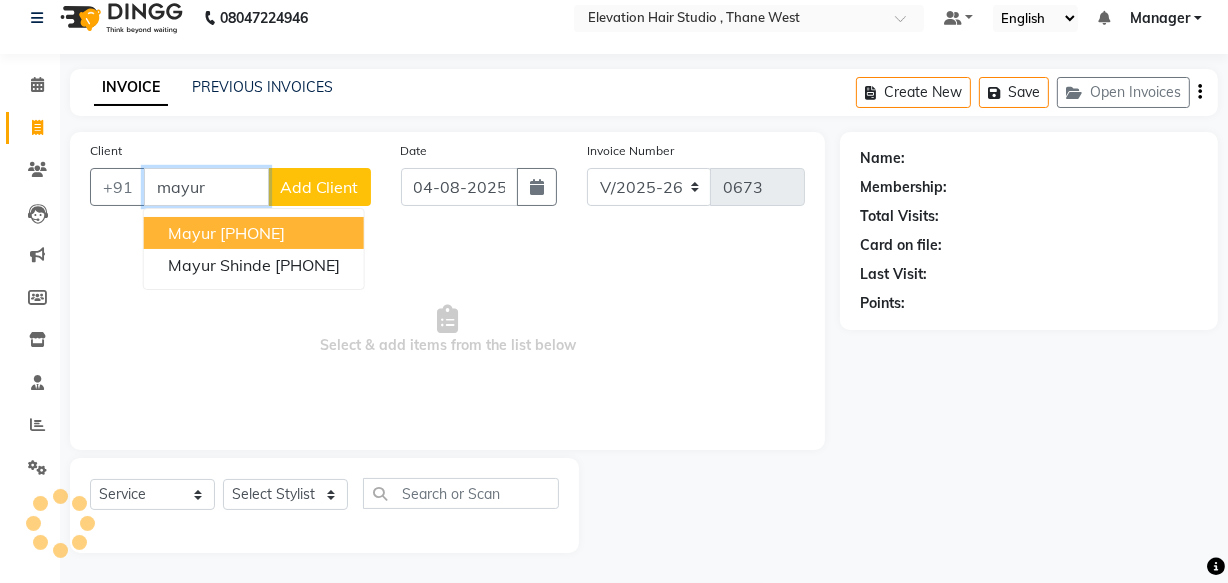 click on "mayur" at bounding box center [206, 187] 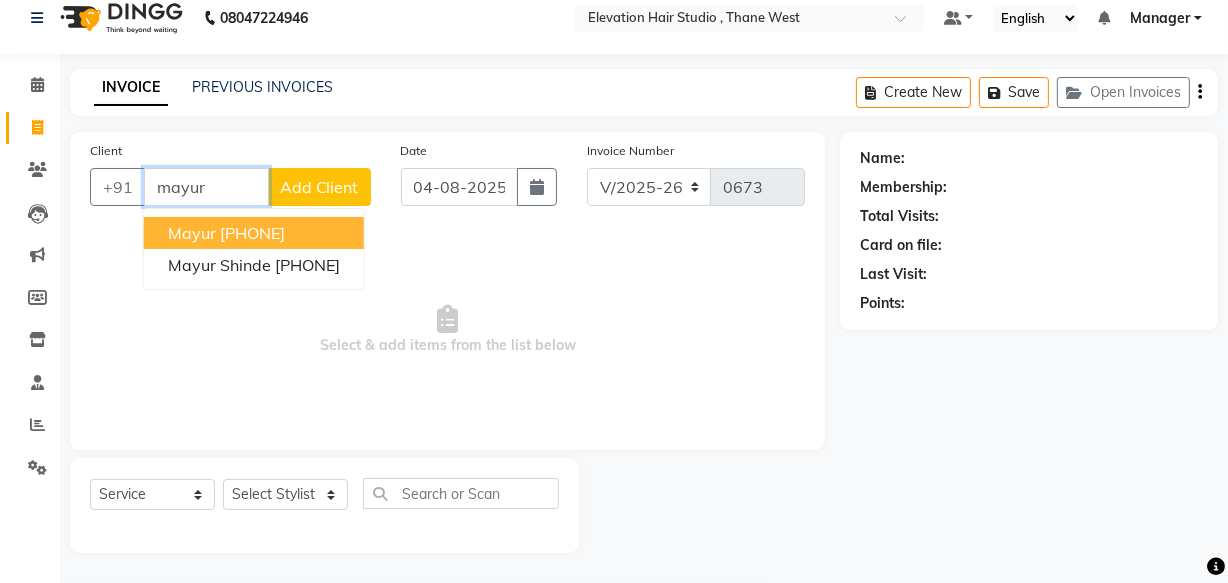 click on "mayur" at bounding box center (206, 187) 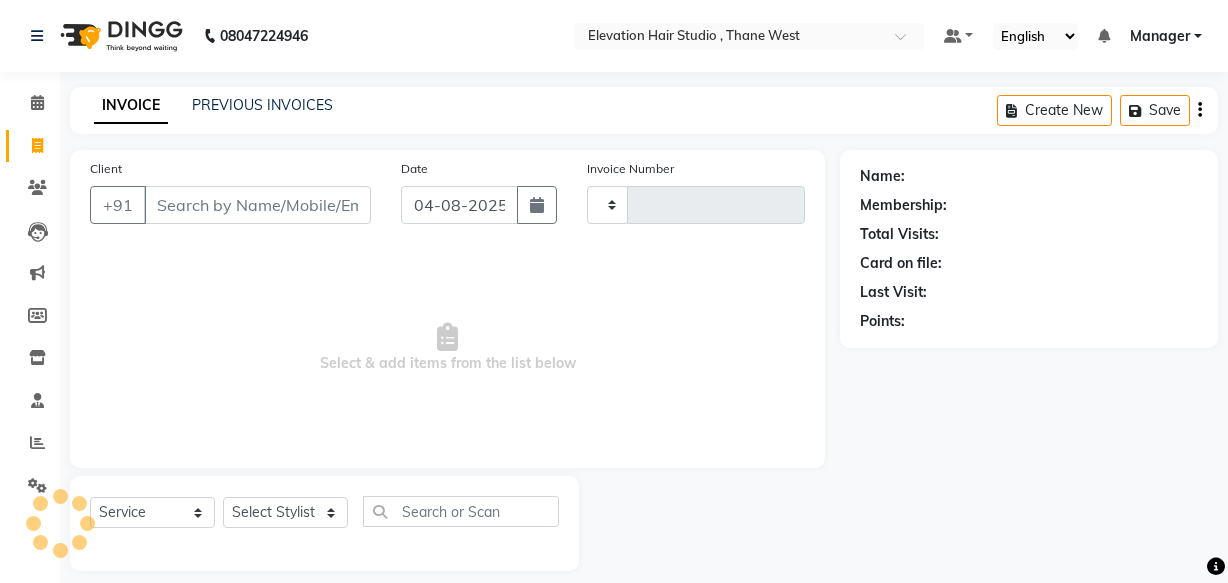select on "service" 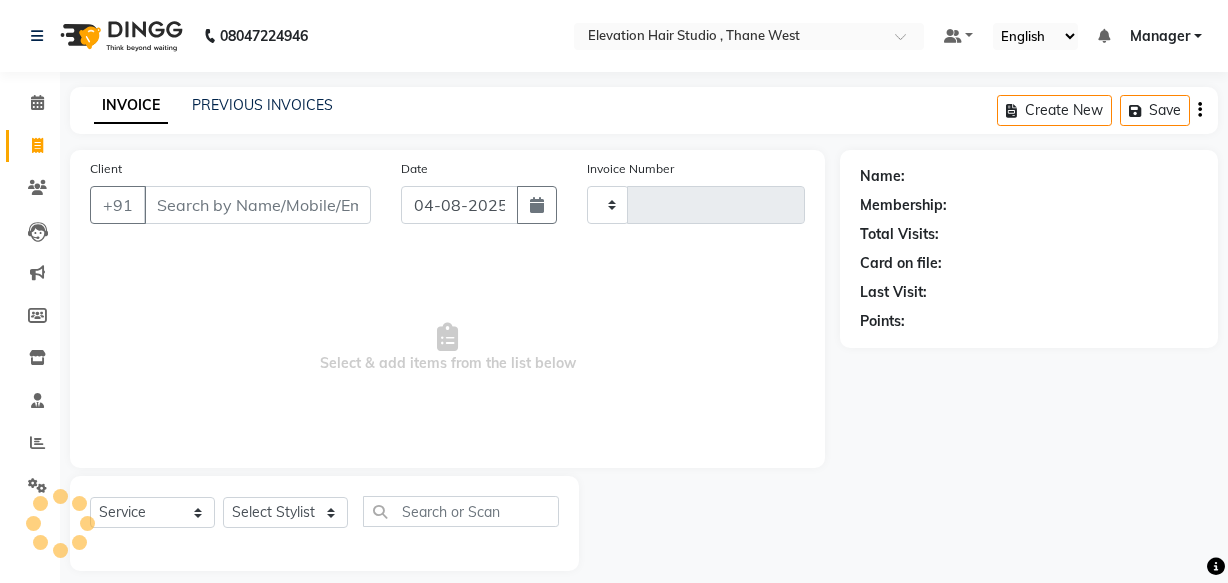 type on "0673" 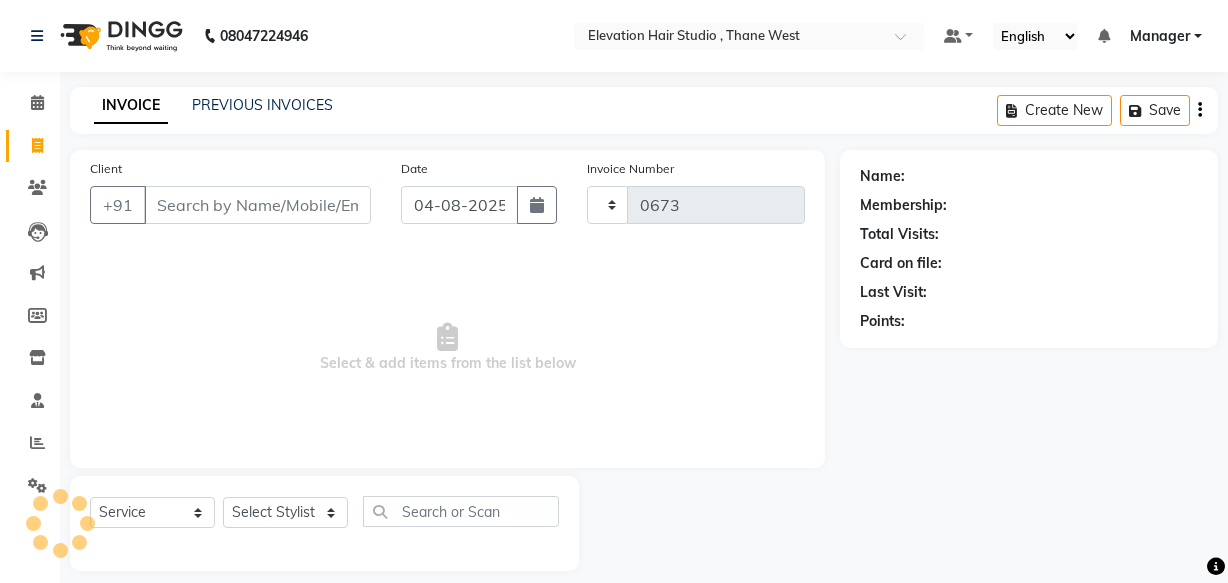 scroll, scrollTop: 19, scrollLeft: 0, axis: vertical 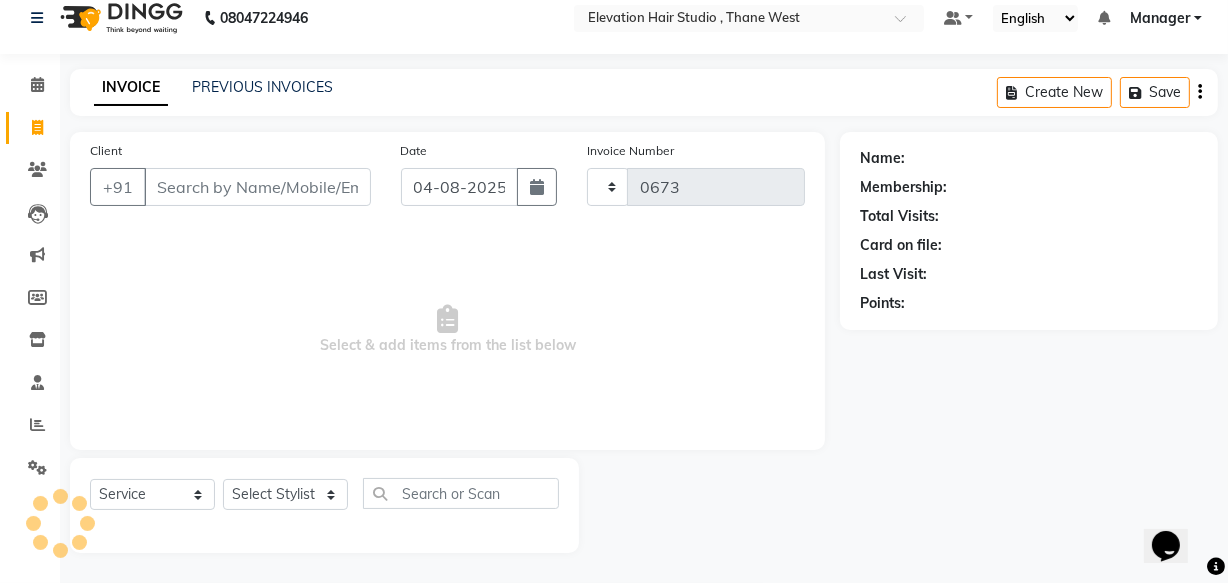 select on "6886" 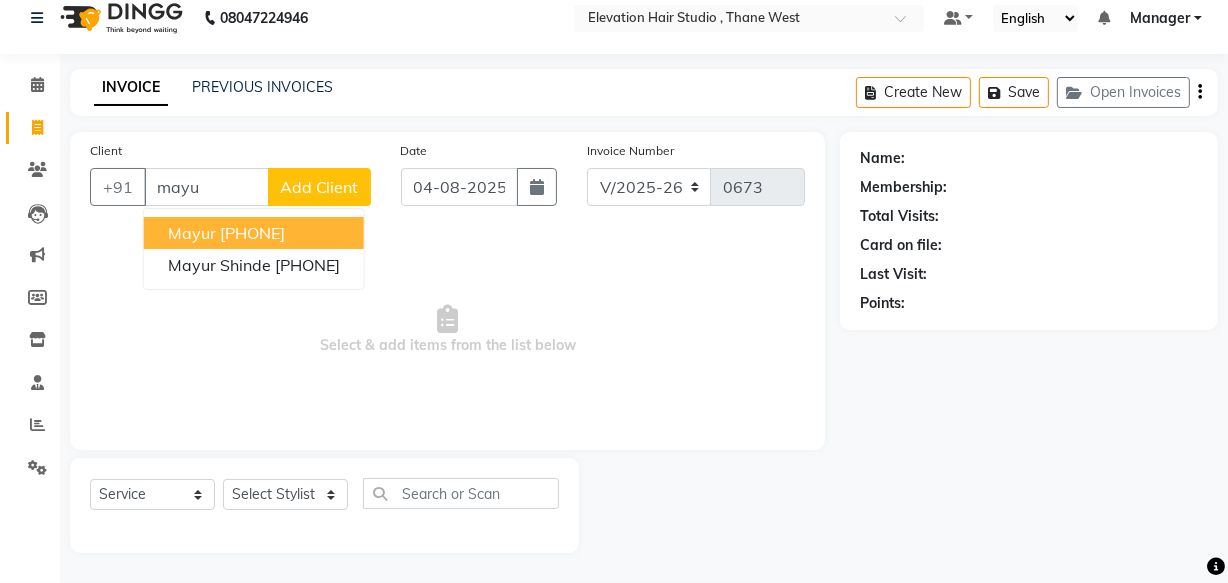 click on "[PHONE]" at bounding box center [252, 233] 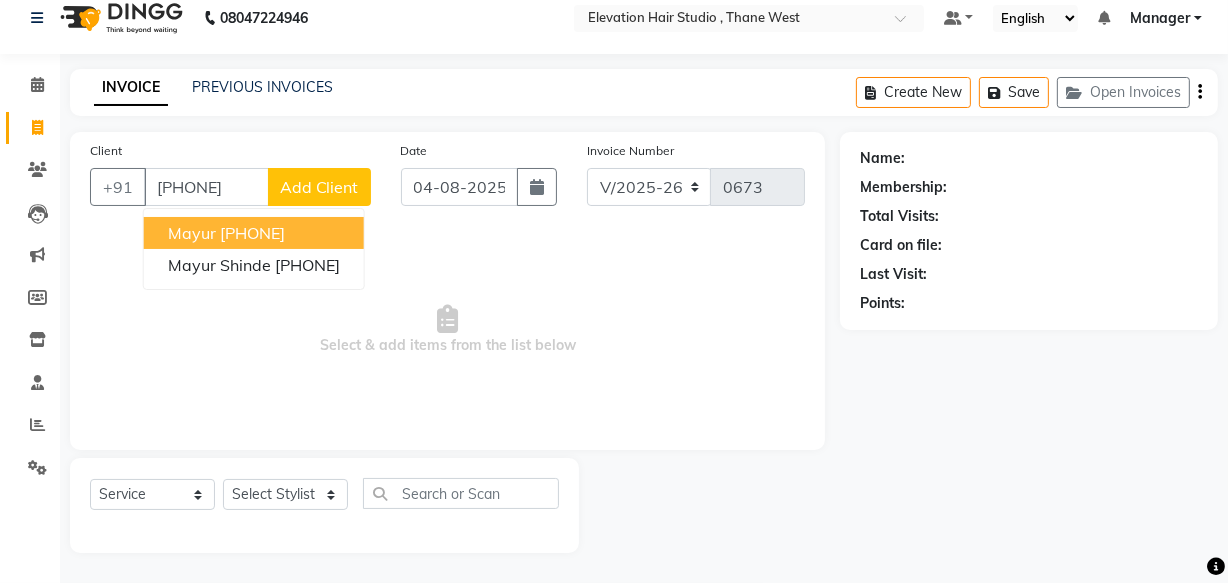 type on "[PHONE]" 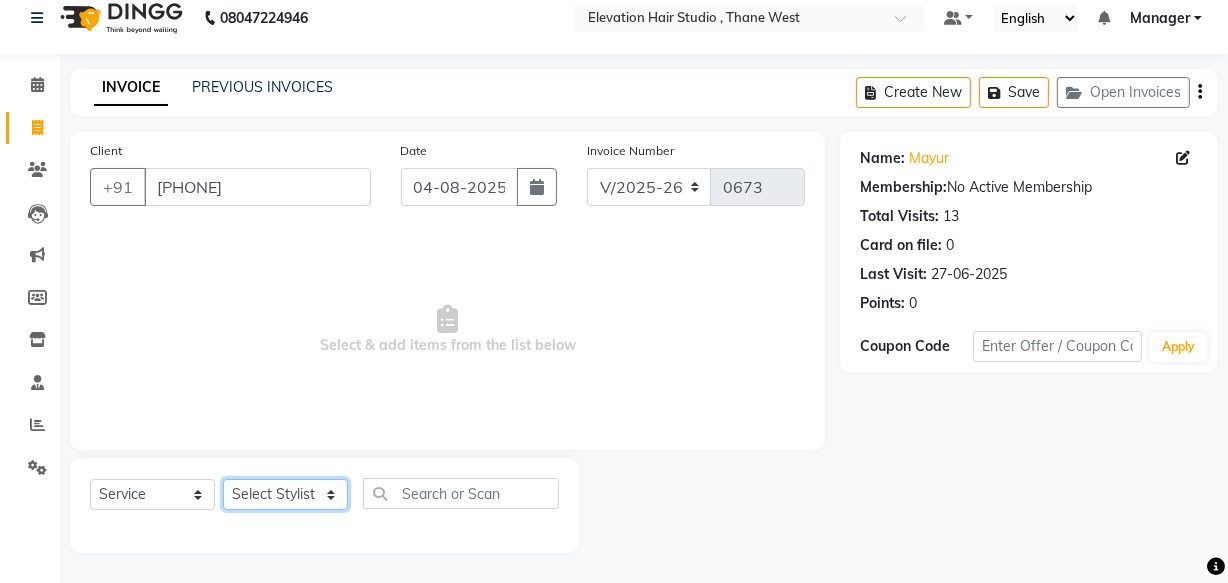 click on "Select Stylist Anish shaikh Dilip Manager mehboob  PARVEEN sahil  SAKSHI sameer Sanjay Sarfaraz" 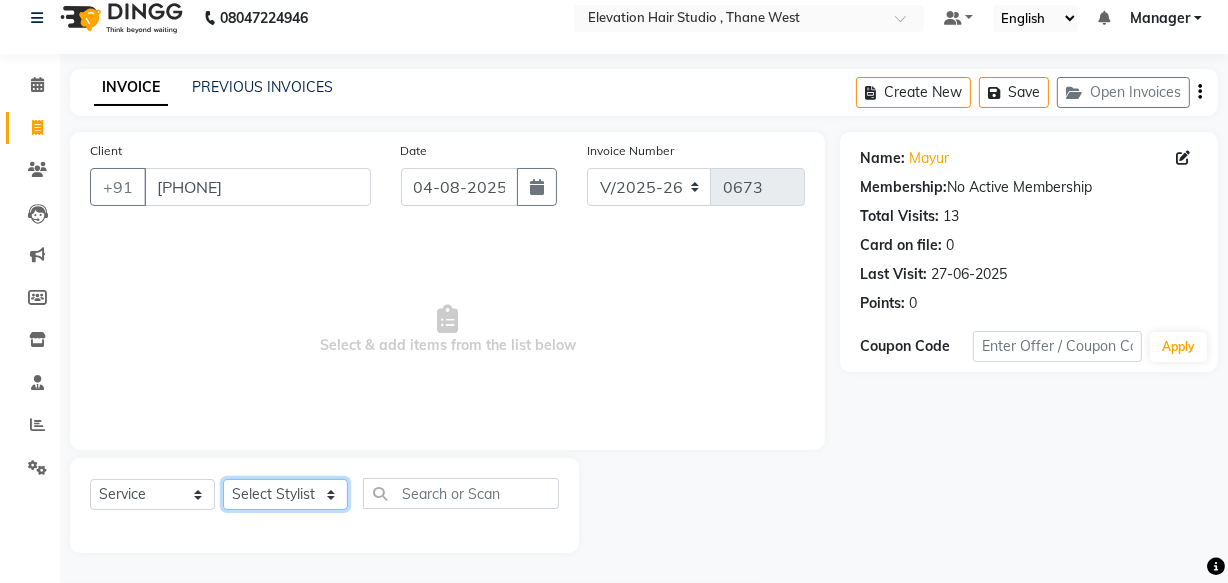 select on "54147" 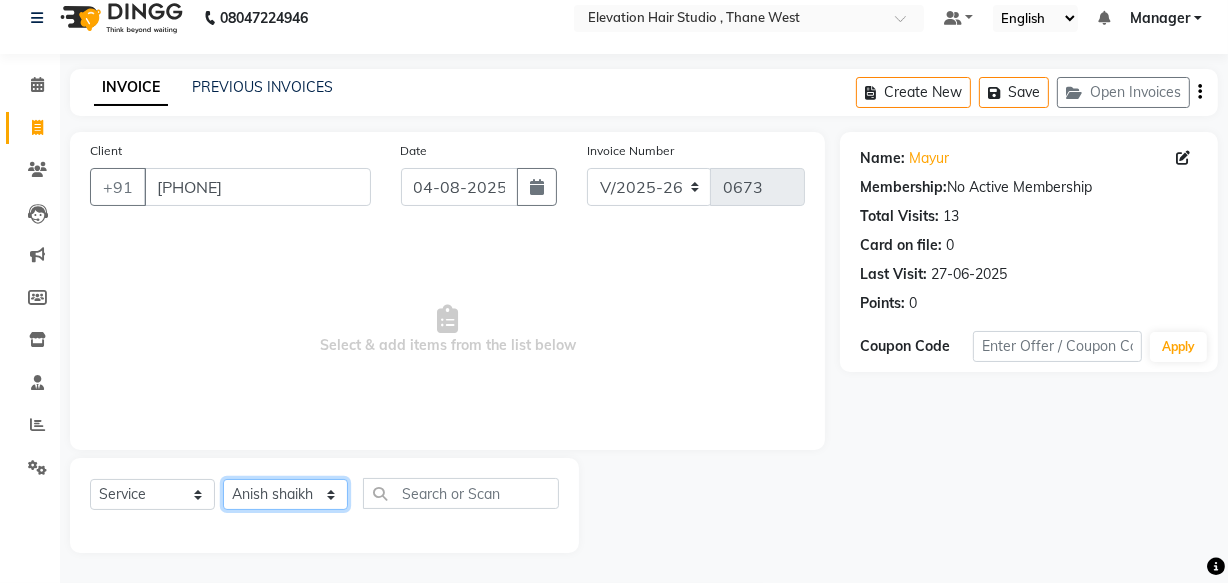 click on "Select Stylist Anish shaikh Dilip Manager mehboob  PARVEEN sahil  SAKSHI sameer Sanjay Sarfaraz" 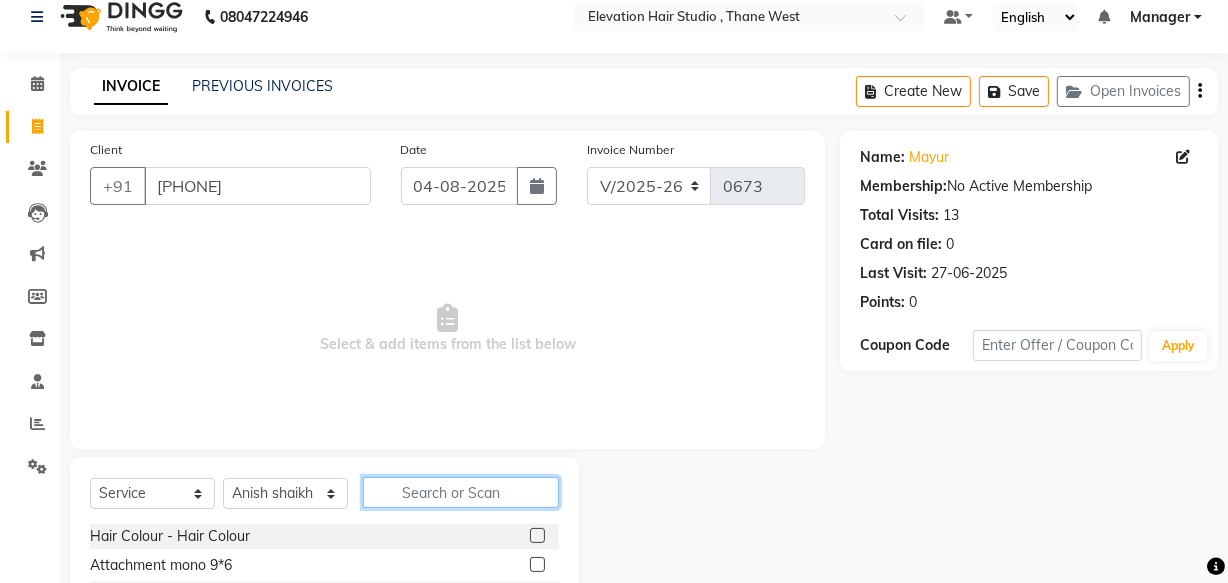 drag, startPoint x: 408, startPoint y: 491, endPoint x: 393, endPoint y: 489, distance: 15.132746 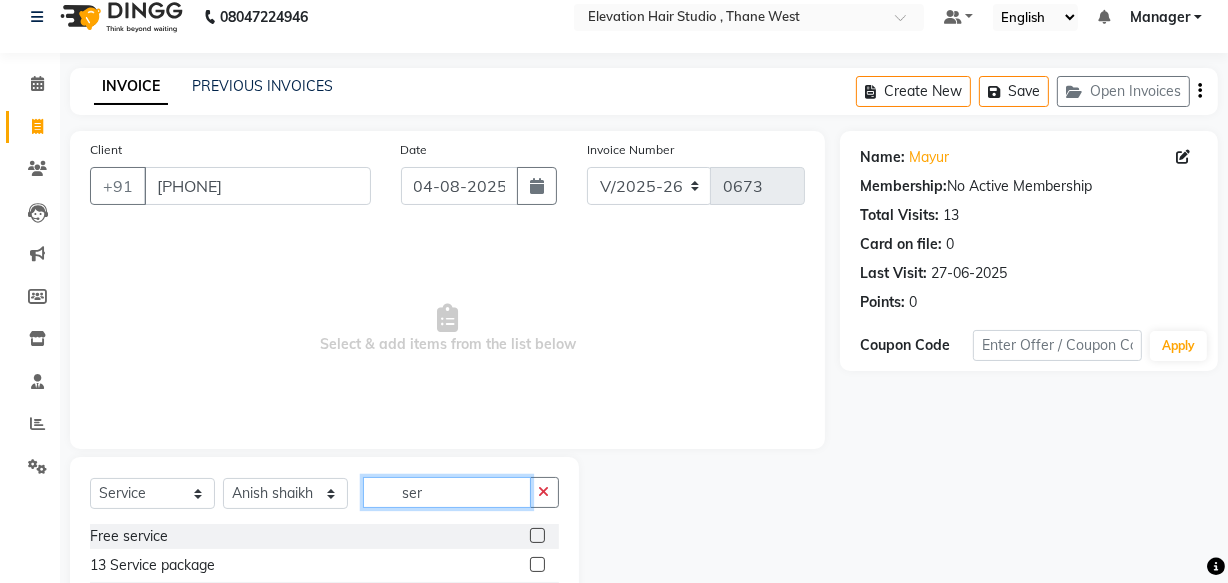 scroll, scrollTop: 134, scrollLeft: 0, axis: vertical 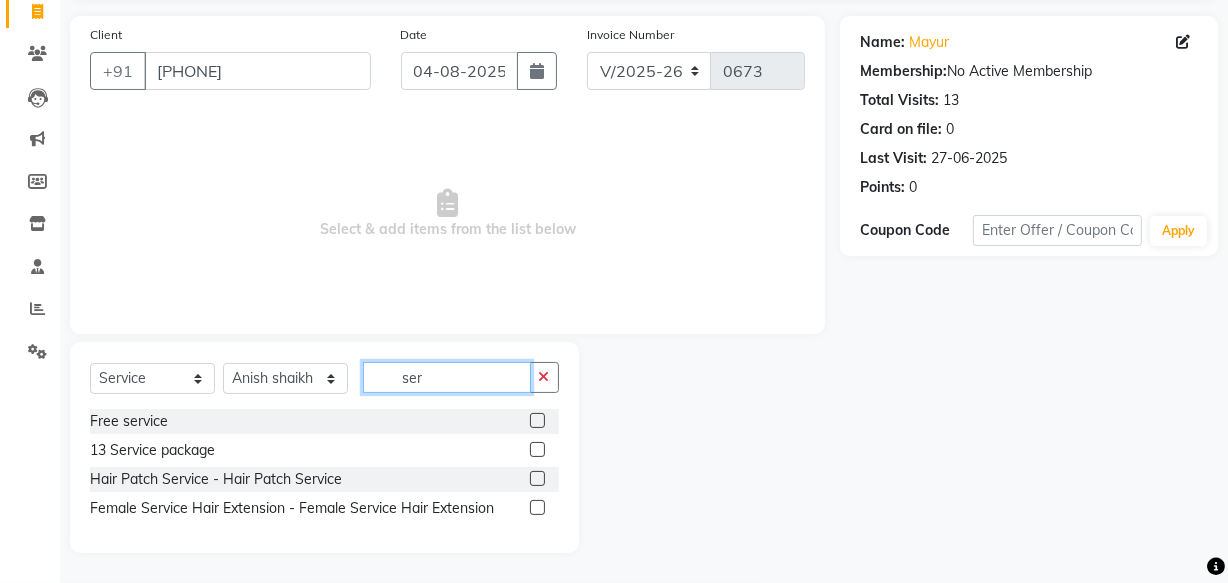 type on "ser" 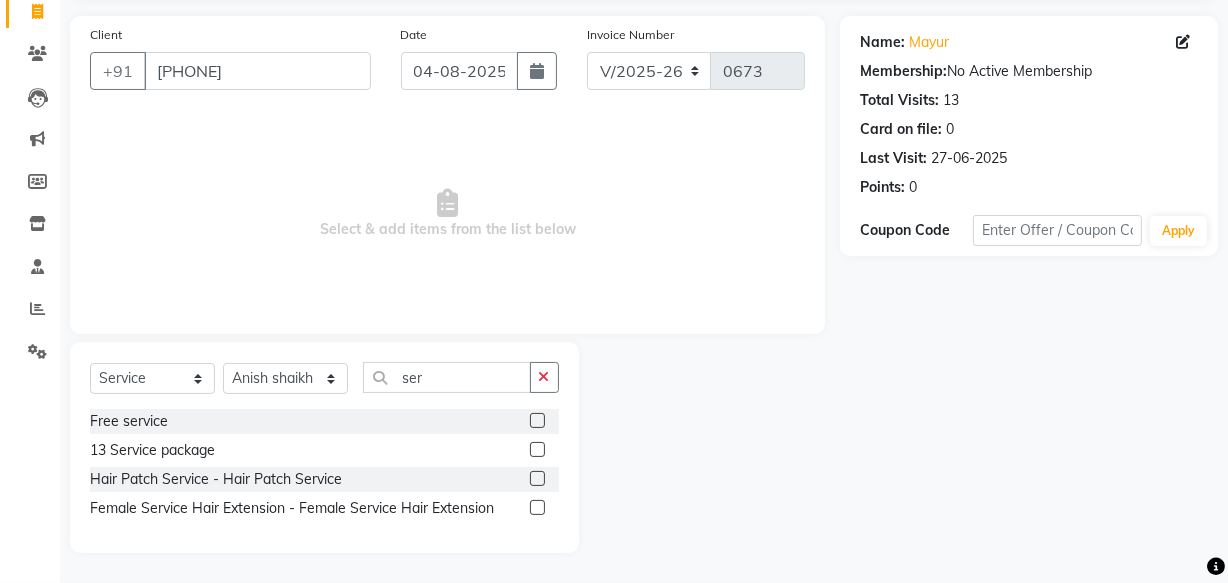 click 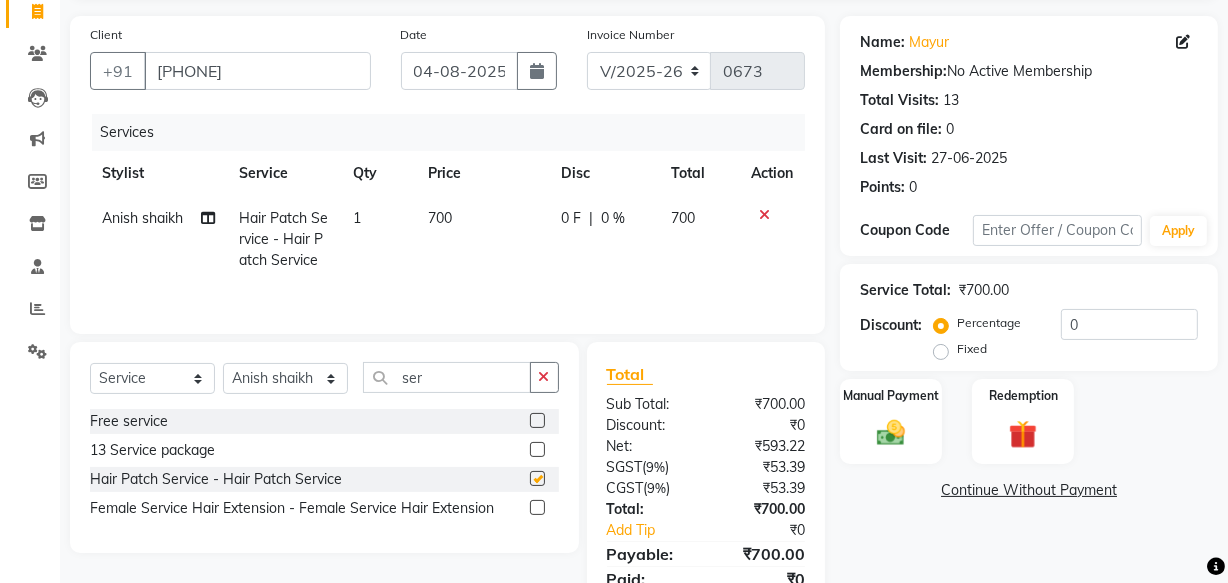 checkbox on "false" 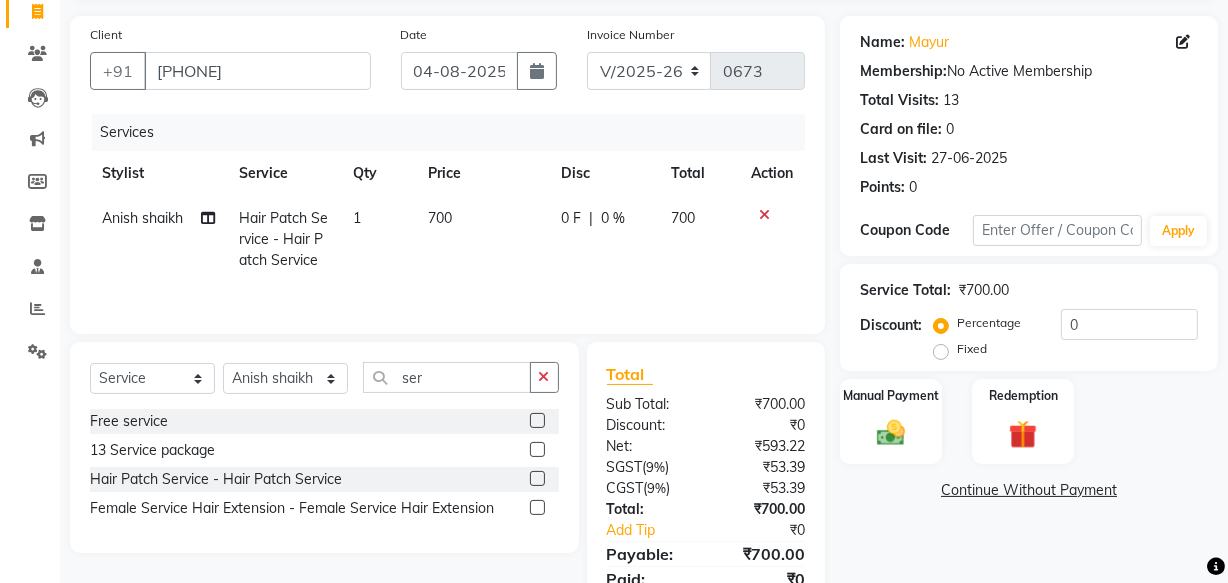 click on "700" 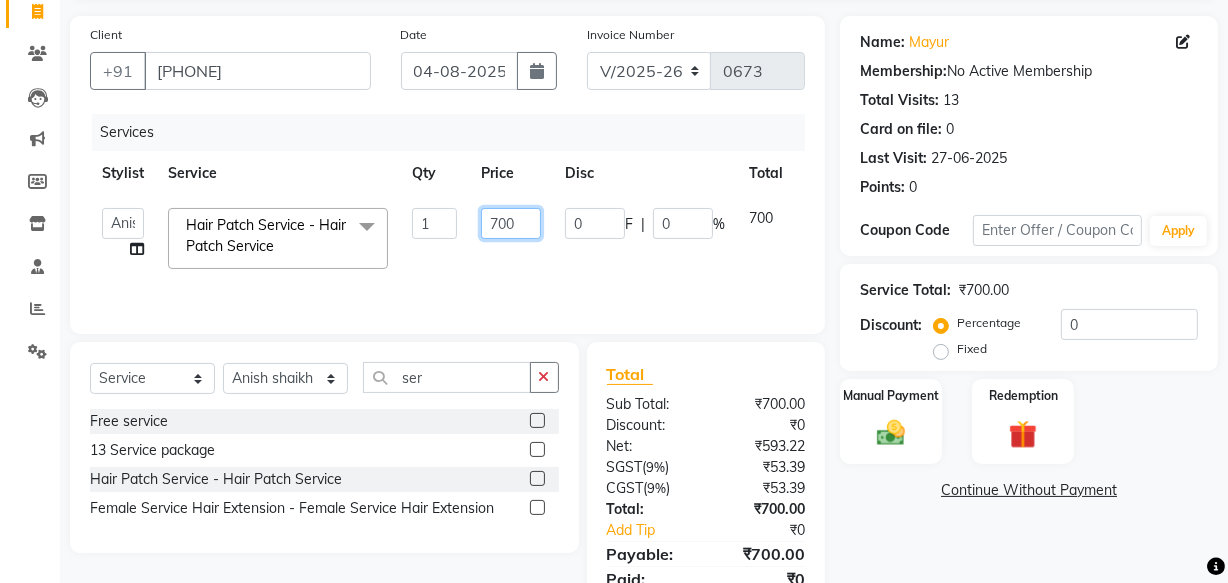 drag, startPoint x: 498, startPoint y: 219, endPoint x: 387, endPoint y: 210, distance: 111.364265 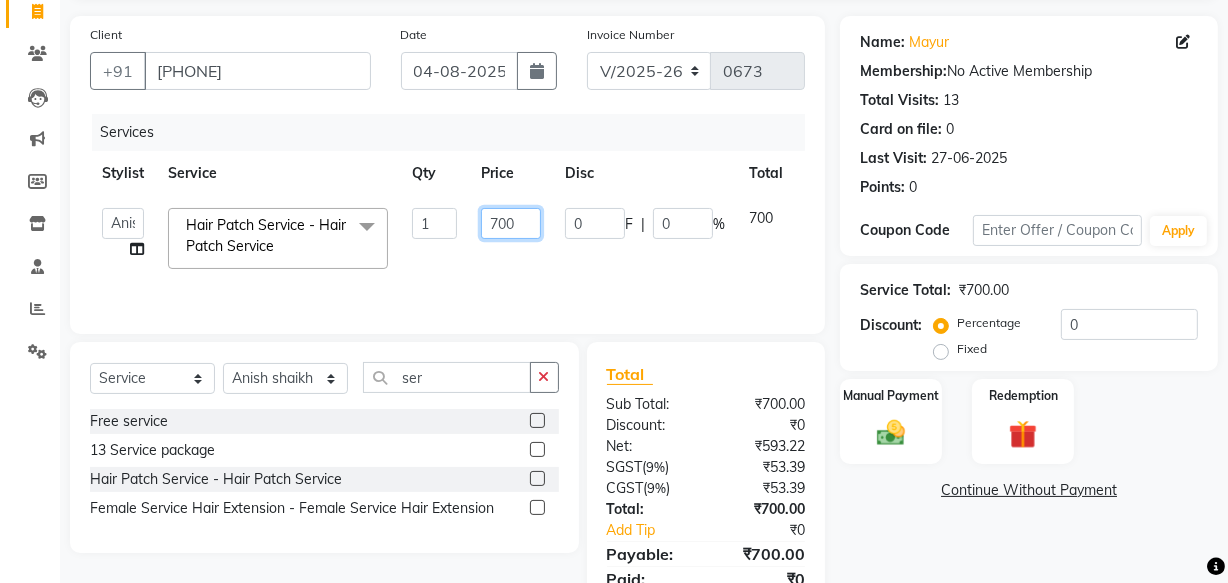 click on "Anish shaikh   Dilip   Manager   mehboob    PARVEEN   sahil    SAKSHI   sameer   Sanjay   Sarfaraz   Hair Patch Service - Hair Patch Service  x Hair Colour - Hair Colour Attachment mono 9*6 Attachment 9*6 switch lace Attachment silk 9*7 Attachment 9*6 dura Attachment 9*6 front lace Attachment 8*6 miraj Highlights Refilling Attachment 8*6 dura mono Attachment 8*6 front lace Attachment 5*5 topper Attachment 7*5 topper Attachment 8*6 poly Patch hair cutting CONSULTATION Attachment 10*8 silk Free service Attachment of 9*7 miraj 13 Service package Attachment 5*5 mono hairline Hair cutting Miraj 8*6 Front line Attachment front lace miraj 8*6 Attachment 10*7  front lace Attachment 9*7  dura hair Attachment of 9*7 black mono Attachment of 7*5 mono silk Attachment 10*8 miraj Attachment 10*7 Australian Full wig Attachment full lace 8*6 Patch Replacement Attachment 4*4 mono Hair style tongs poly 9*6 Attachment 10*7 mono Attachment 7*5 mono Attachment 8*6 Premium mono Olaplex Treatment Attachment 9*7 poly Smoothening 1" 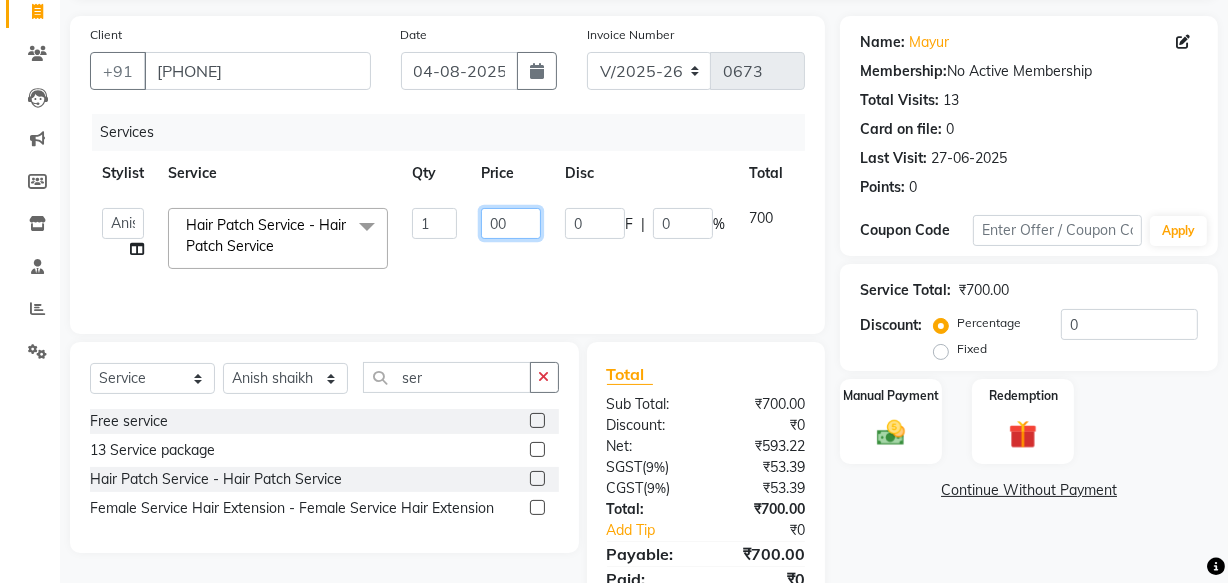 type on "600" 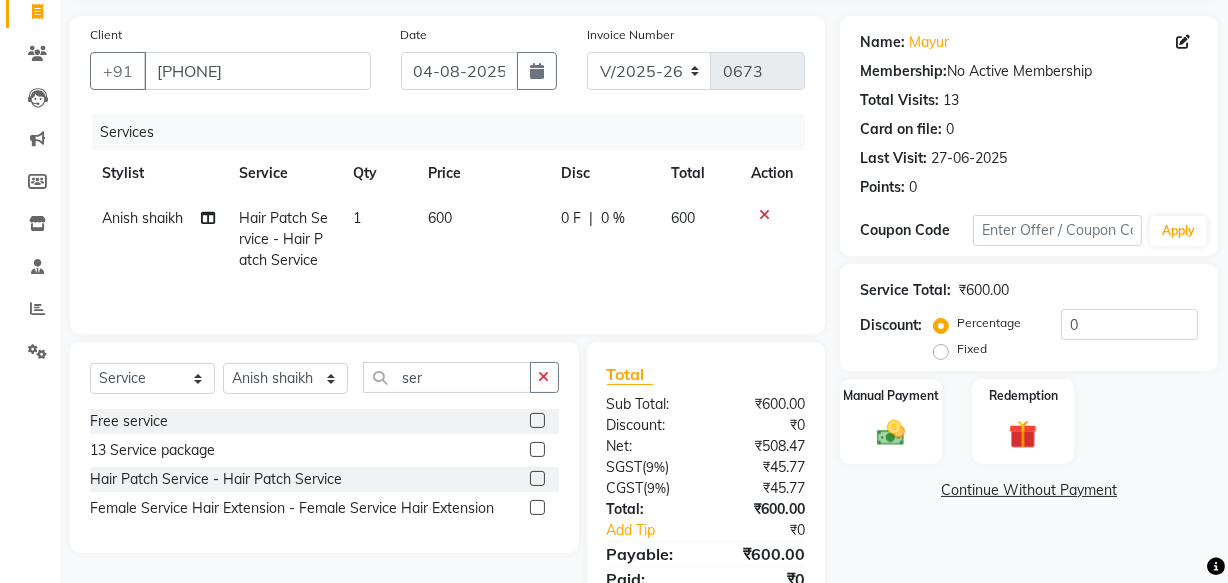 click on "[FIRST] [LAST] Service - [LAST] Service 1 [PHONE] | 0 % 600" 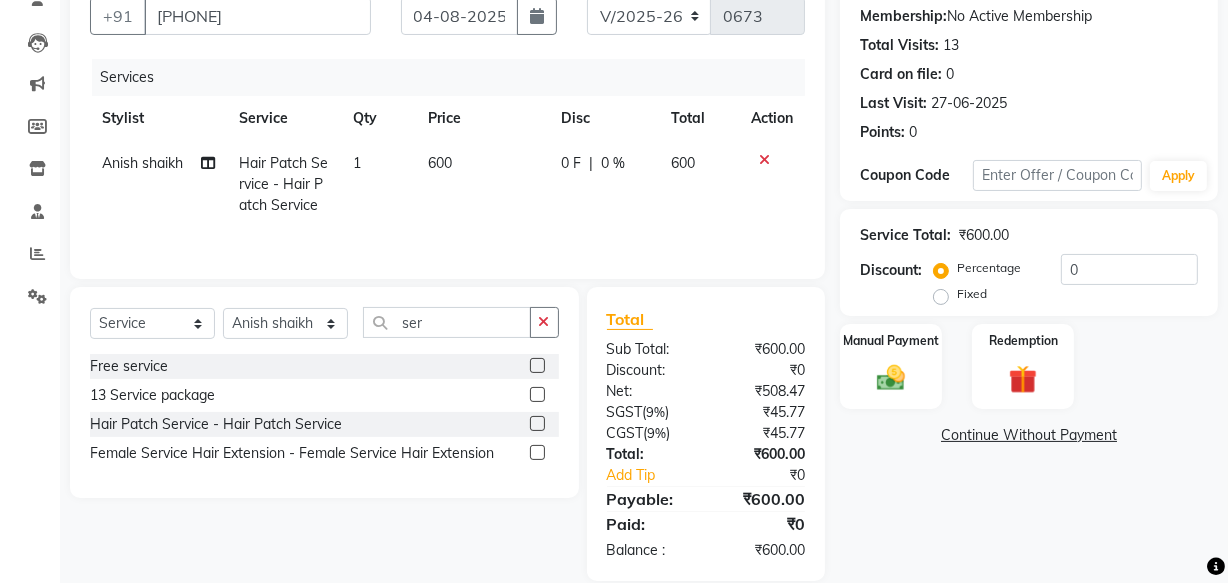 scroll, scrollTop: 218, scrollLeft: 0, axis: vertical 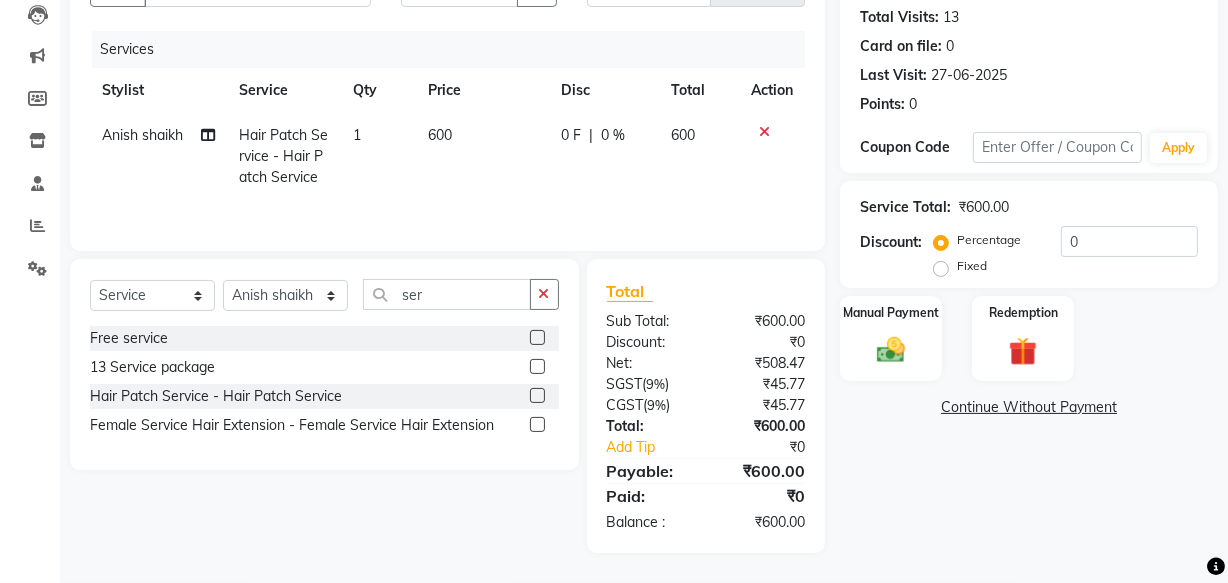 drag, startPoint x: 929, startPoint y: 327, endPoint x: 948, endPoint y: 324, distance: 19.235384 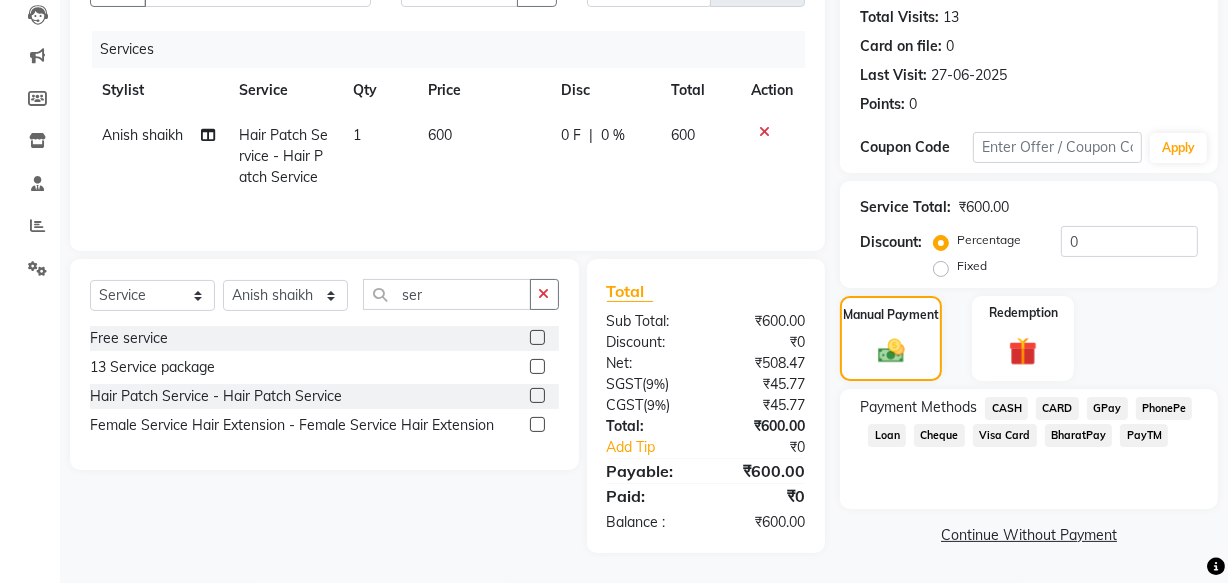 click on "GPay" 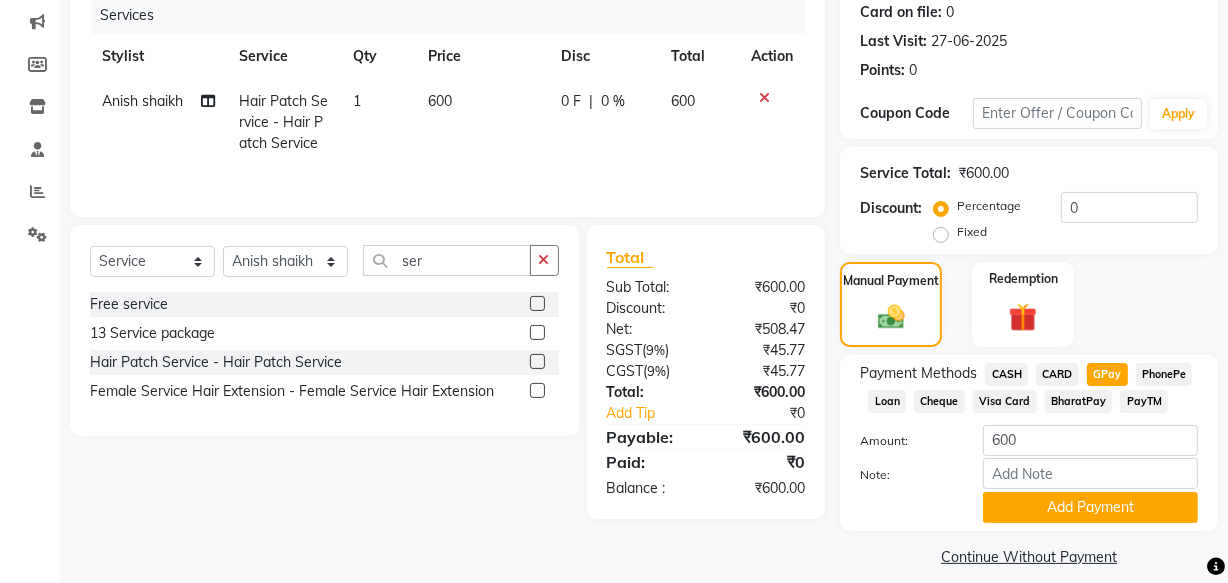 scroll, scrollTop: 270, scrollLeft: 0, axis: vertical 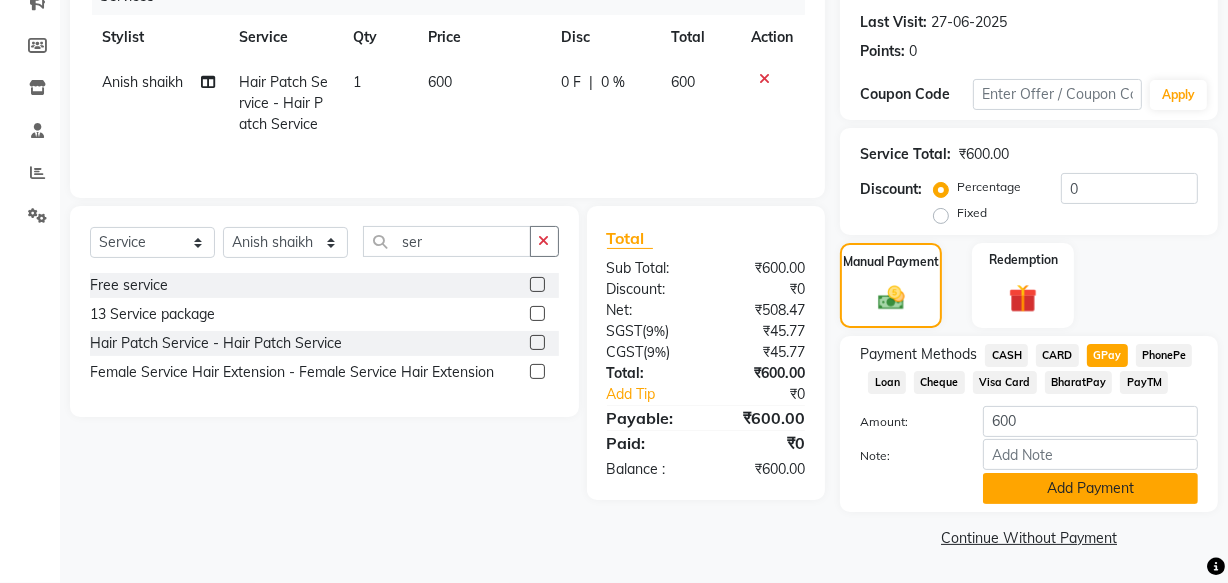 click on "Add Payment" 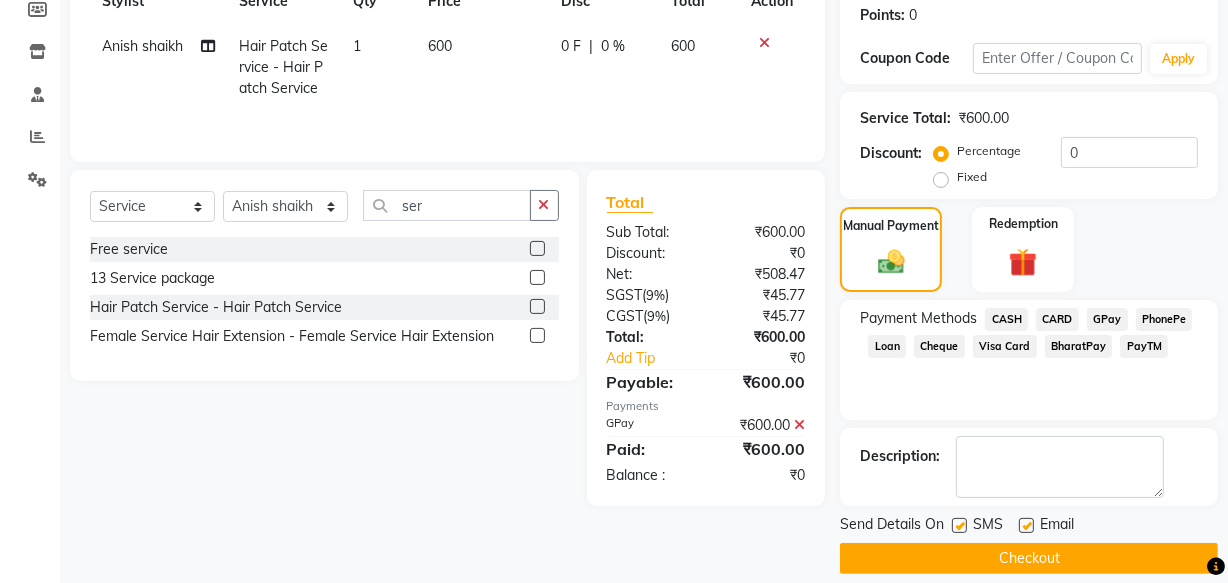 scroll, scrollTop: 326, scrollLeft: 0, axis: vertical 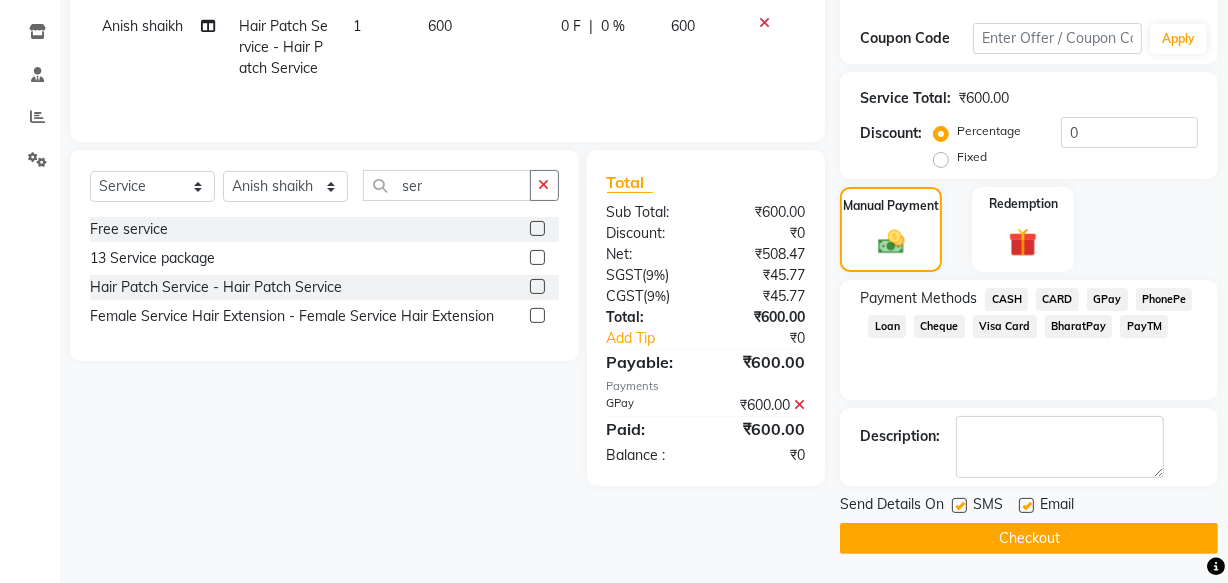 click 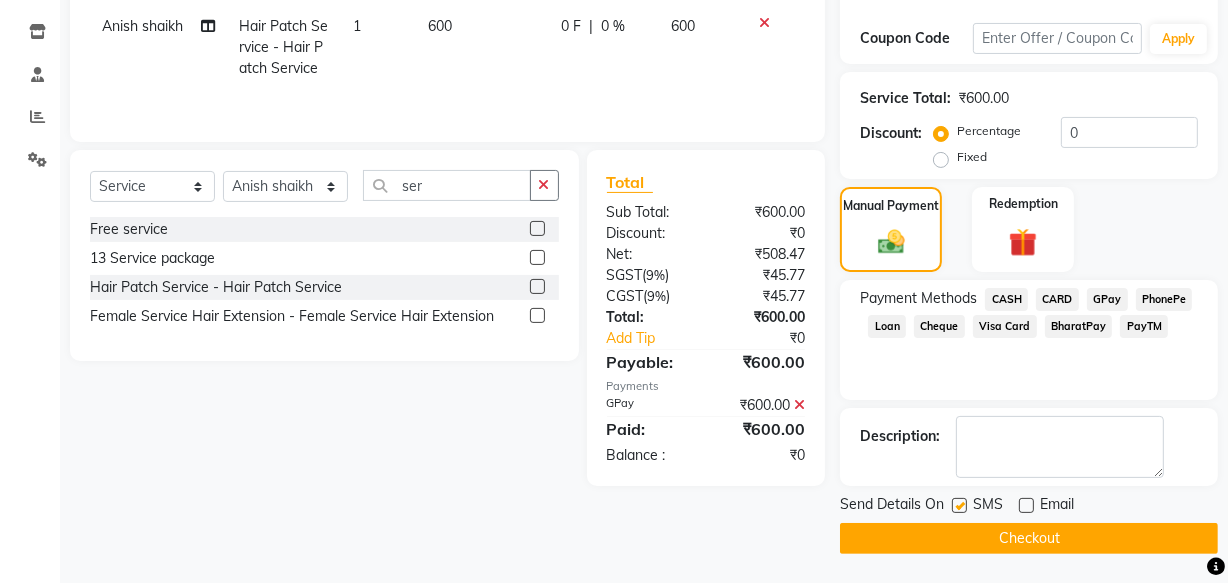 click 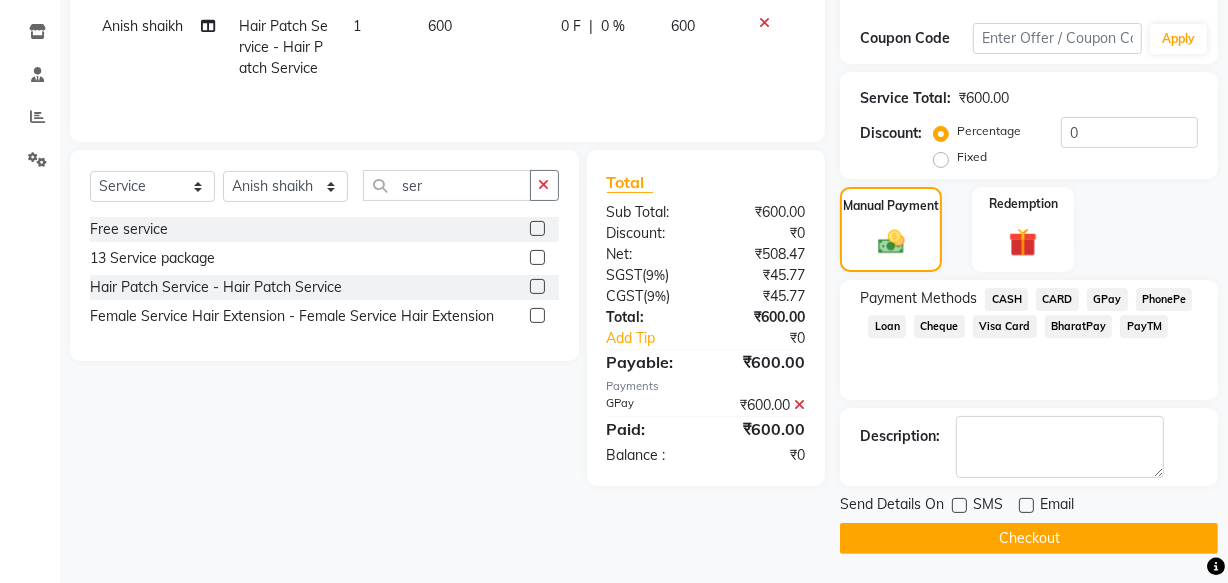 click on "Checkout" 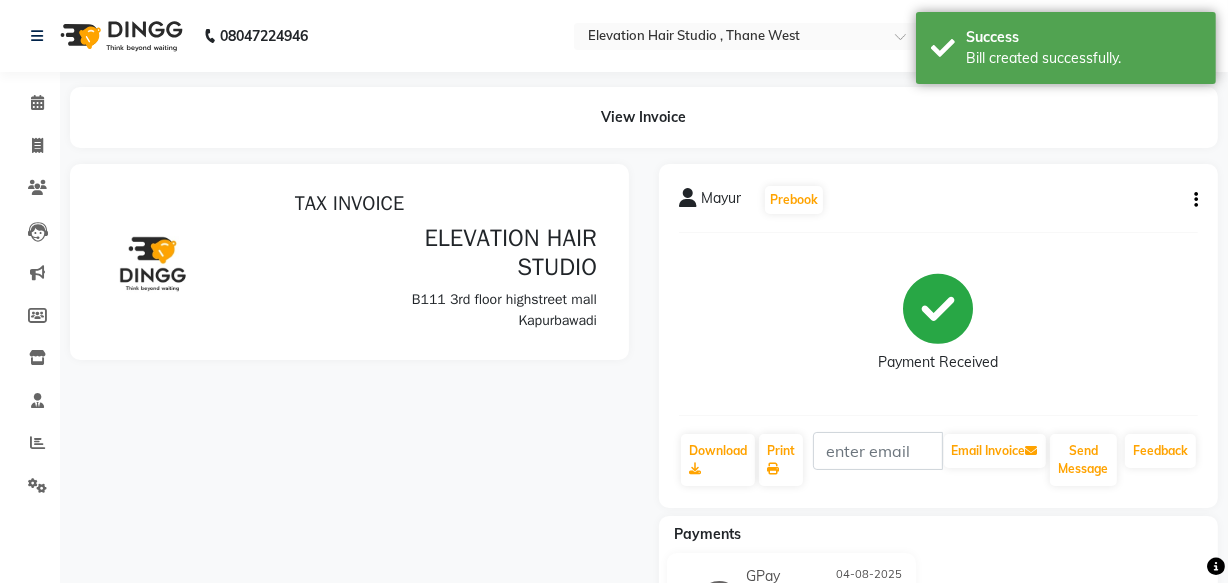 scroll, scrollTop: 0, scrollLeft: 0, axis: both 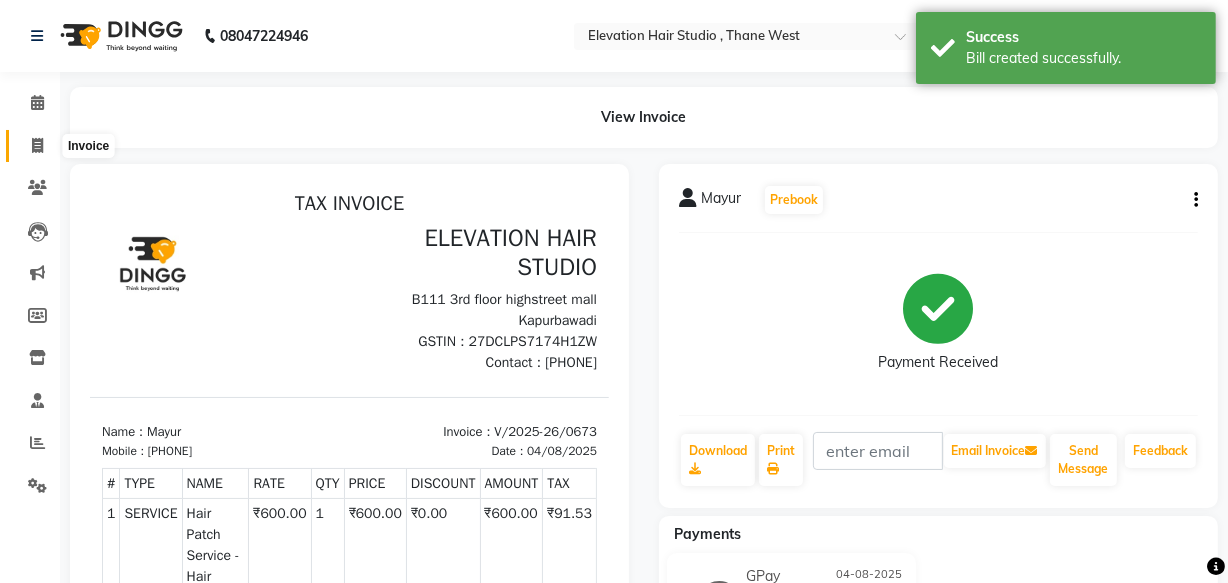 click 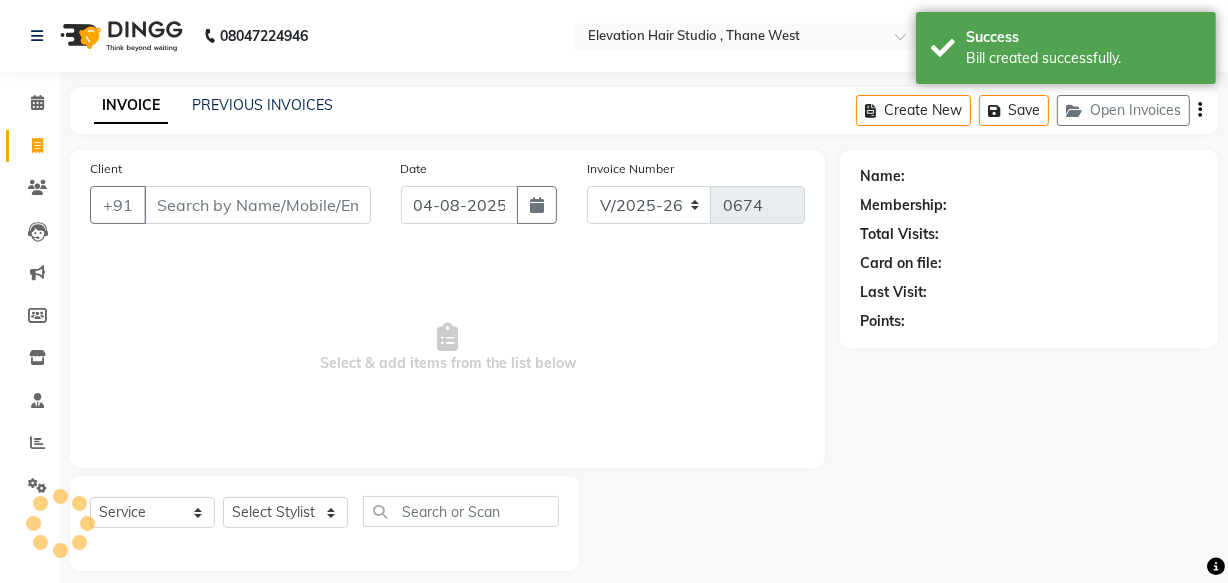 scroll, scrollTop: 19, scrollLeft: 0, axis: vertical 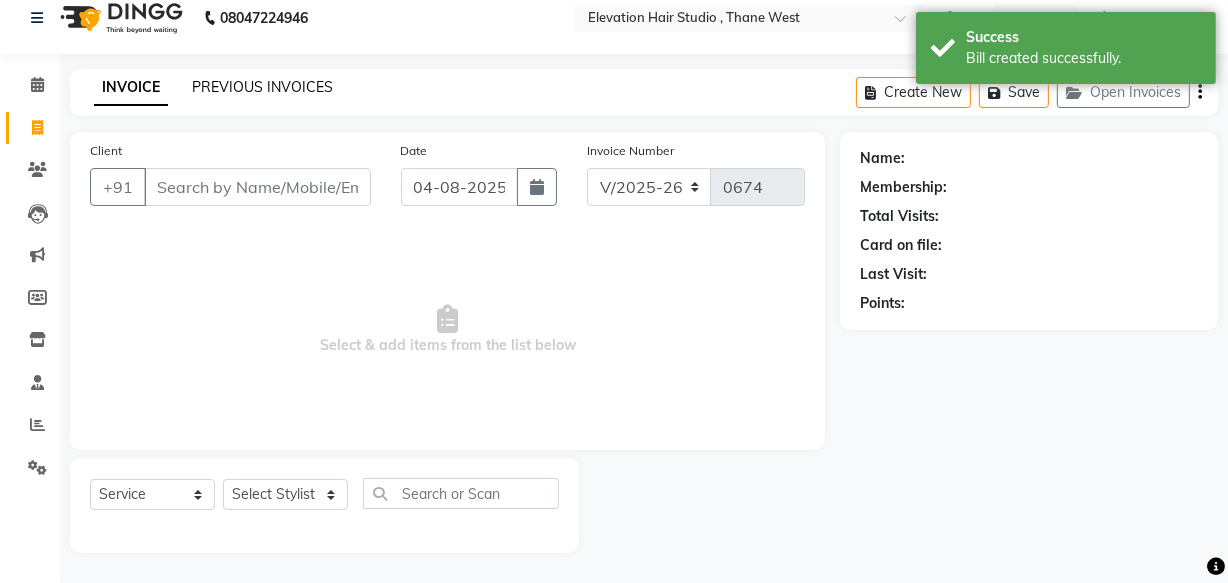 click on "PREVIOUS INVOICES" 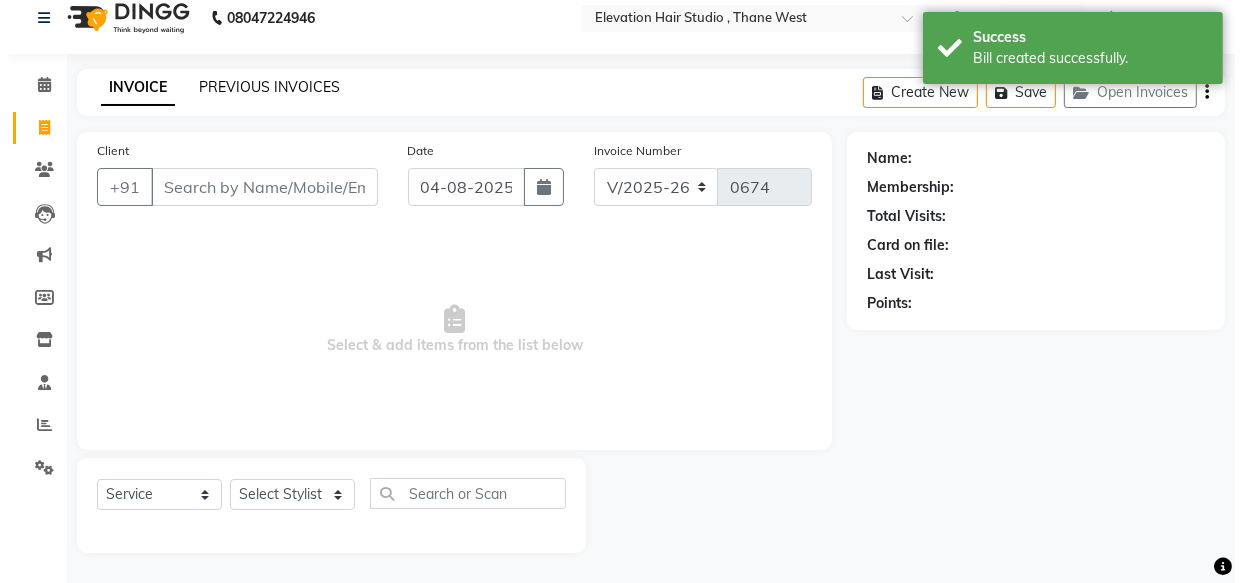 scroll, scrollTop: 0, scrollLeft: 0, axis: both 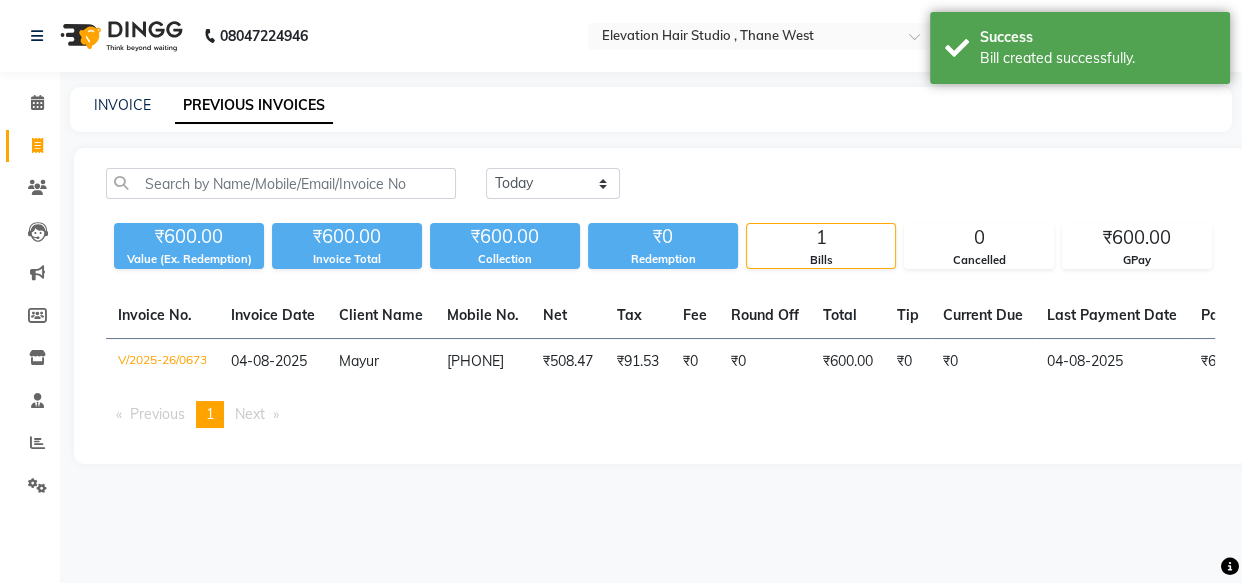 click 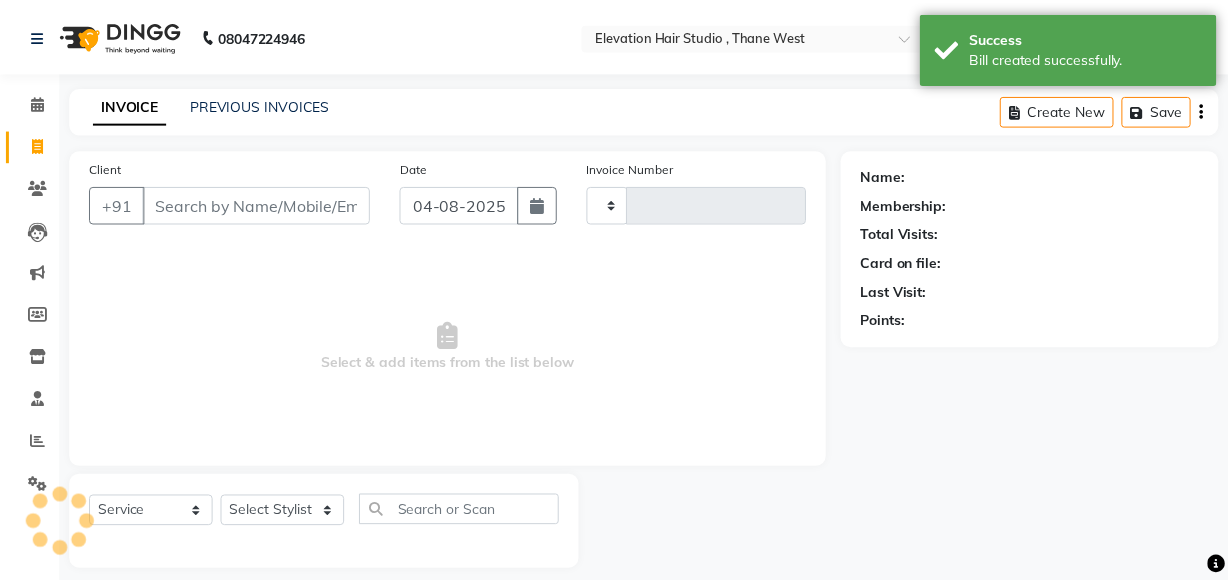 scroll, scrollTop: 19, scrollLeft: 0, axis: vertical 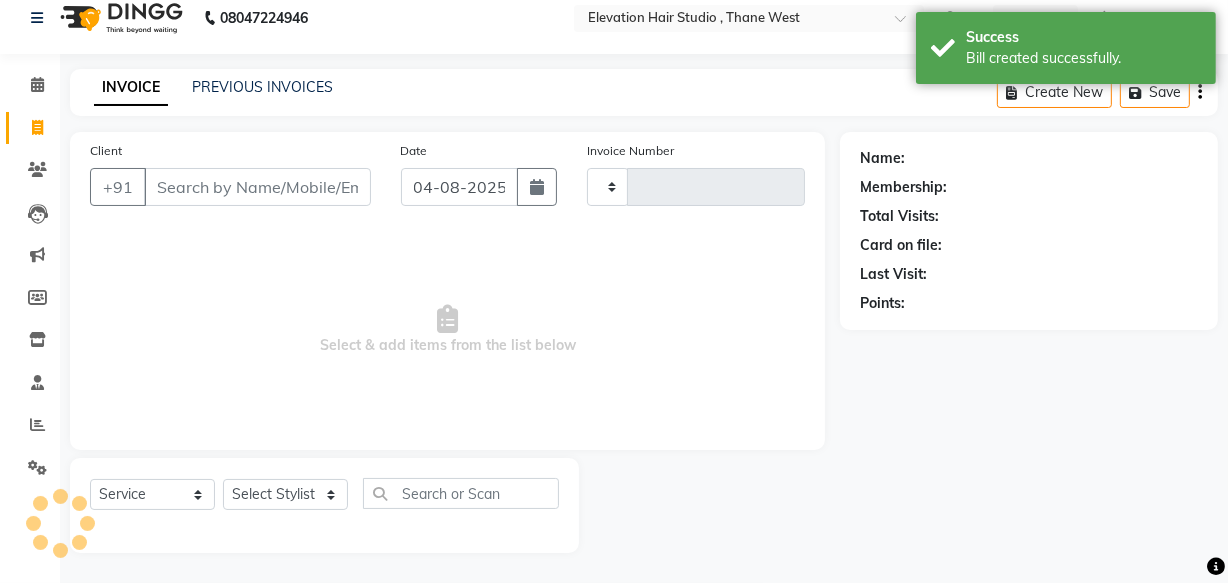 type on "0674" 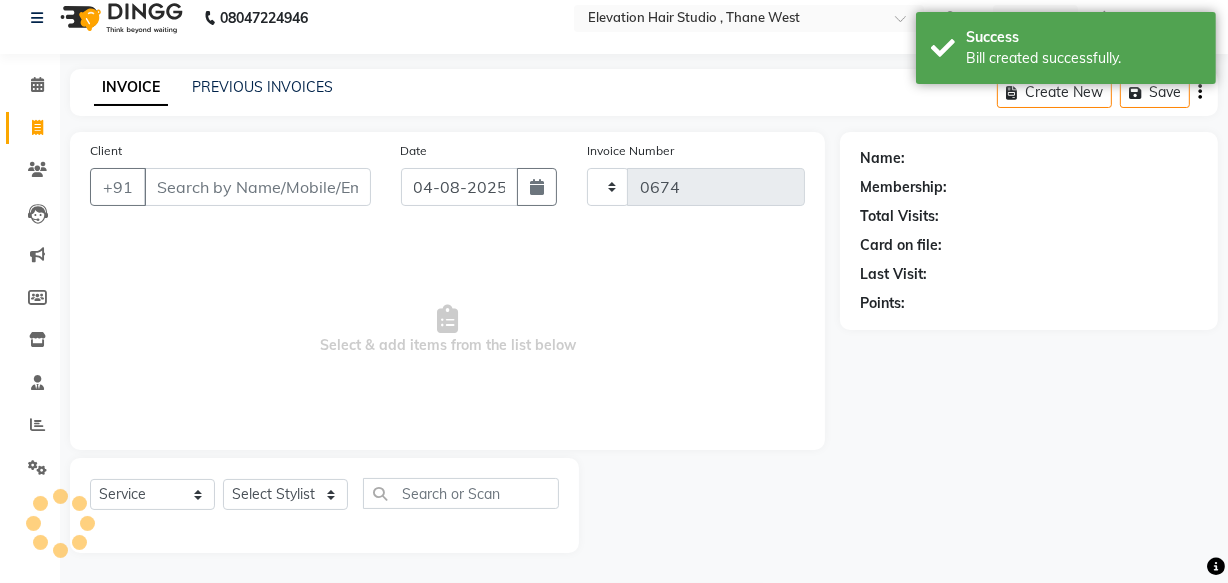 select on "6886" 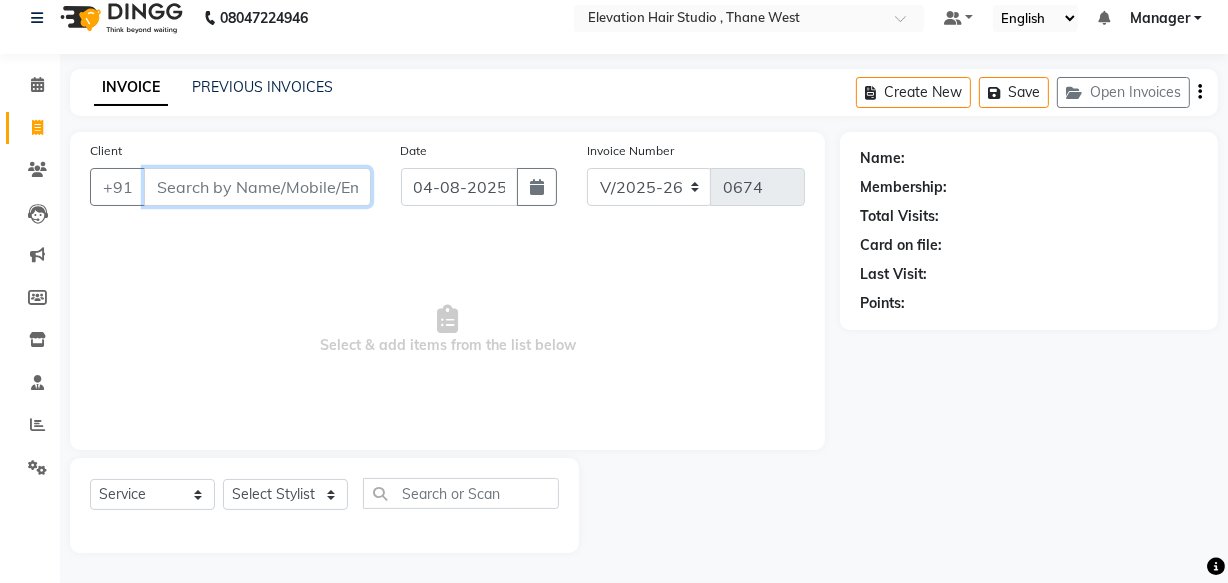 click on "Client" at bounding box center (257, 187) 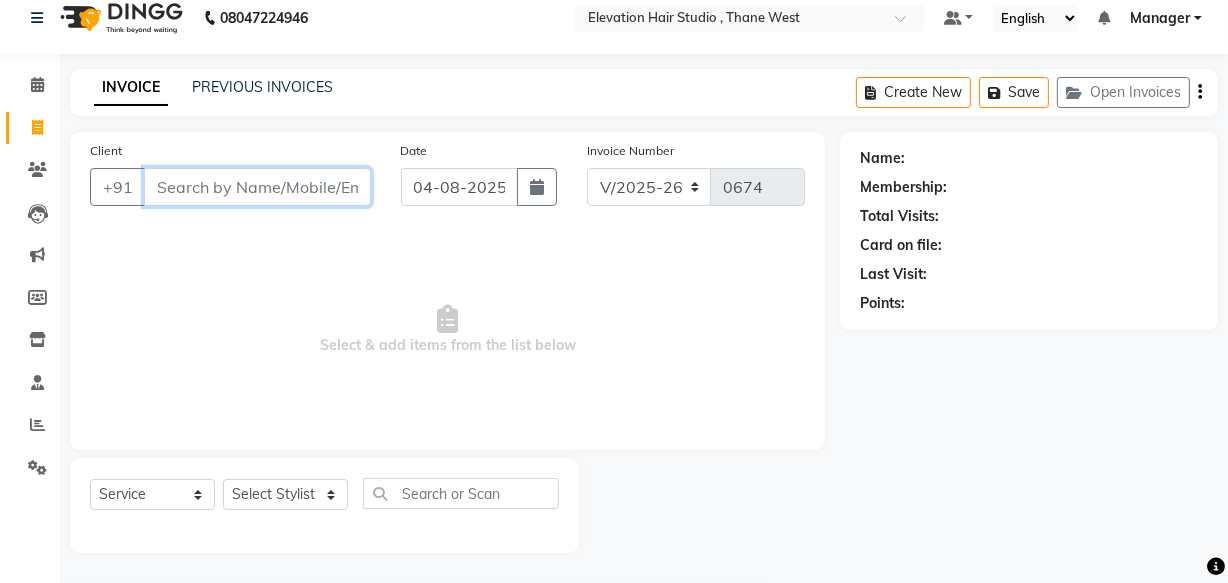 click on "Client" at bounding box center (257, 187) 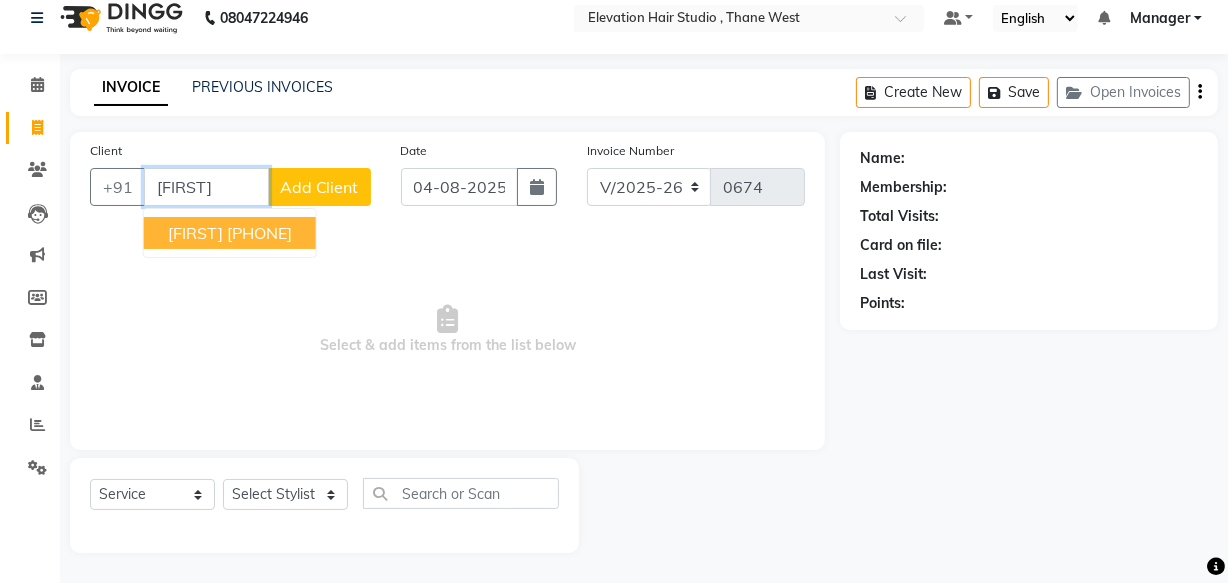 click on "[FIRST] [PHONE]" at bounding box center [230, 233] 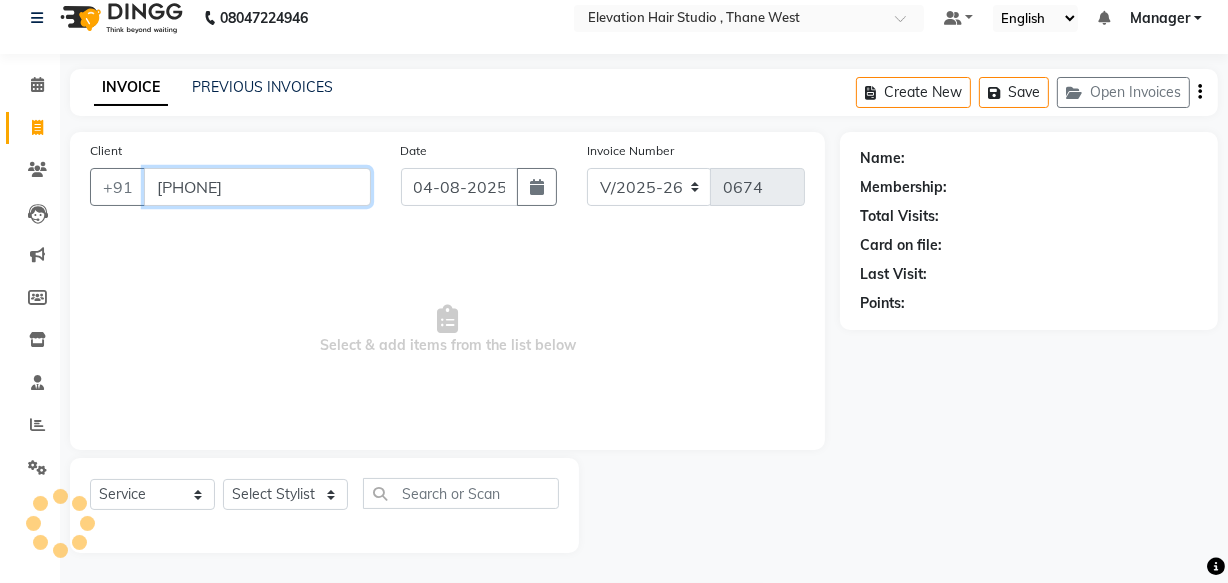 type on "[PHONE]" 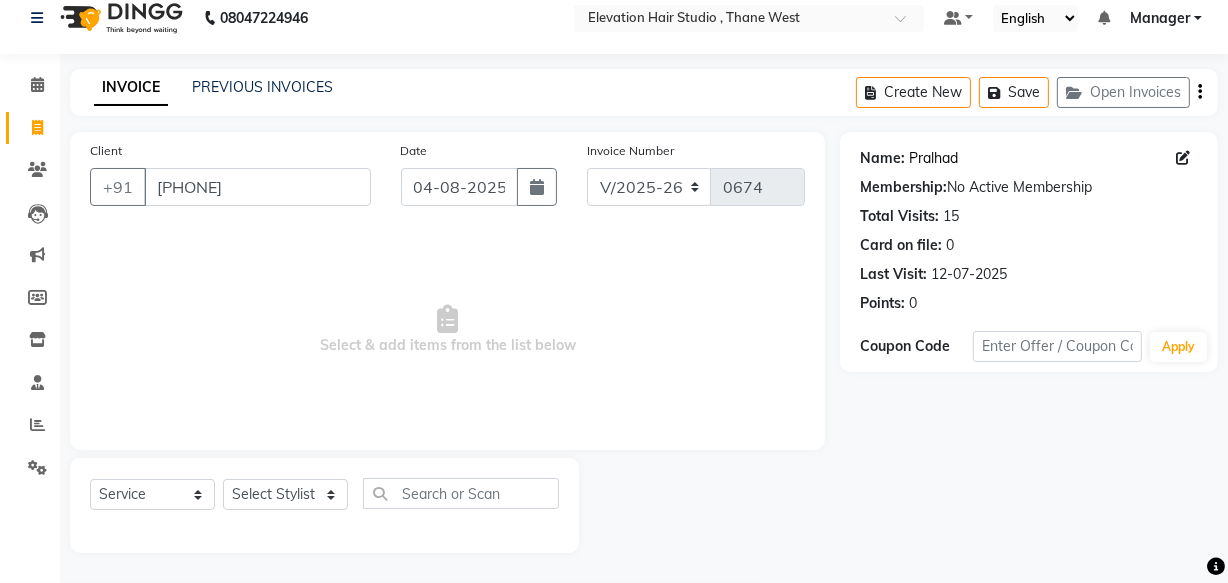 click on "Pralhad" 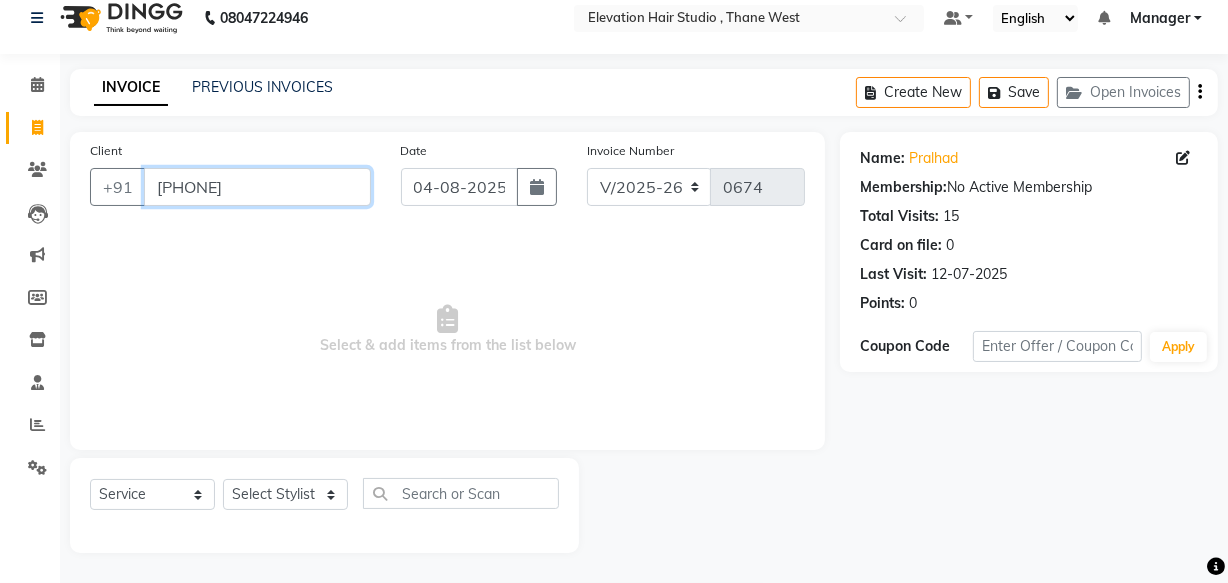 click on "[PHONE]" at bounding box center (257, 187) 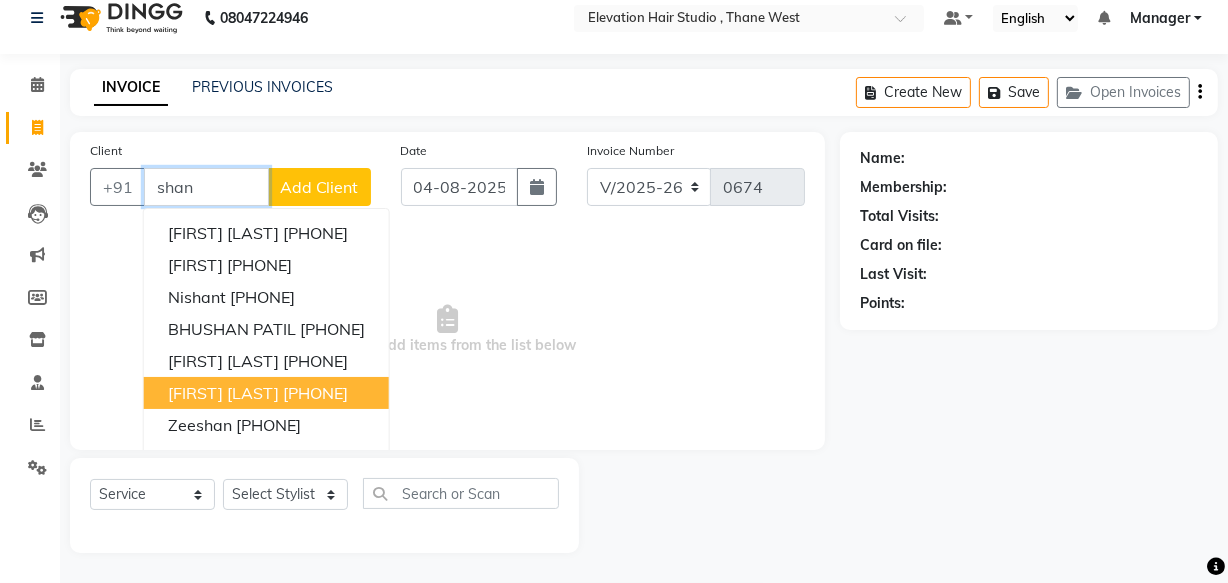 click on "[FIRST] [LAST] [PHONE]" at bounding box center [266, 393] 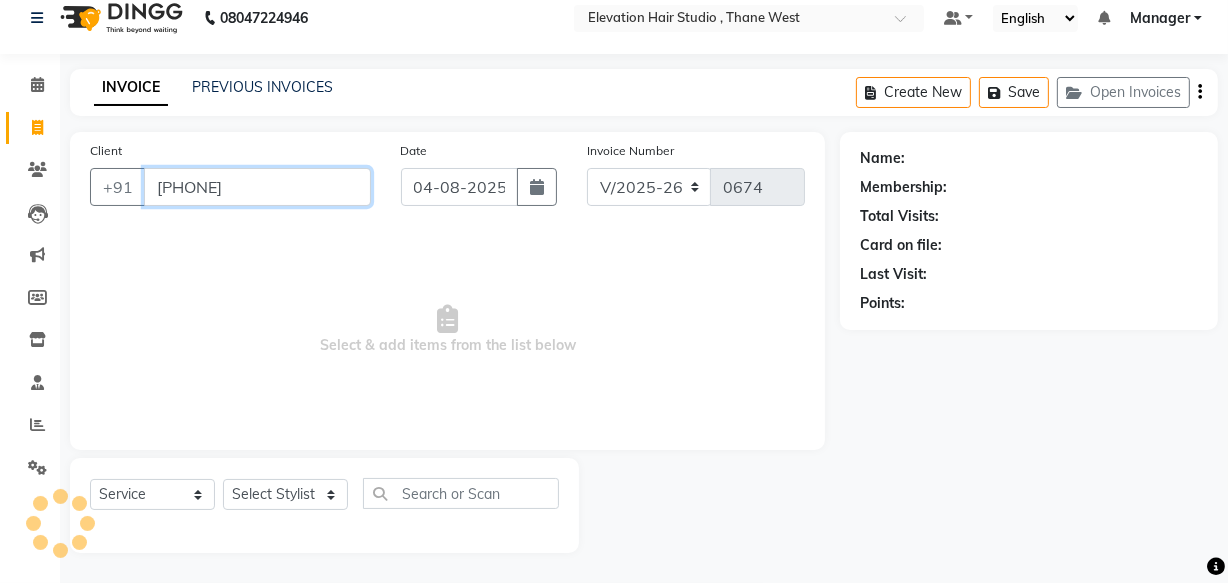 type on "[PHONE]" 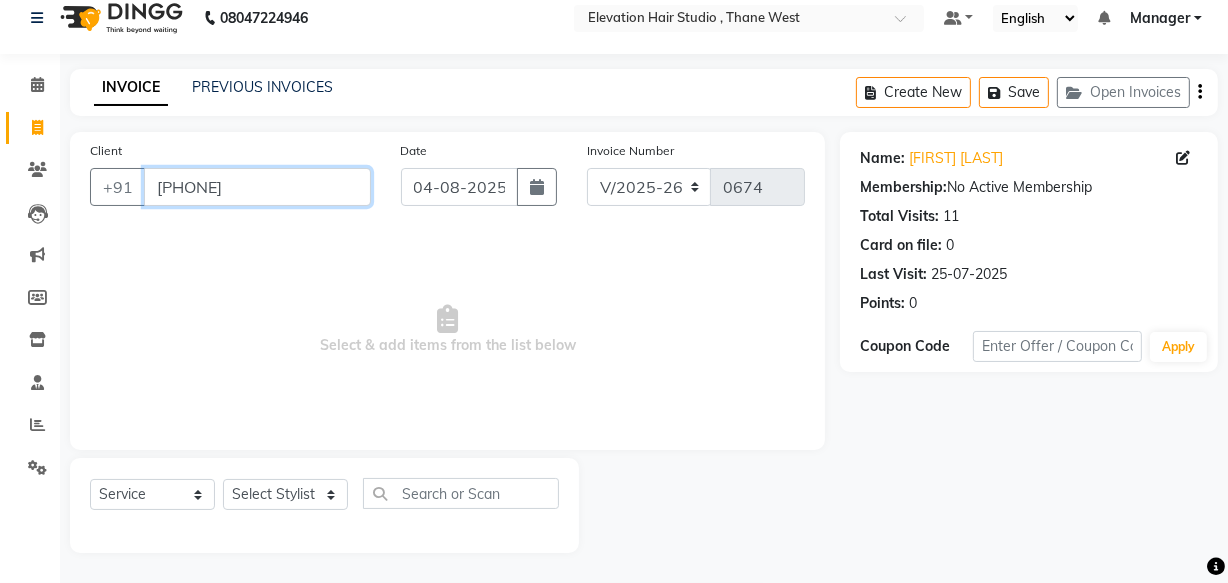 click on "[PHONE]" at bounding box center (257, 187) 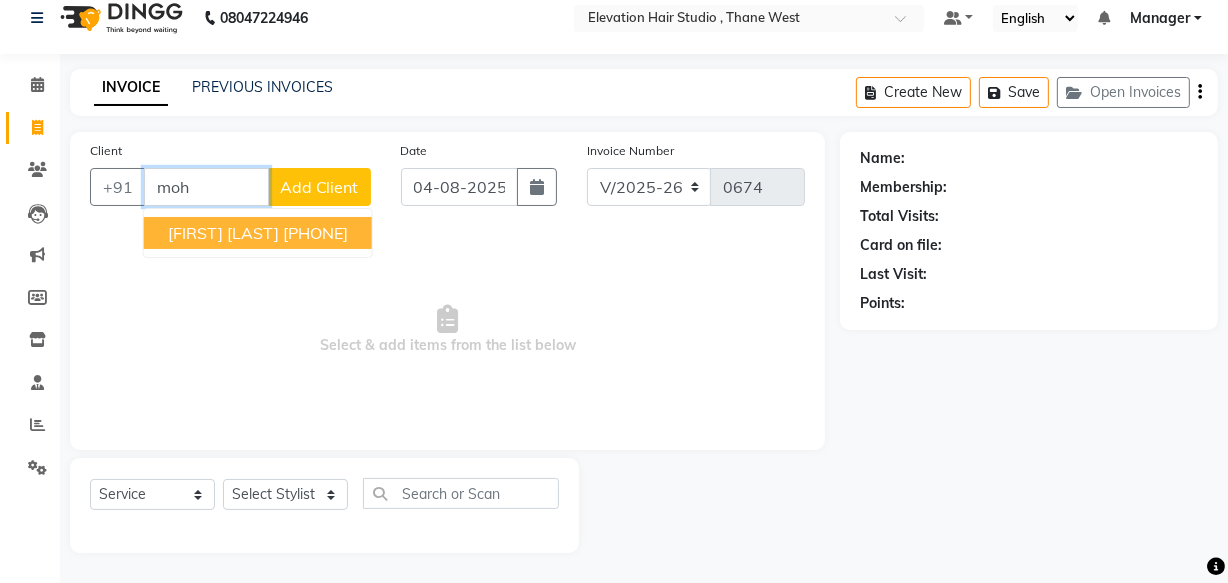 click on "[PHONE]" at bounding box center (315, 233) 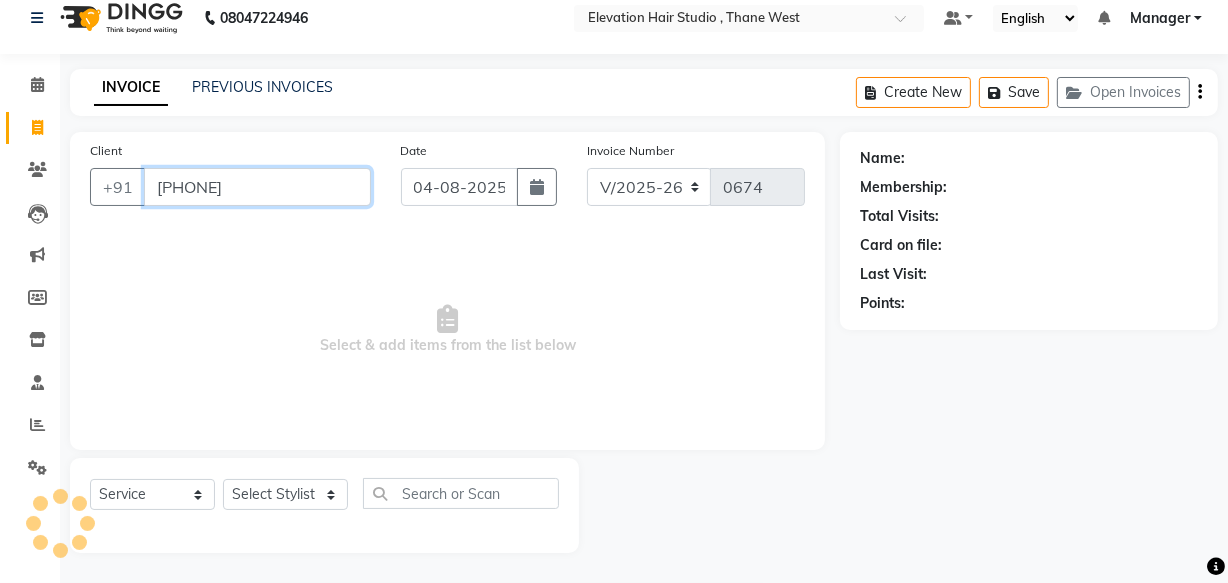 type on "[PHONE]" 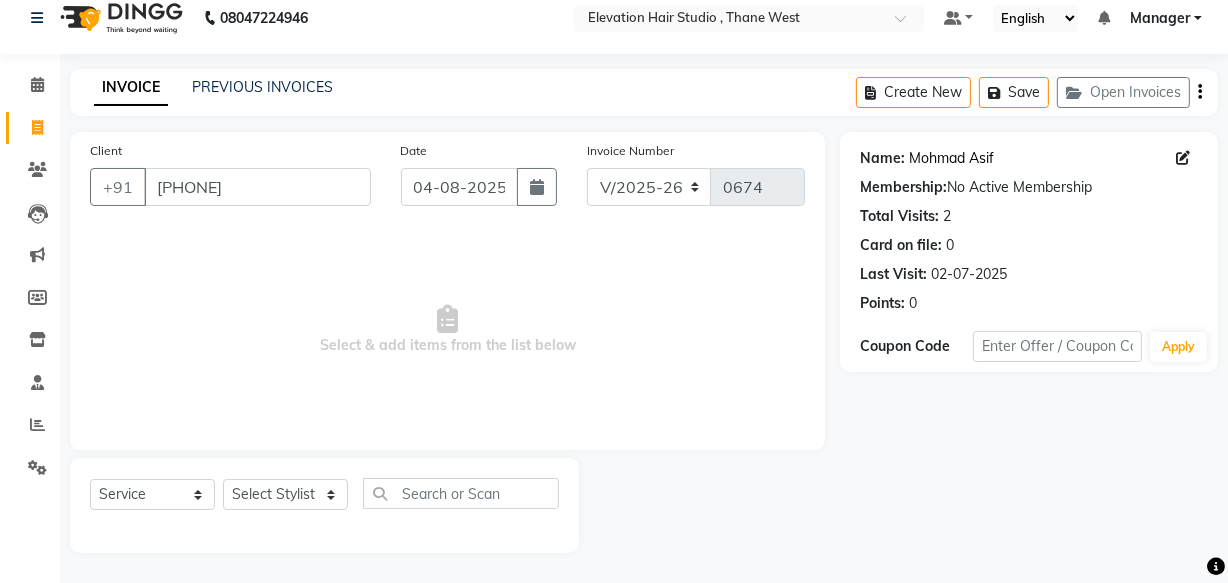 click on "Mohmad Asif" 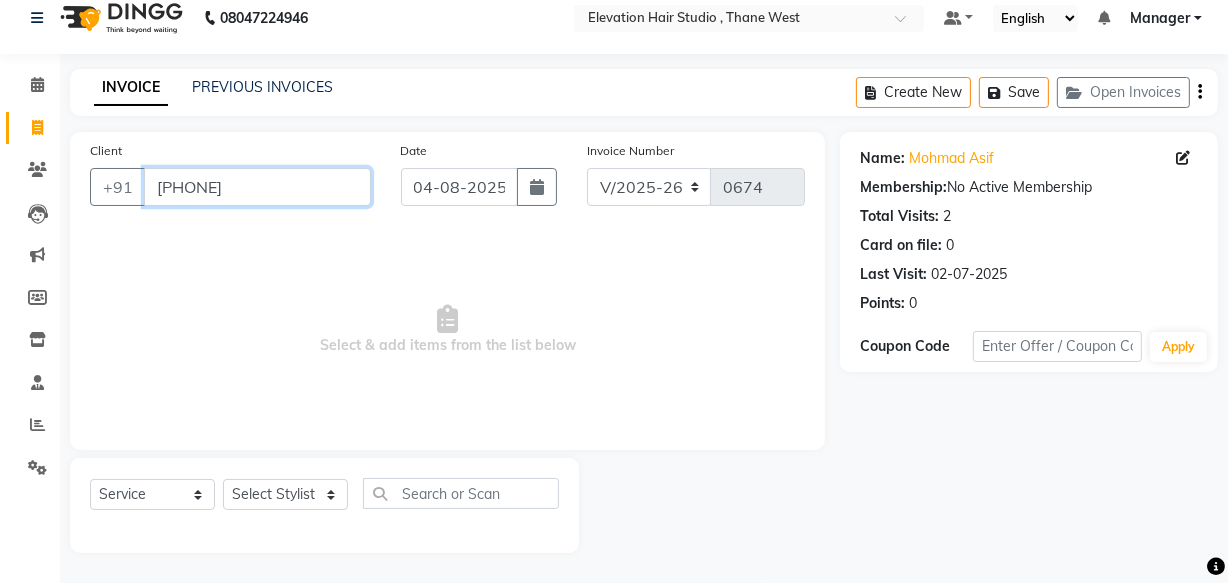 click on "[PHONE]" at bounding box center [257, 187] 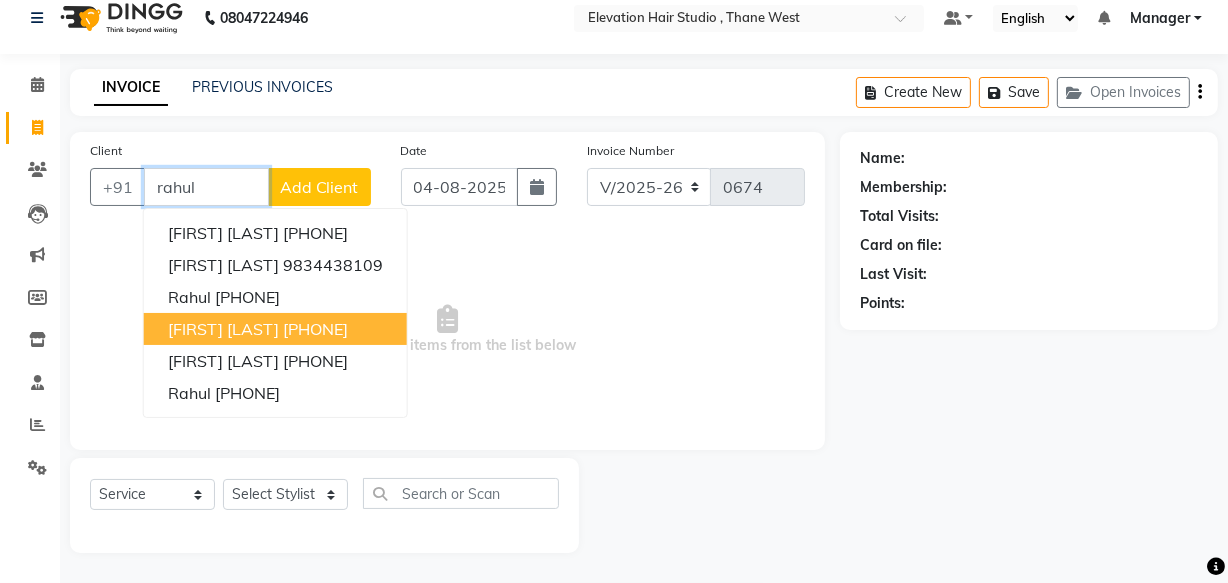 click on "[FIRST] [LAST] [PHONE]" at bounding box center (275, 329) 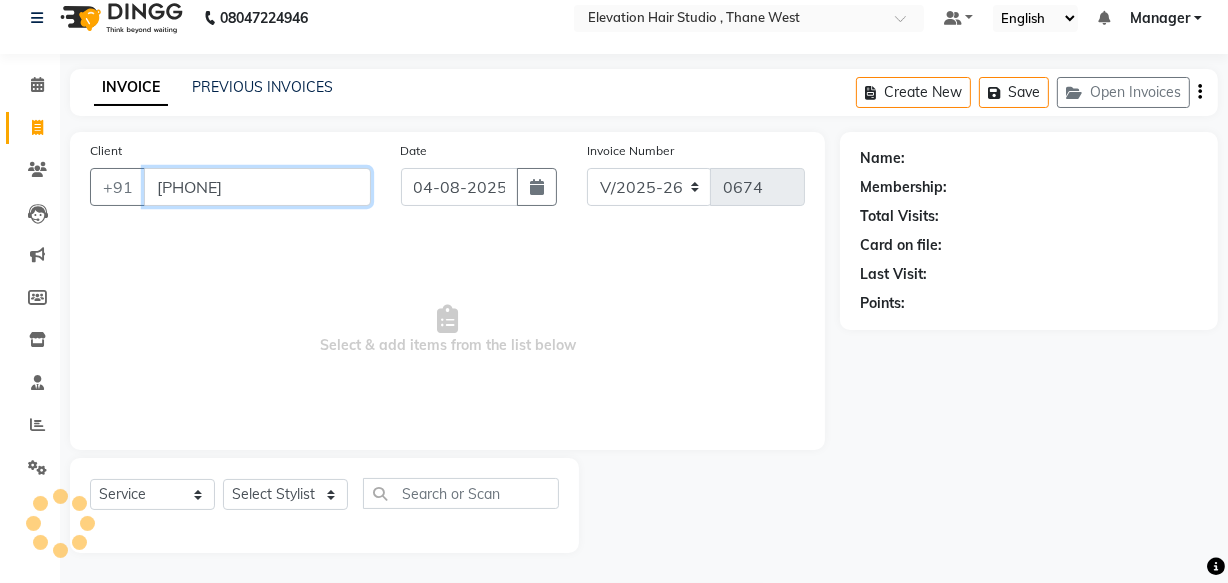 type on "[PHONE]" 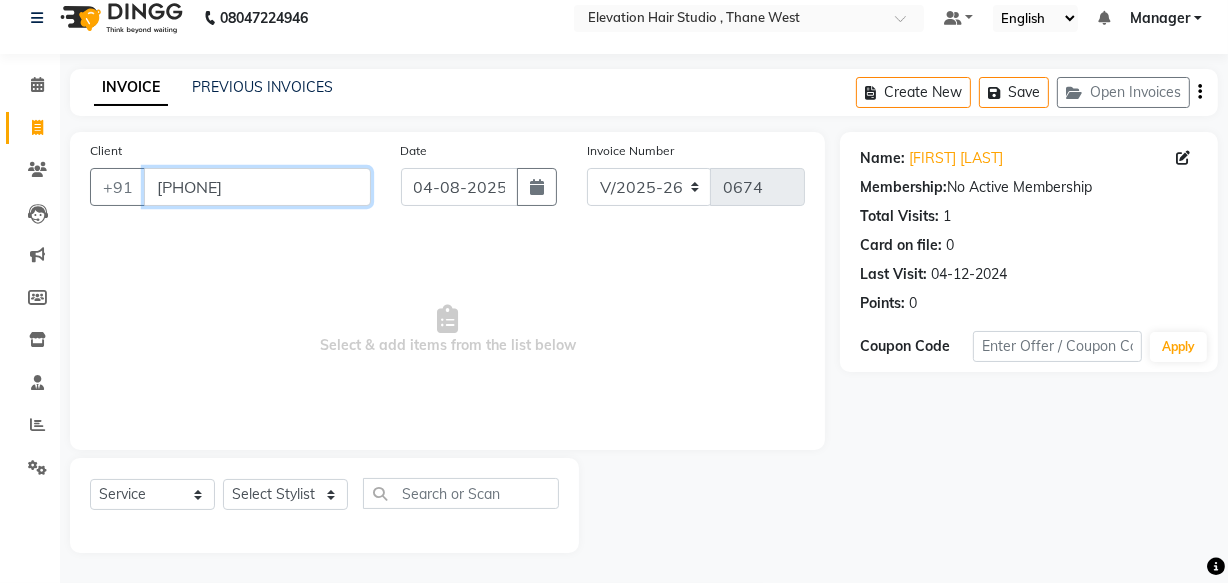click on "[PHONE]" at bounding box center [257, 187] 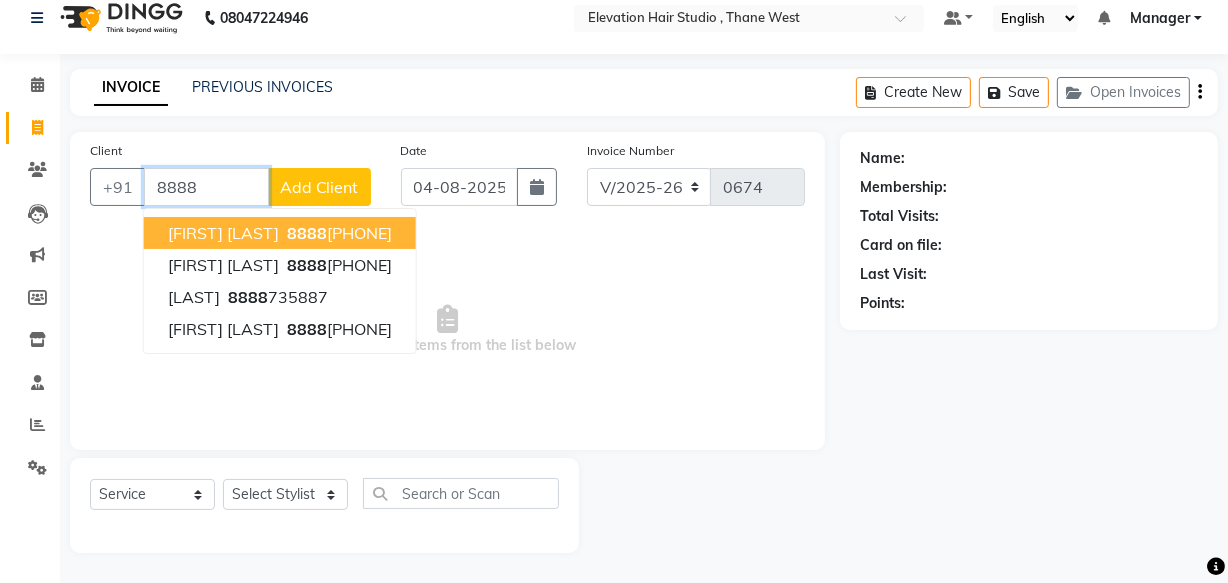click on "[FIRST] [LAST] [PHONE]" at bounding box center [280, 233] 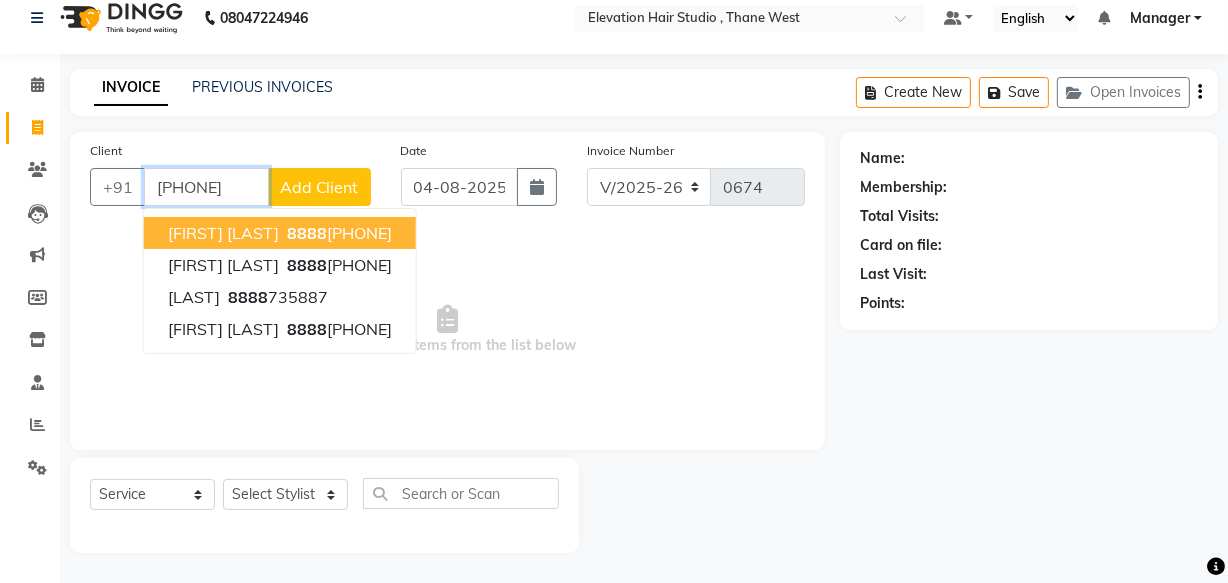 type on "[PHONE]" 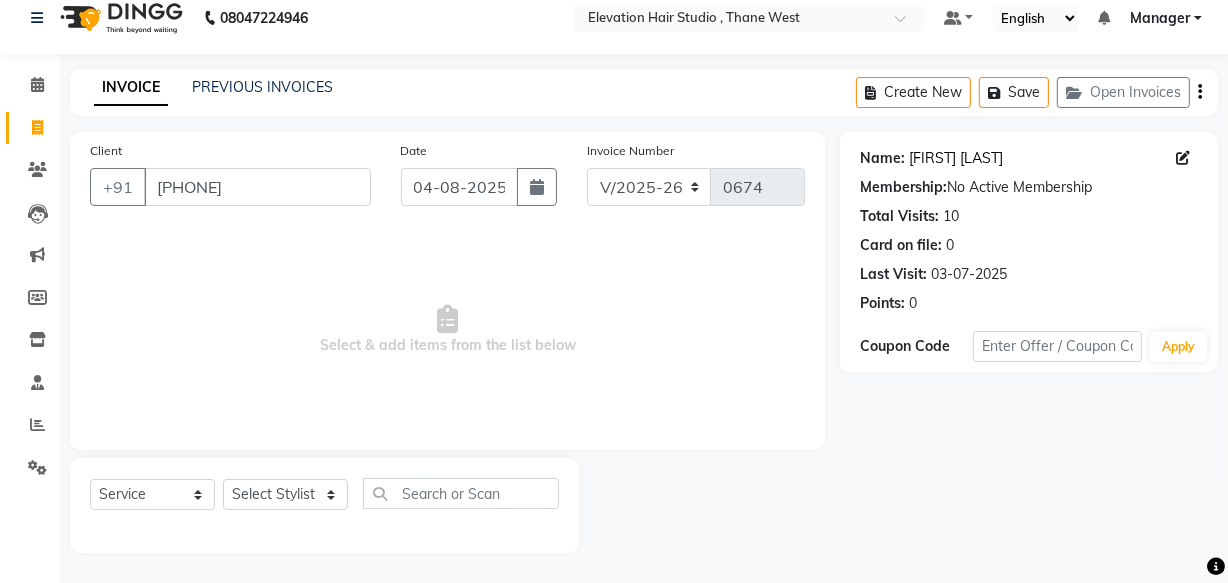 click on "[FIRST] [LAST]" 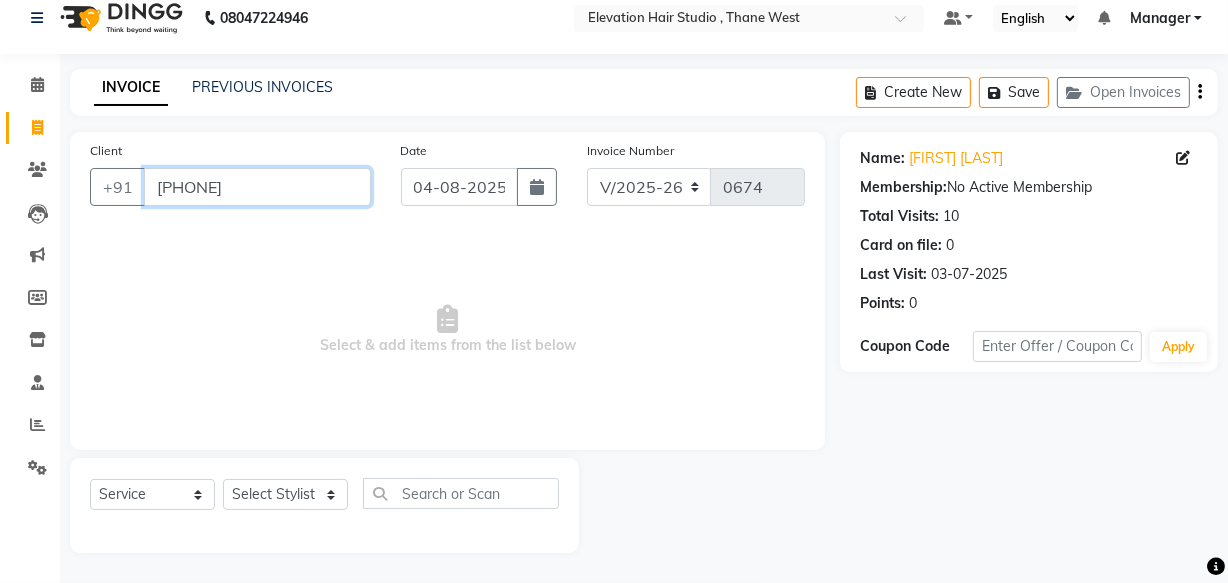 click on "[PHONE]" at bounding box center (257, 187) 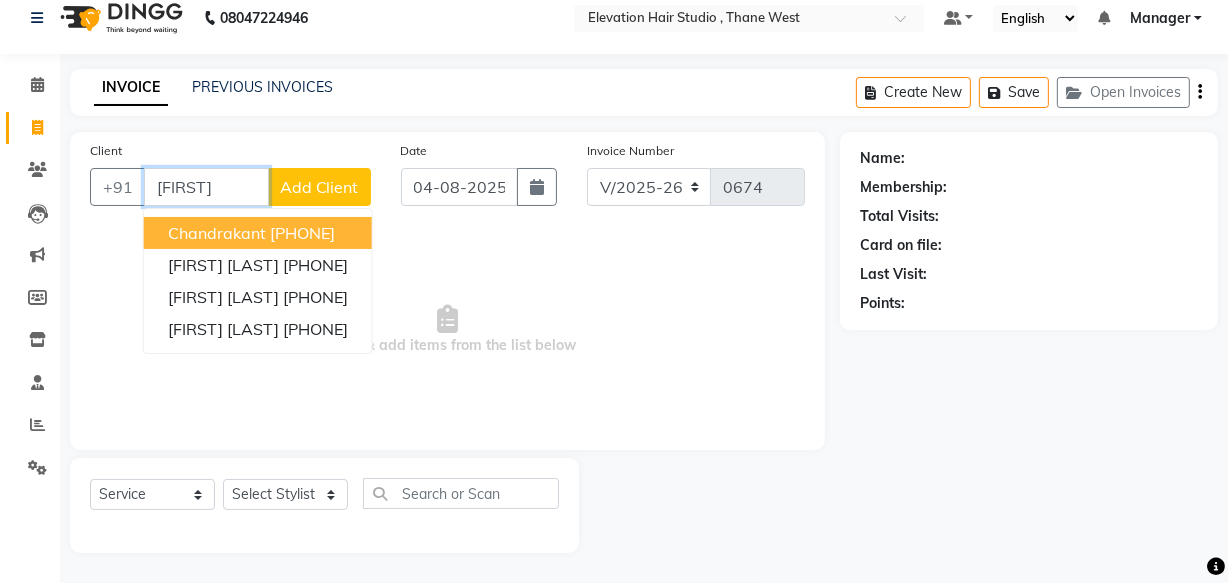 click on "[PHONE]" at bounding box center [302, 233] 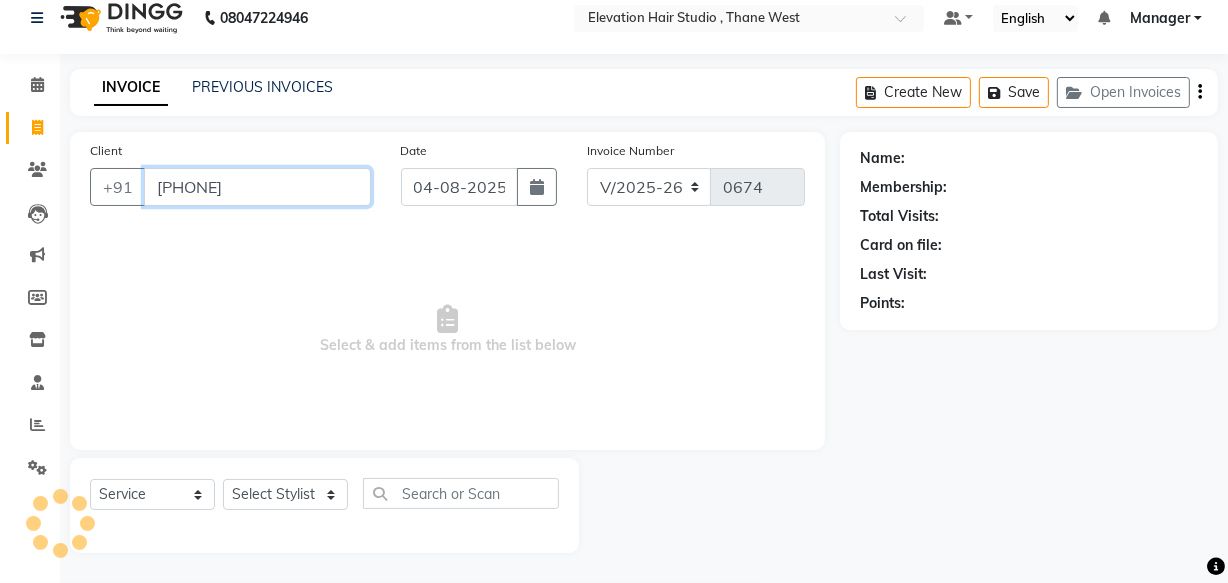 type on "[PHONE]" 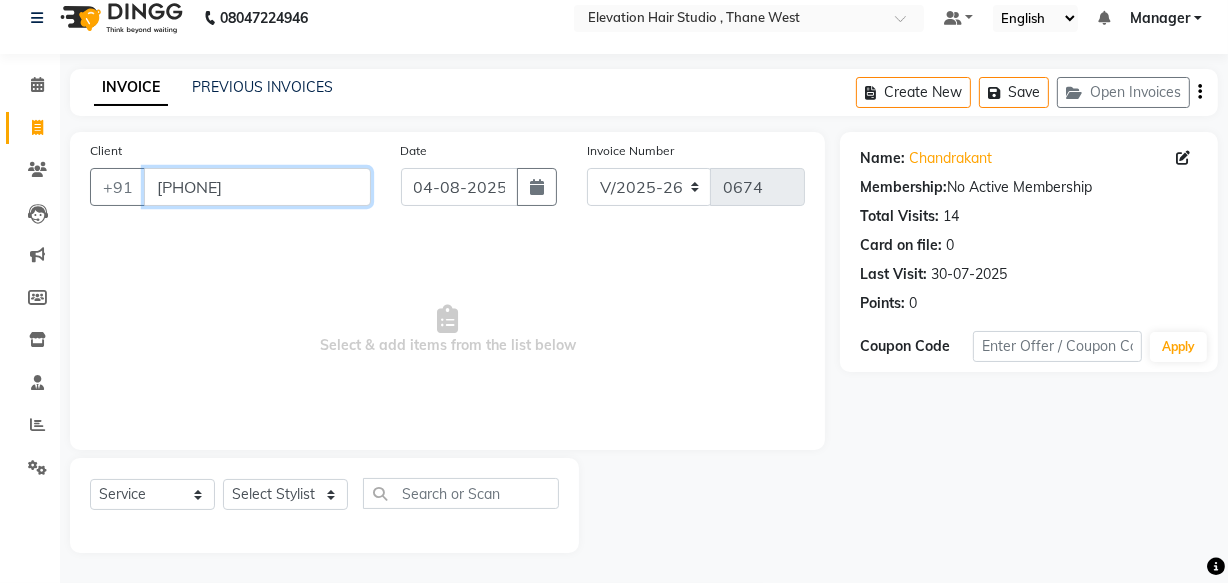 click on "[PHONE]" at bounding box center [257, 187] 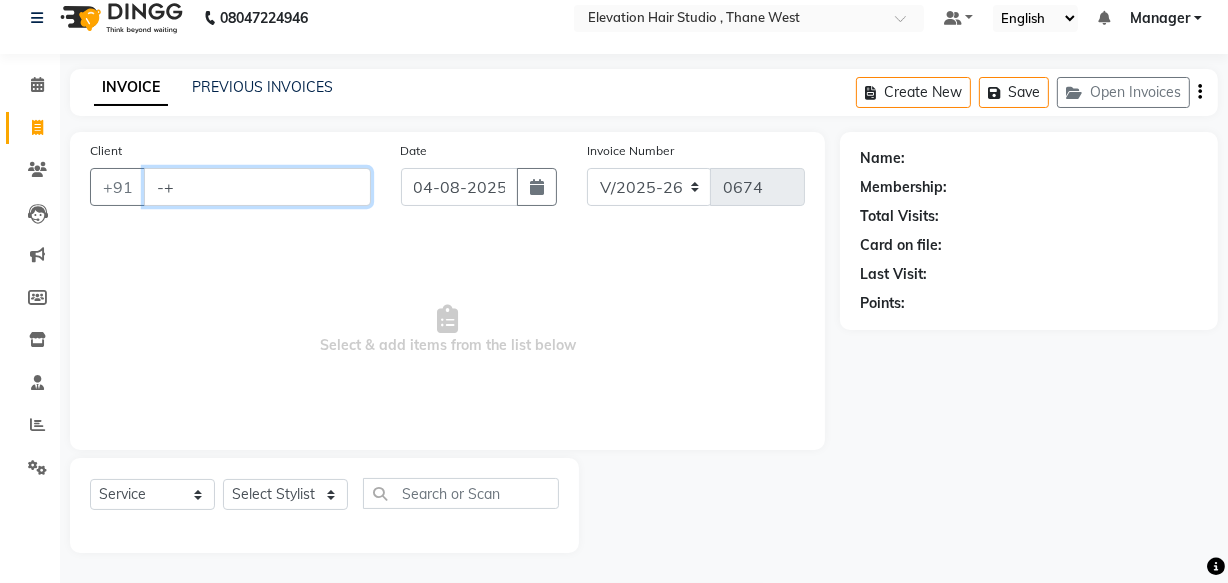click on "-+" at bounding box center (257, 187) 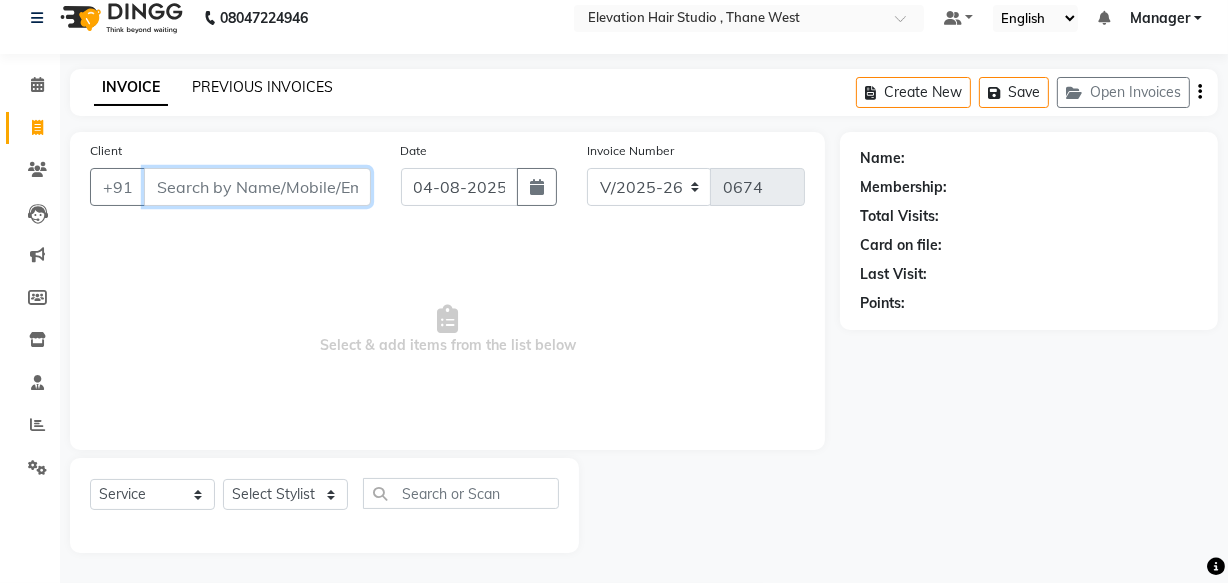 type 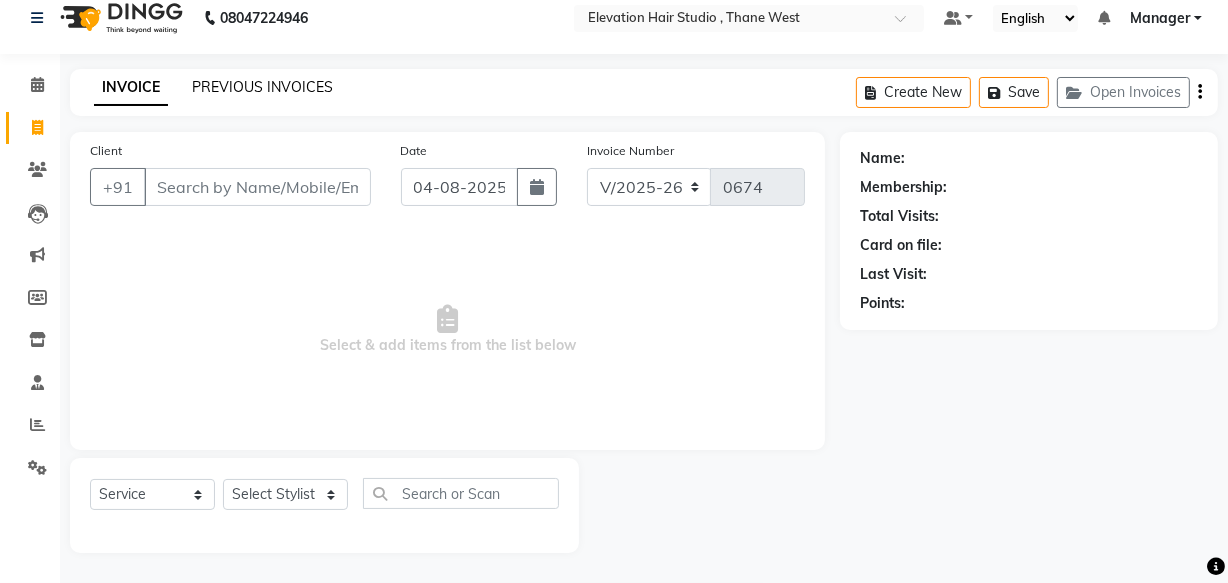 click on "PREVIOUS INVOICES" 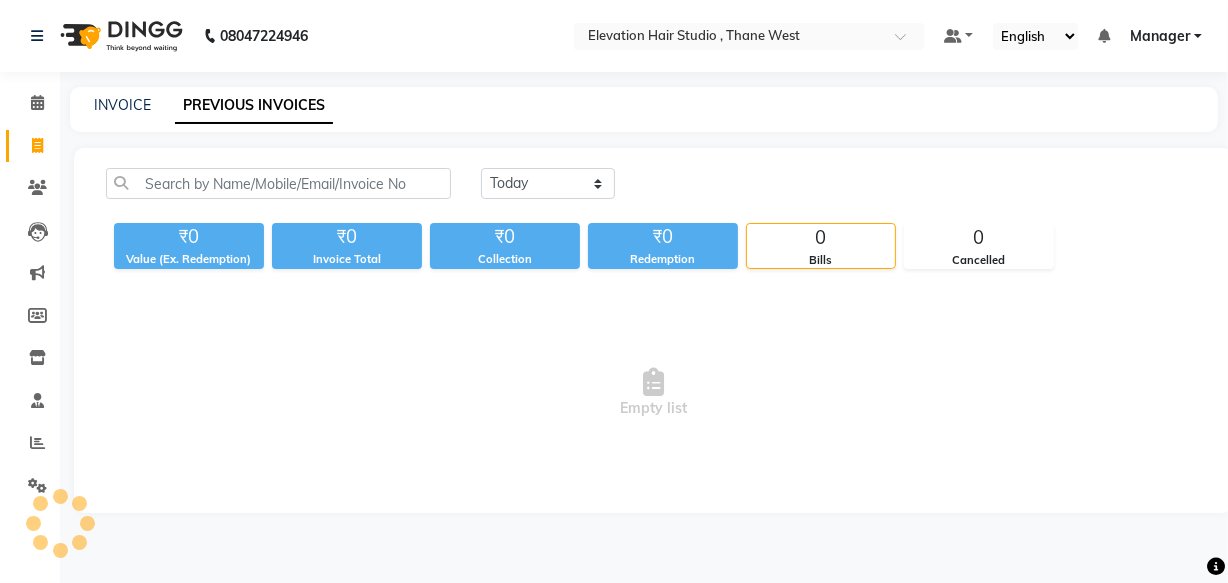scroll, scrollTop: 0, scrollLeft: 0, axis: both 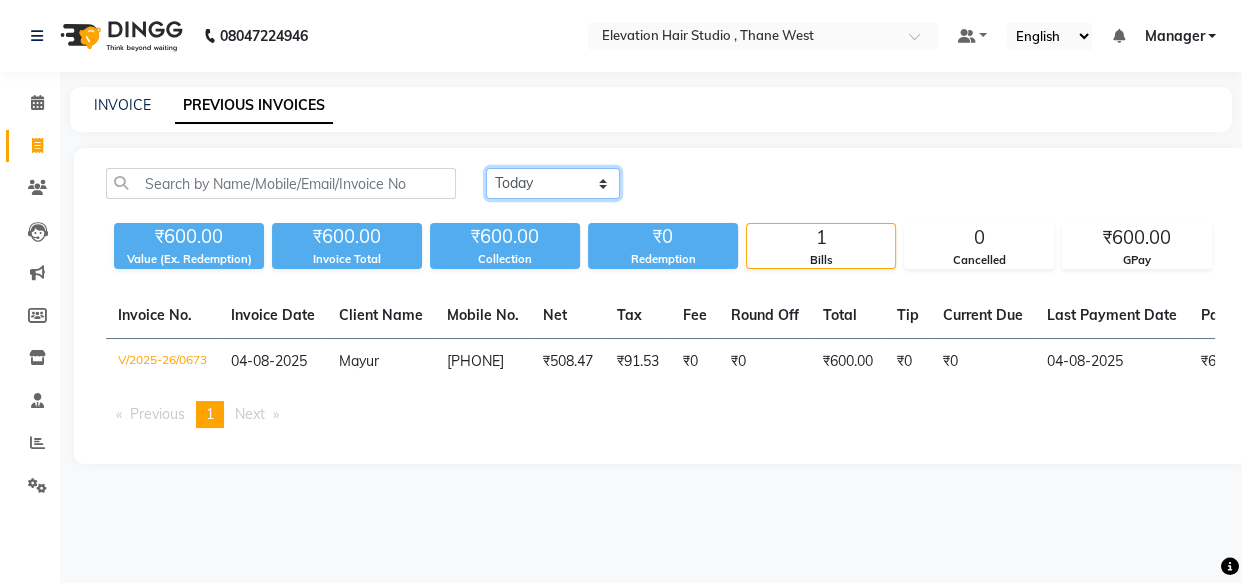 click on "Today Yesterday Custom Range" 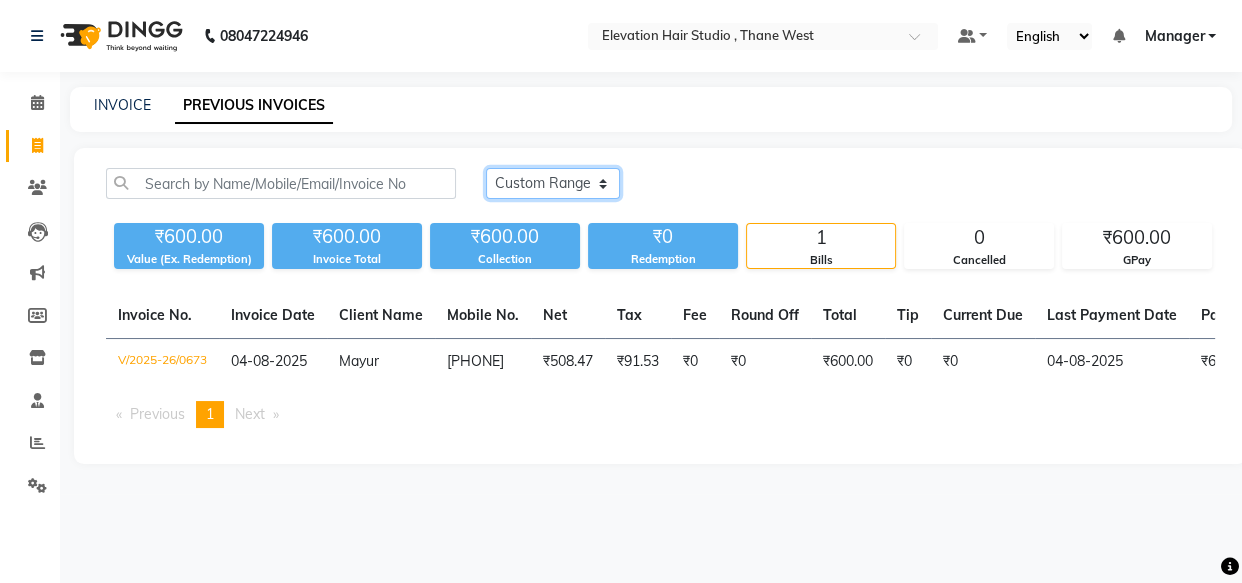 click on "Today Yesterday Custom Range" 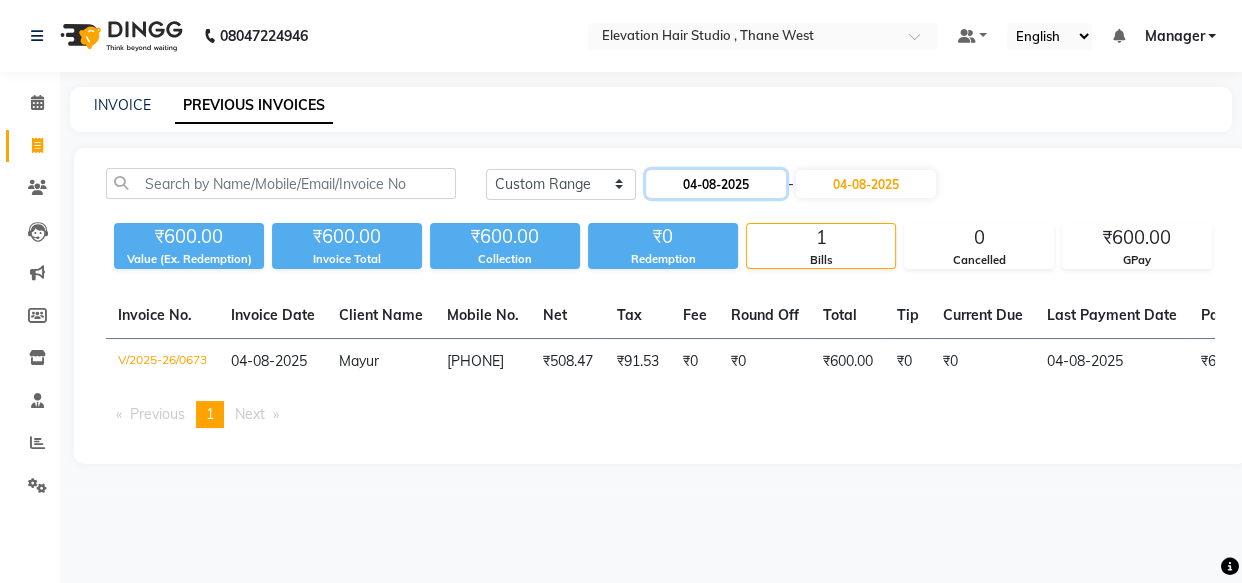 click on "04-08-2025" 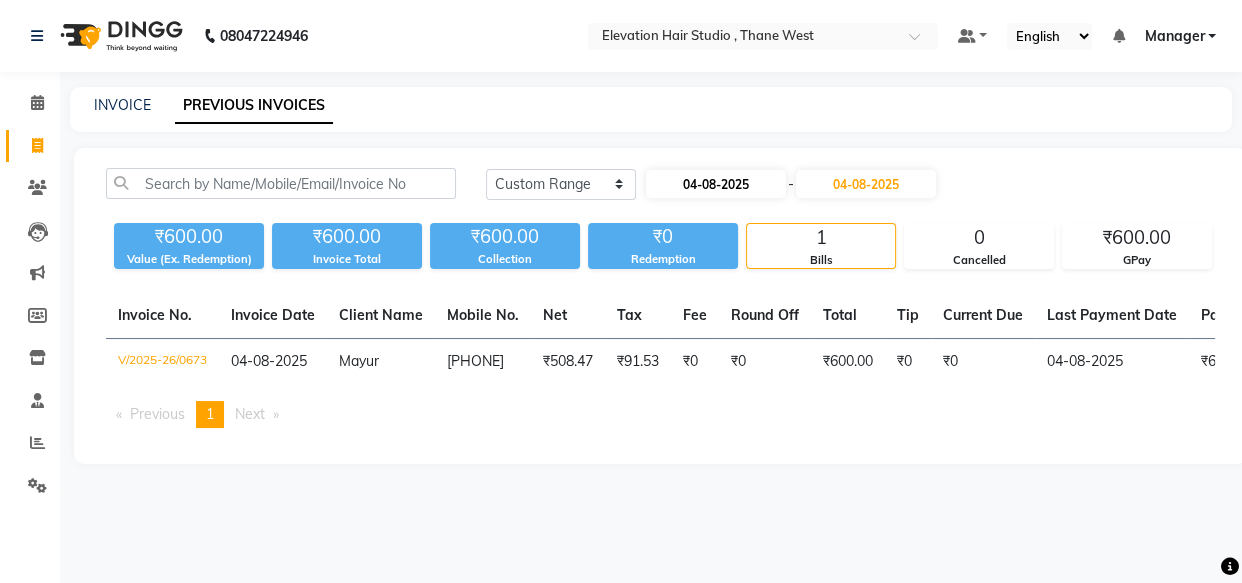 select on "8" 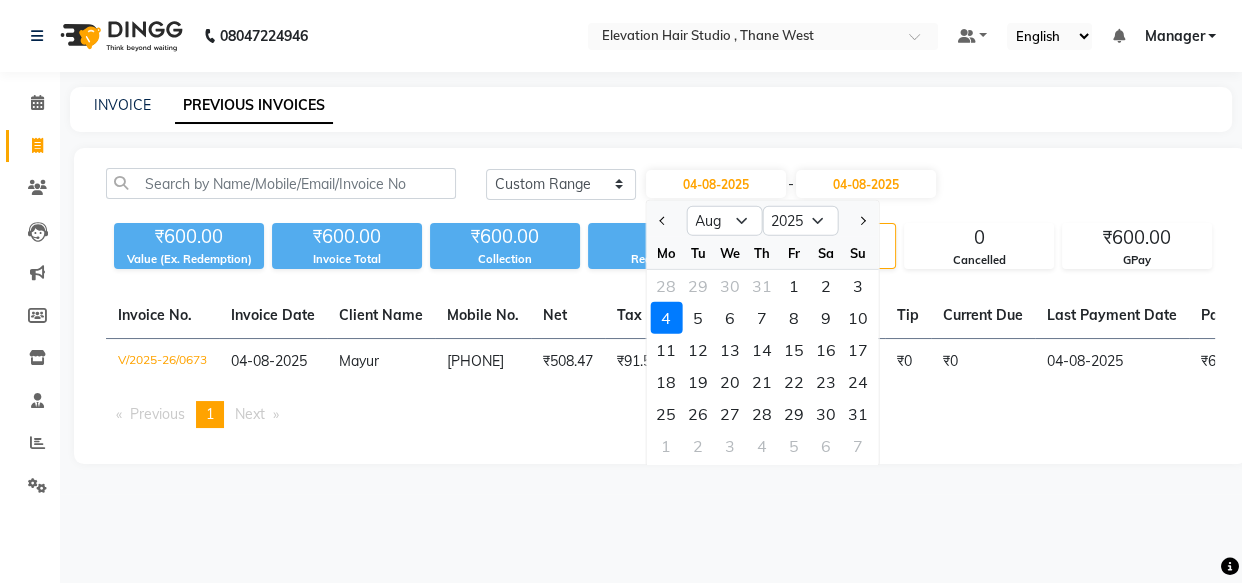 drag, startPoint x: 783, startPoint y: 284, endPoint x: 830, endPoint y: 254, distance: 55.758408 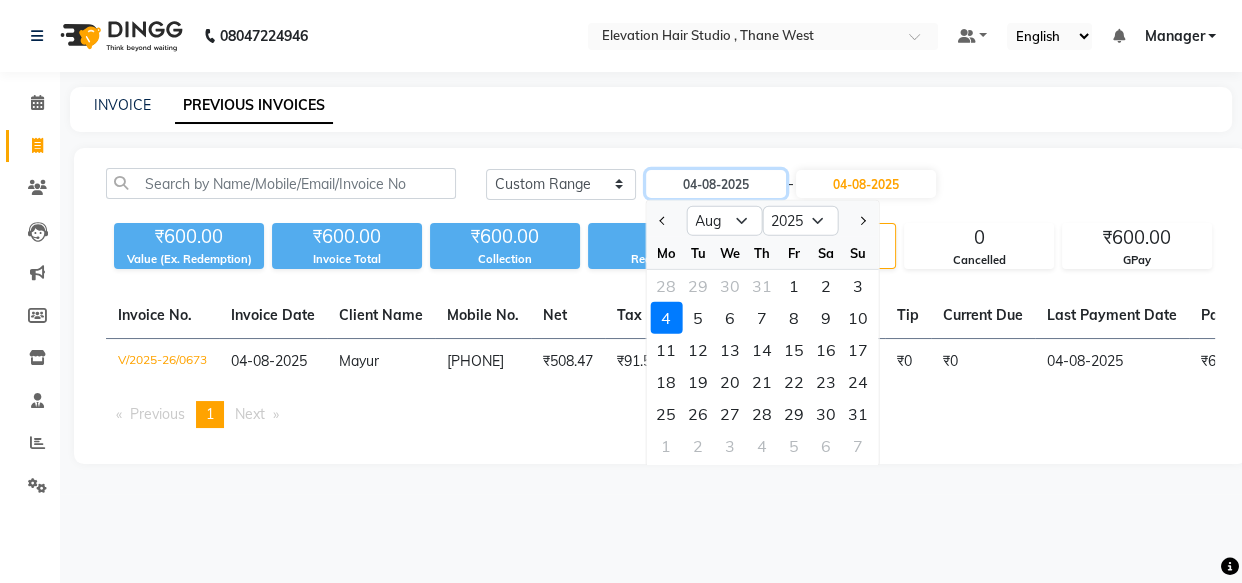 type on "01-08-2025" 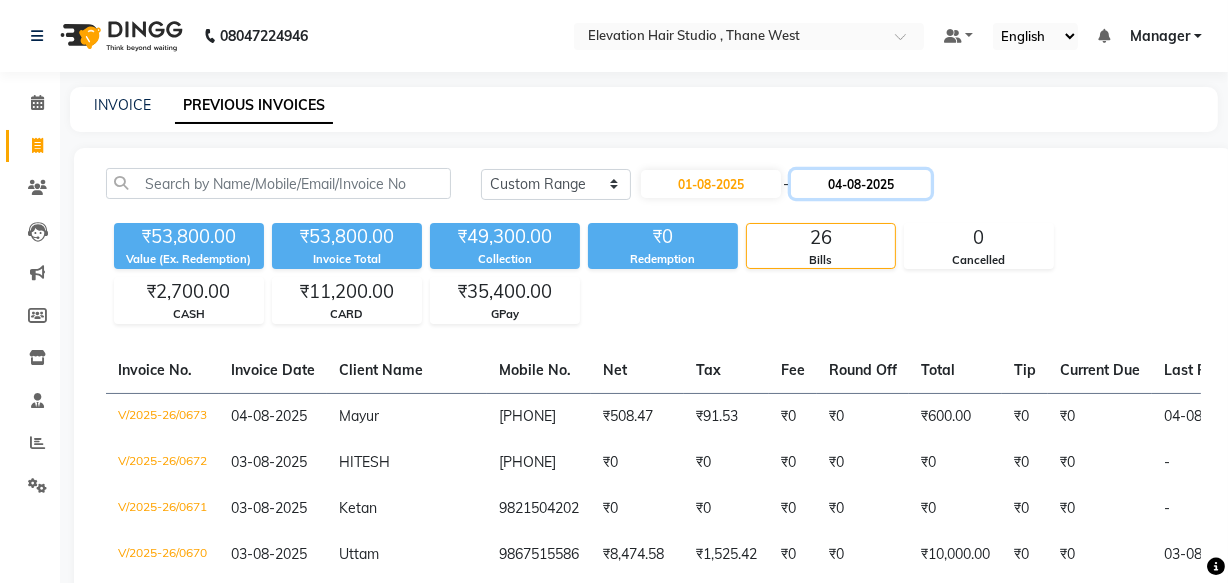 click on "04-08-2025" 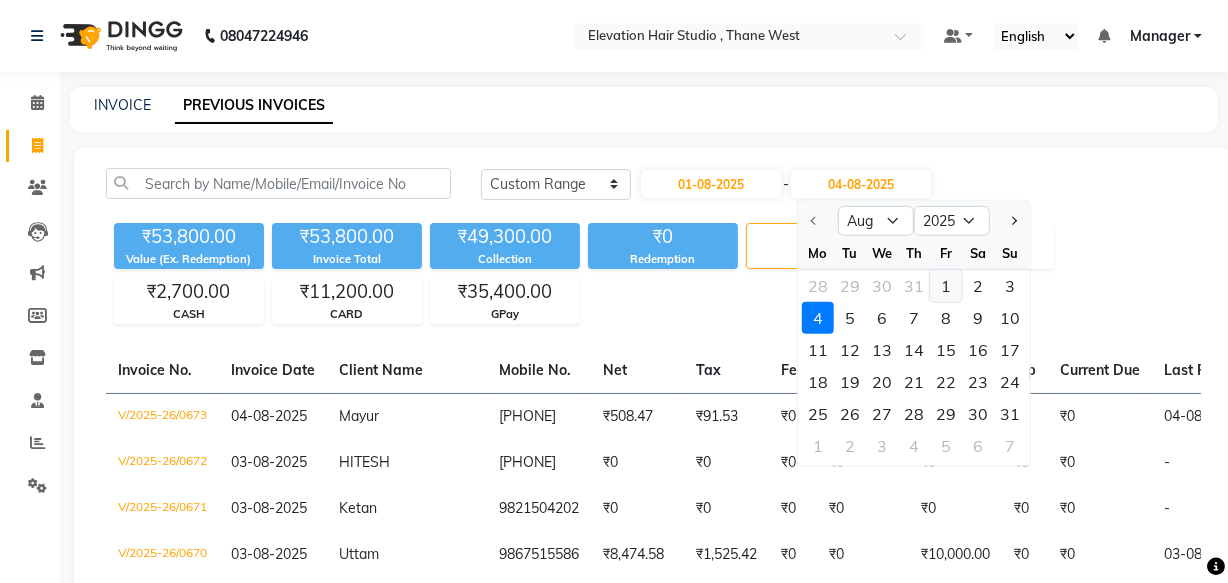 click on "1" 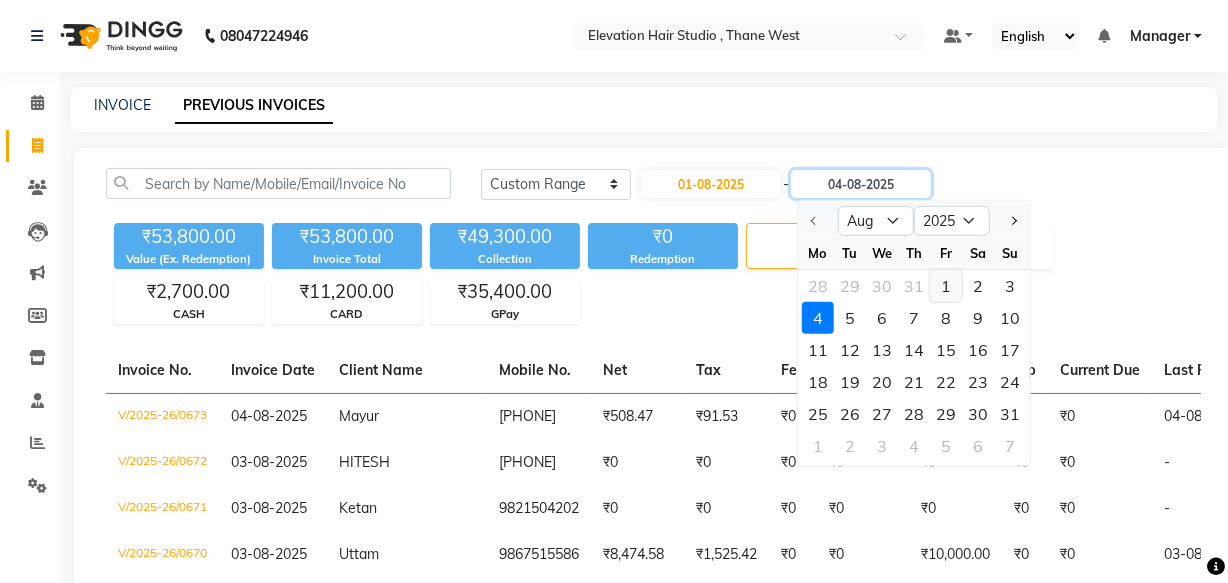 type on "01-08-2025" 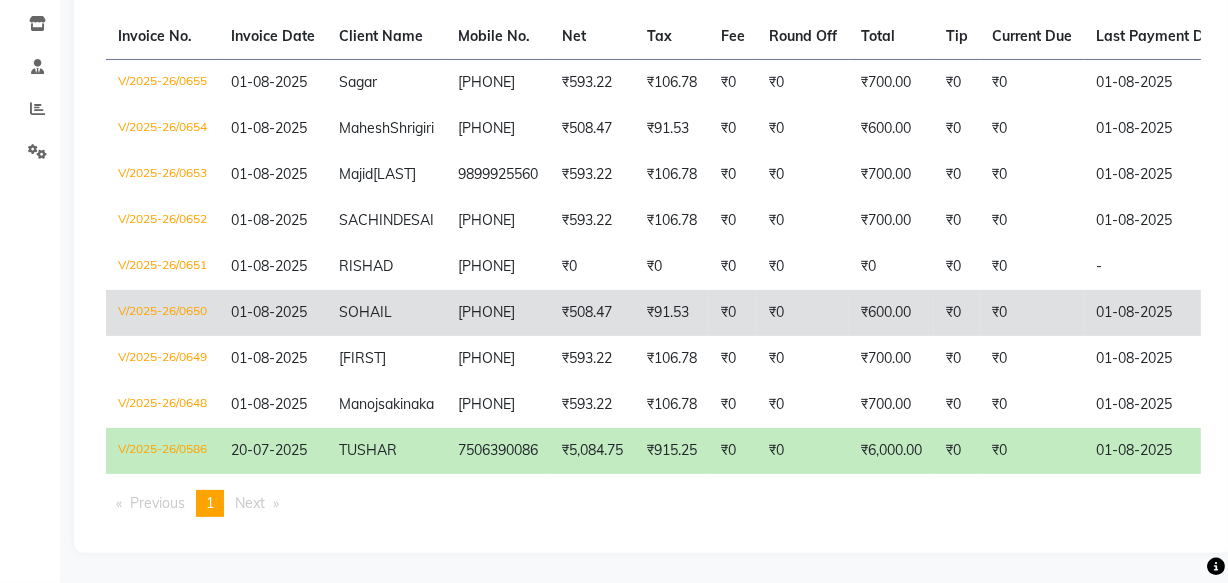 scroll, scrollTop: 363, scrollLeft: 0, axis: vertical 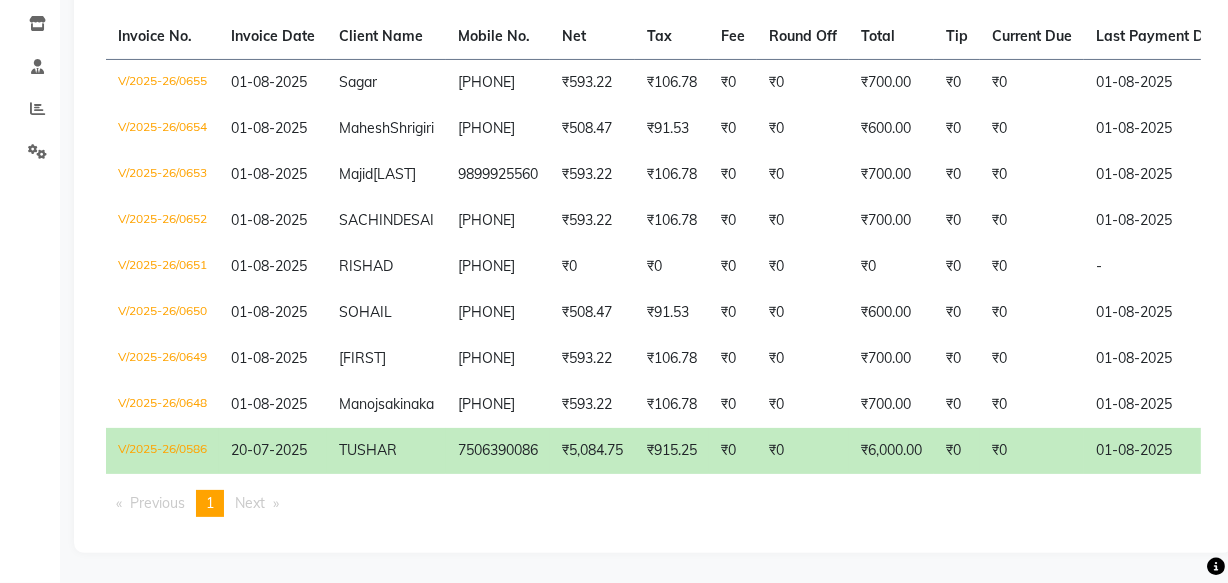 click on "₹0" 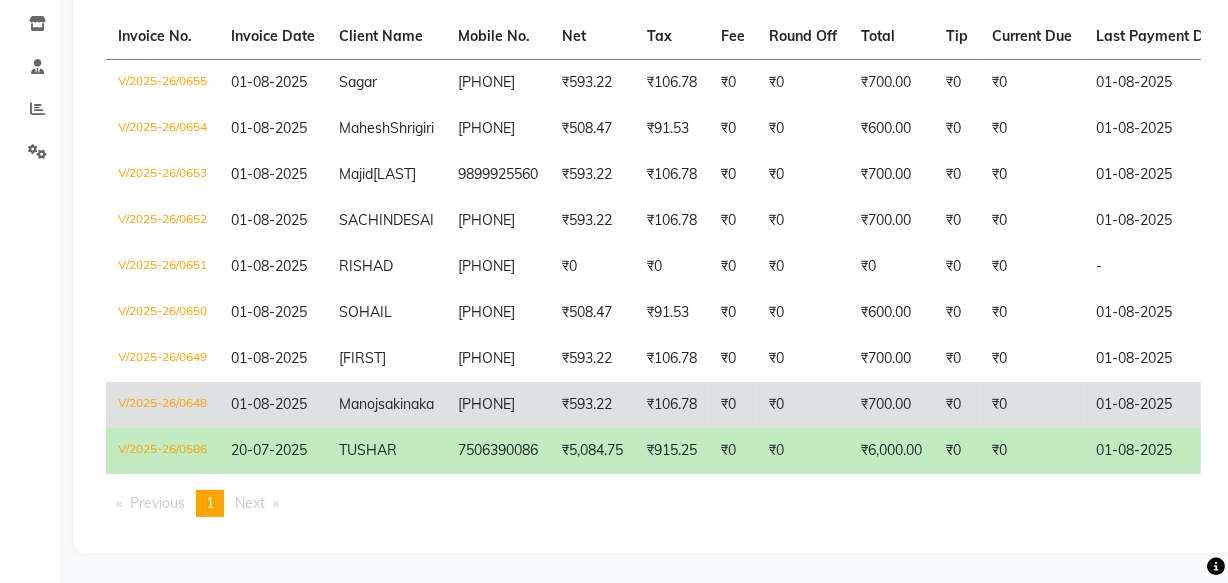 scroll, scrollTop: 428, scrollLeft: 0, axis: vertical 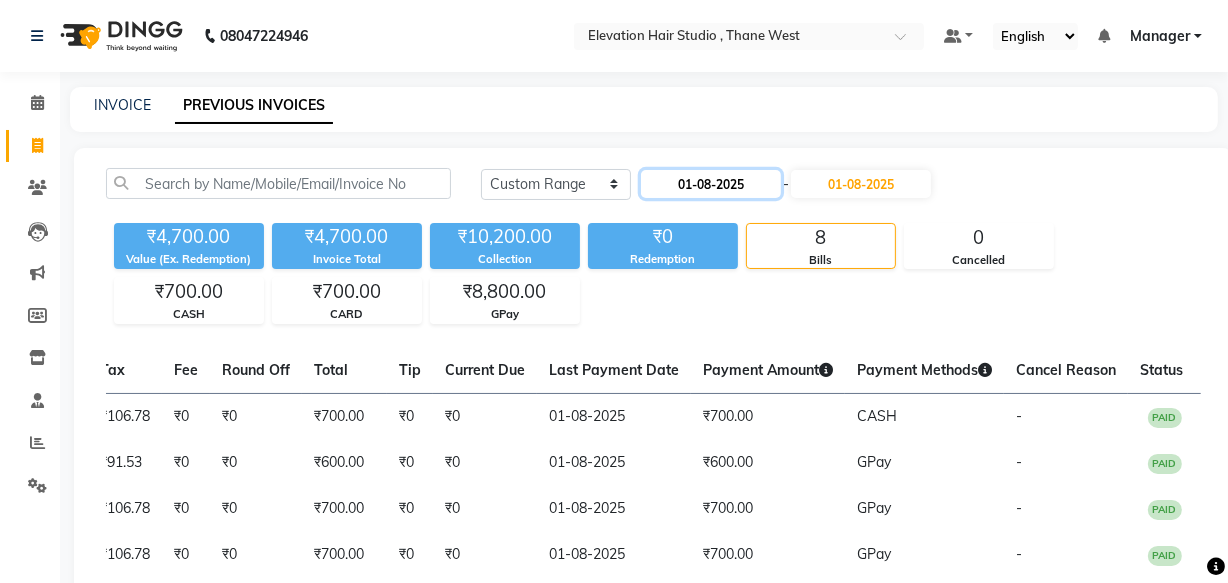 click on "01-08-2025" 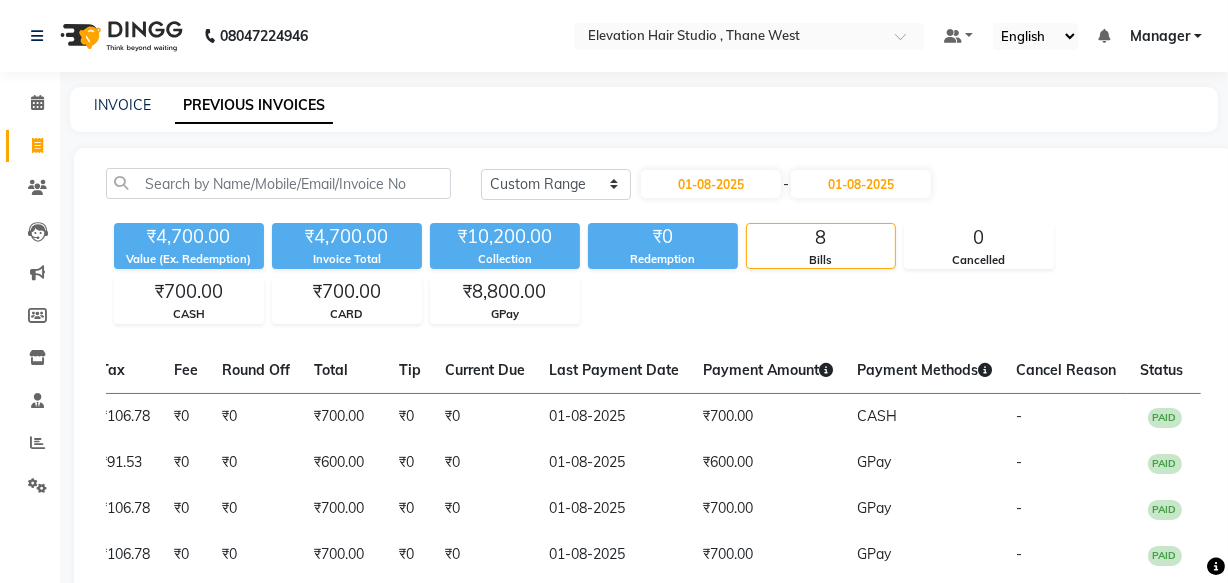 select on "8" 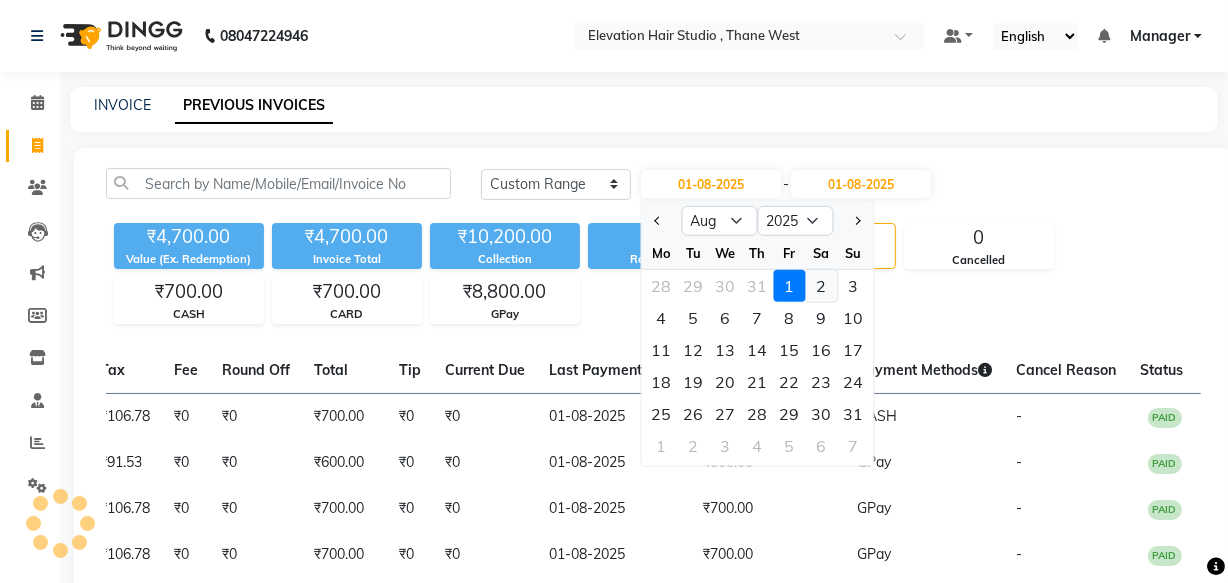 click on "2" 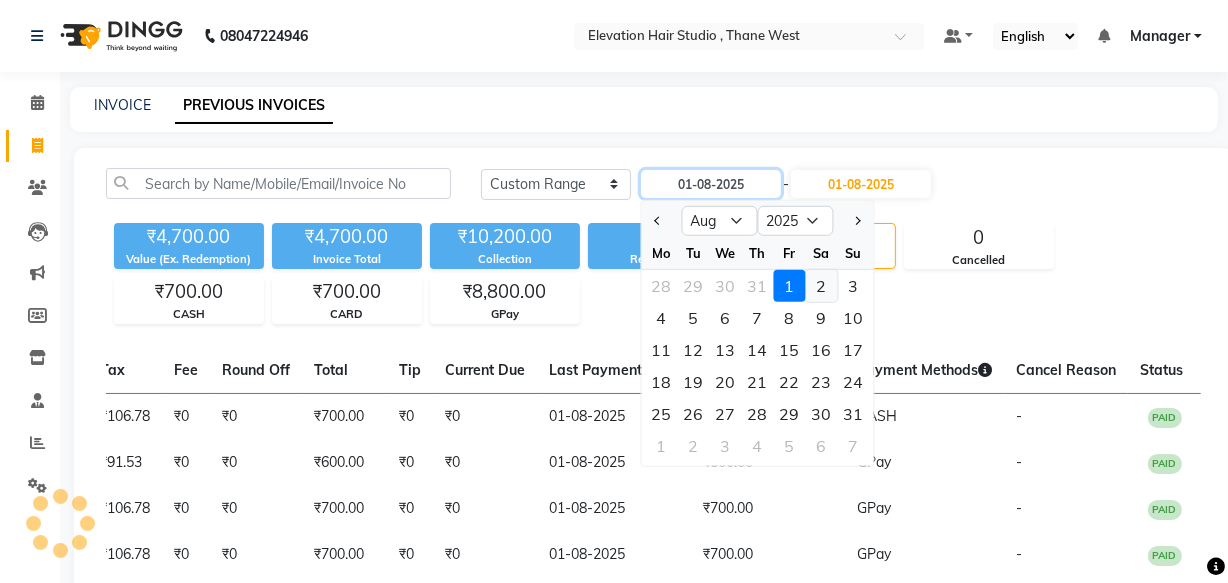 type on "02-08-2025" 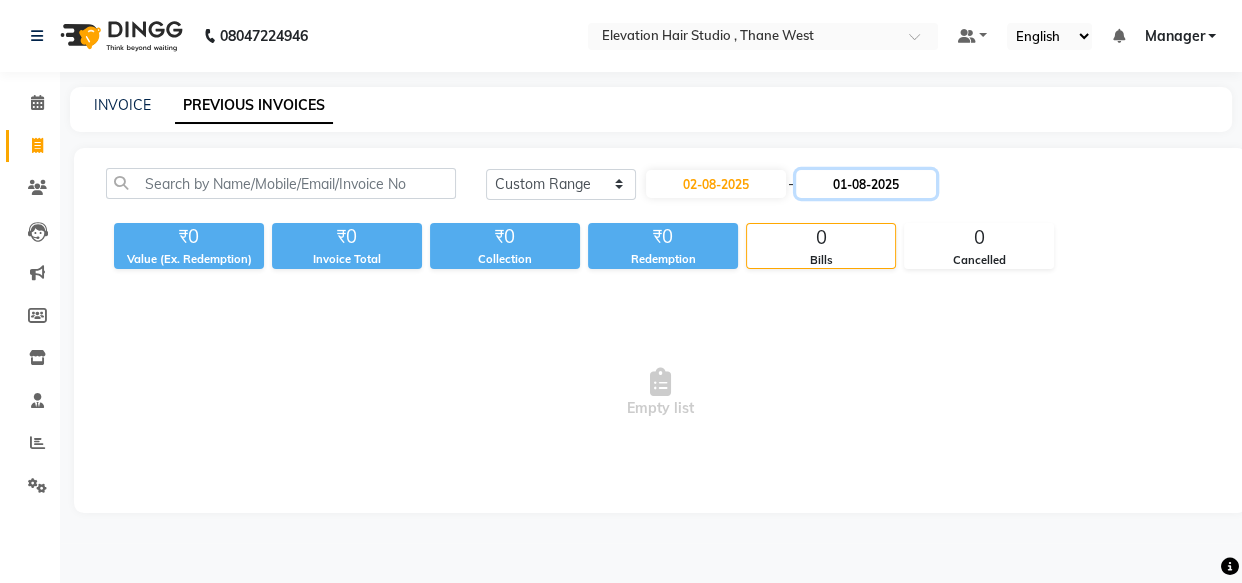 click on "01-08-2025" 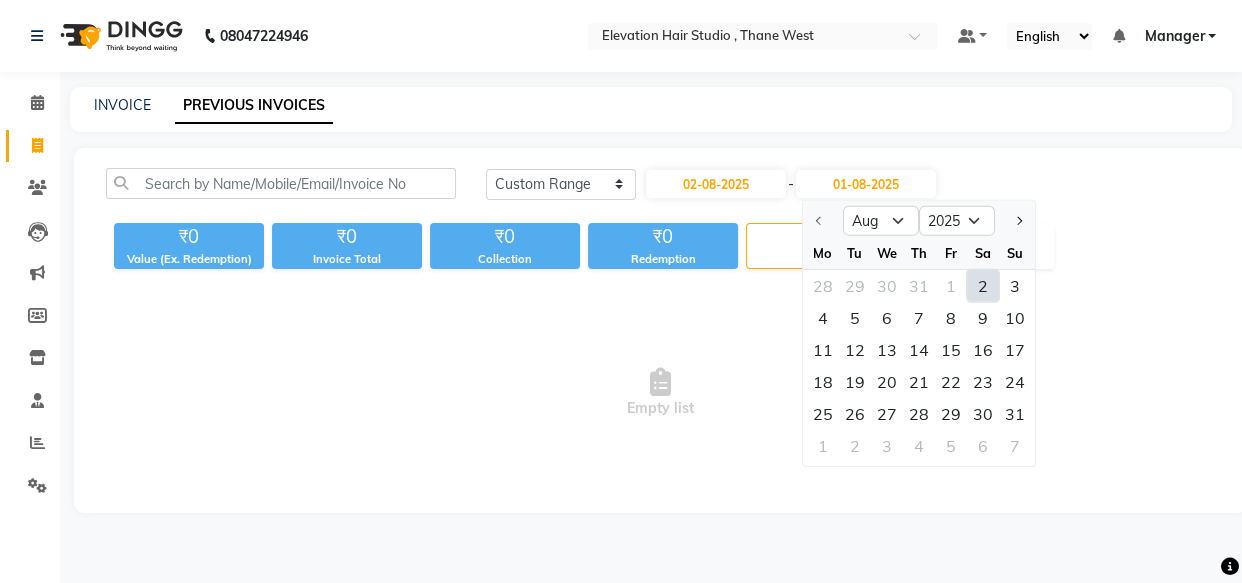 click on "2" 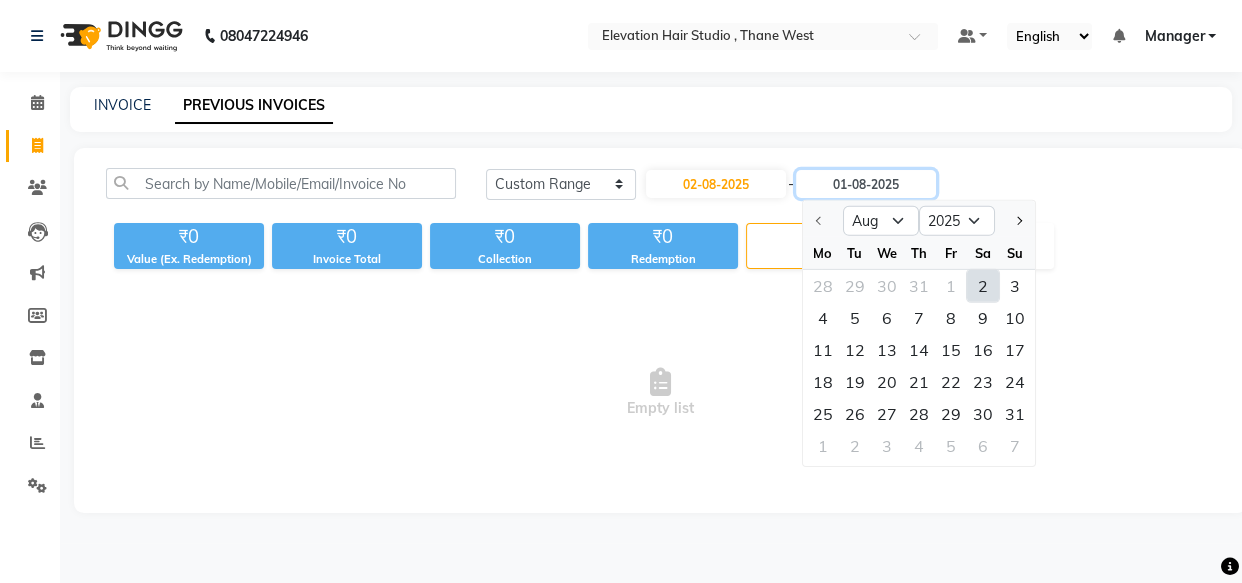 type on "02-08-2025" 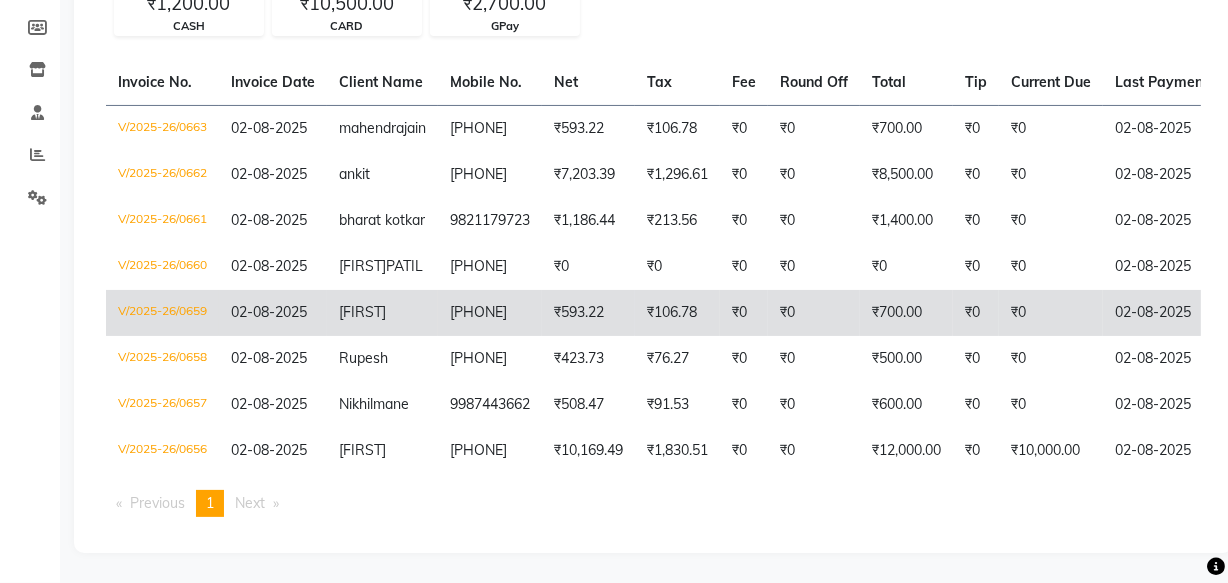 scroll, scrollTop: 271, scrollLeft: 0, axis: vertical 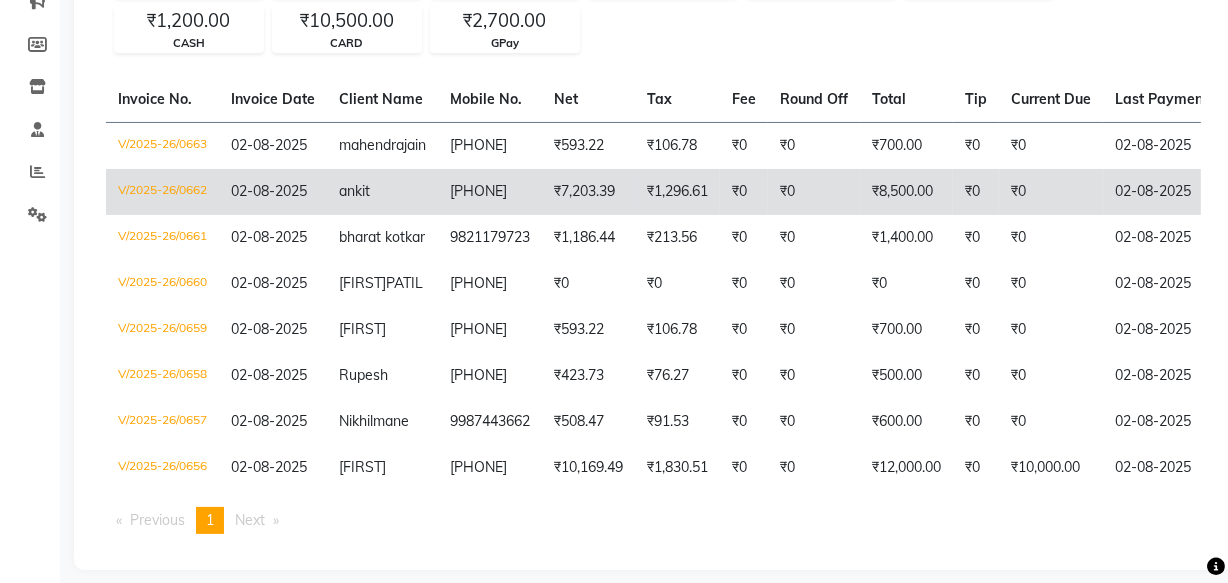 click on "₹8,500.00" 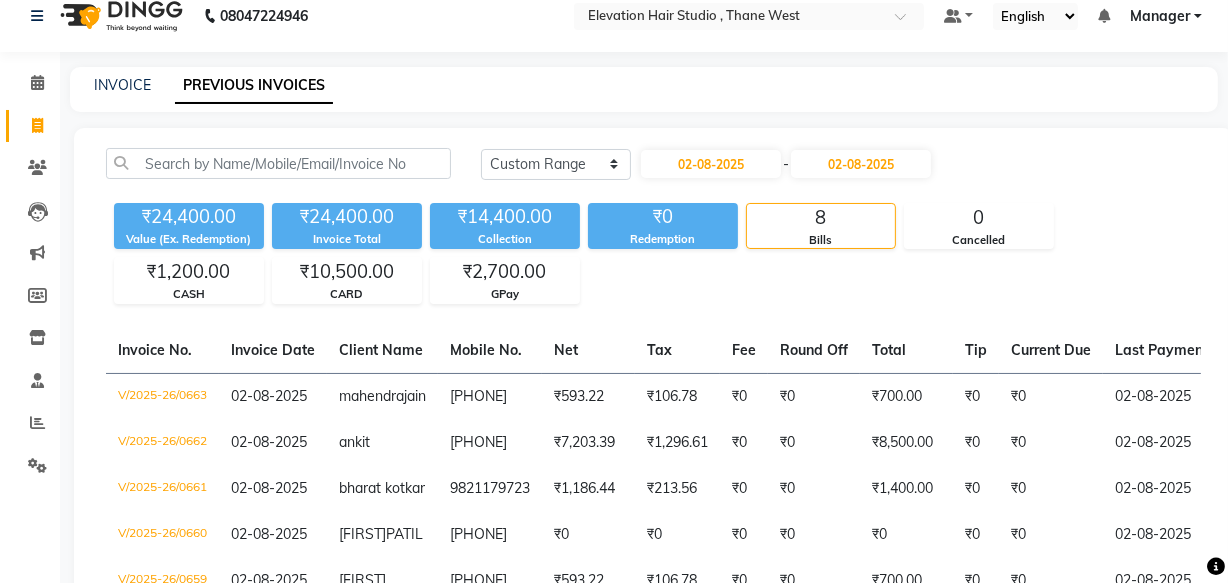 scroll, scrollTop: 0, scrollLeft: 0, axis: both 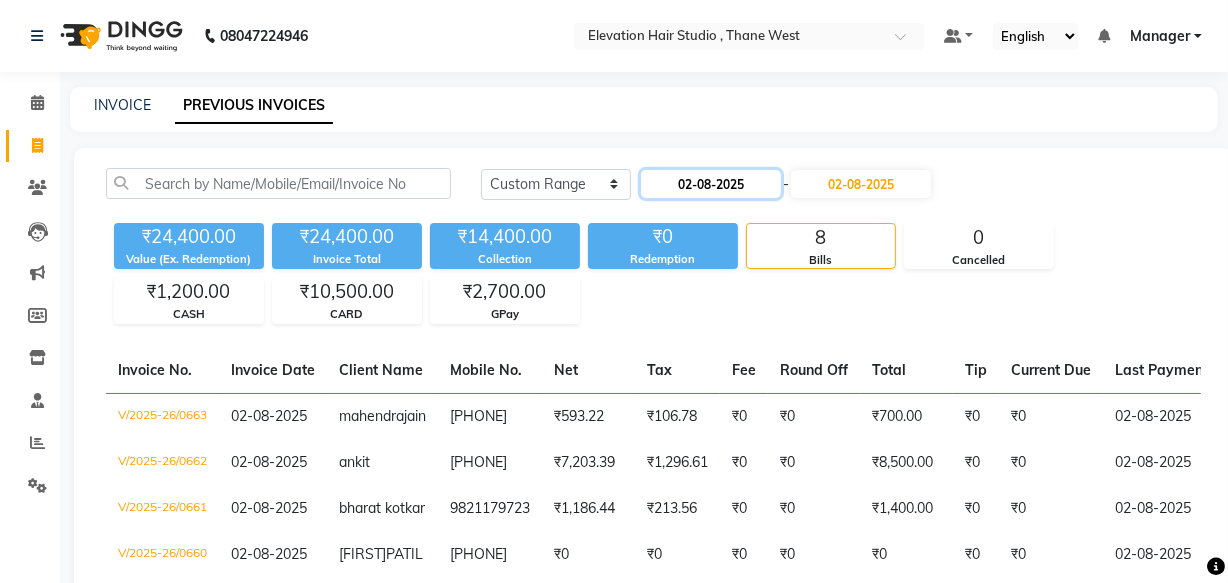 click on "02-08-2025" 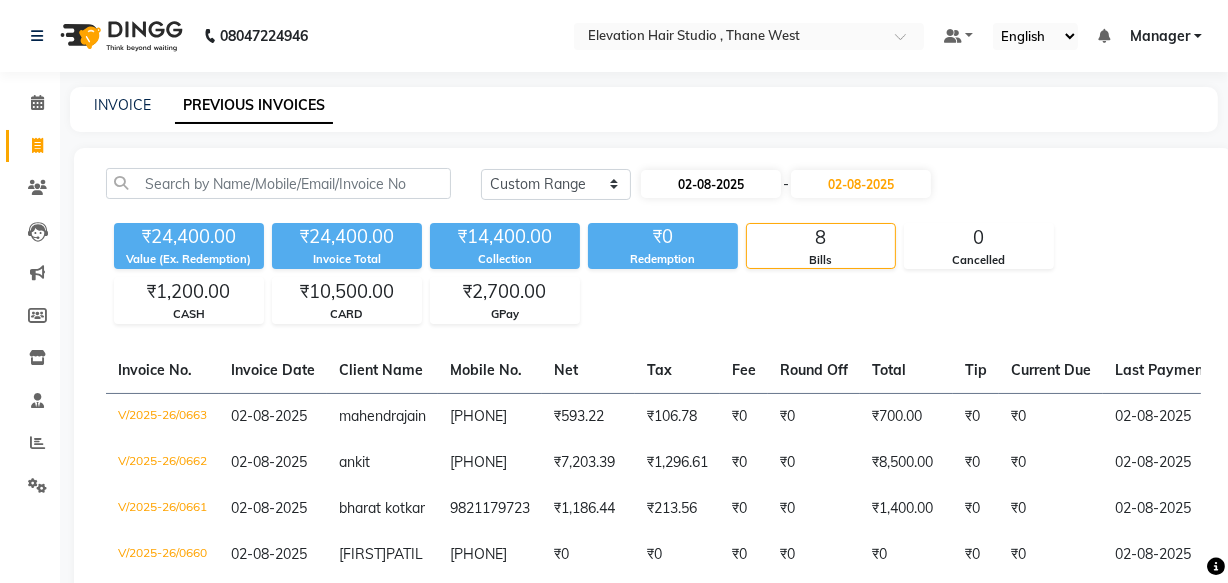 select on "8" 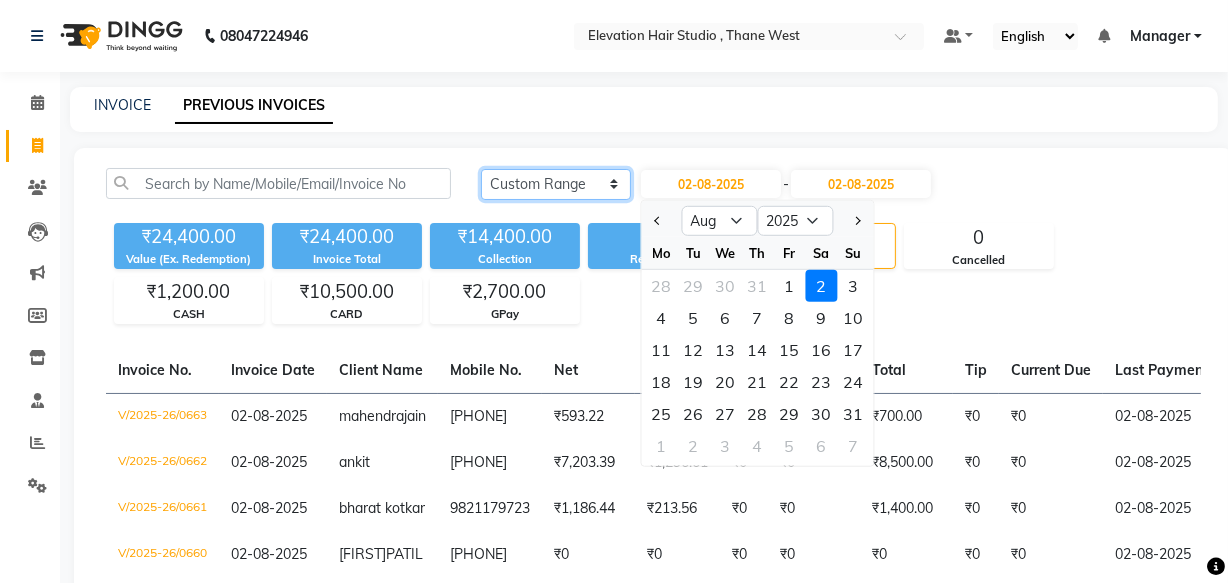 click on "Today Yesterday Custom Range" 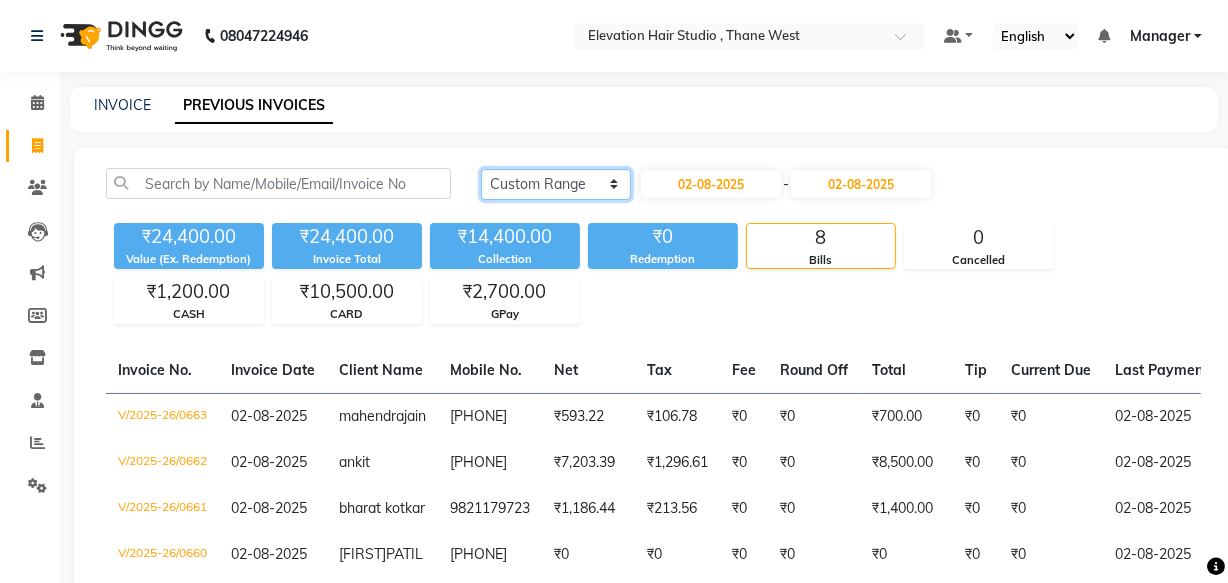 click on "Today Yesterday Custom Range" 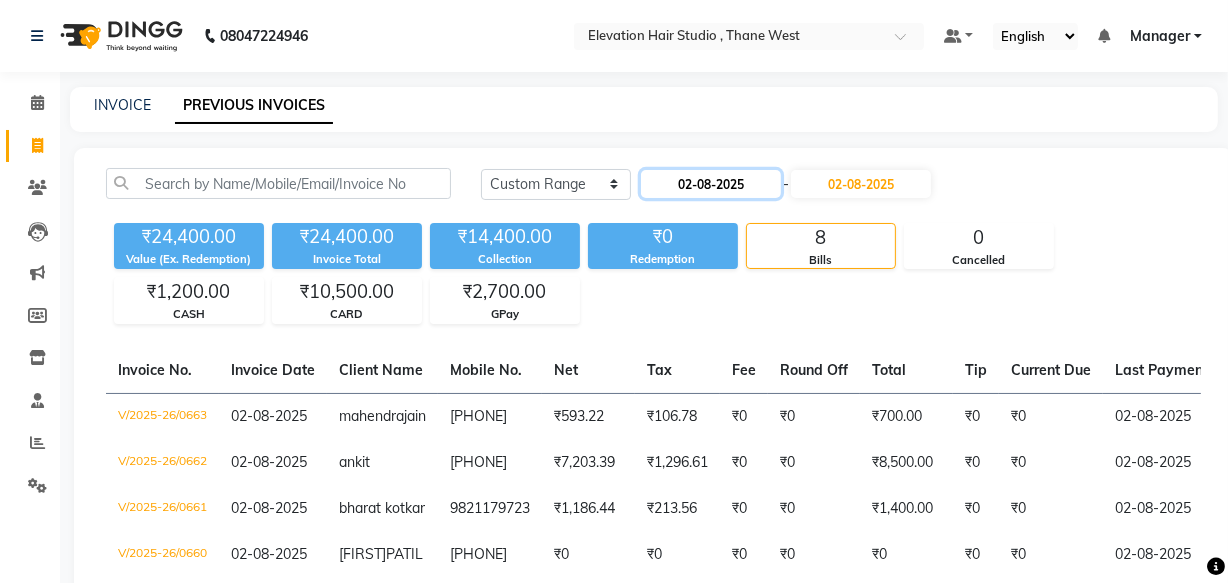 click on "02-08-2025" 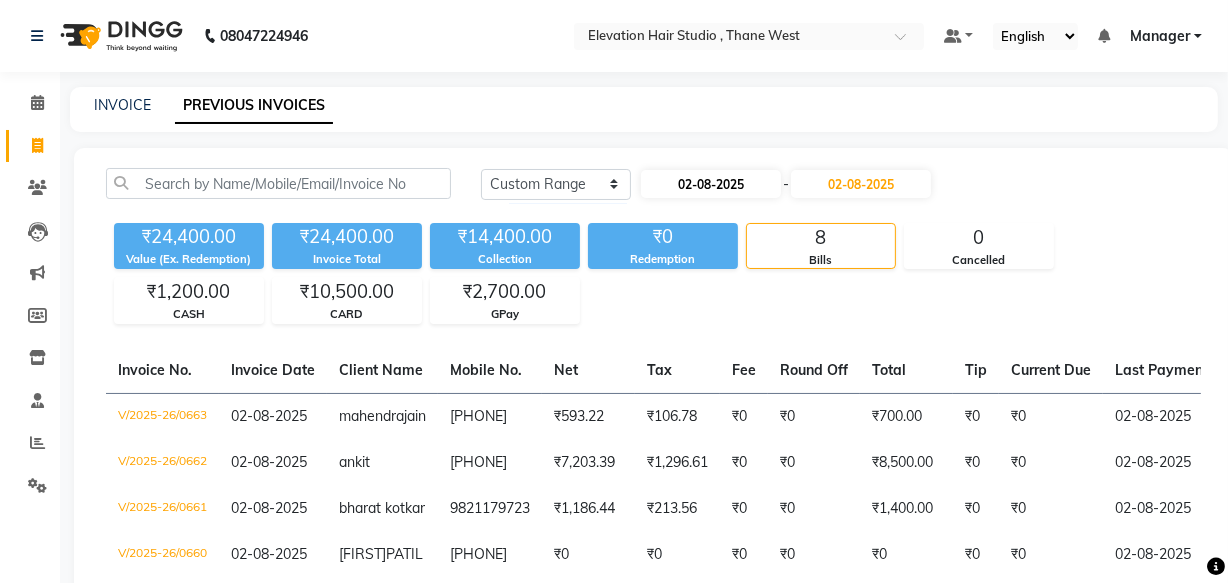 select on "8" 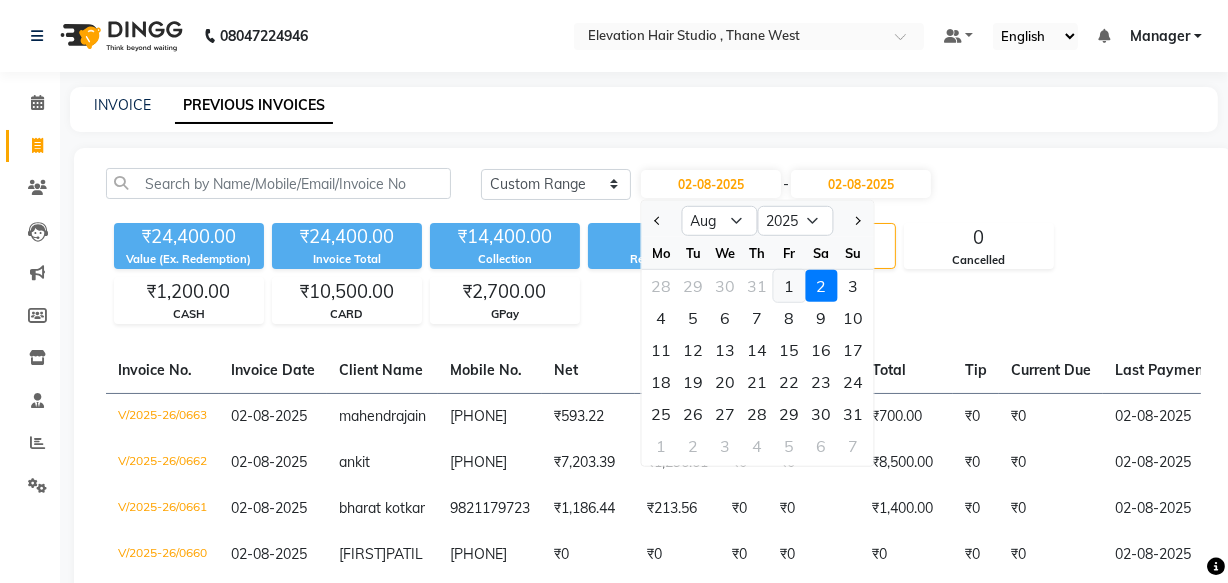 click on "1" 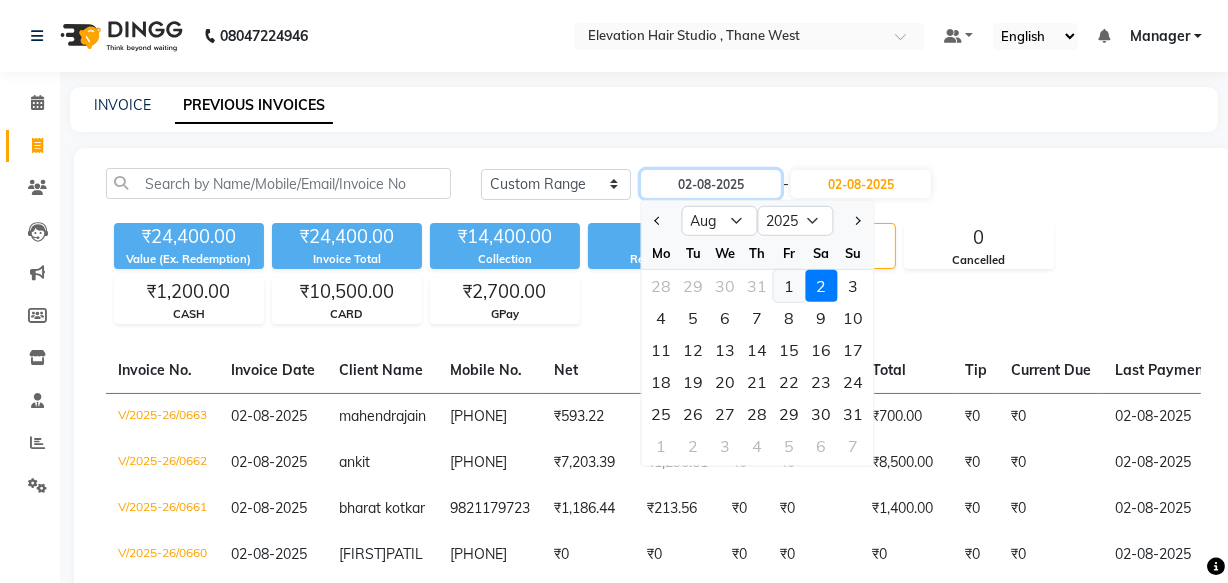 type on "01-08-2025" 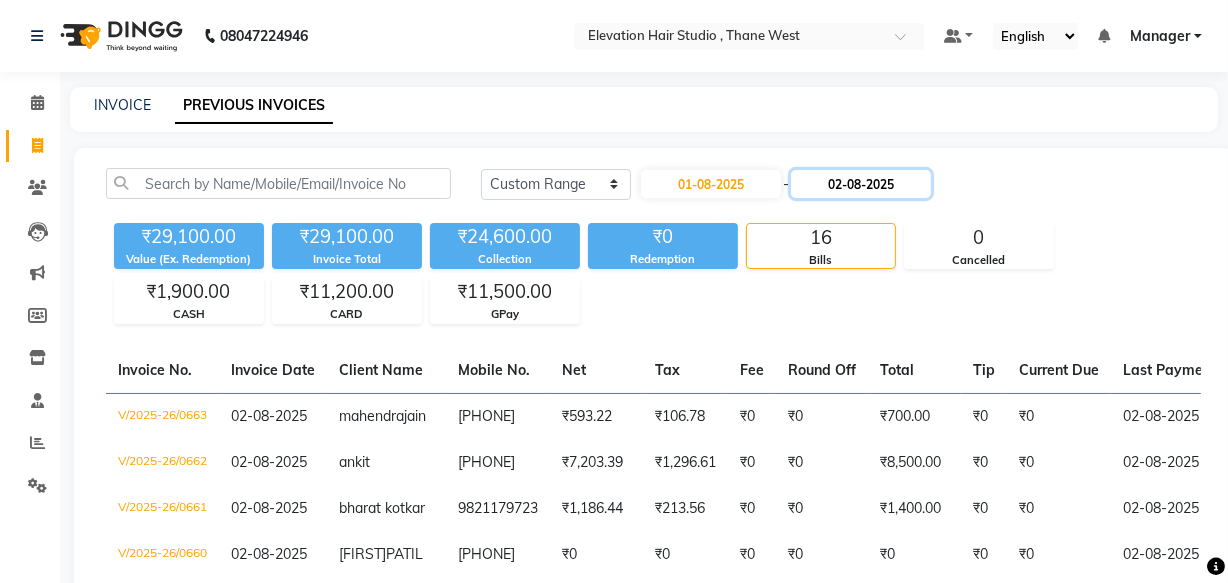 click on "02-08-2025" 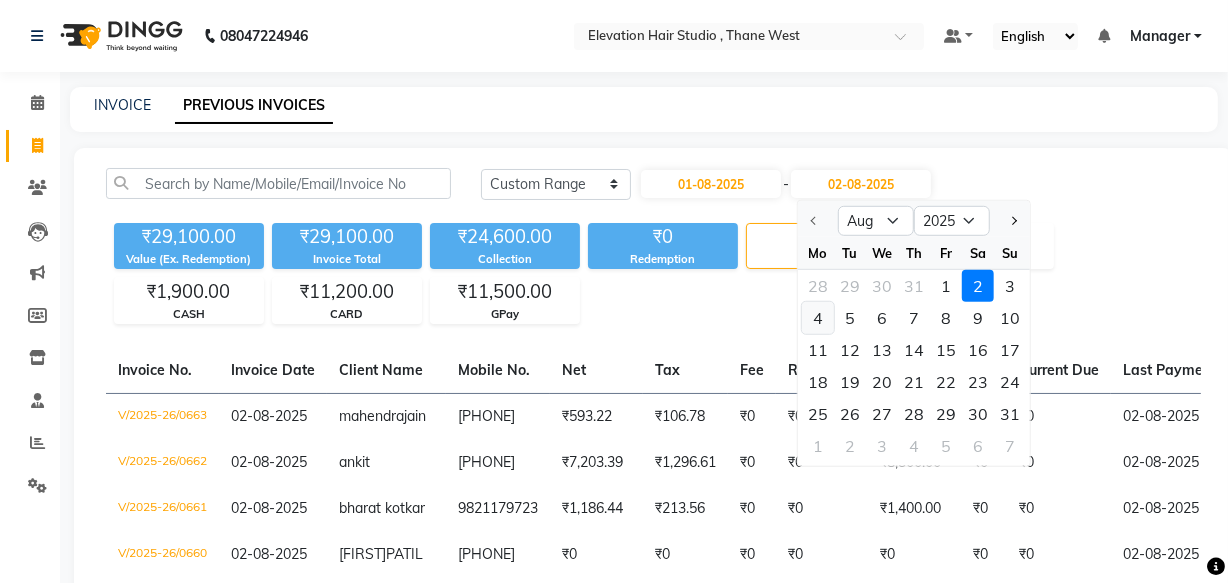 click on "4" 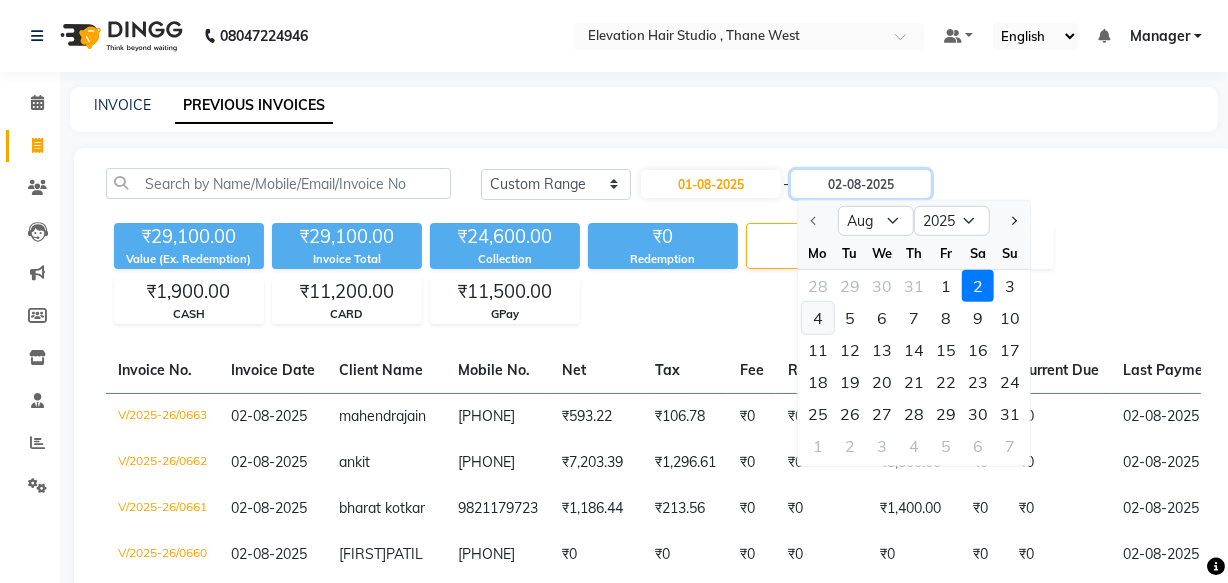 type on "04-08-2025" 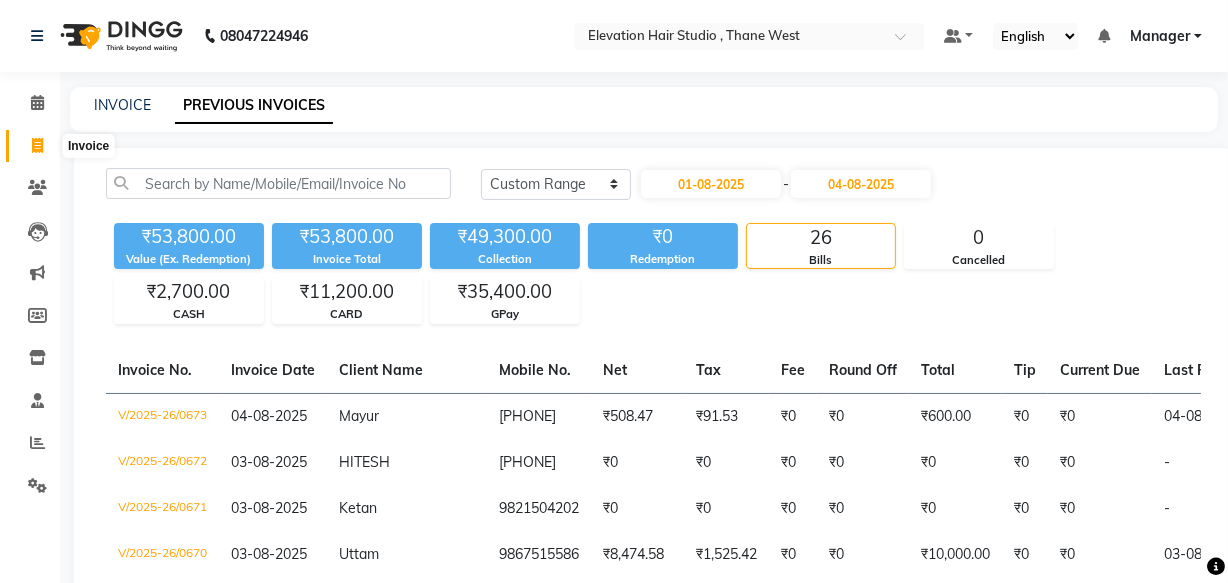click 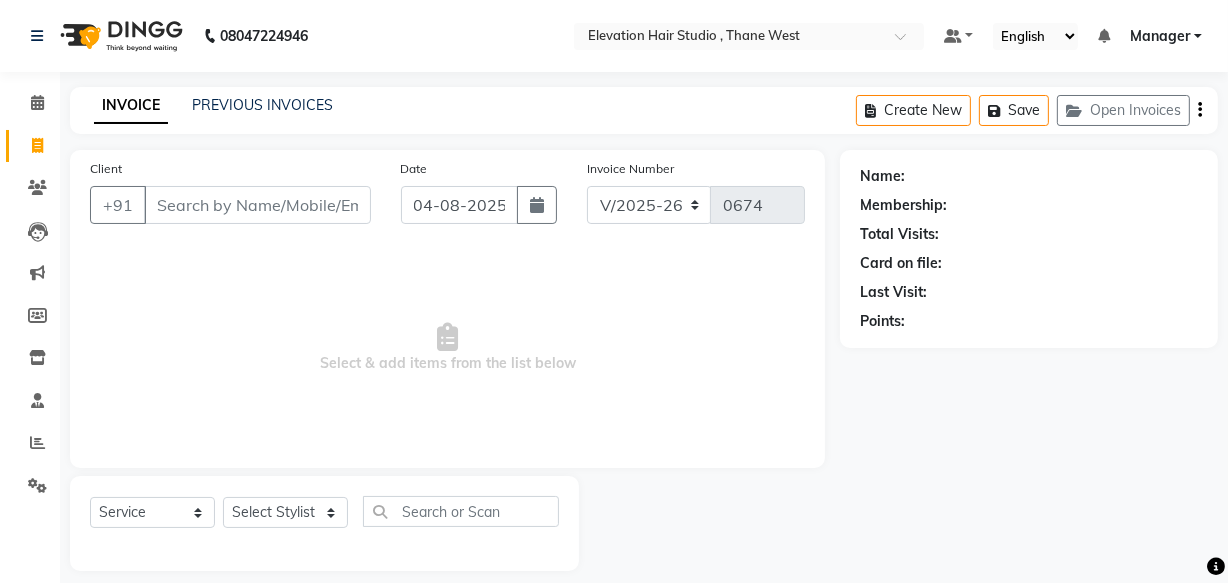 scroll, scrollTop: 19, scrollLeft: 0, axis: vertical 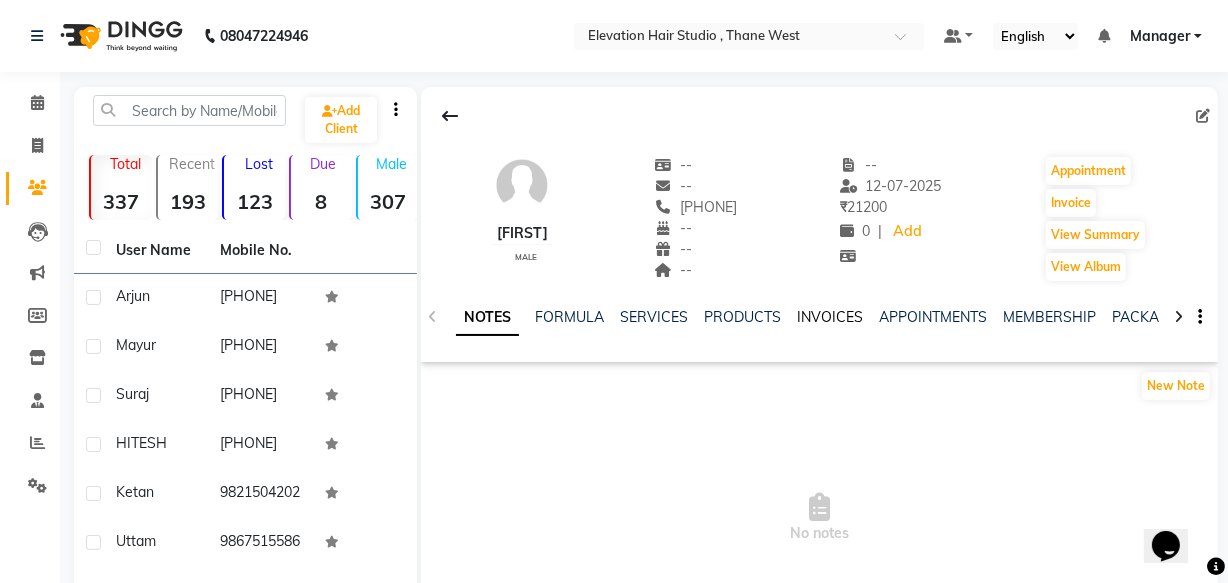 click on "INVOICES" 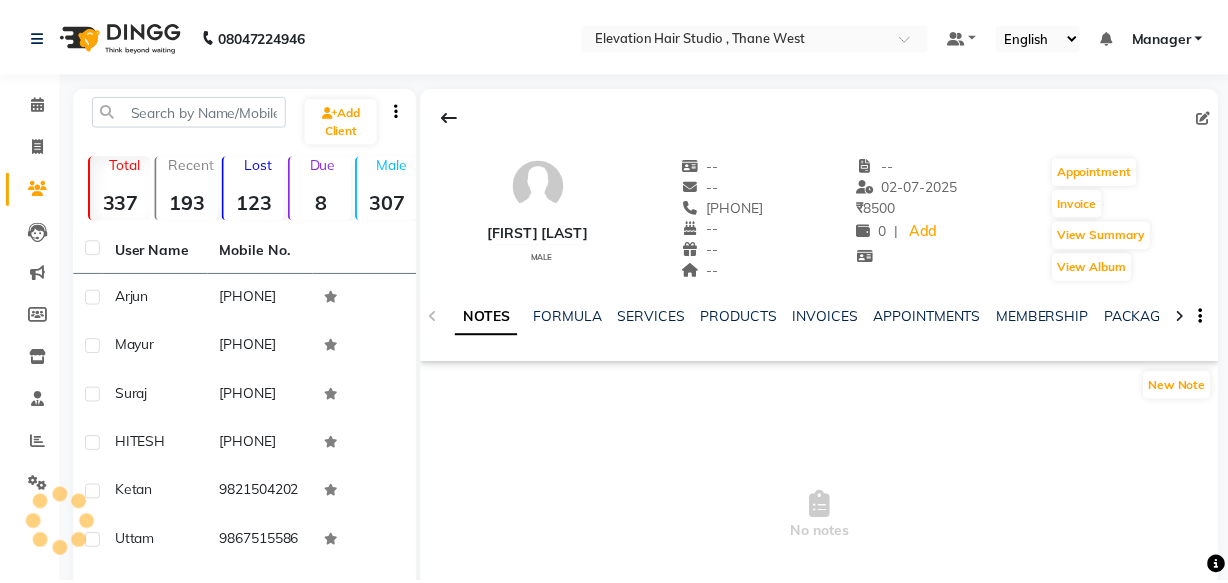 scroll, scrollTop: 0, scrollLeft: 0, axis: both 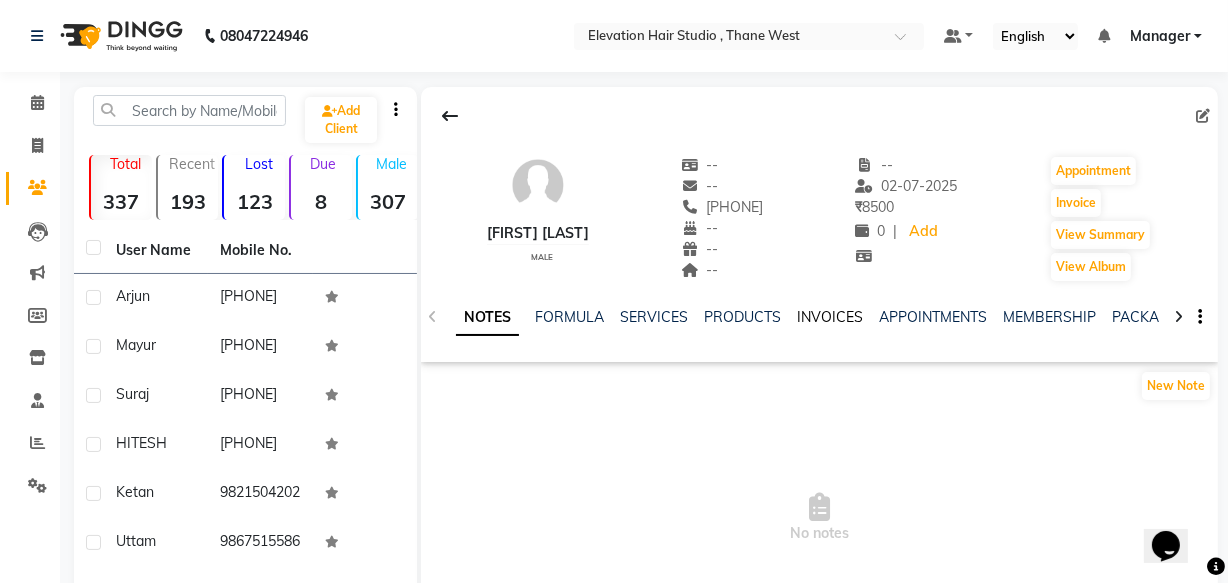 click on "INVOICES" 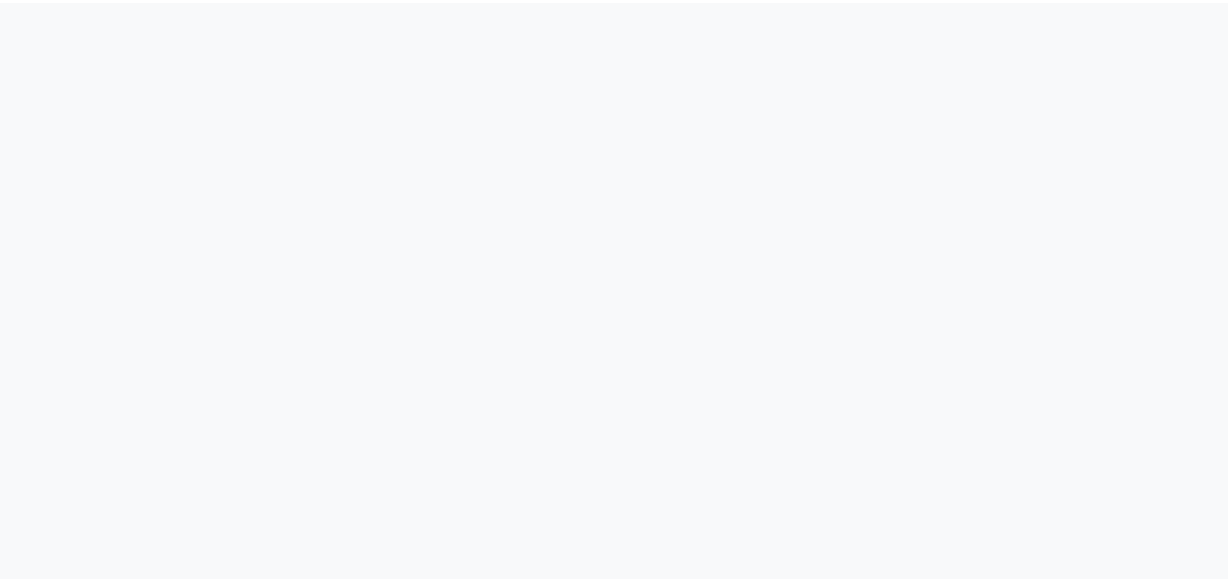 scroll, scrollTop: 0, scrollLeft: 0, axis: both 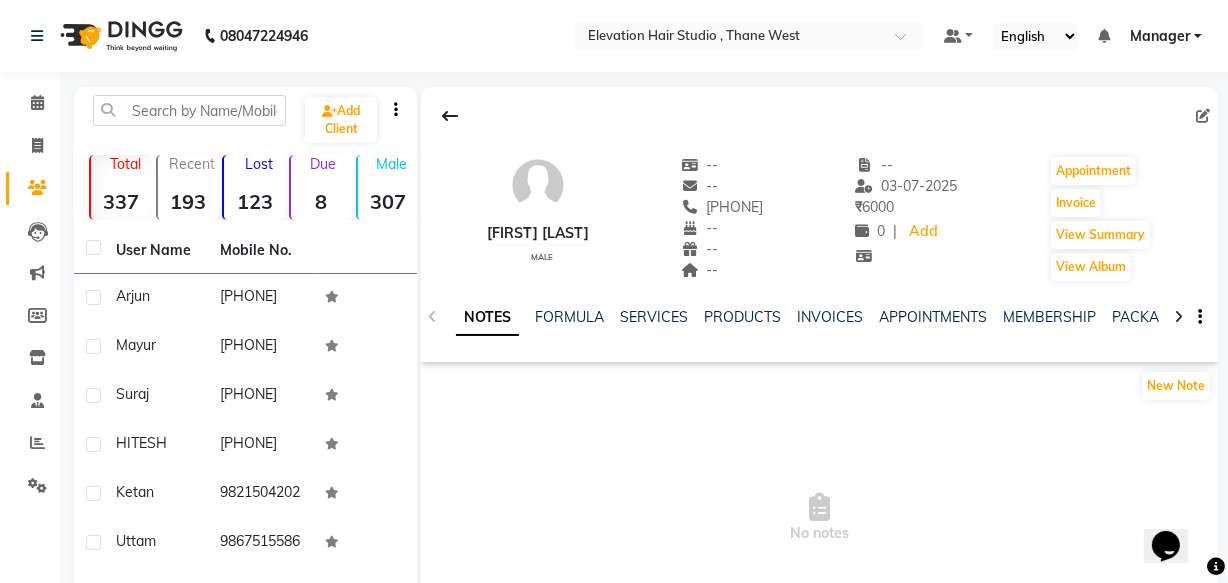 click on "NOTES FORMULA SERVICES PRODUCTS INVOICES APPOINTMENTS MEMBERSHIP PACKAGES VOUCHERS GIFTCARDS POINTS FORMS FAMILY CARDS WALLET" 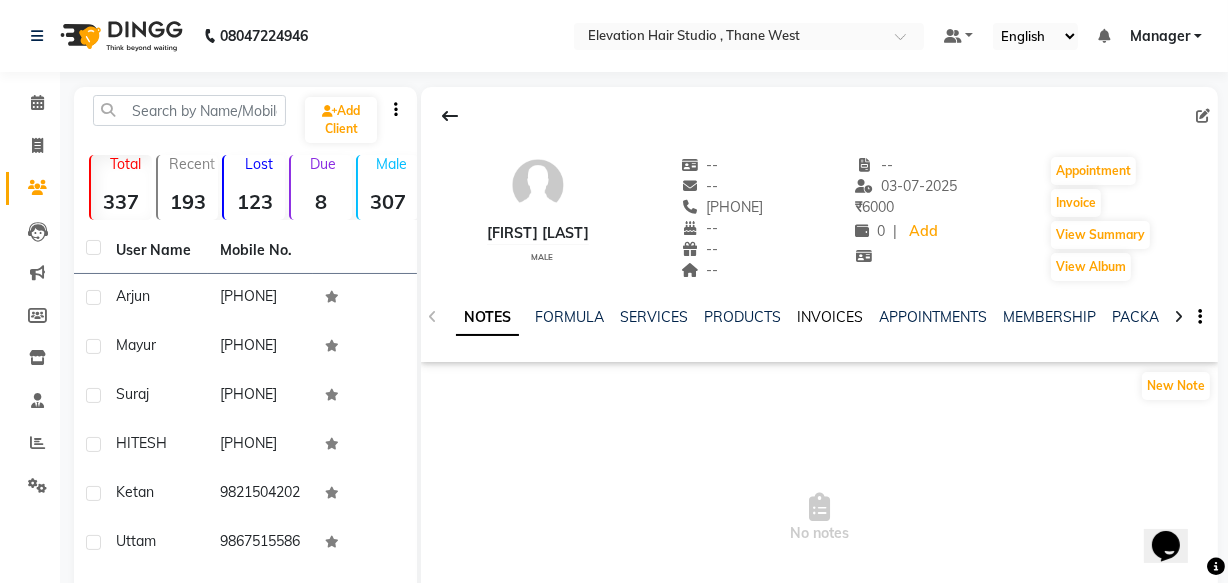 click on "INVOICES" 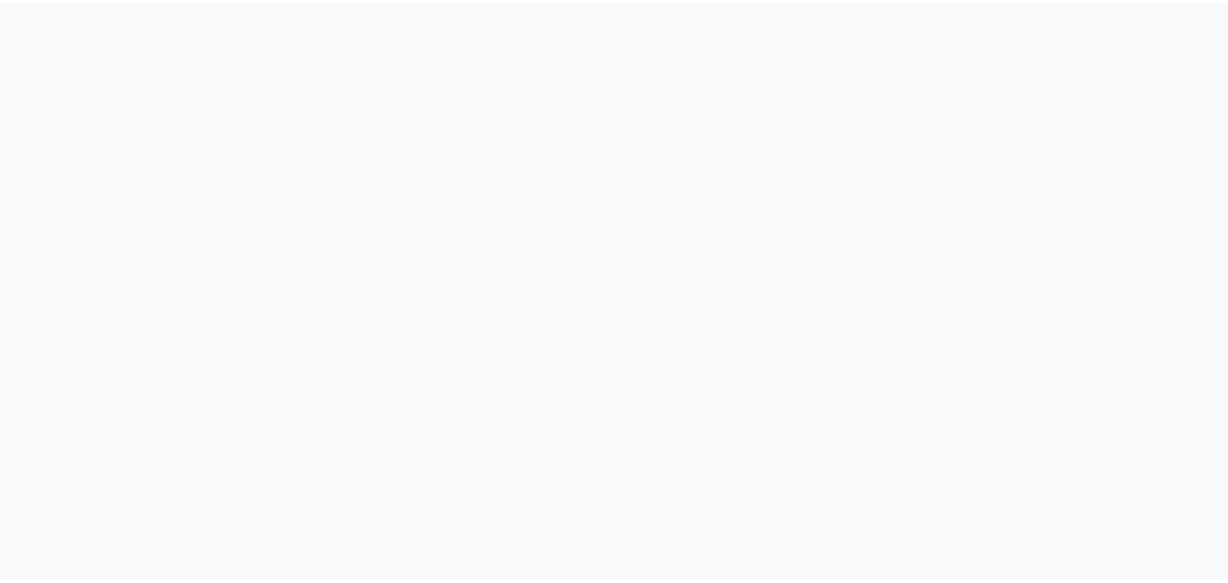 scroll, scrollTop: 0, scrollLeft: 0, axis: both 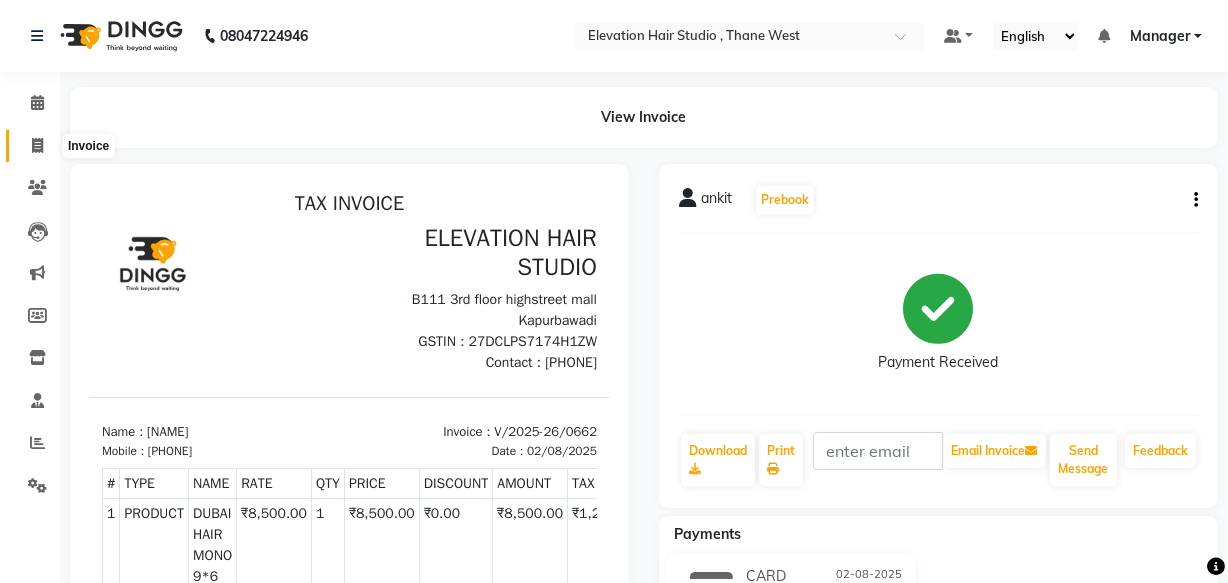 click 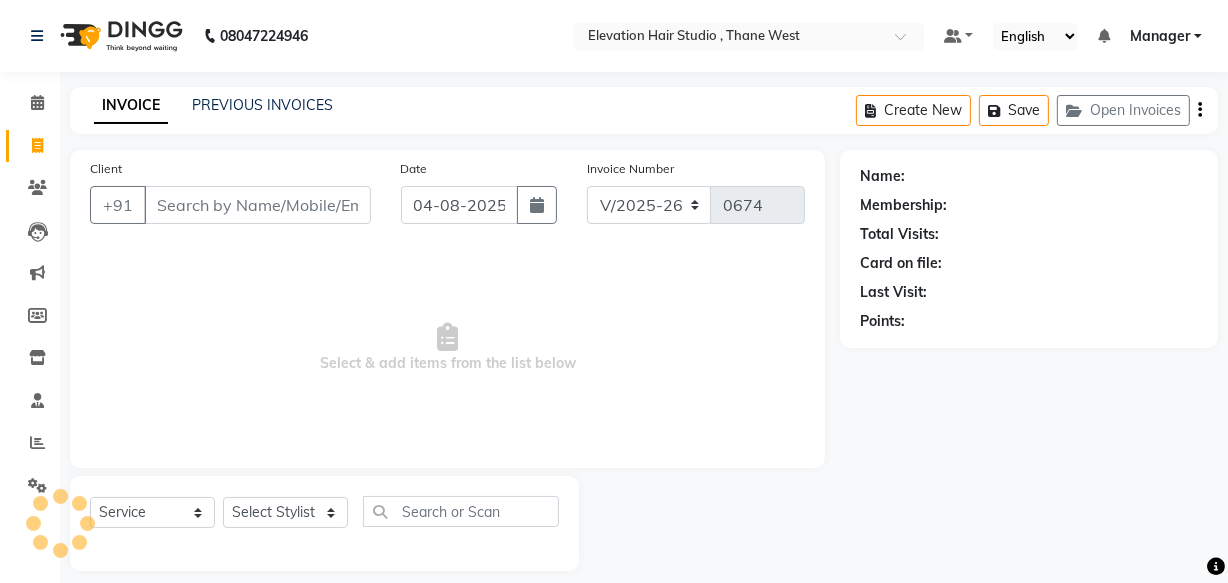 scroll, scrollTop: 19, scrollLeft: 0, axis: vertical 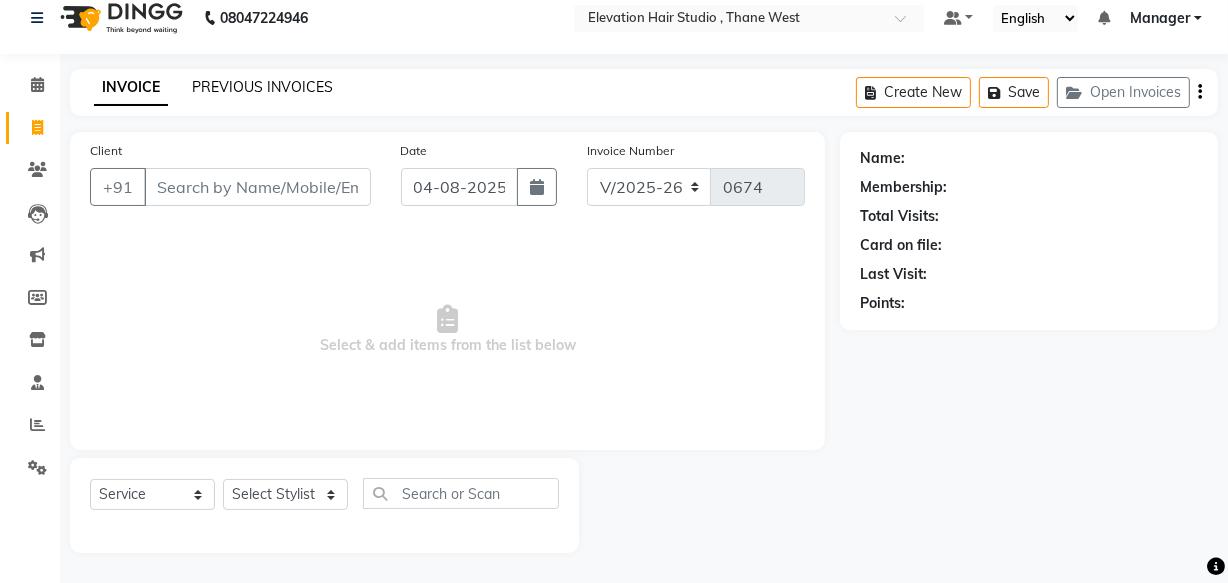 click on "PREVIOUS INVOICES" 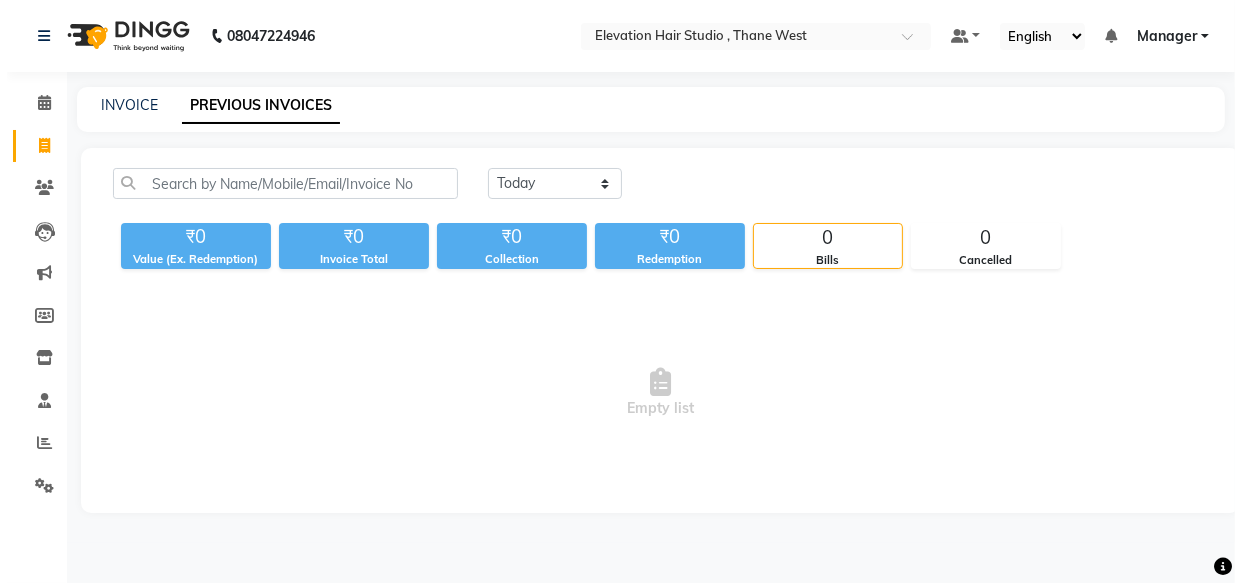 scroll, scrollTop: 0, scrollLeft: 0, axis: both 